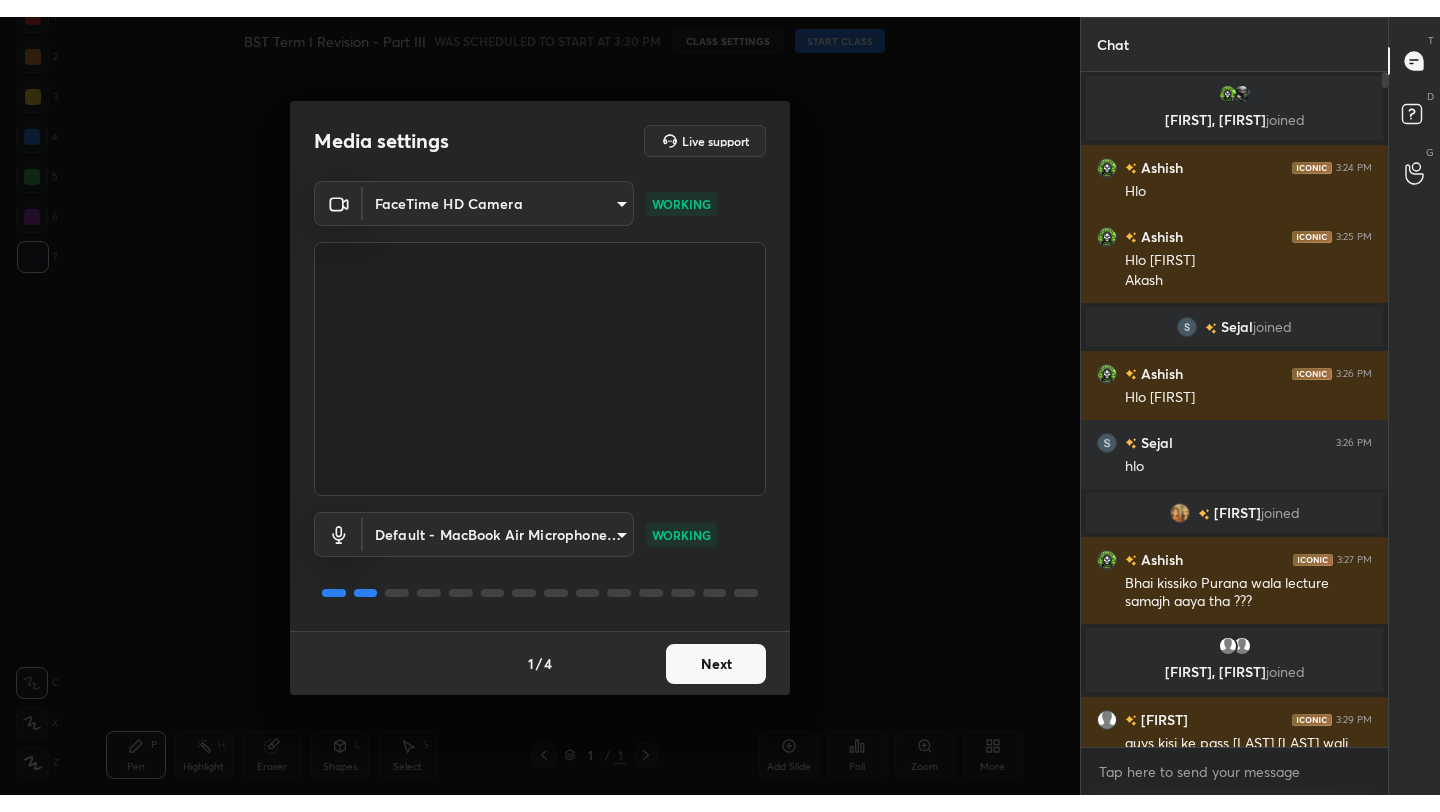 scroll, scrollTop: 0, scrollLeft: 0, axis: both 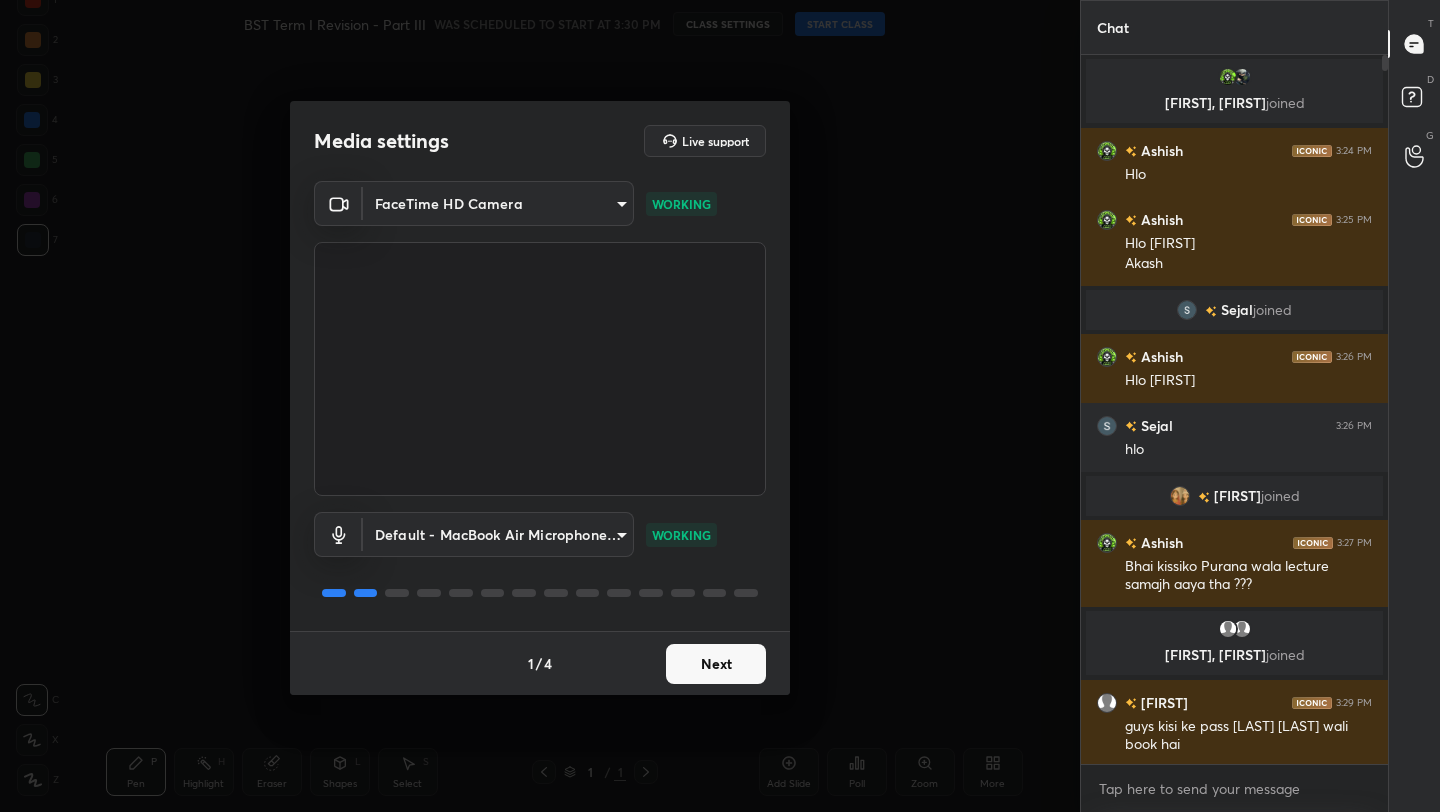 click on "1 / 4 Next" at bounding box center [540, 663] 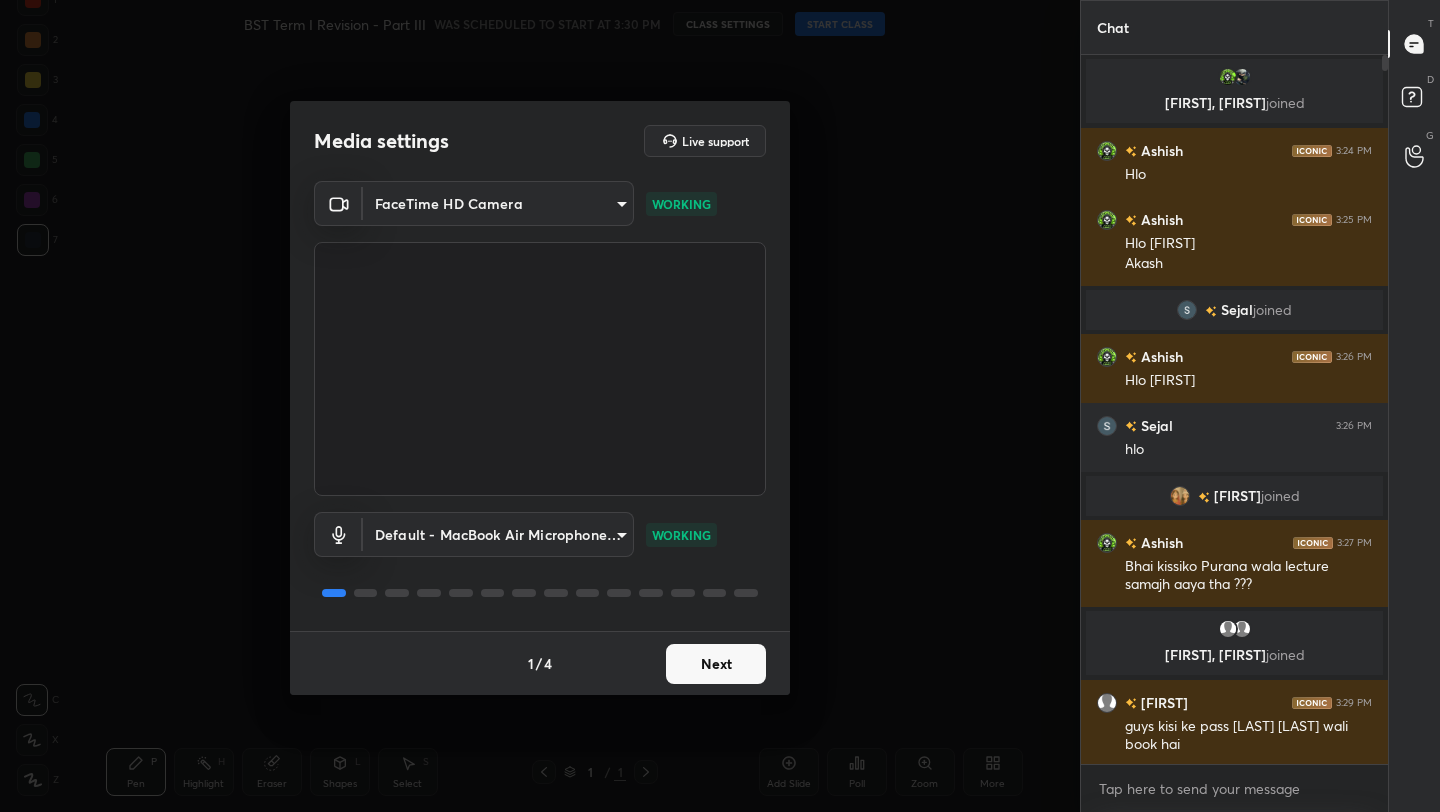 click on "1 / 4 Next" at bounding box center [540, 663] 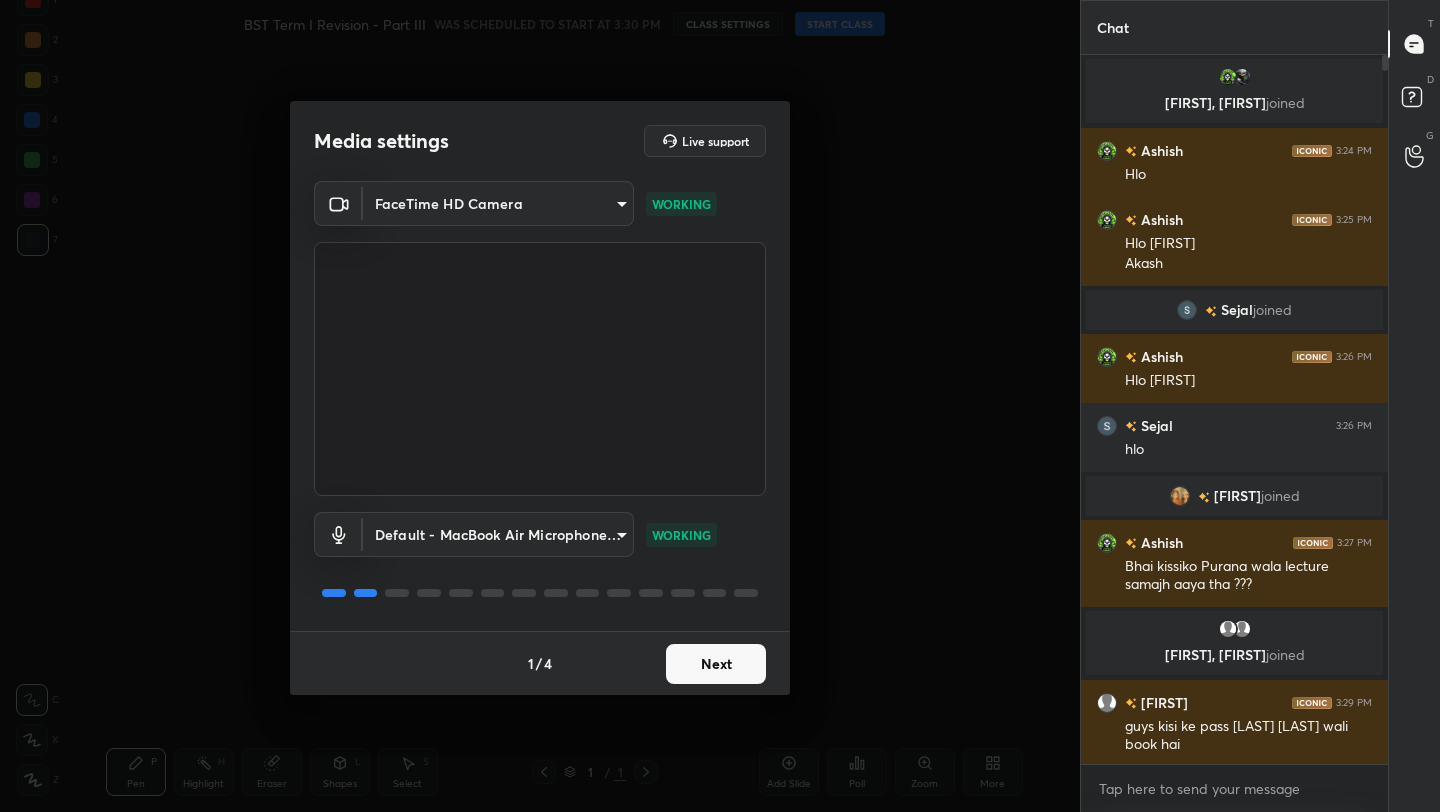 click on "Next" at bounding box center (716, 664) 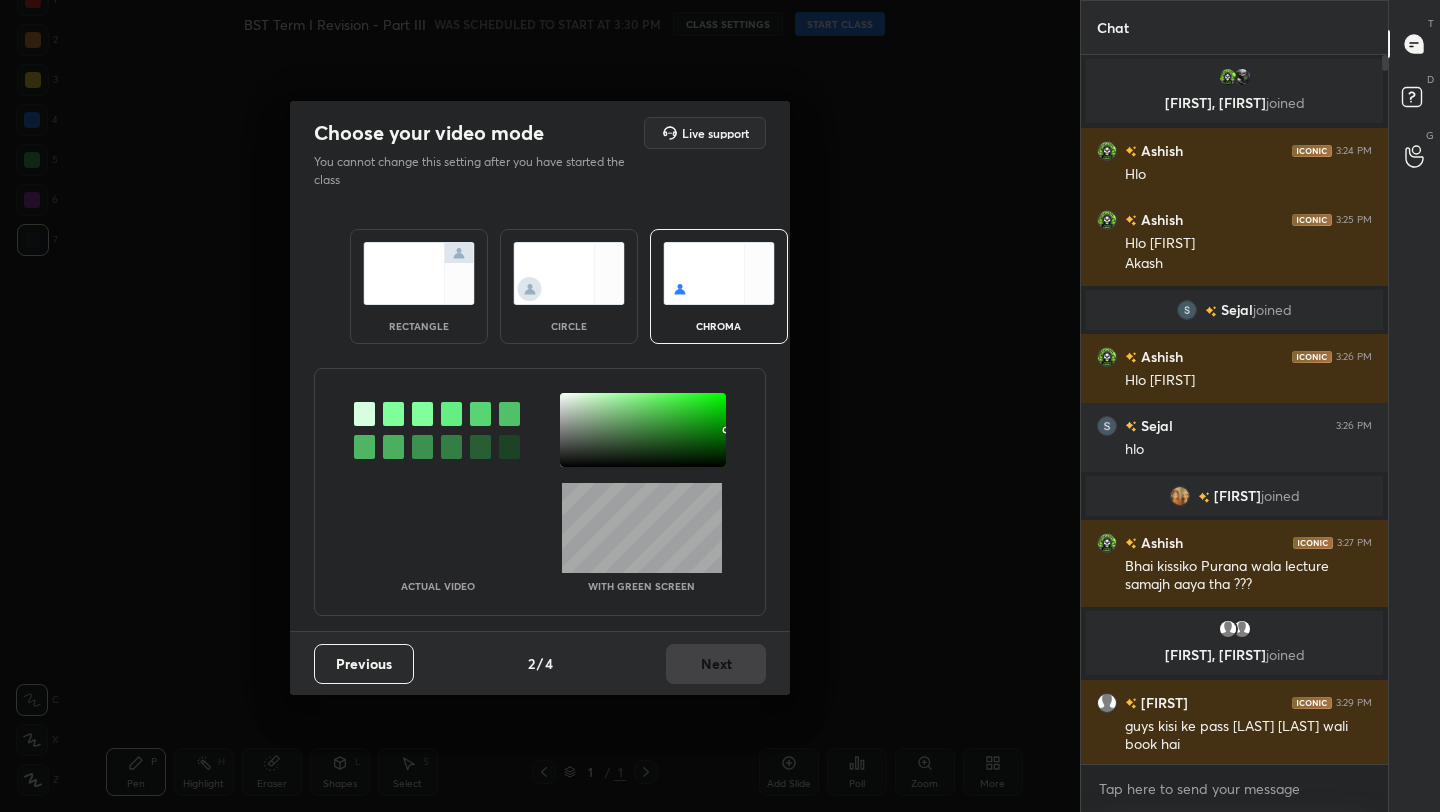 click at bounding box center (419, 273) 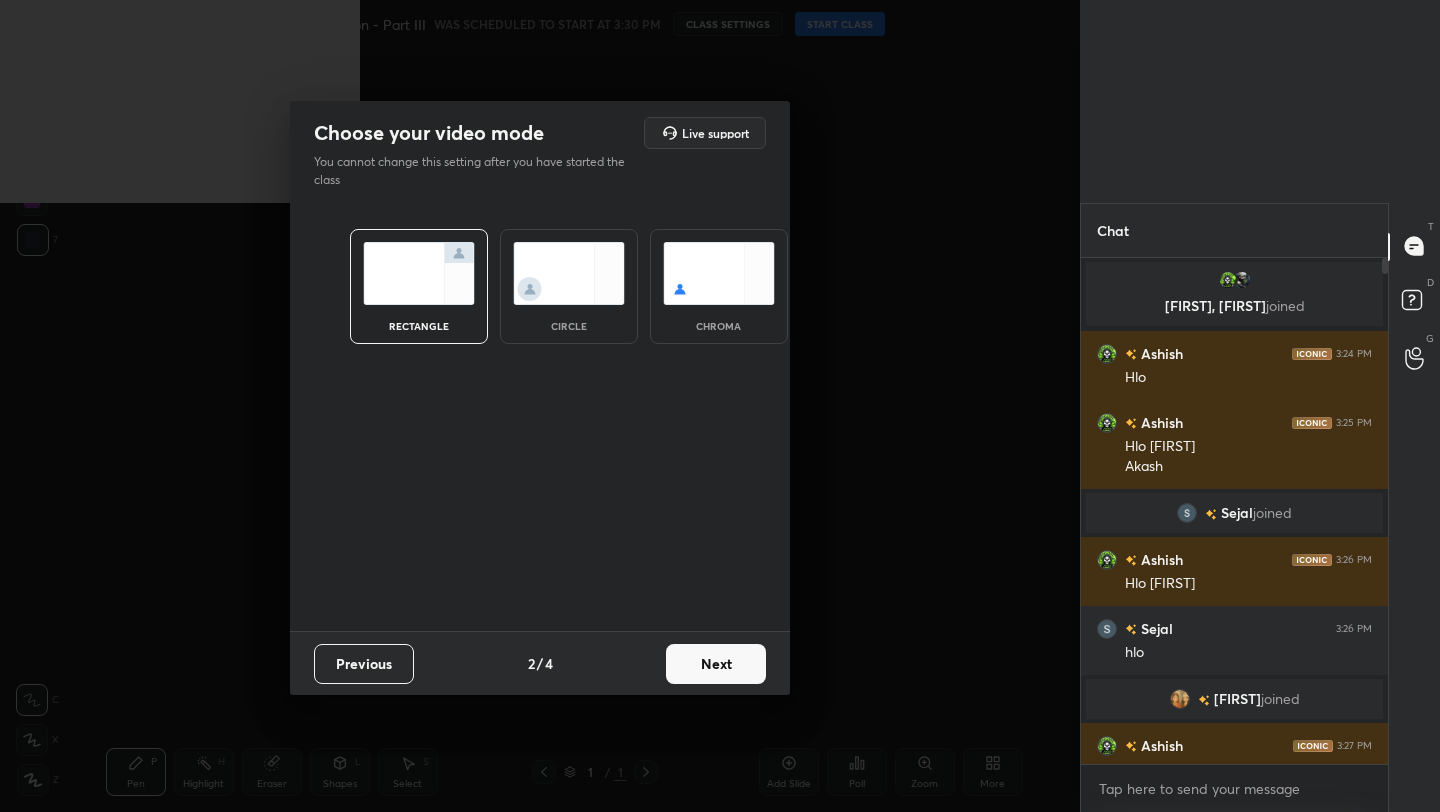 click on "Next" at bounding box center (716, 664) 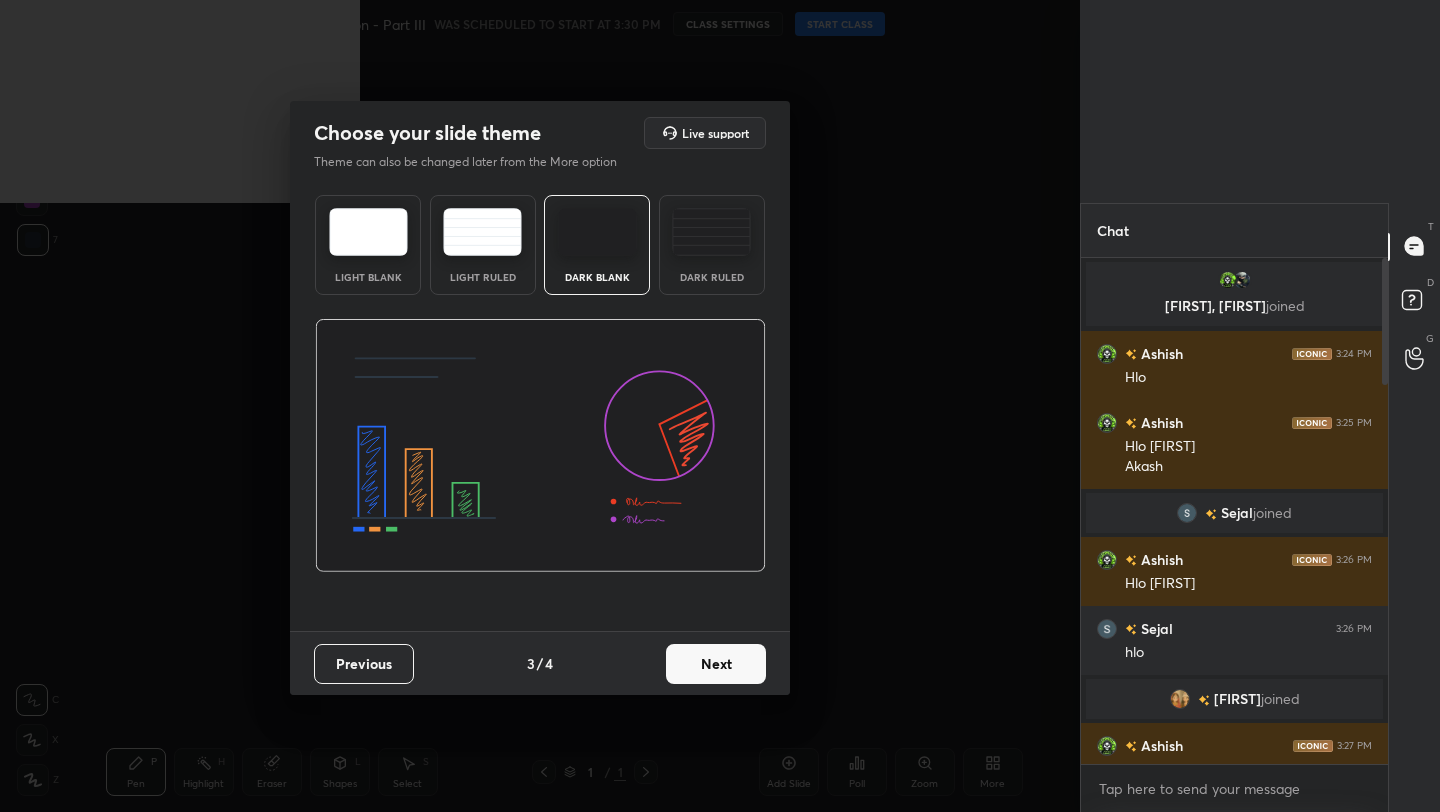 click on "Previous 3 / 4 Next" at bounding box center [540, 663] 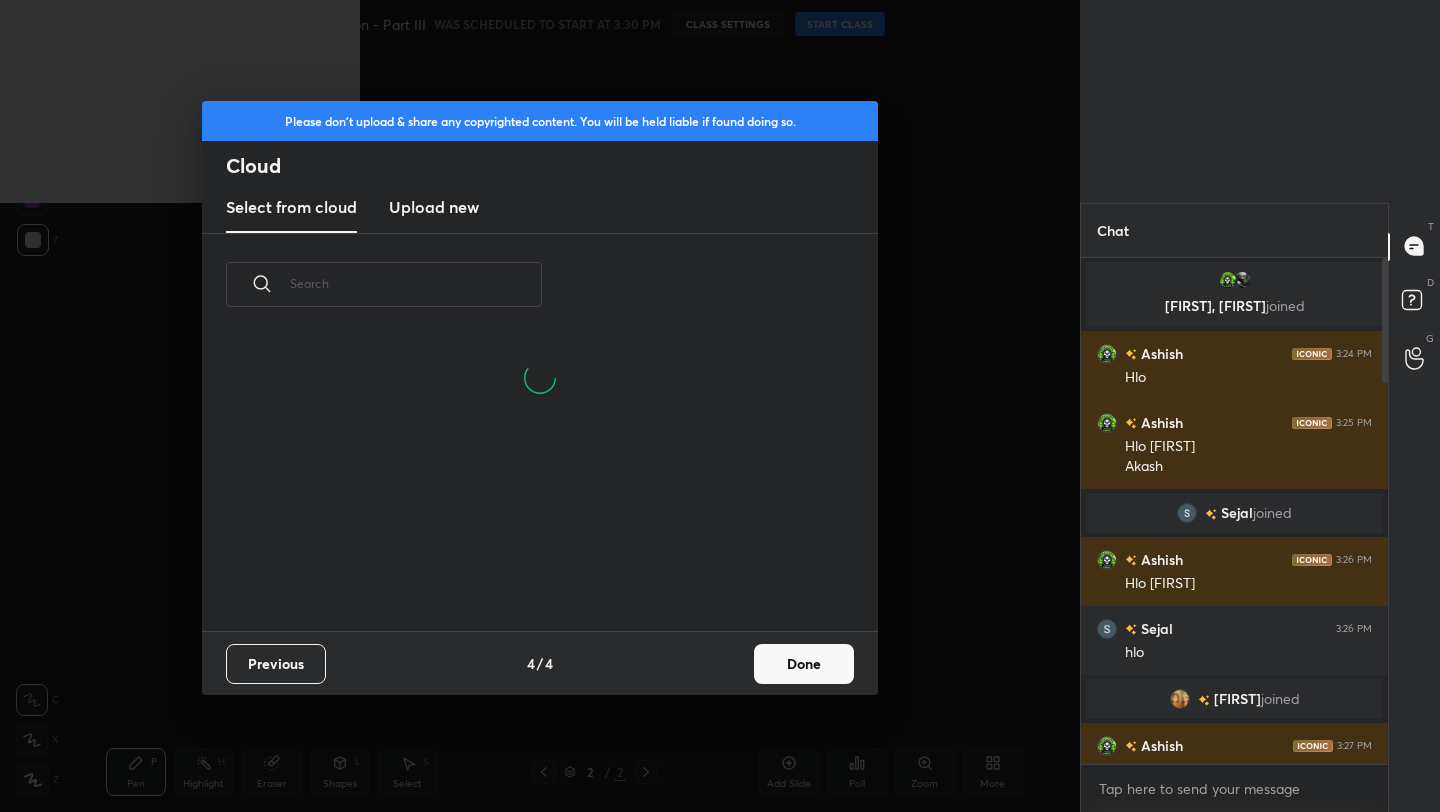 click on "Done" at bounding box center [804, 664] 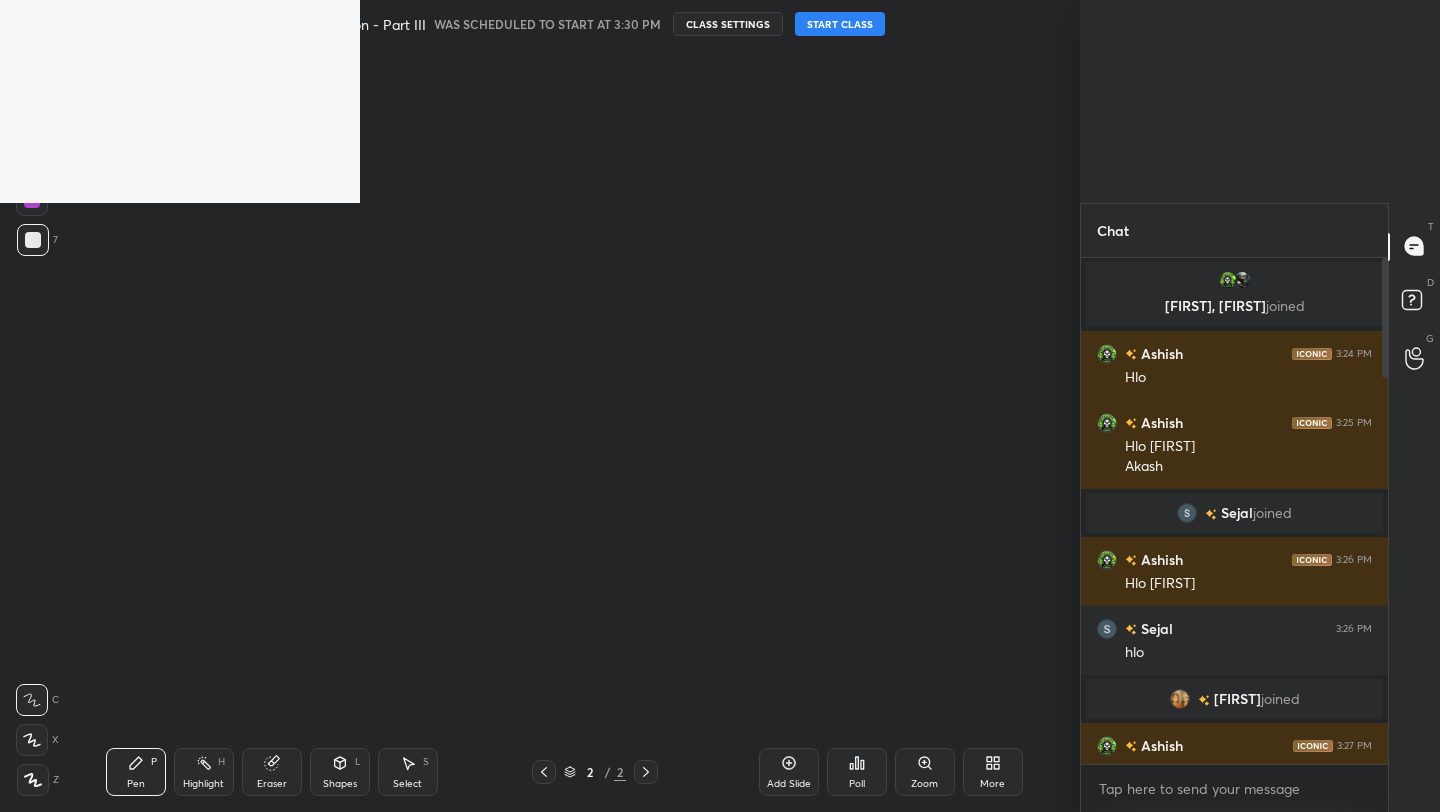 click on "START CLASS" at bounding box center [840, 24] 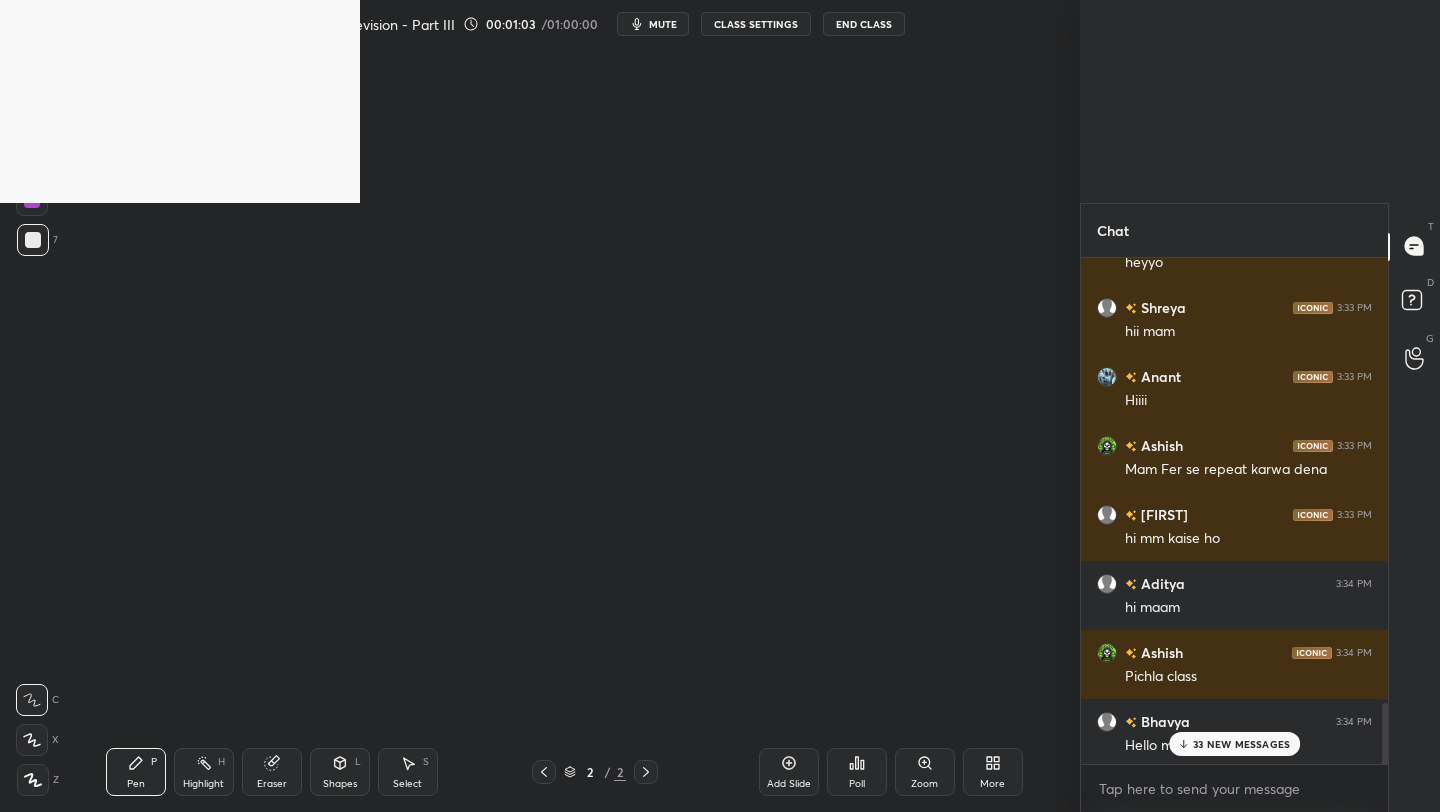 scroll, scrollTop: 3709, scrollLeft: 0, axis: vertical 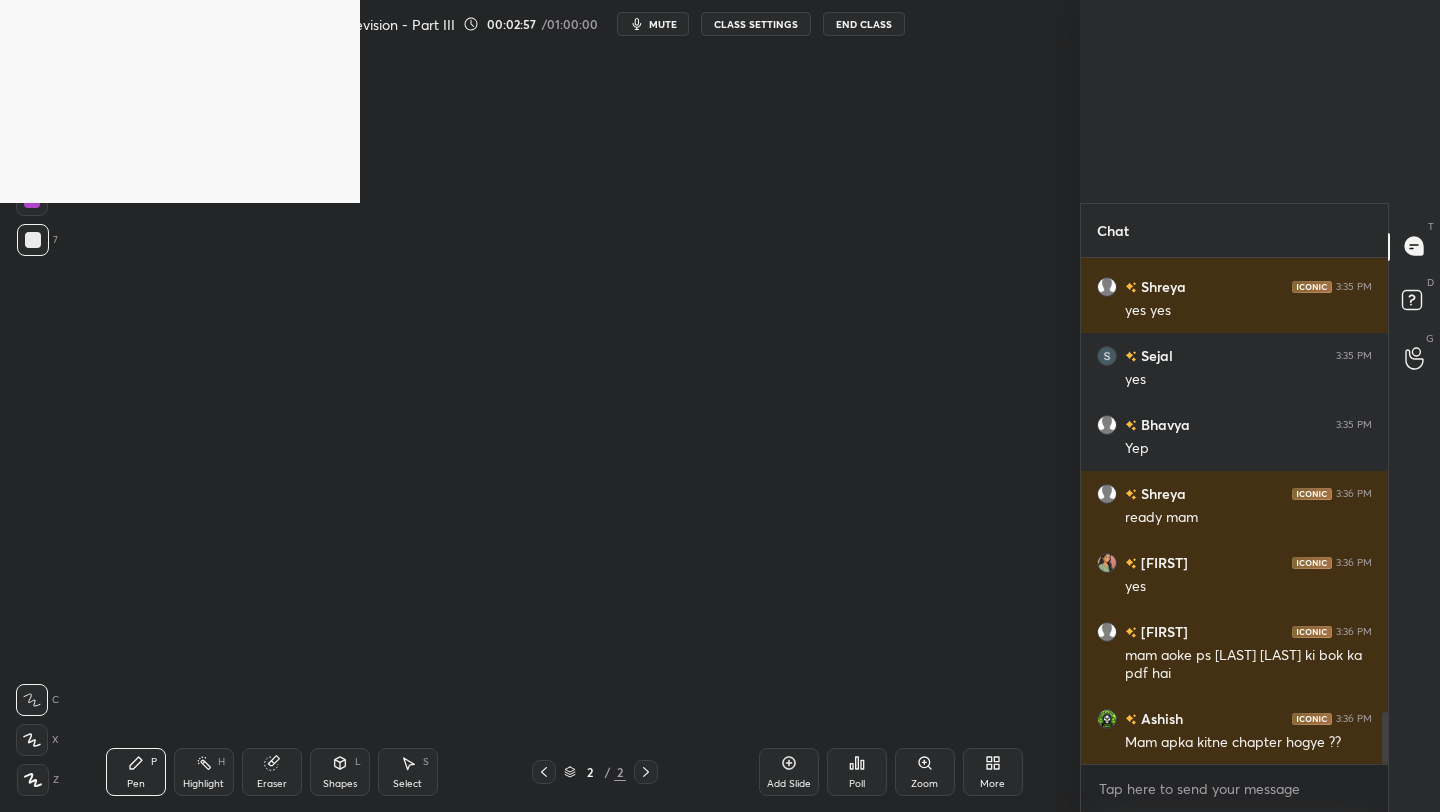 click 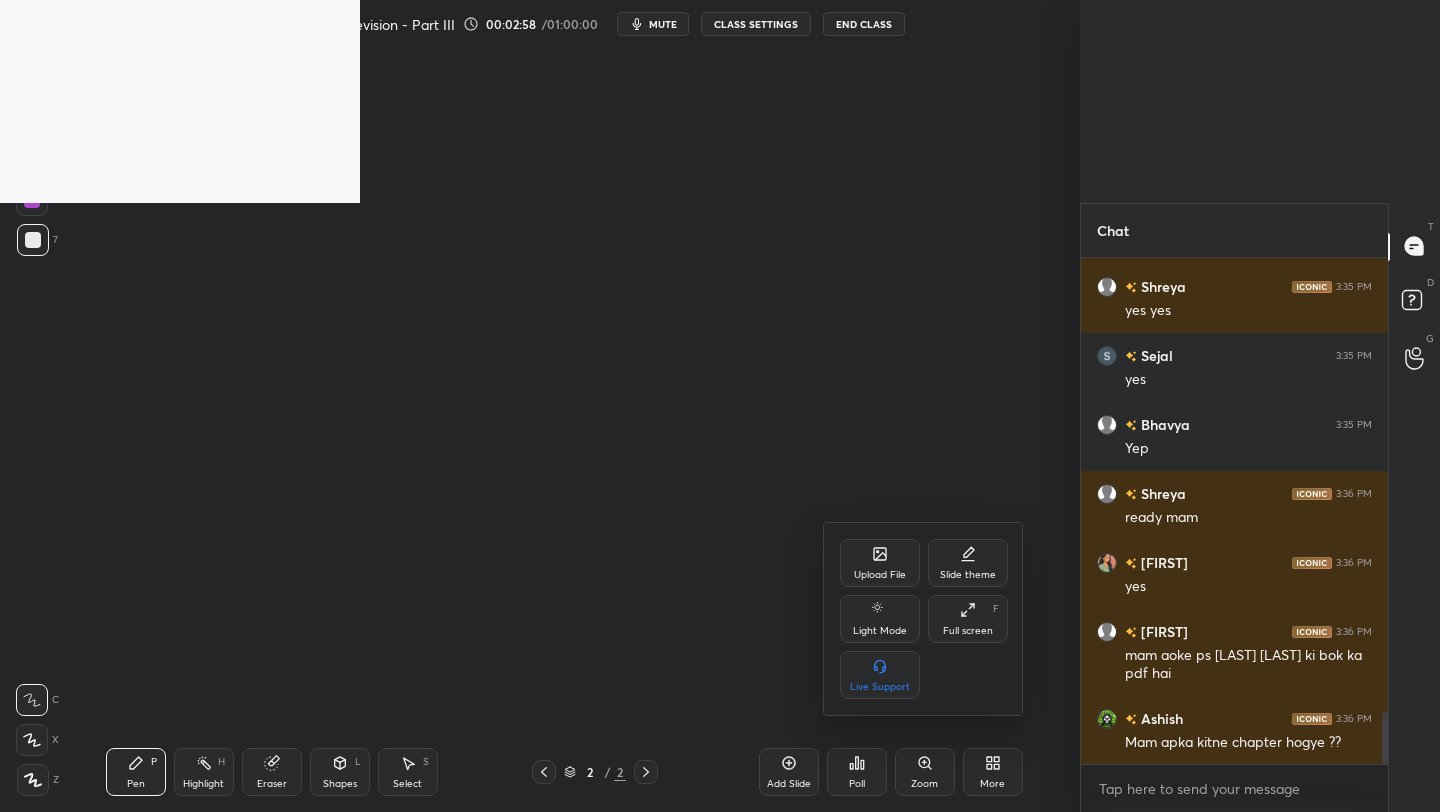 click on "Upload File" at bounding box center (880, 563) 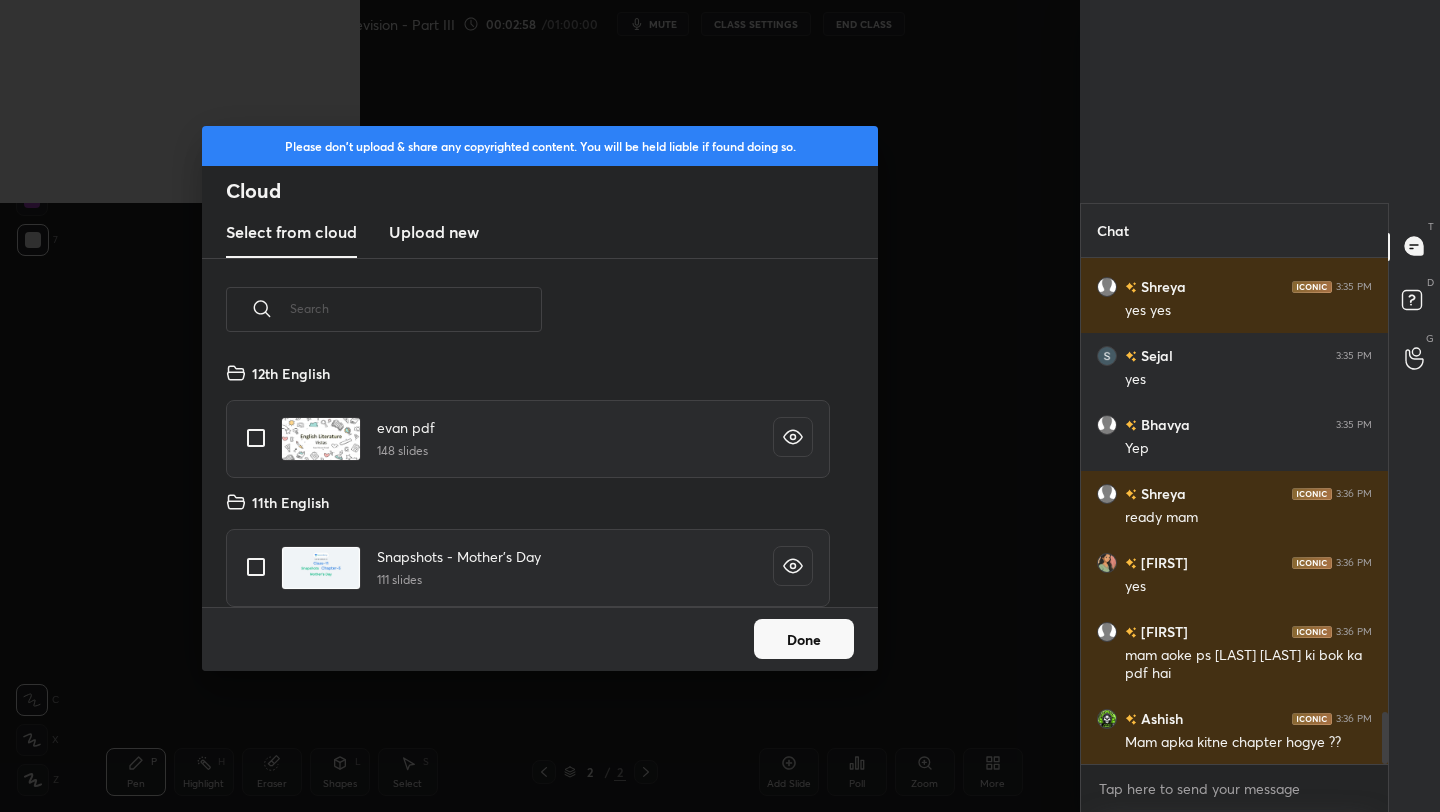 scroll, scrollTop: 7, scrollLeft: 11, axis: both 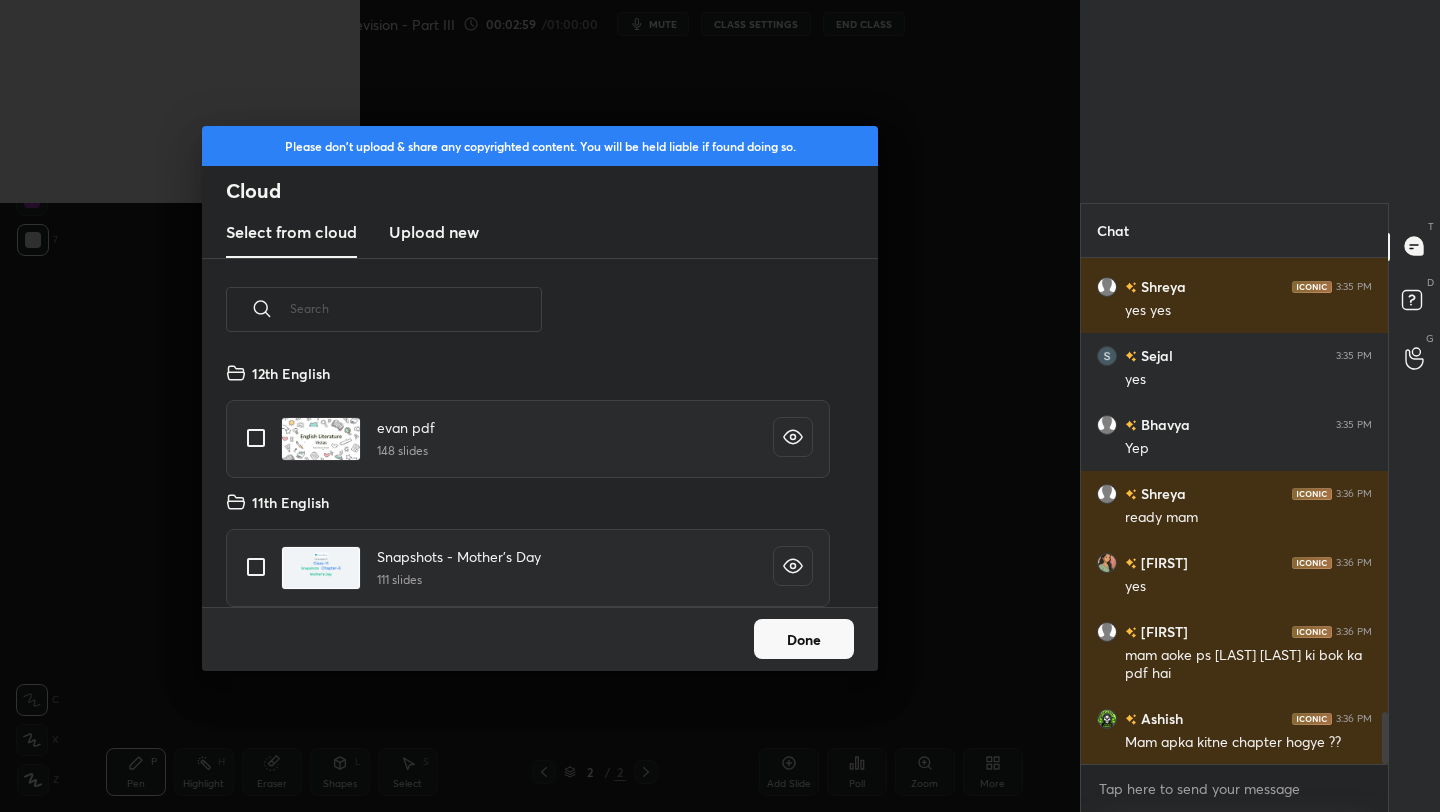 click on "Select from cloud Upload new" at bounding box center (540, 233) 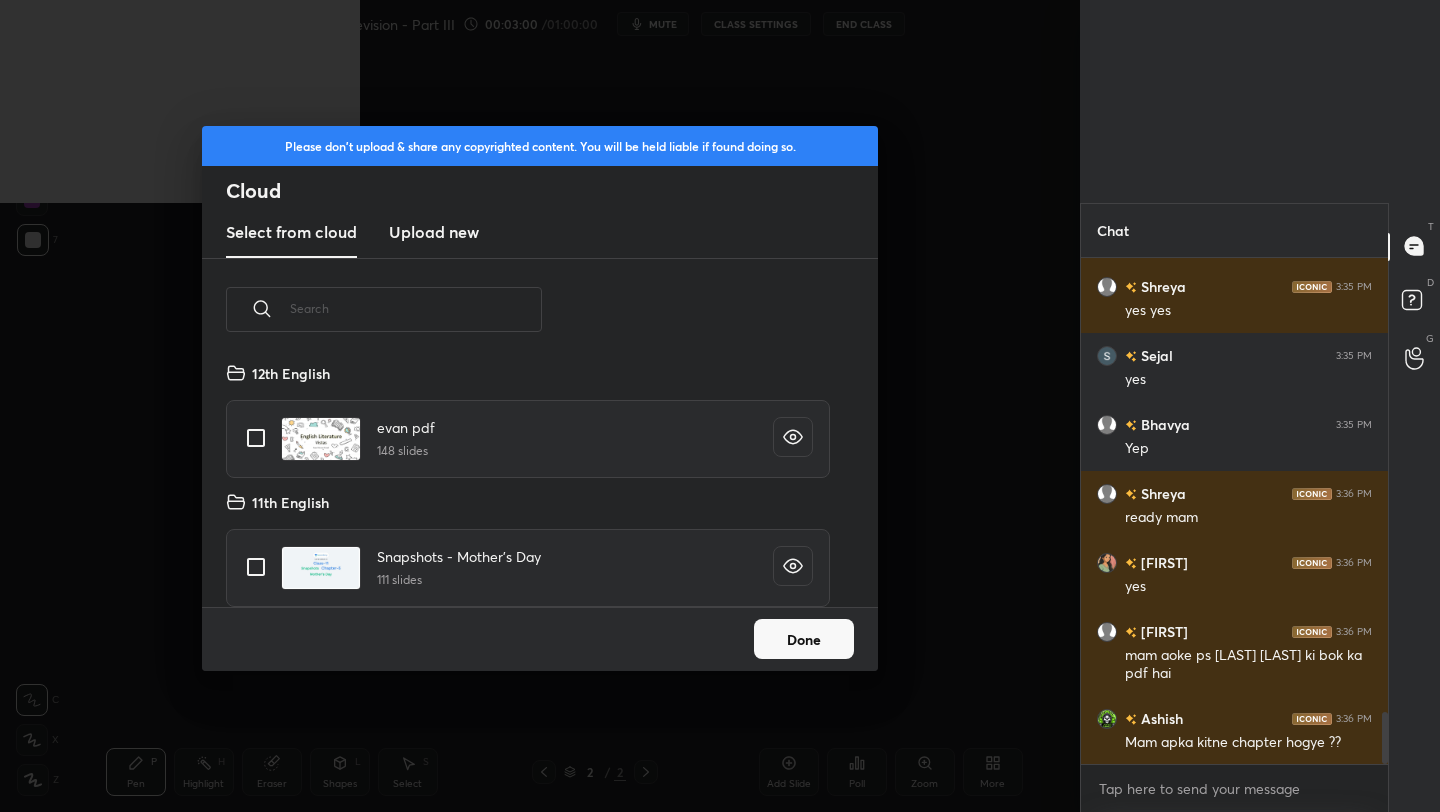 click on "Upload new" at bounding box center [434, 233] 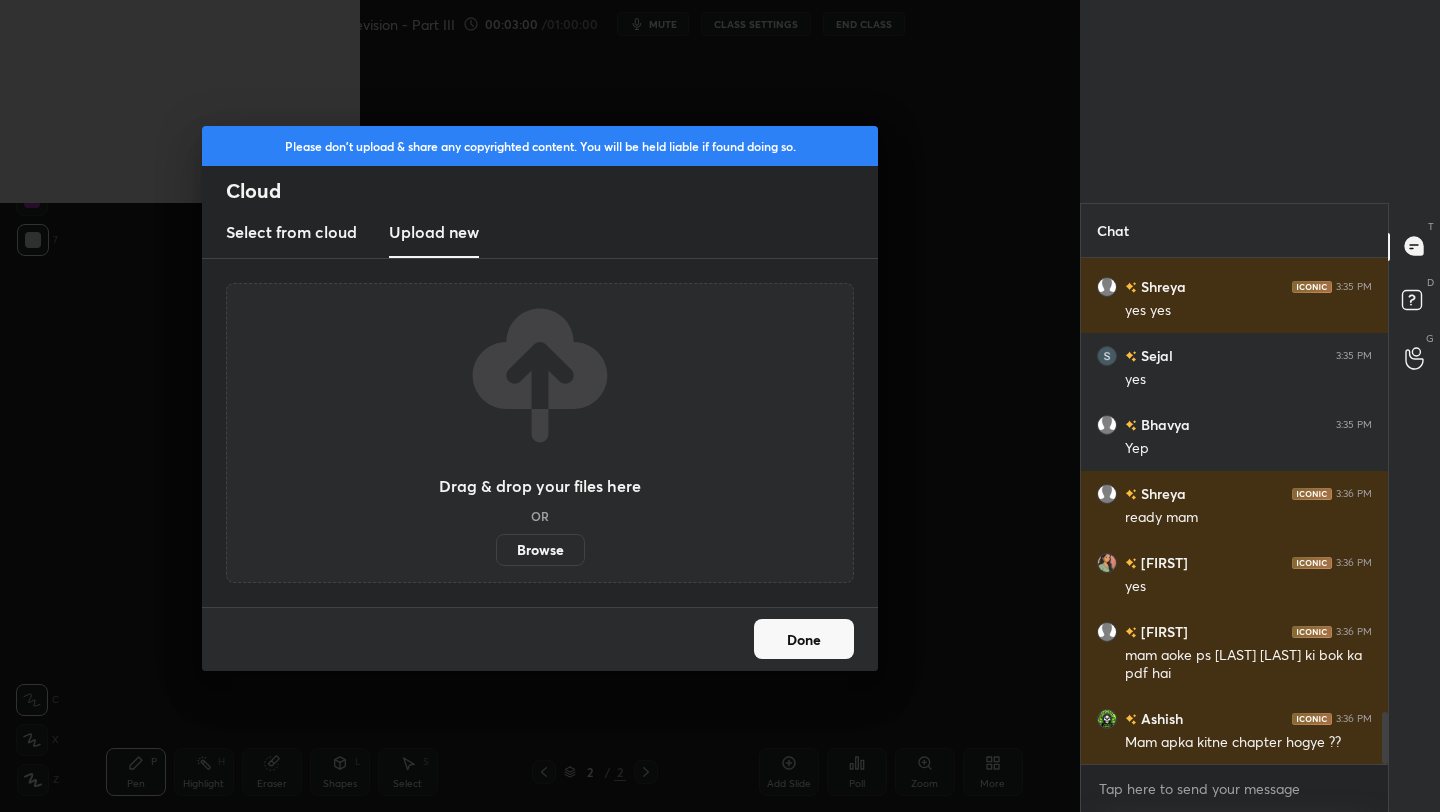 click on "Browse" at bounding box center (540, 550) 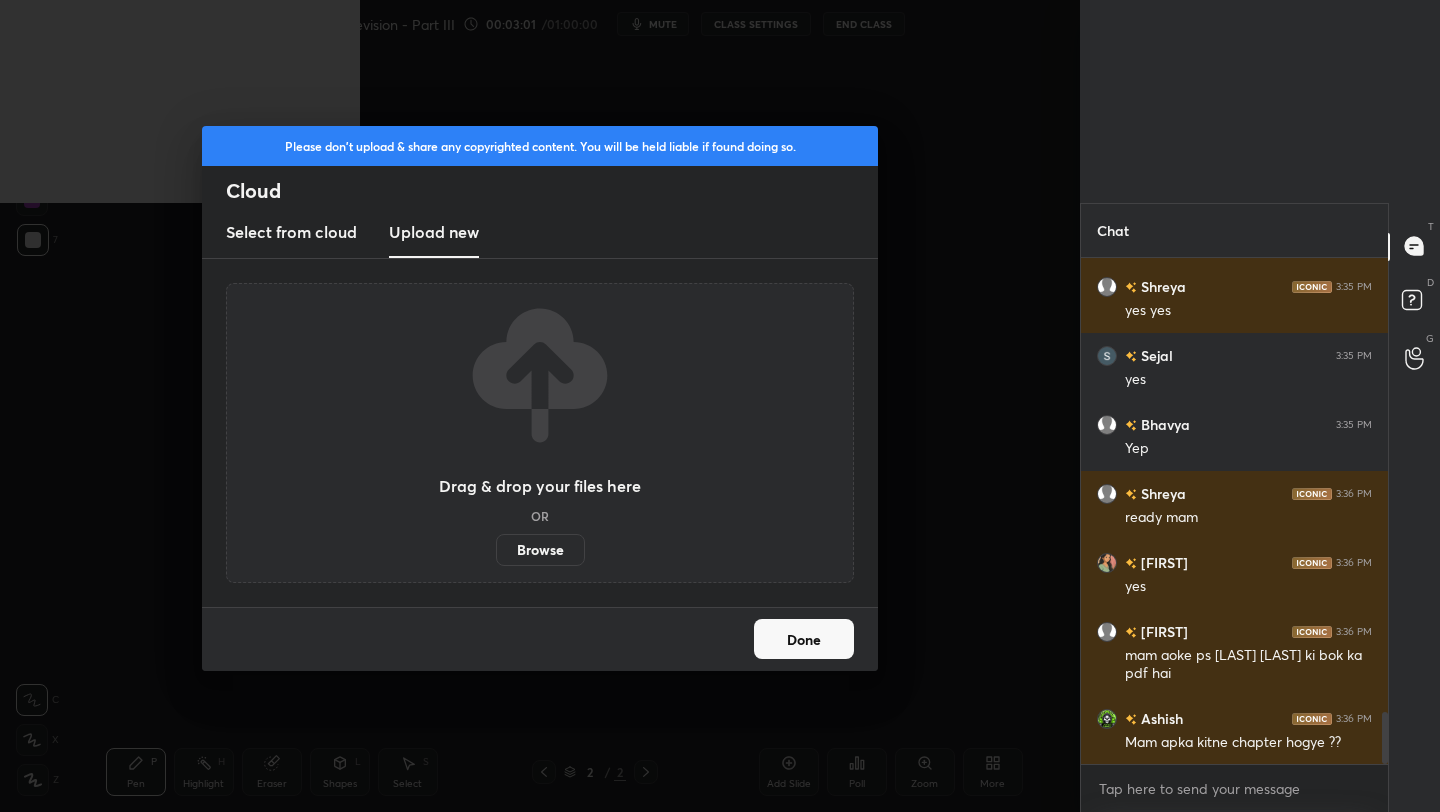 click on "Browse" at bounding box center [540, 550] 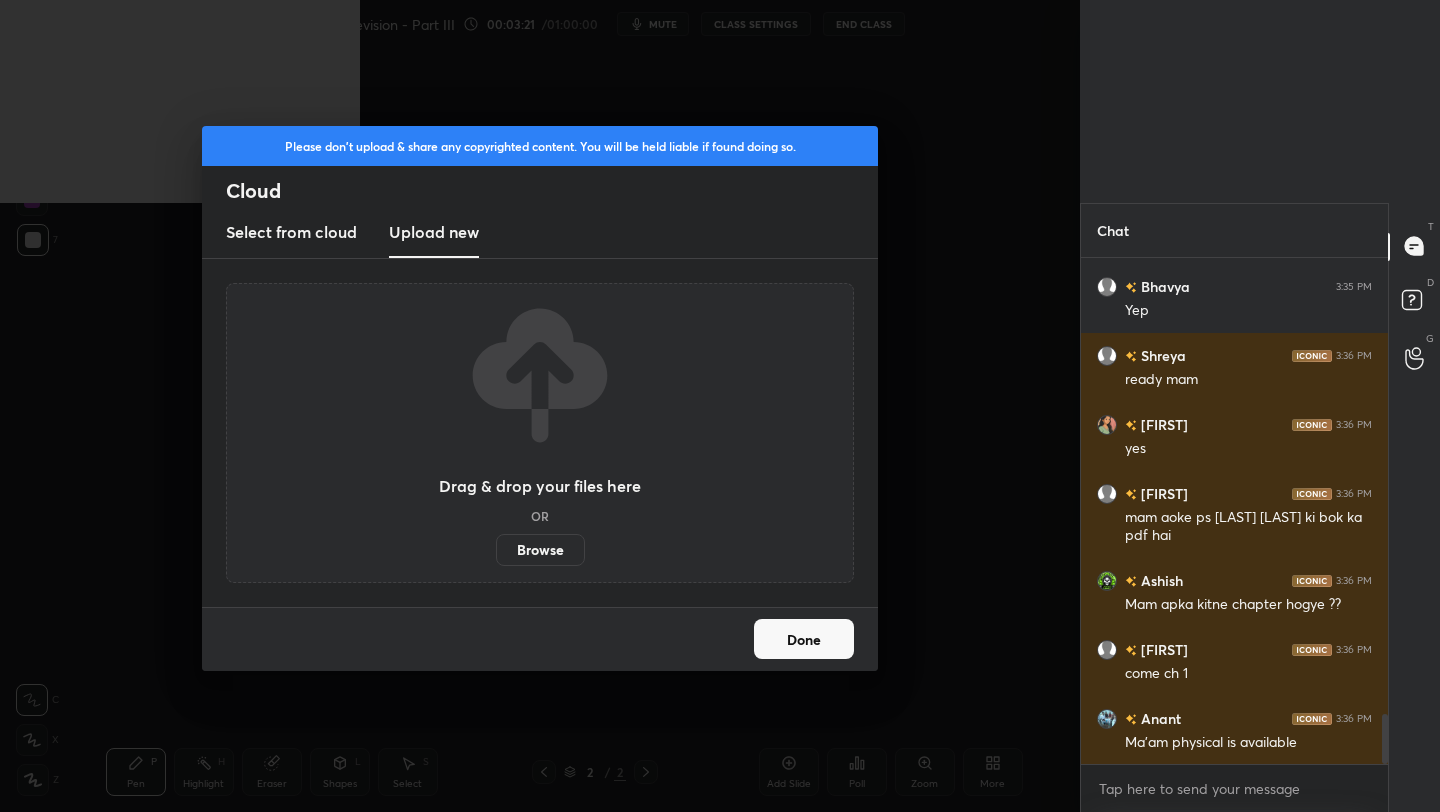 scroll, scrollTop: 4624, scrollLeft: 0, axis: vertical 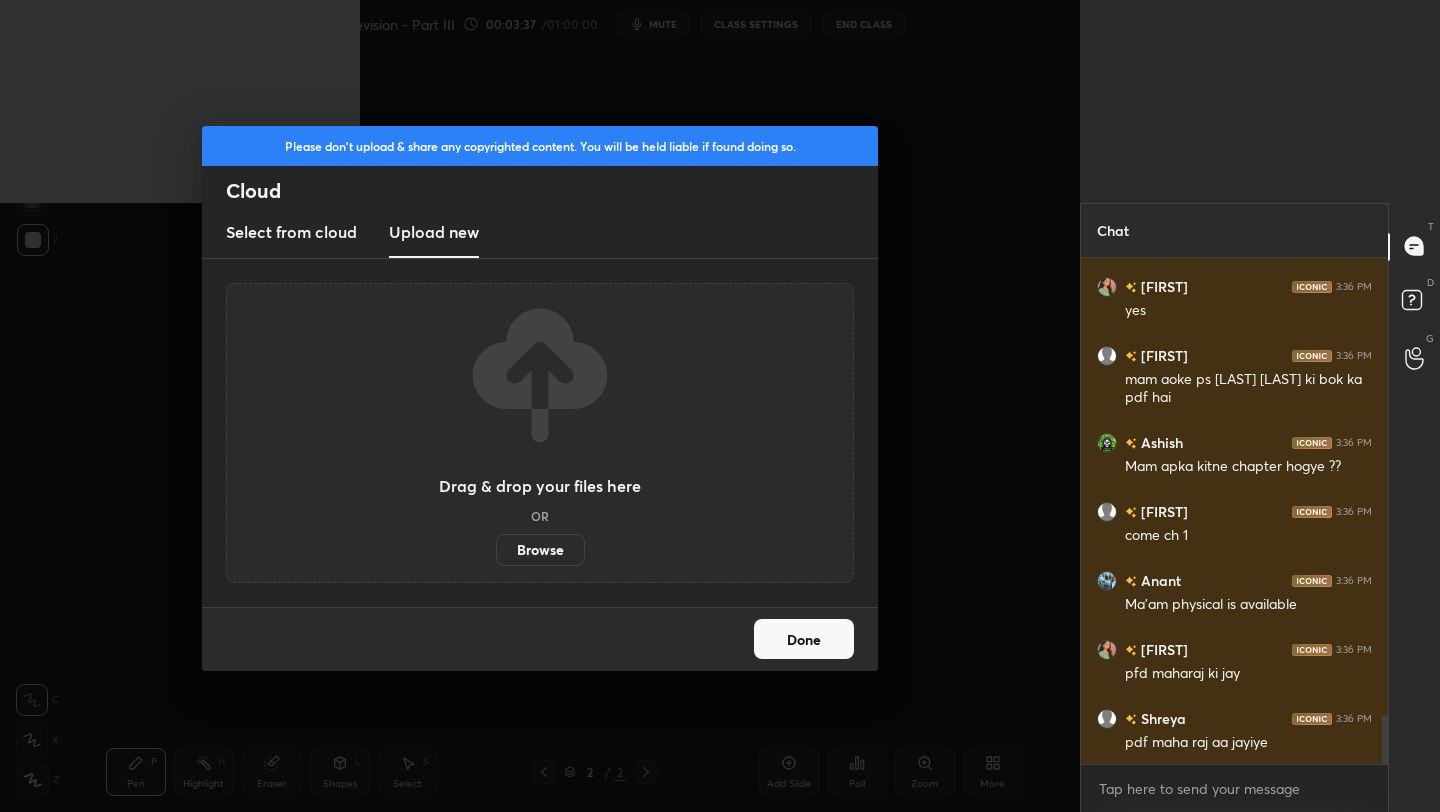 click on "Browse" at bounding box center [540, 550] 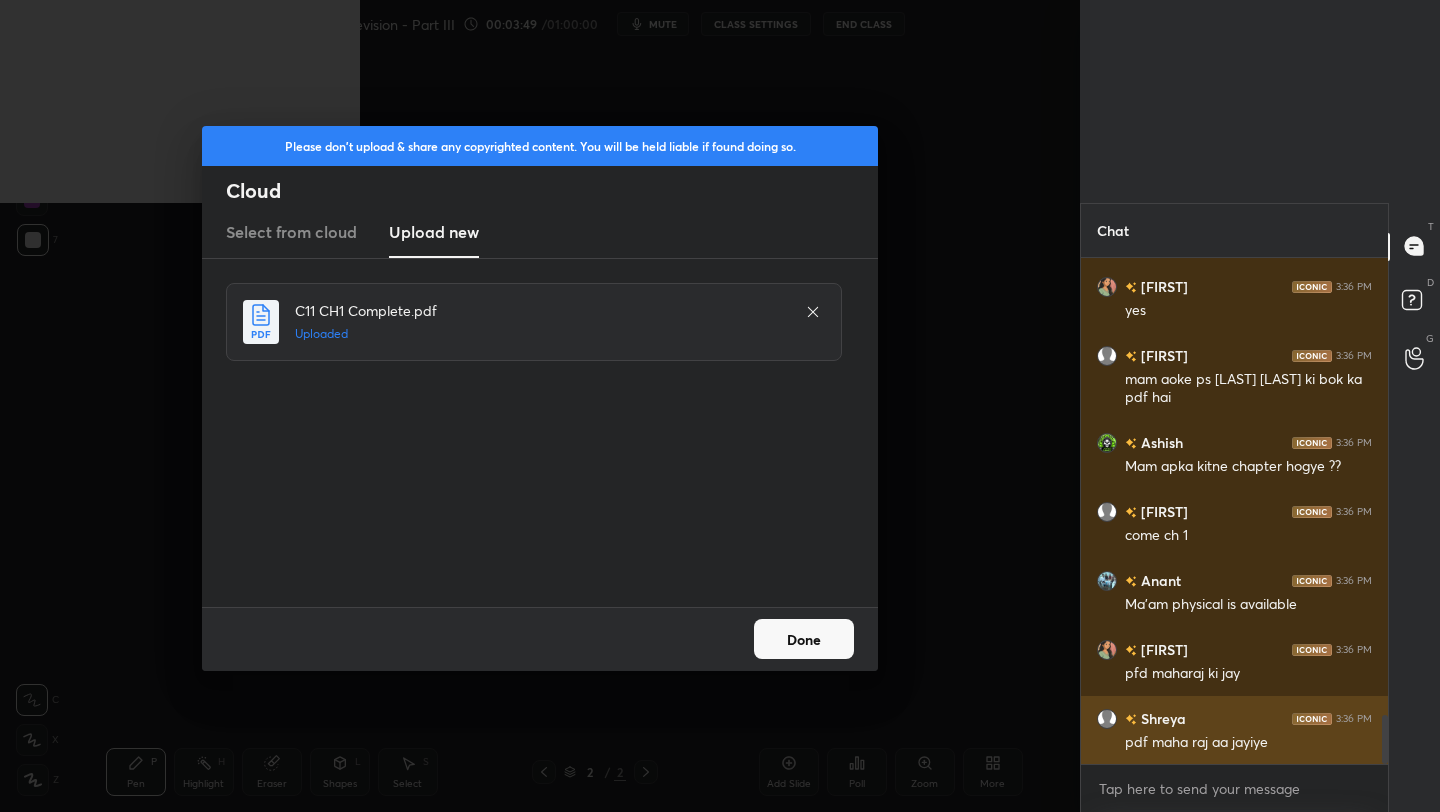 scroll, scrollTop: 4762, scrollLeft: 0, axis: vertical 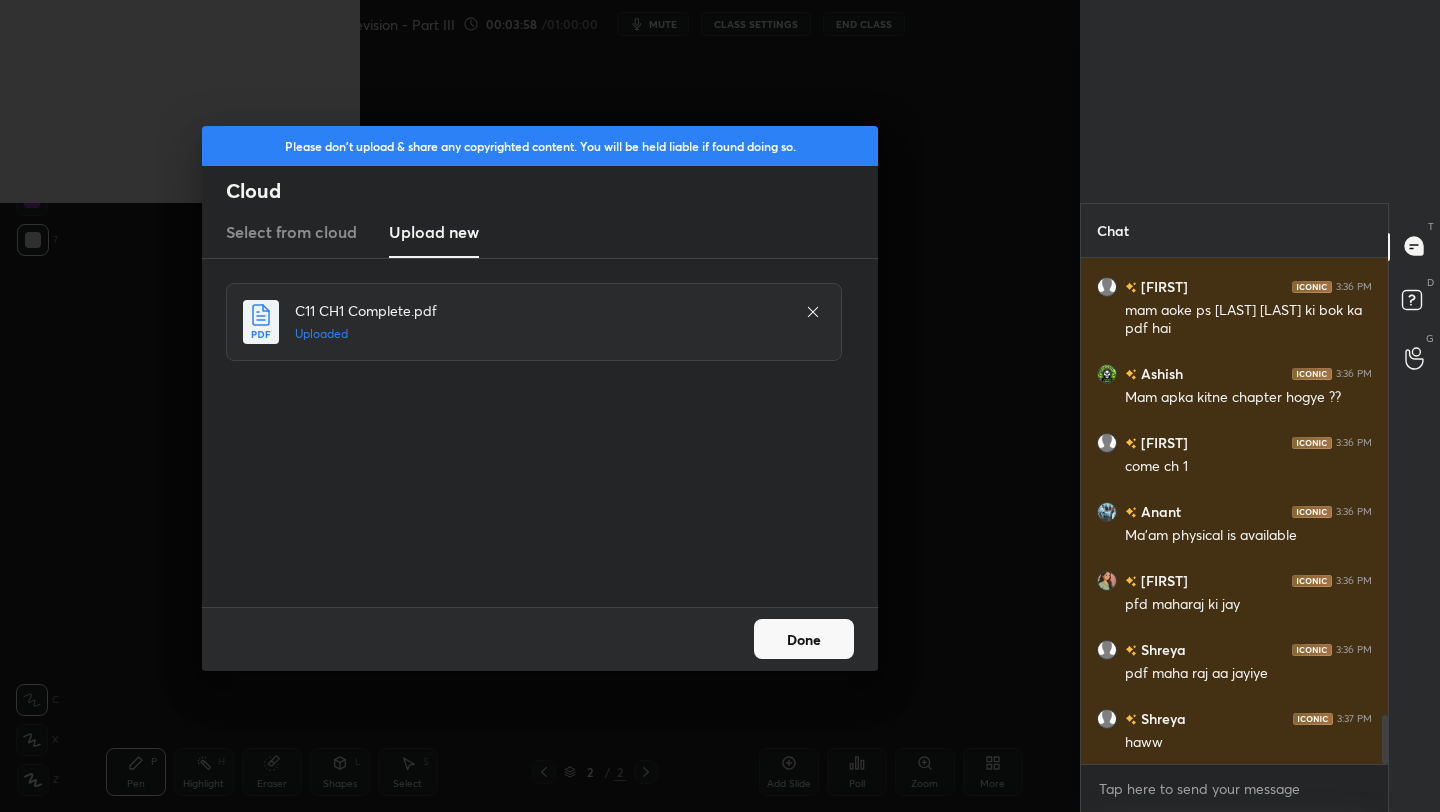 click on "Done" at bounding box center (804, 639) 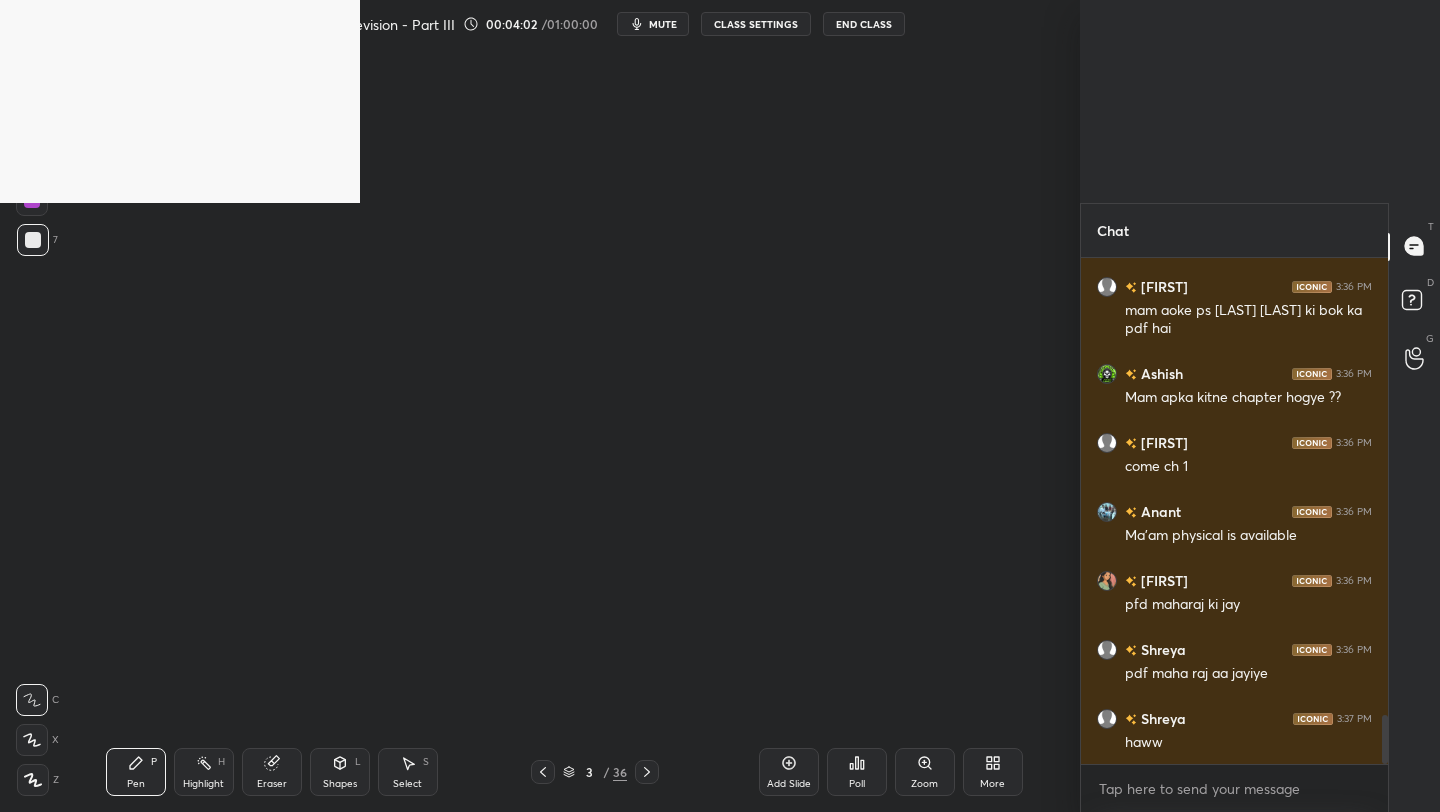 click 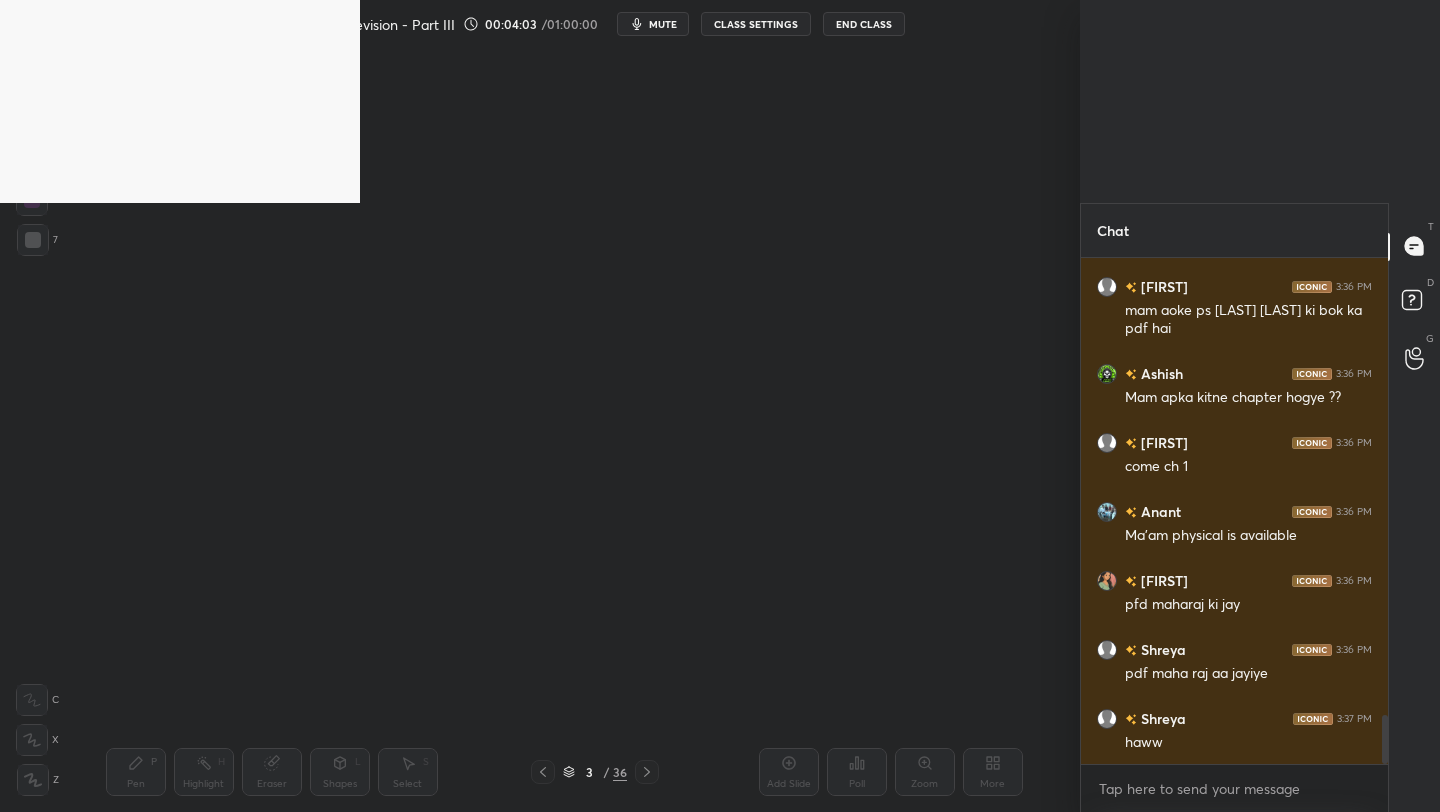 scroll, scrollTop: 1, scrollLeft: 11, axis: both 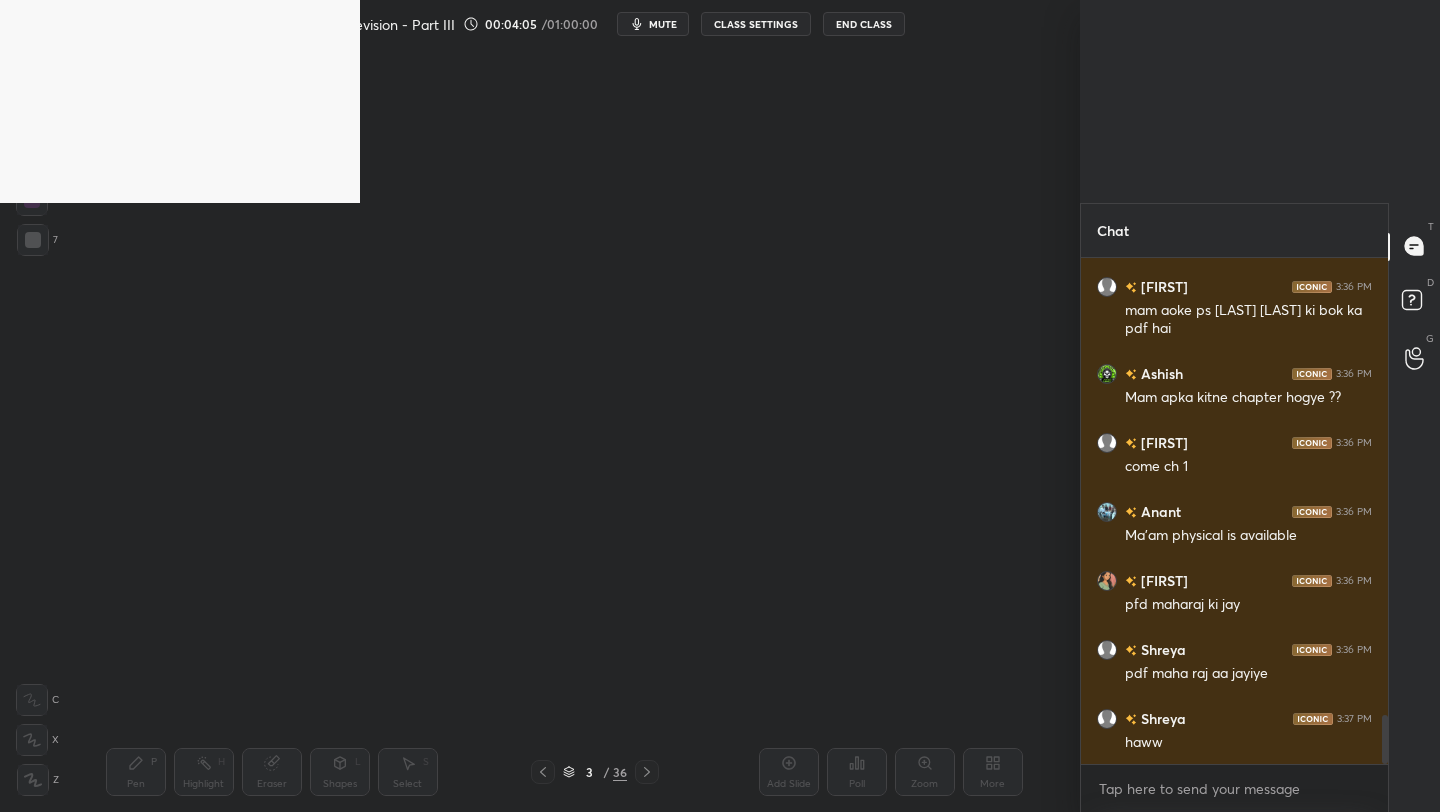 click 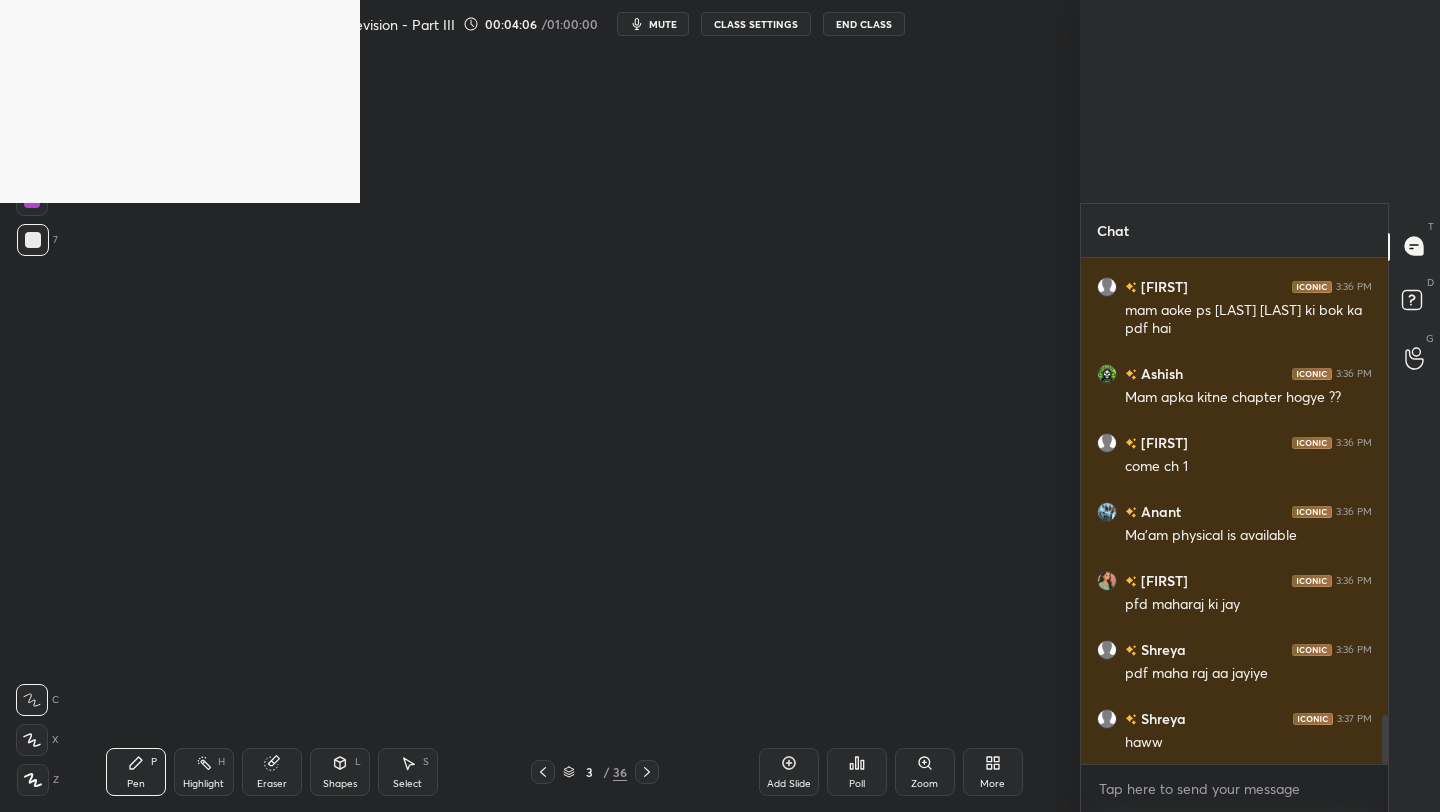 click 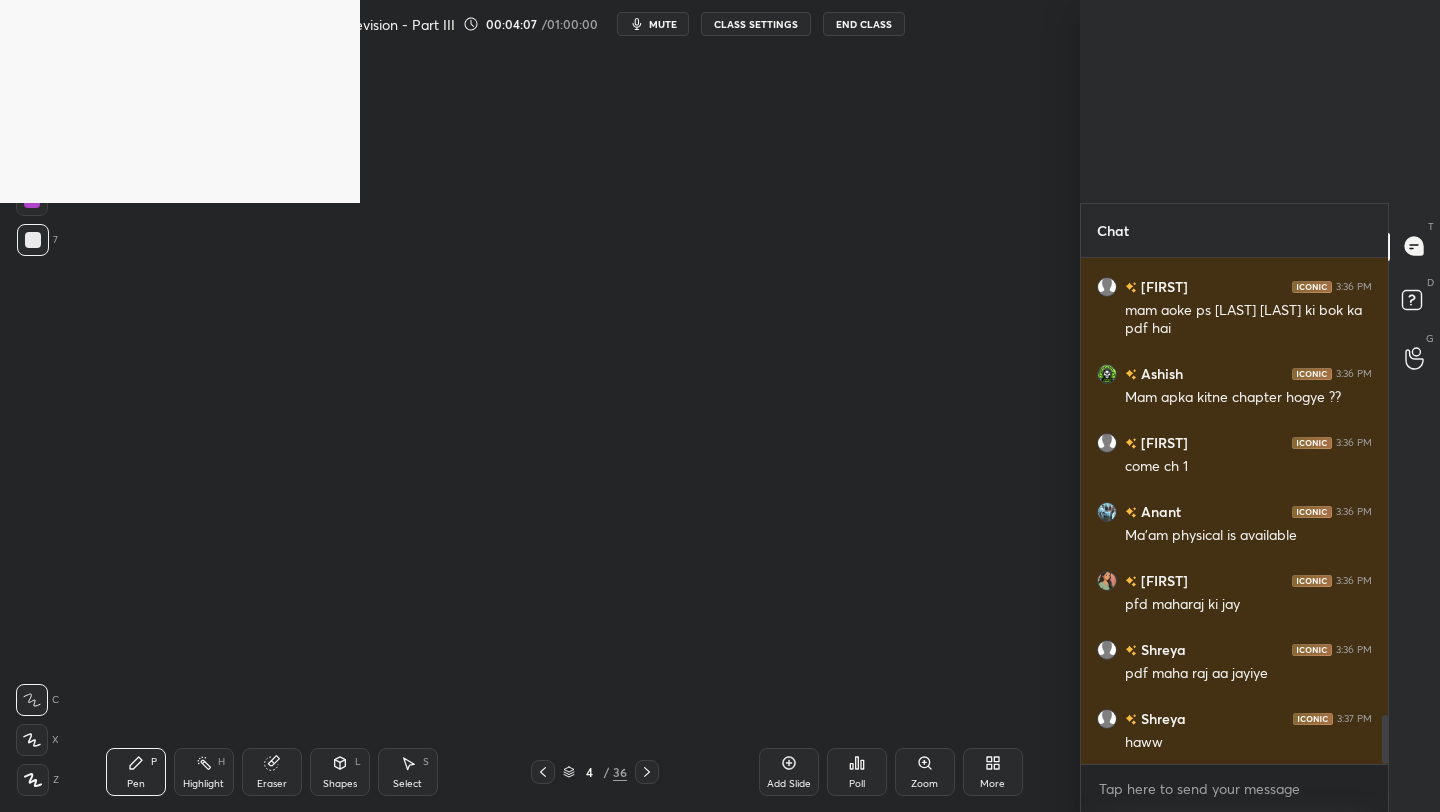 click 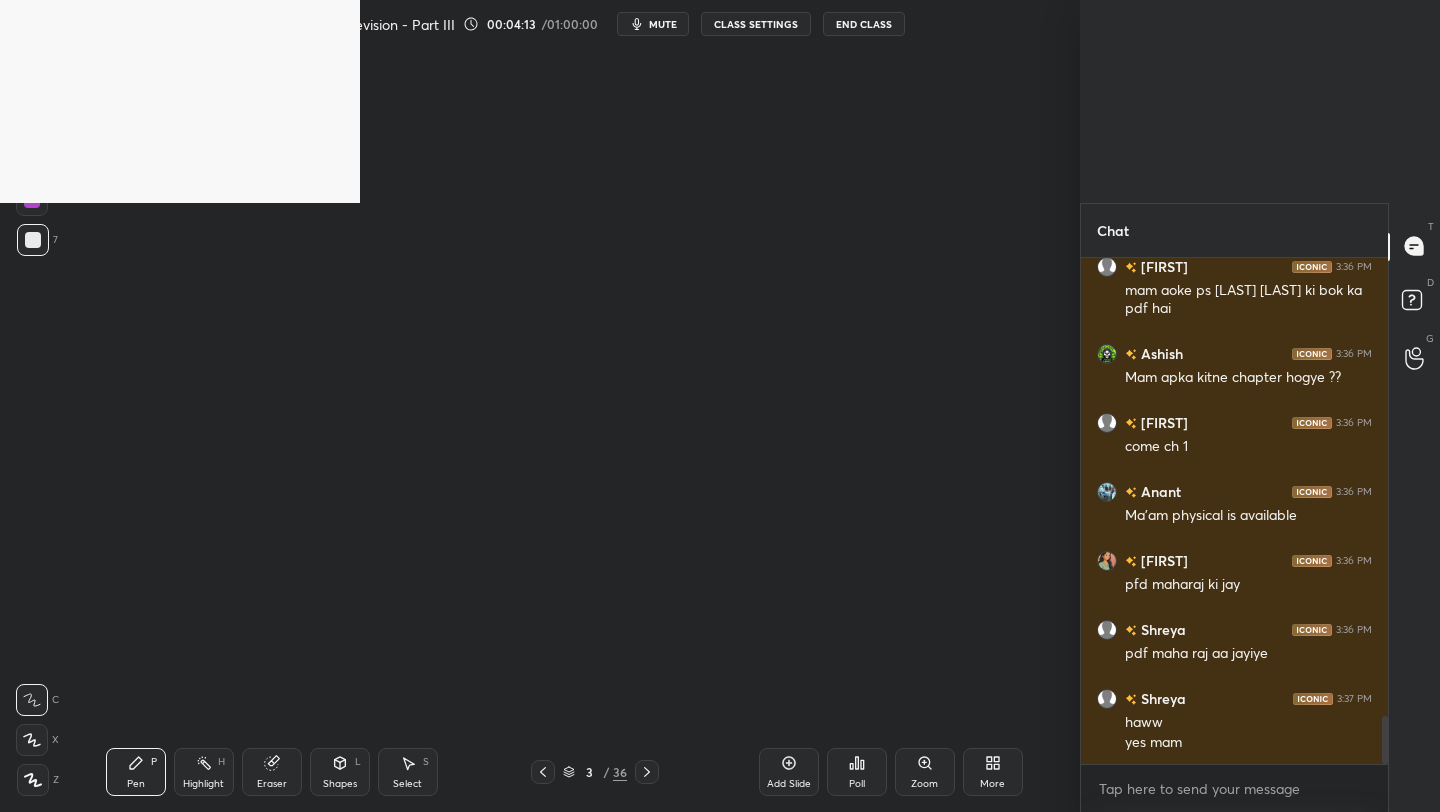 scroll, scrollTop: 4851, scrollLeft: 0, axis: vertical 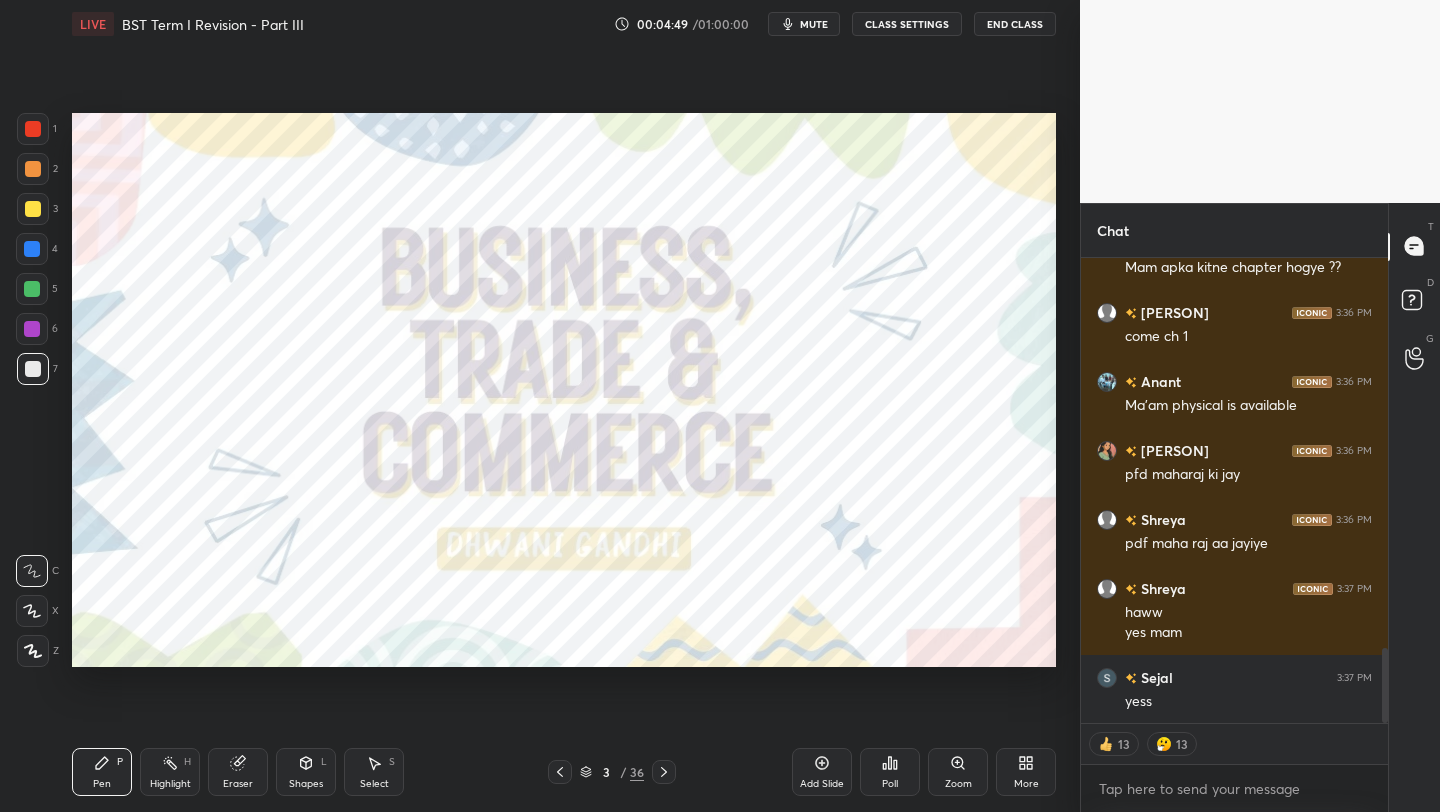 click 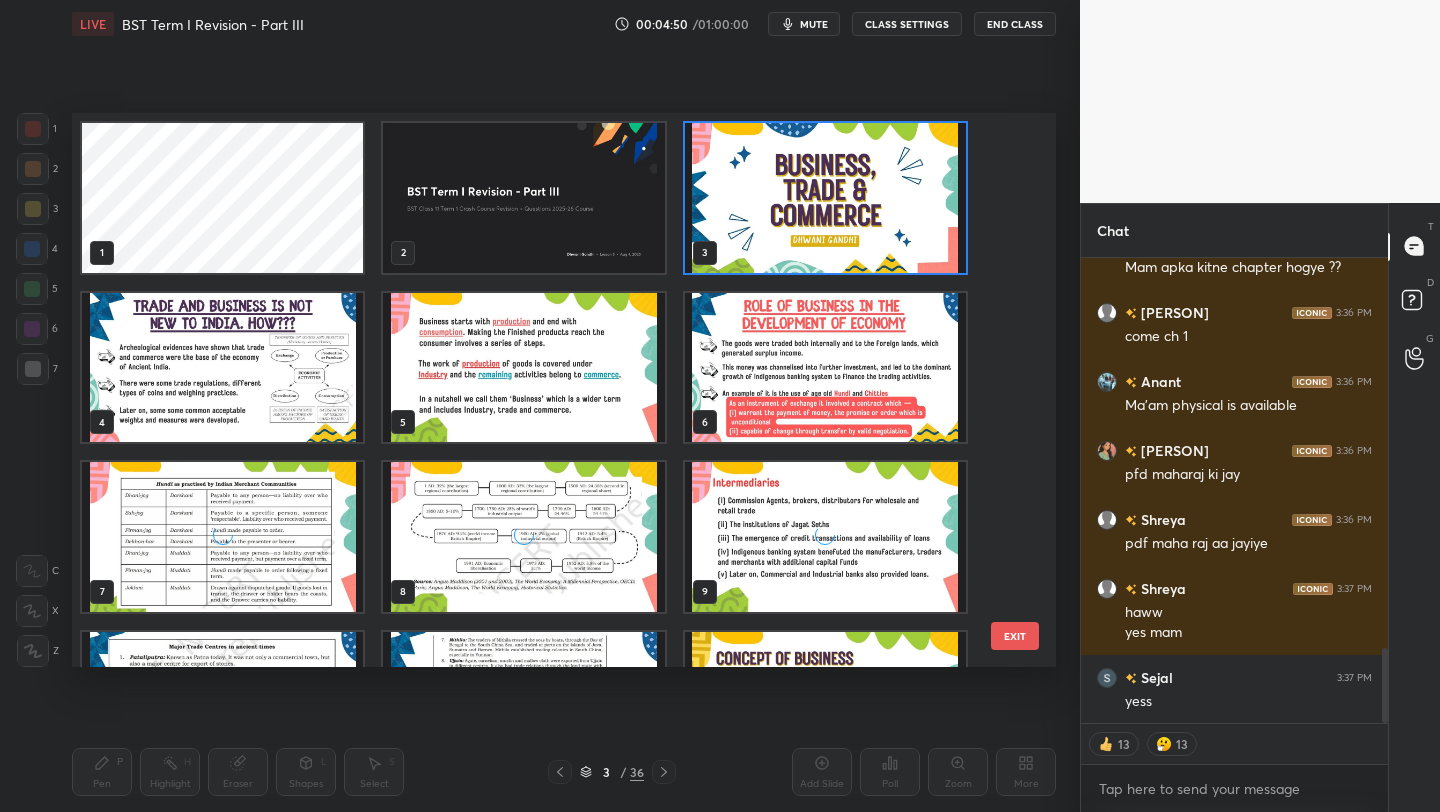 scroll, scrollTop: 7, scrollLeft: 11, axis: both 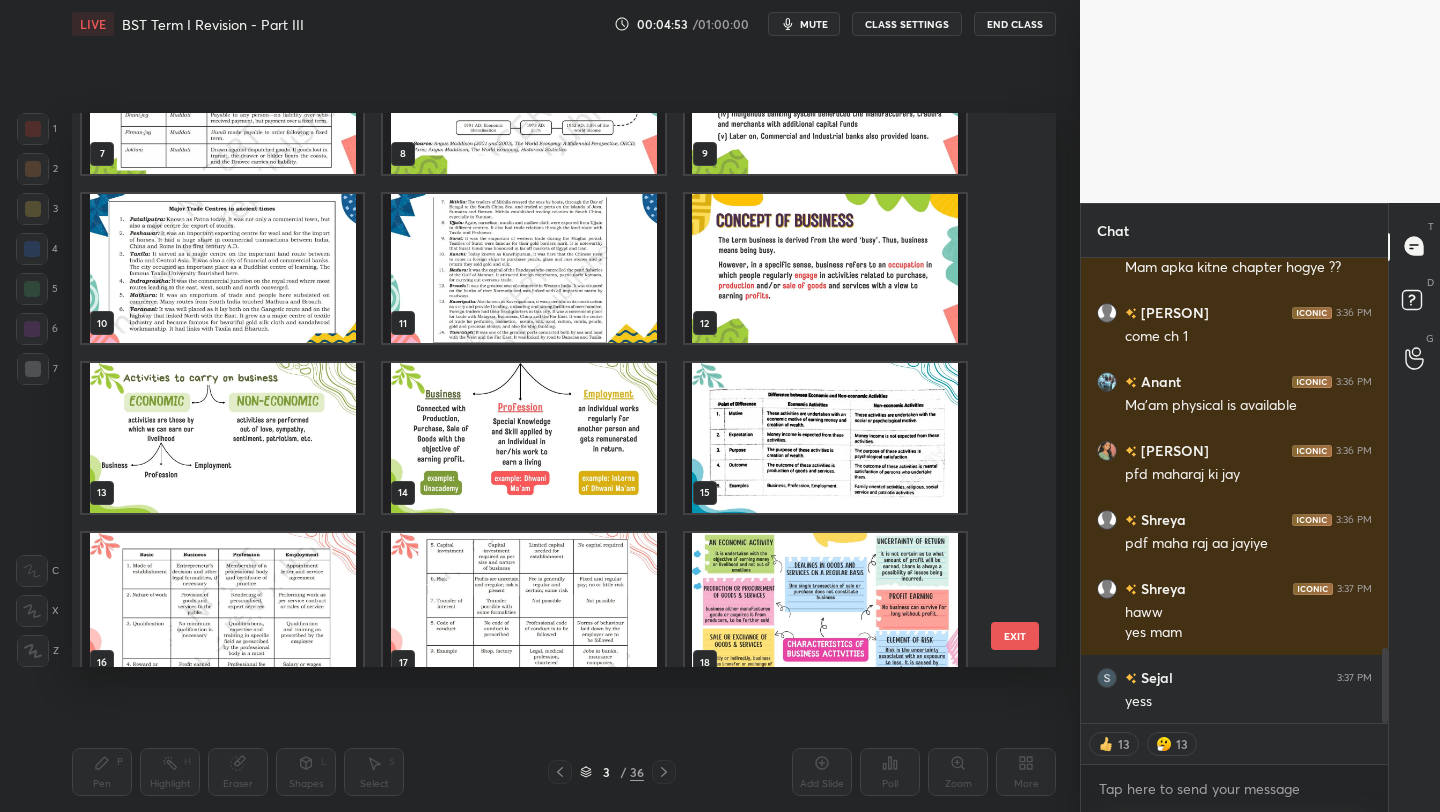click at bounding box center [825, 269] 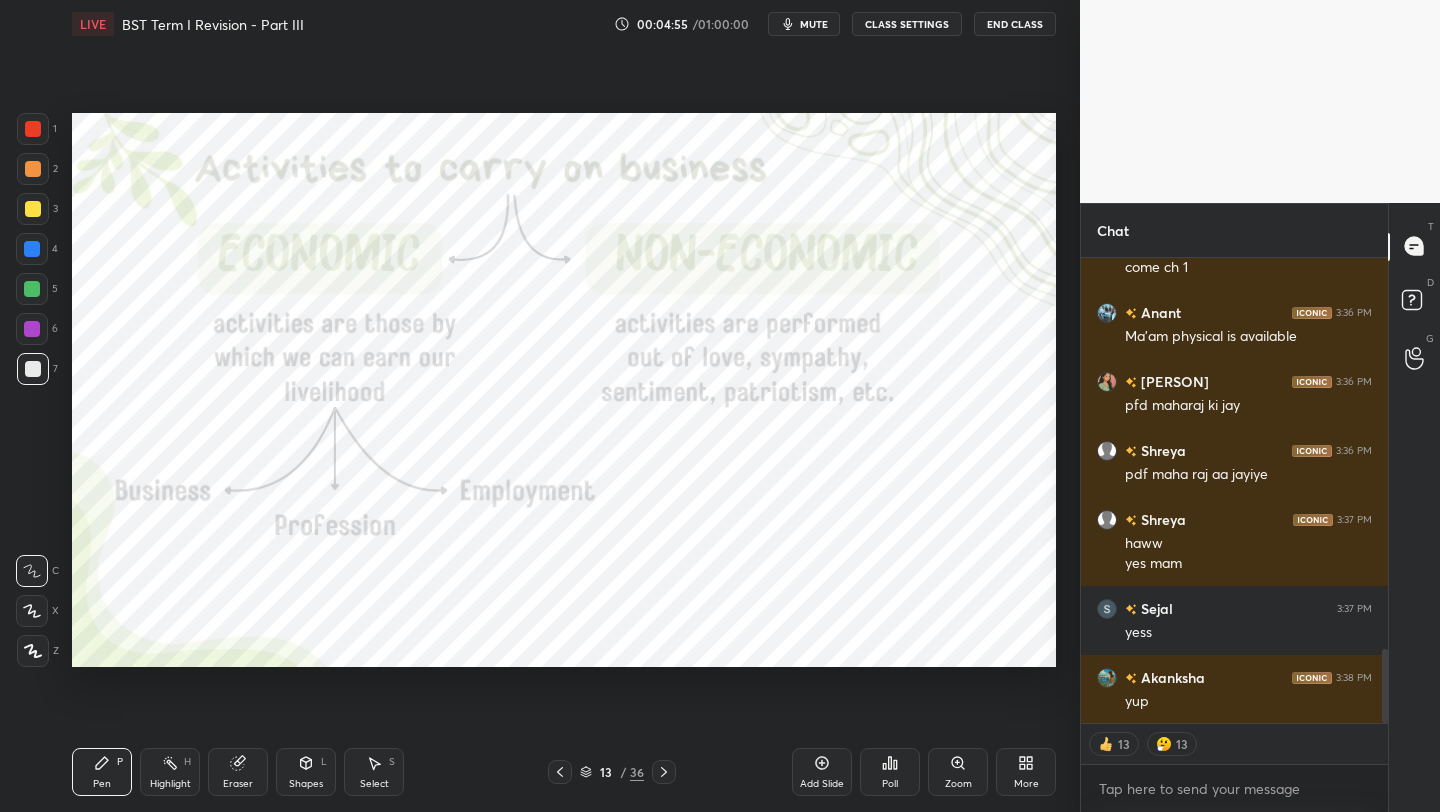 scroll, scrollTop: 2554, scrollLeft: 0, axis: vertical 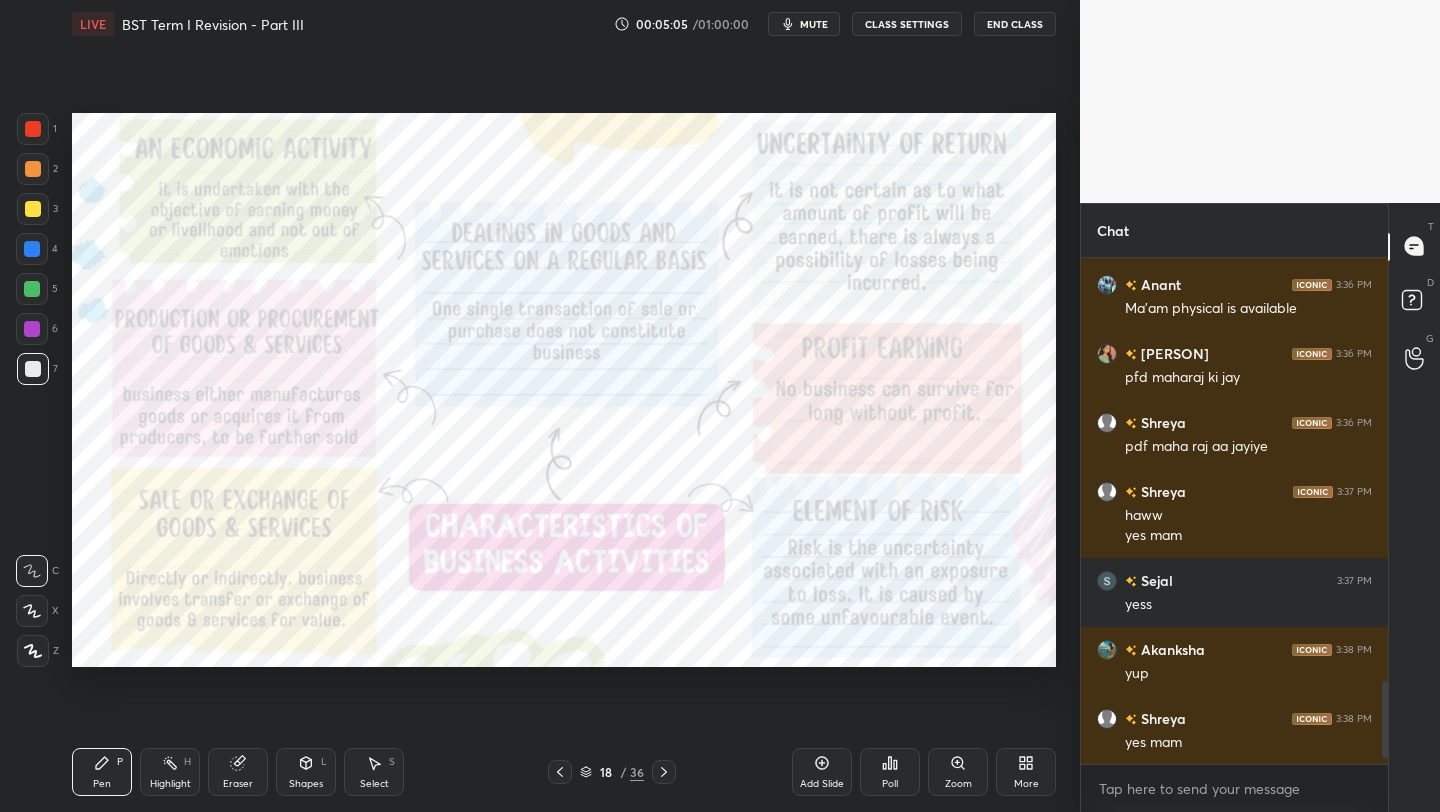 click 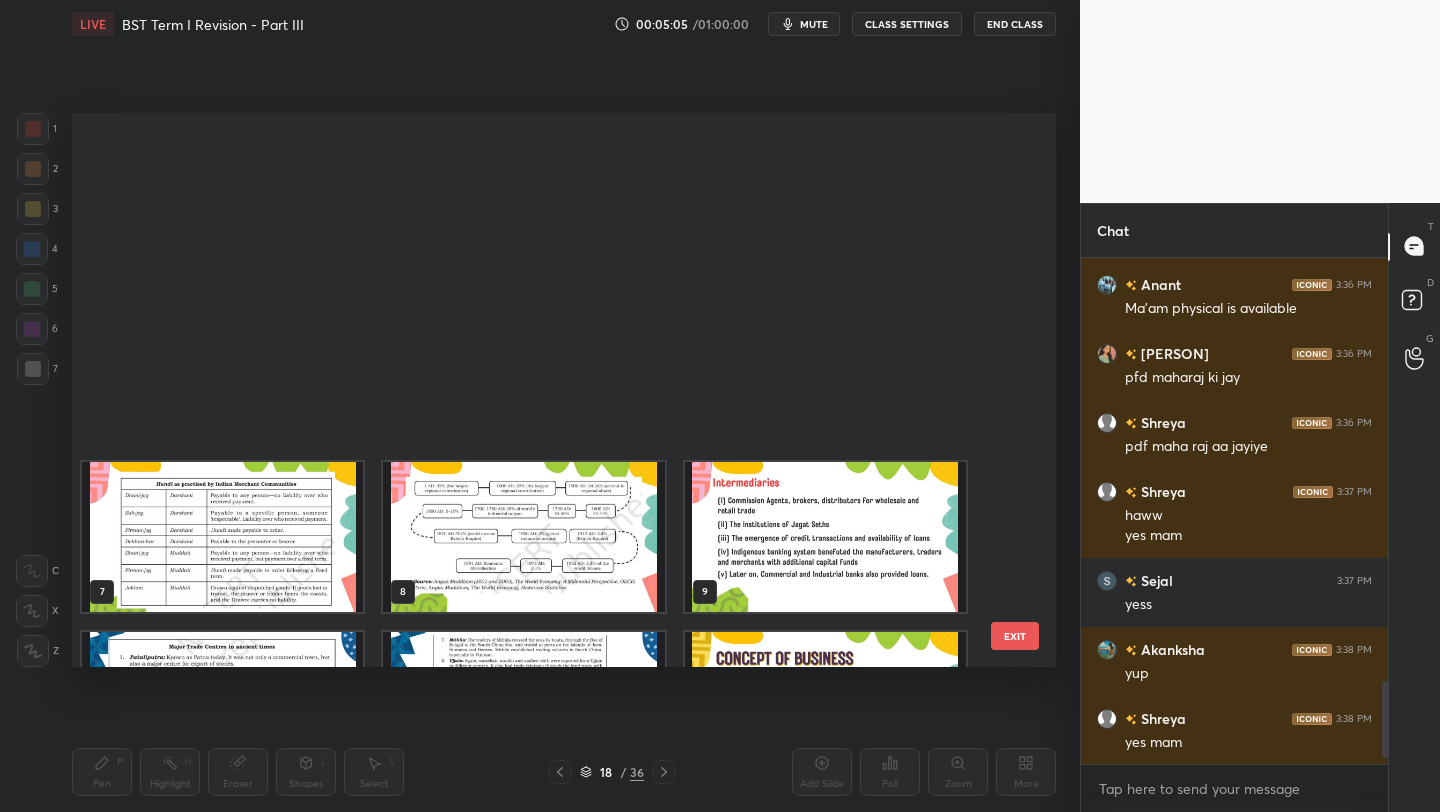 scroll, scrollTop: 463, scrollLeft: 0, axis: vertical 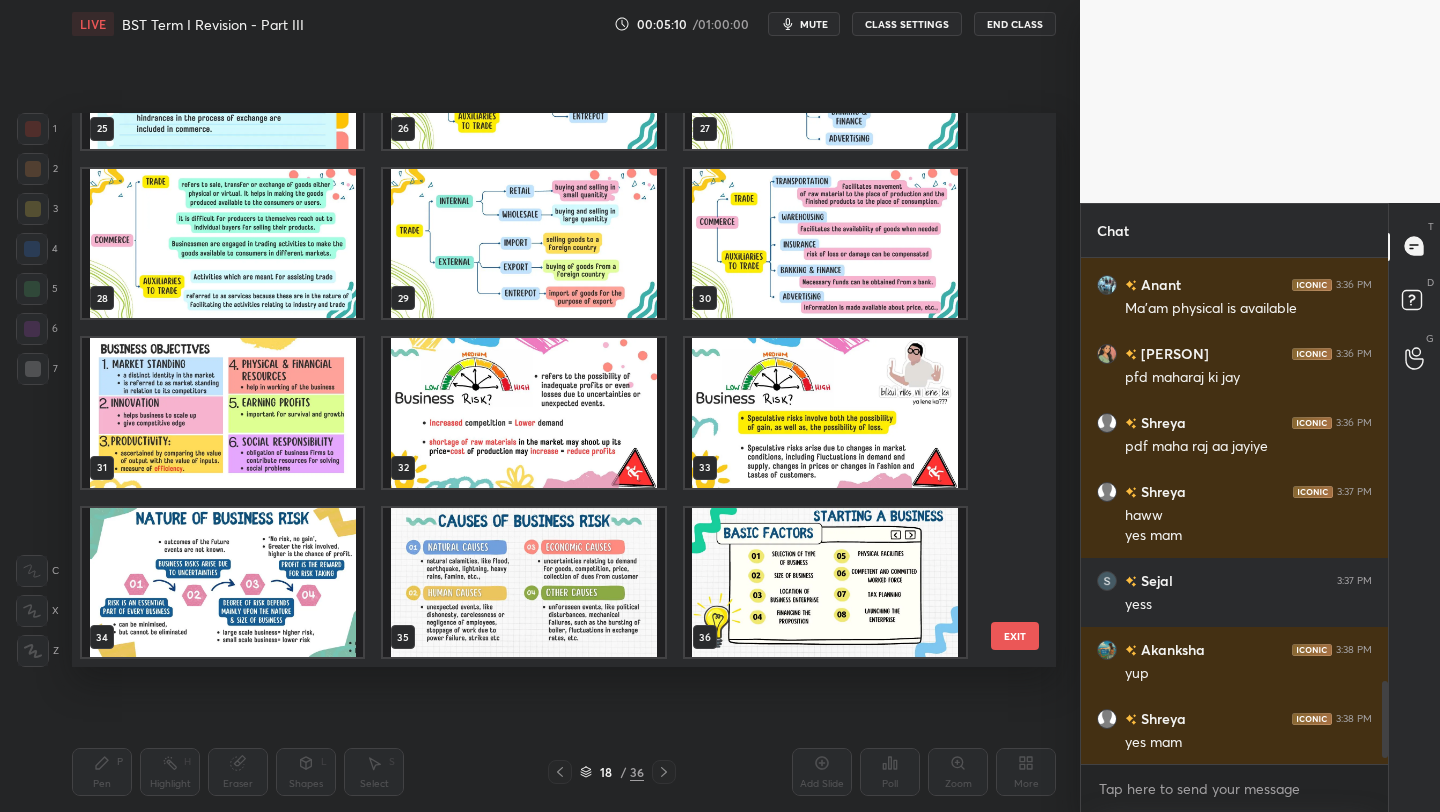 click at bounding box center [222, 413] 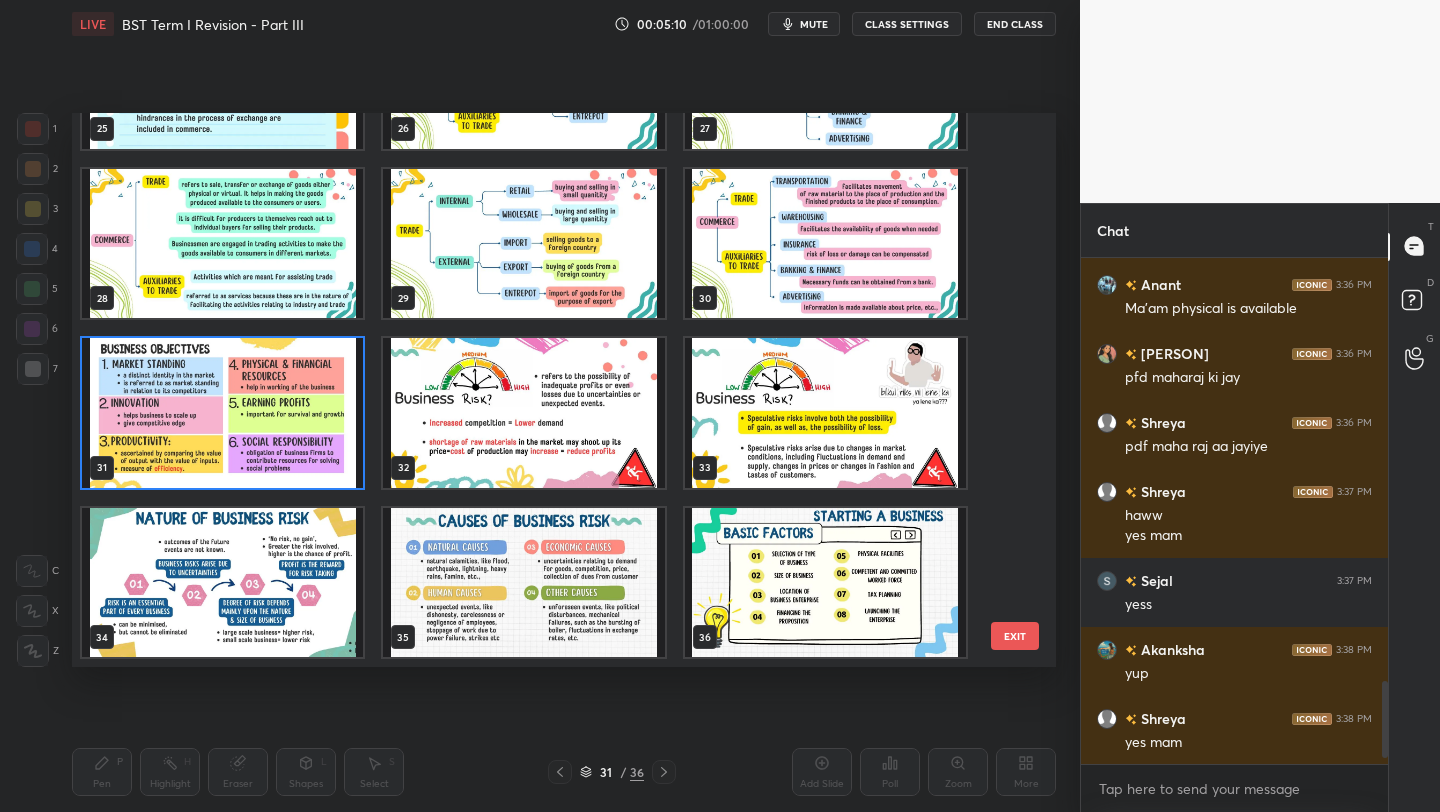 click at bounding box center (222, 413) 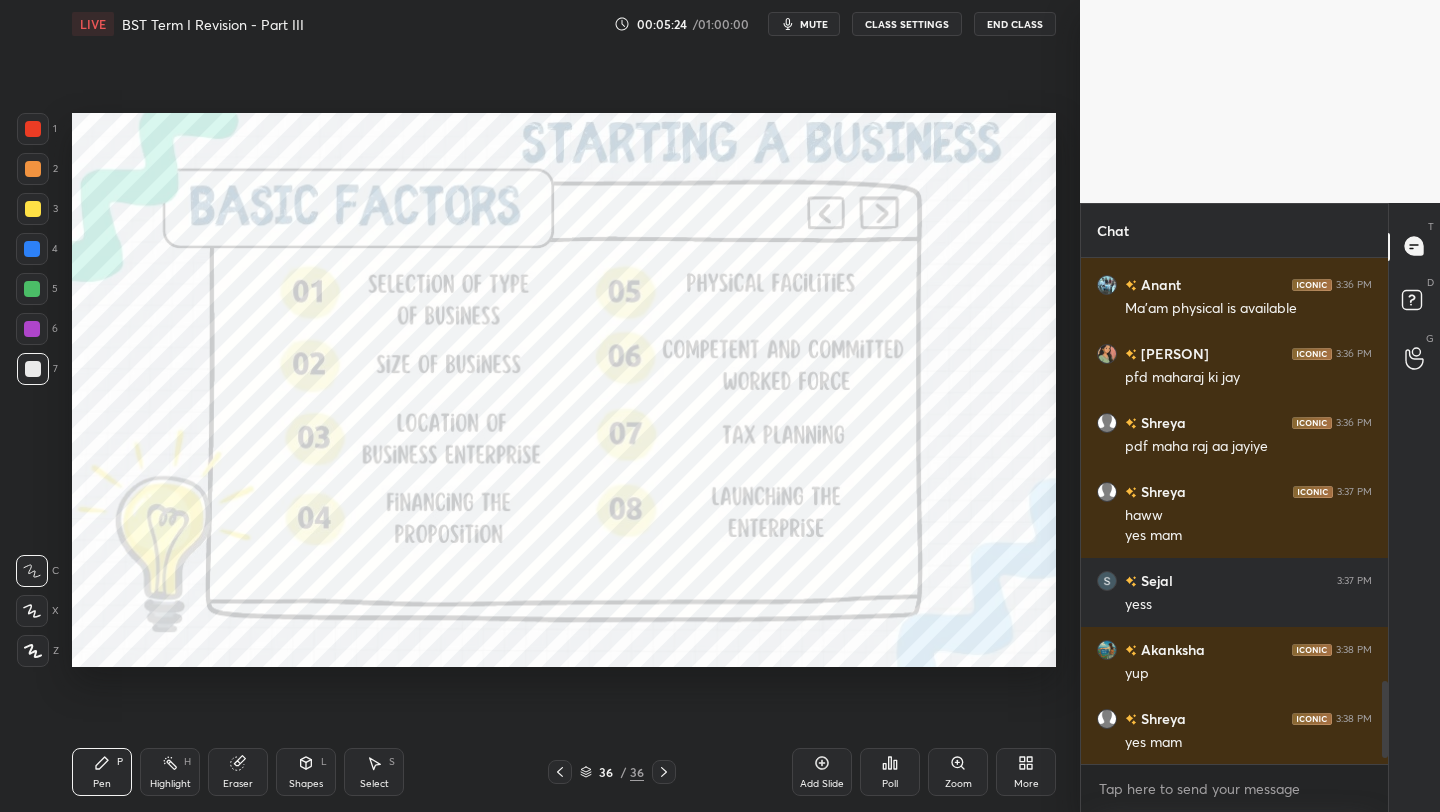 click 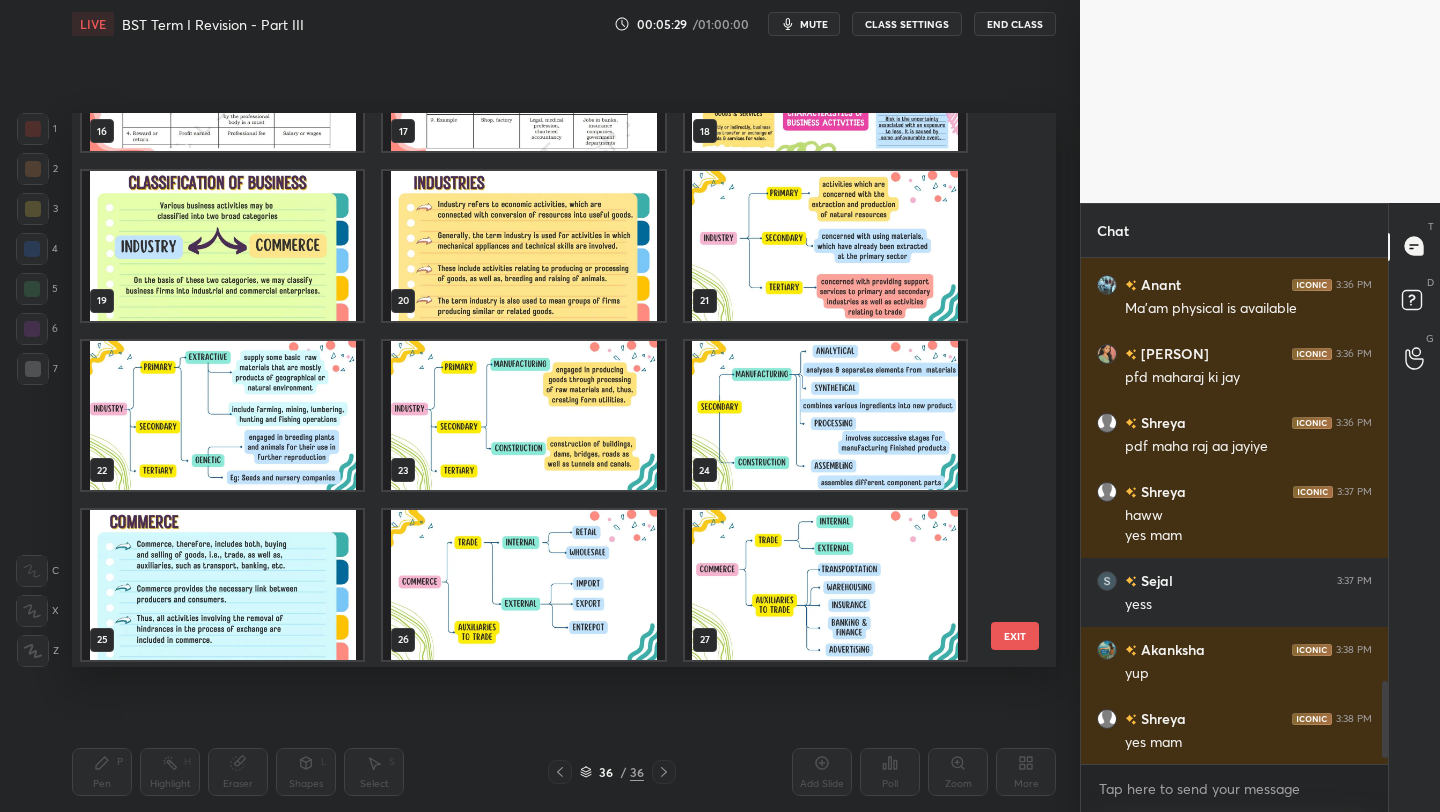 scroll, scrollTop: 961, scrollLeft: 0, axis: vertical 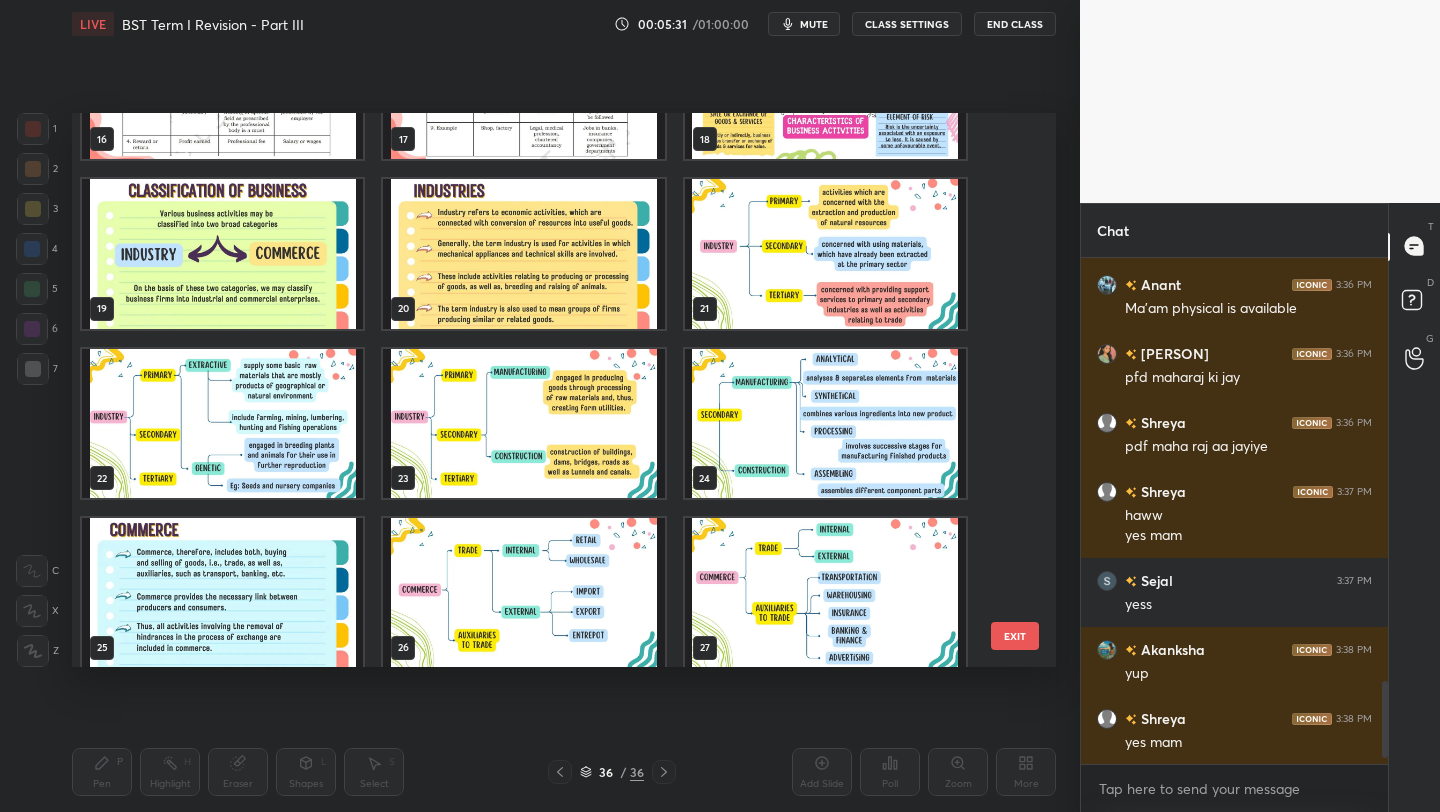 click at bounding box center [222, 254] 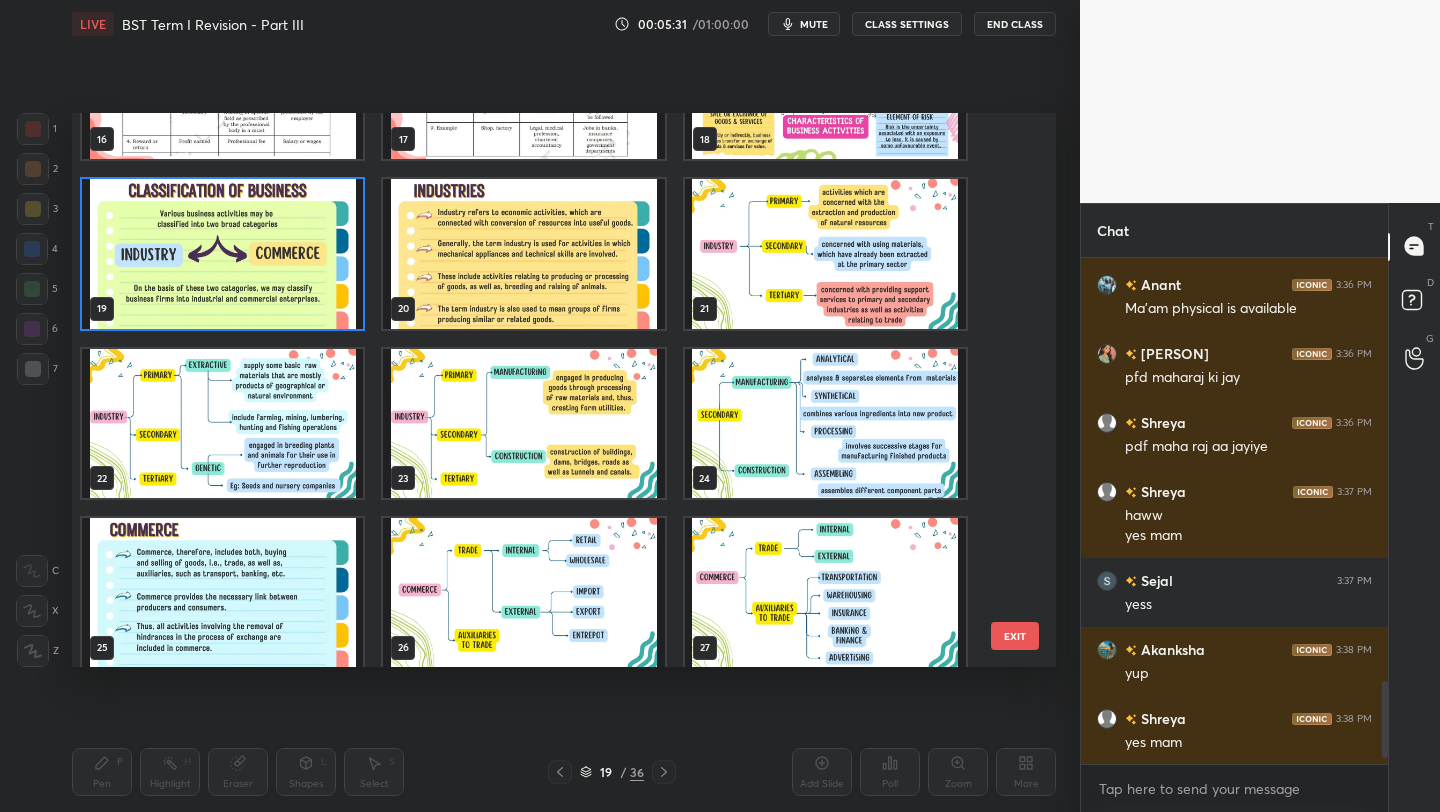 click at bounding box center (222, 254) 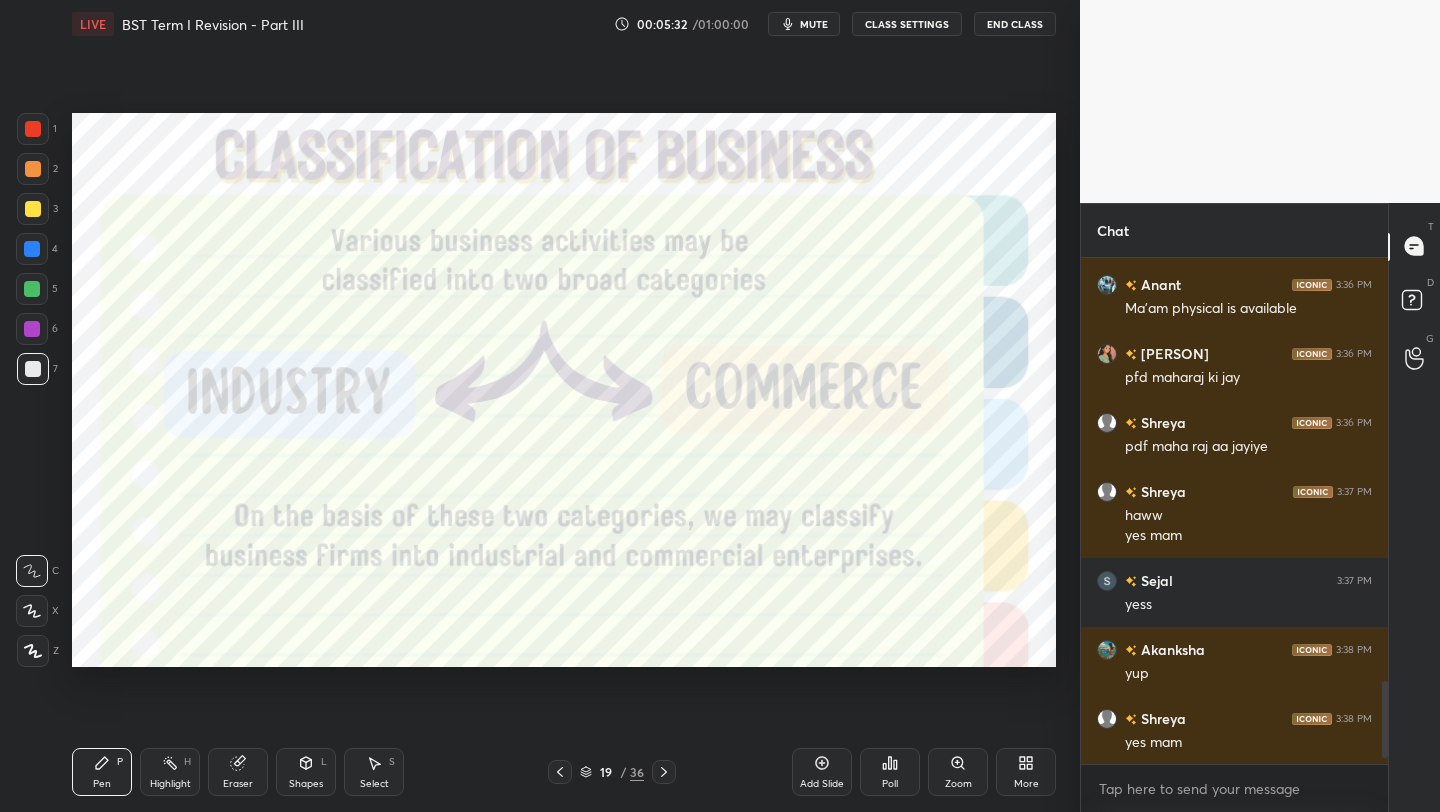 scroll, scrollTop: 2609, scrollLeft: 0, axis: vertical 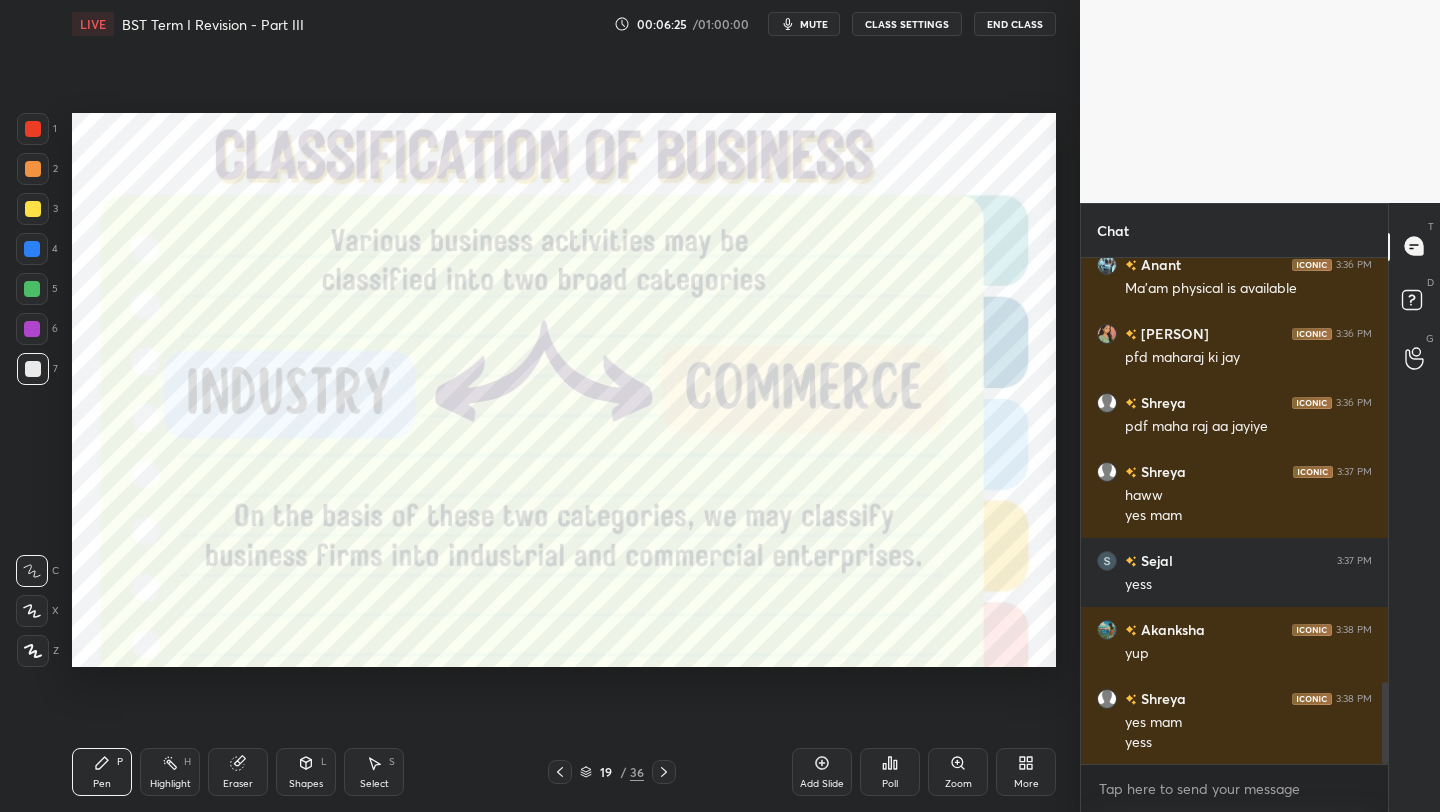 click at bounding box center [33, 129] 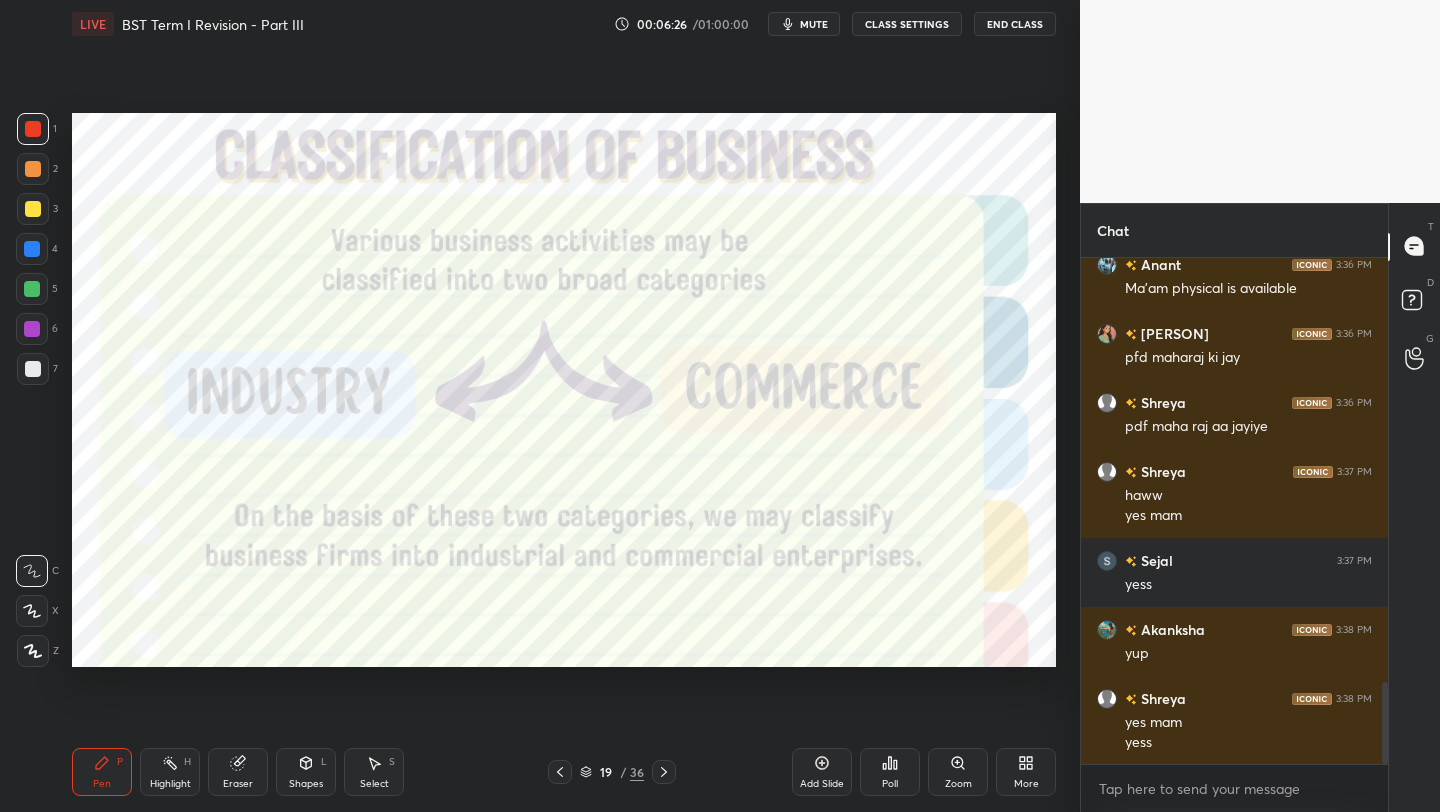 click at bounding box center [33, 651] 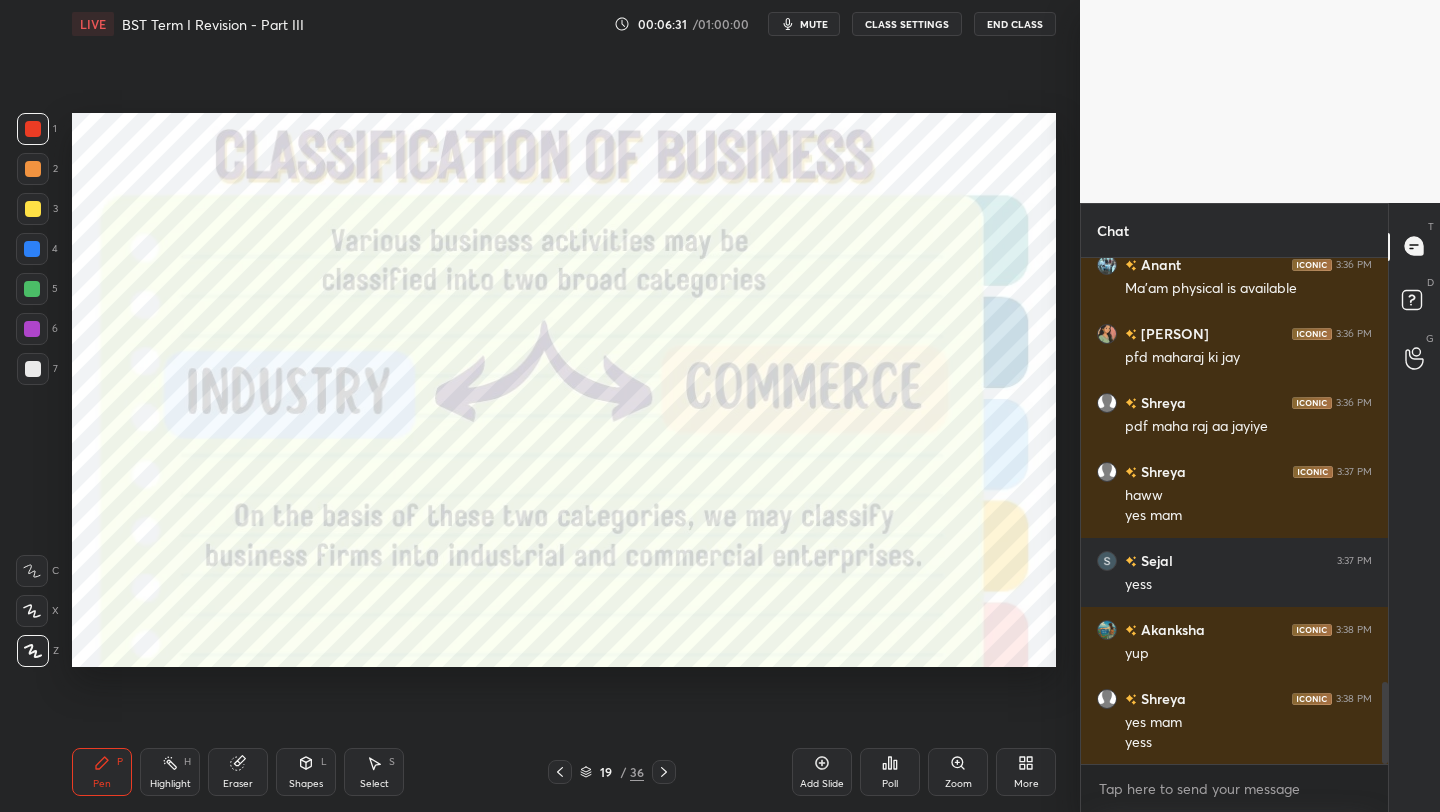 click 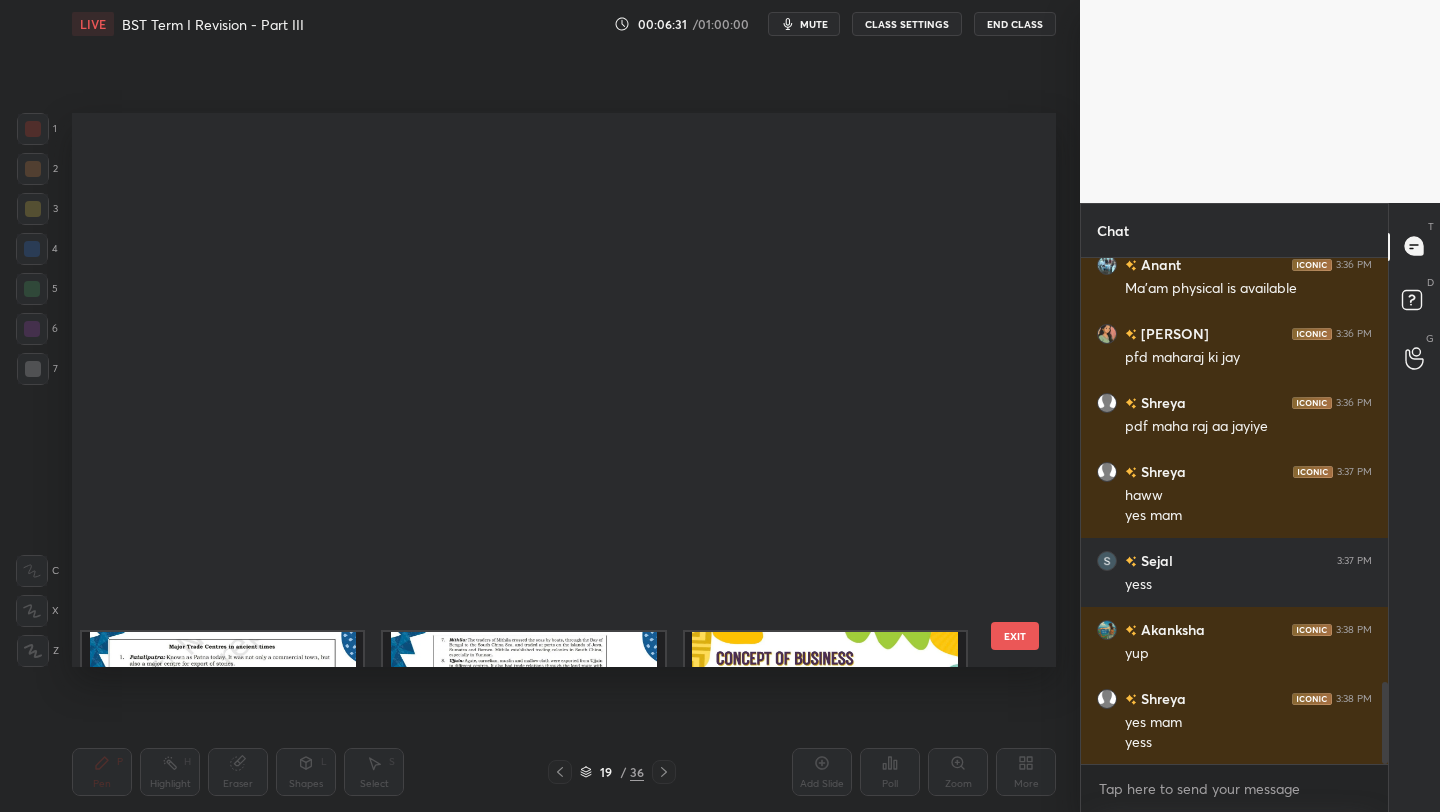 scroll, scrollTop: 632, scrollLeft: 0, axis: vertical 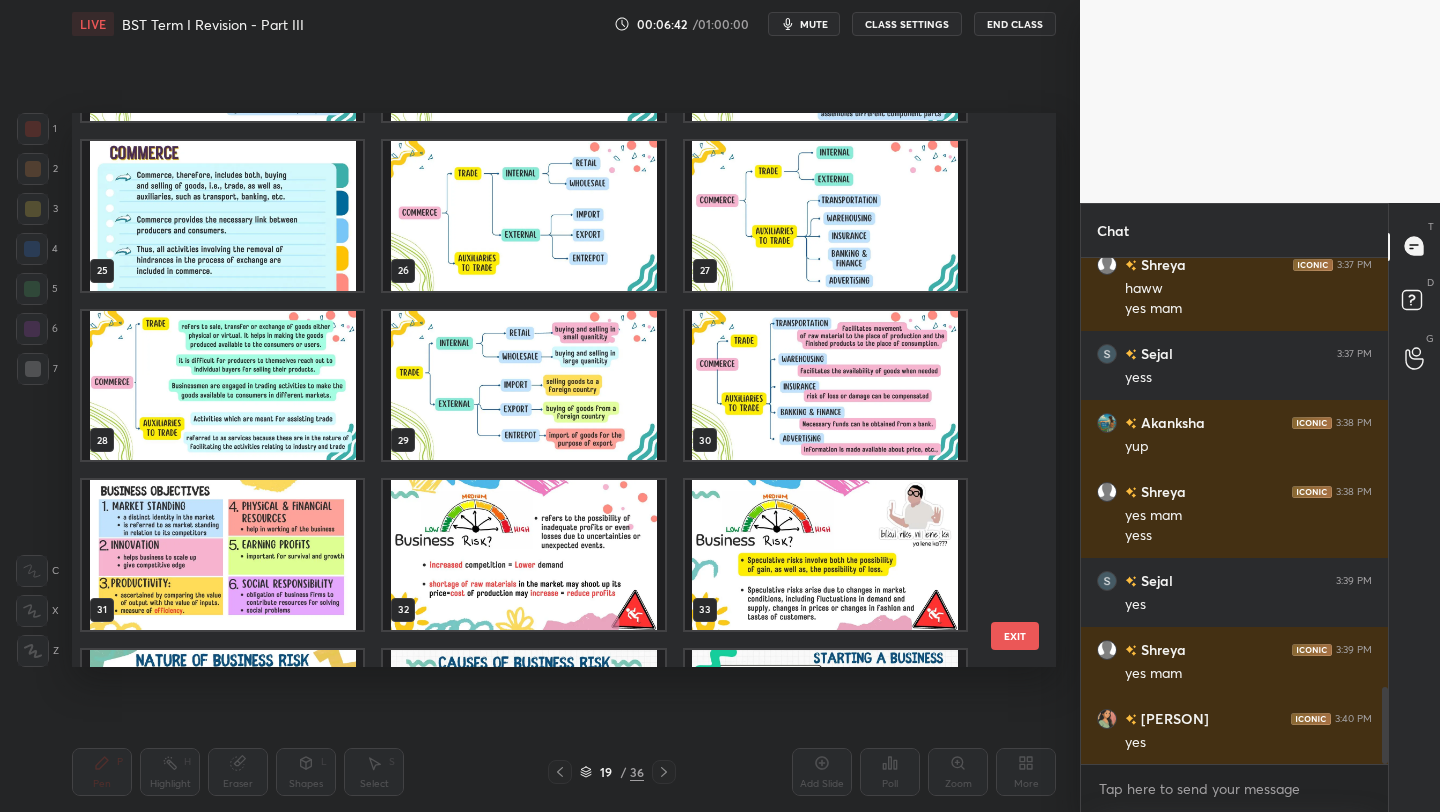 click at bounding box center (222, 386) 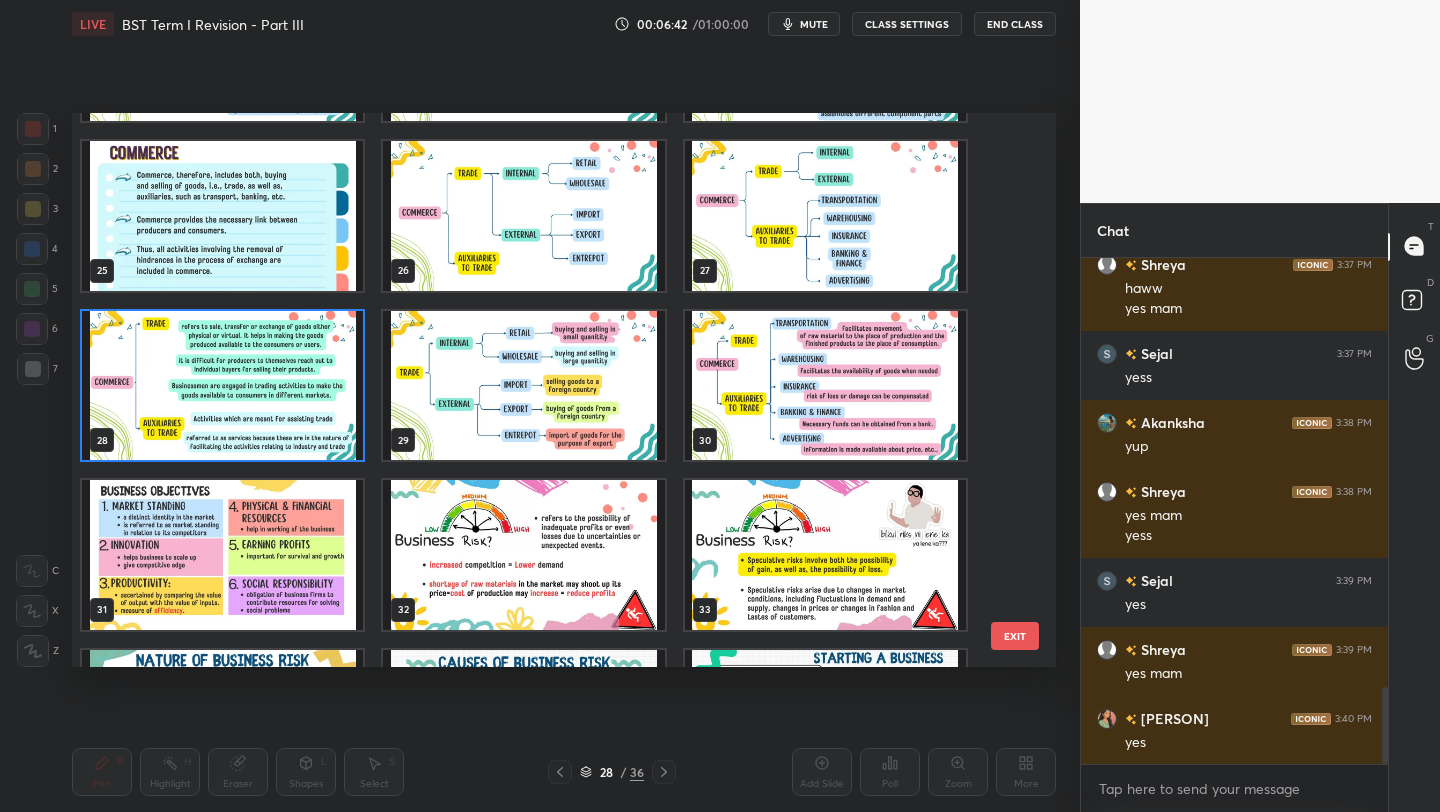 click at bounding box center (222, 386) 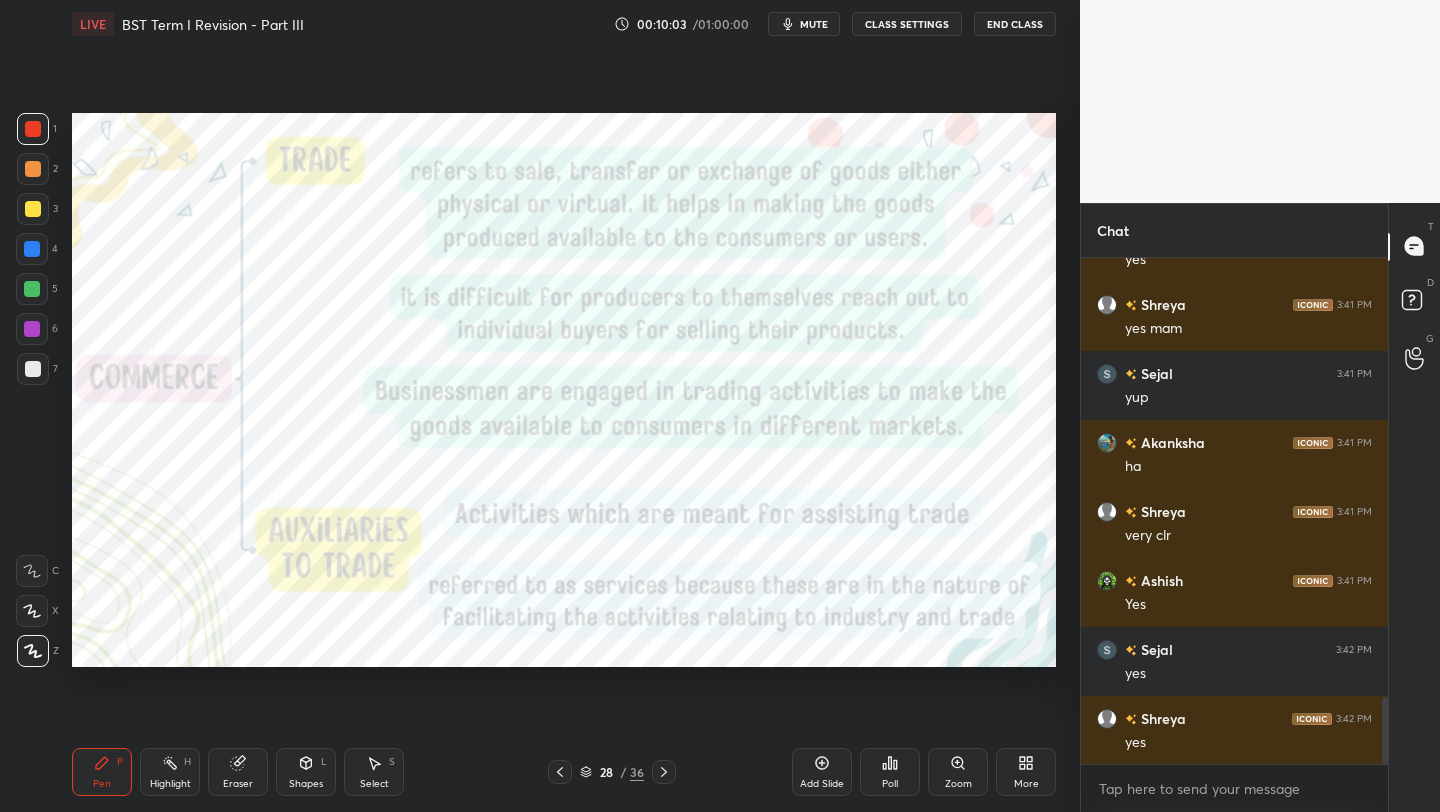 scroll, scrollTop: 3368, scrollLeft: 0, axis: vertical 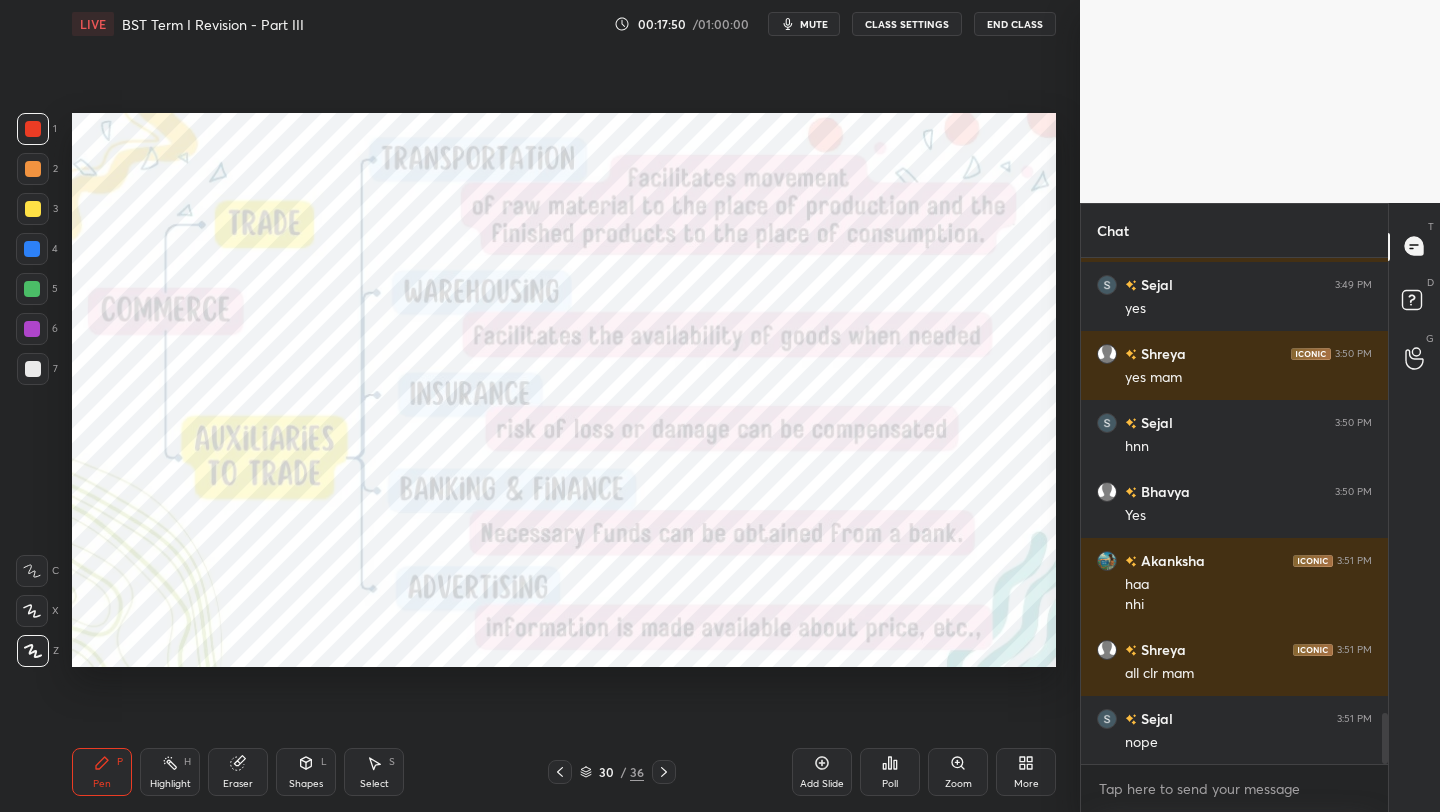 click 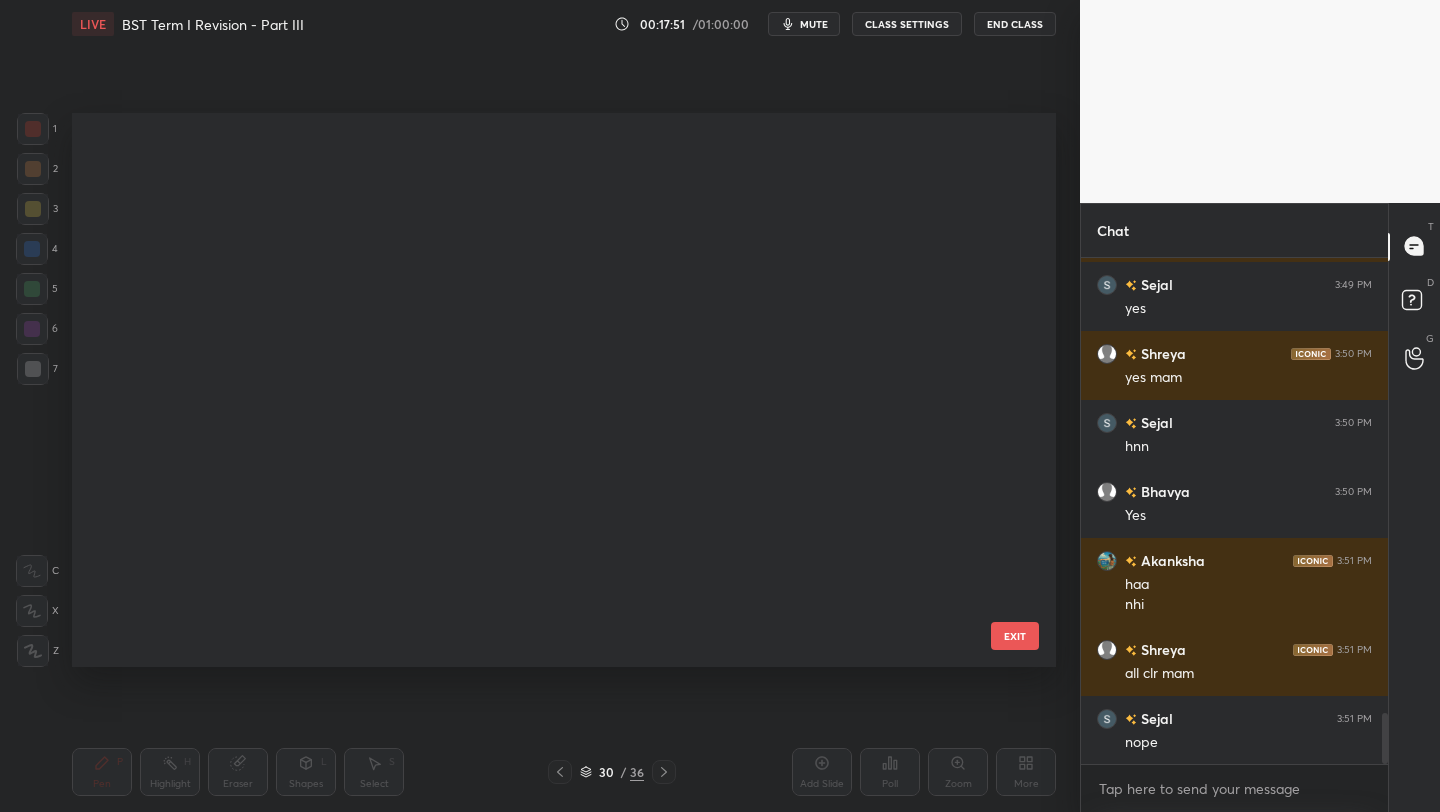 scroll, scrollTop: 1141, scrollLeft: 0, axis: vertical 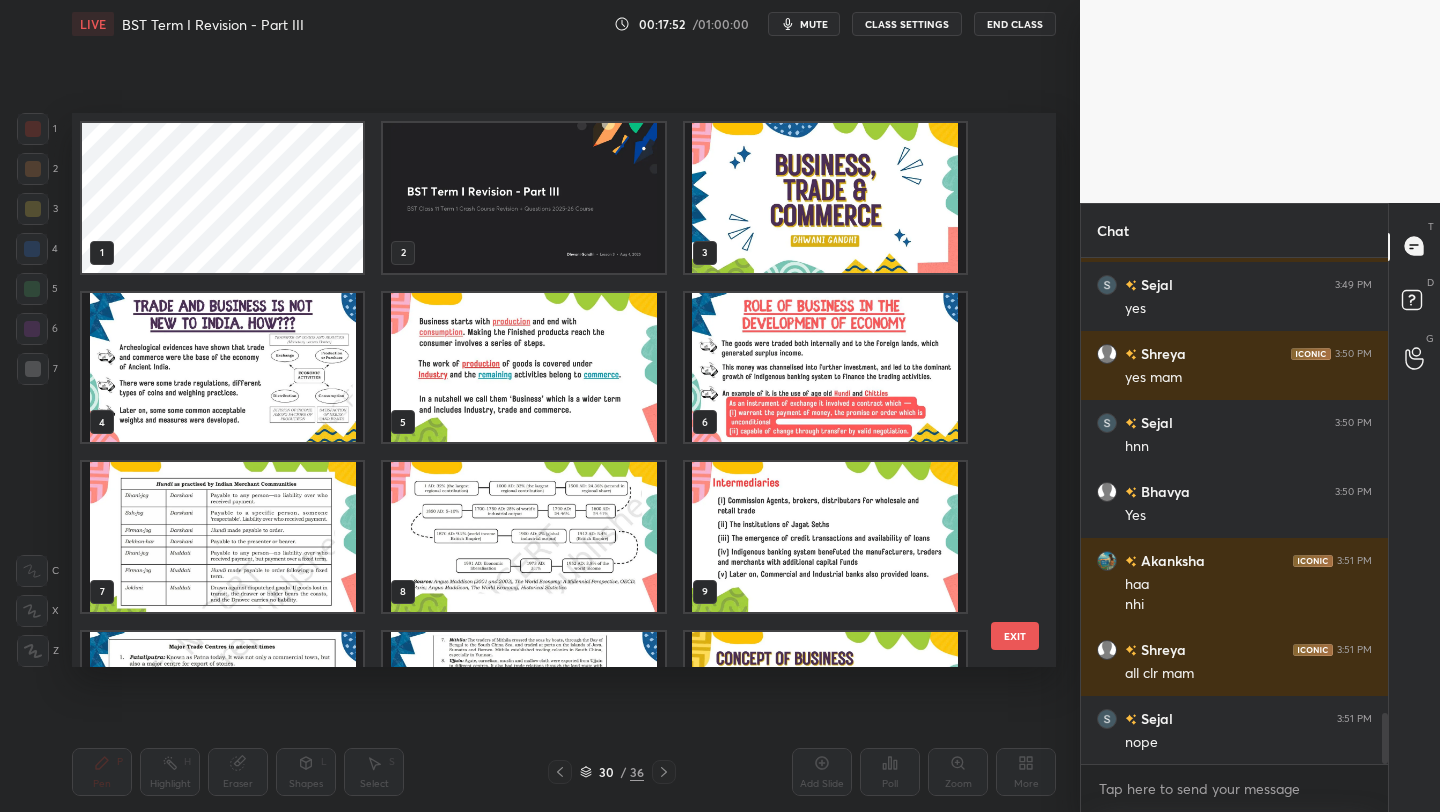 click at bounding box center [825, 198] 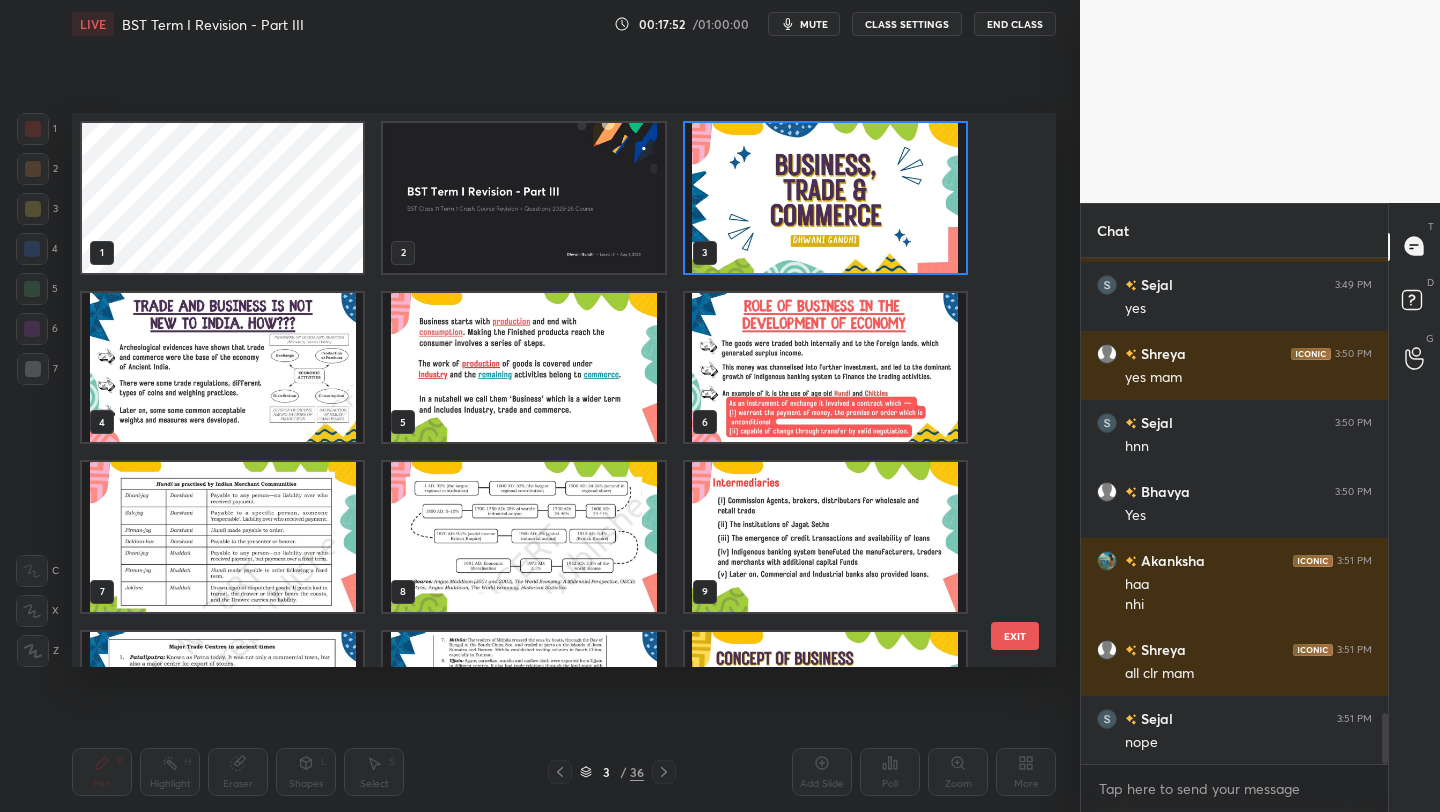 click at bounding box center (825, 198) 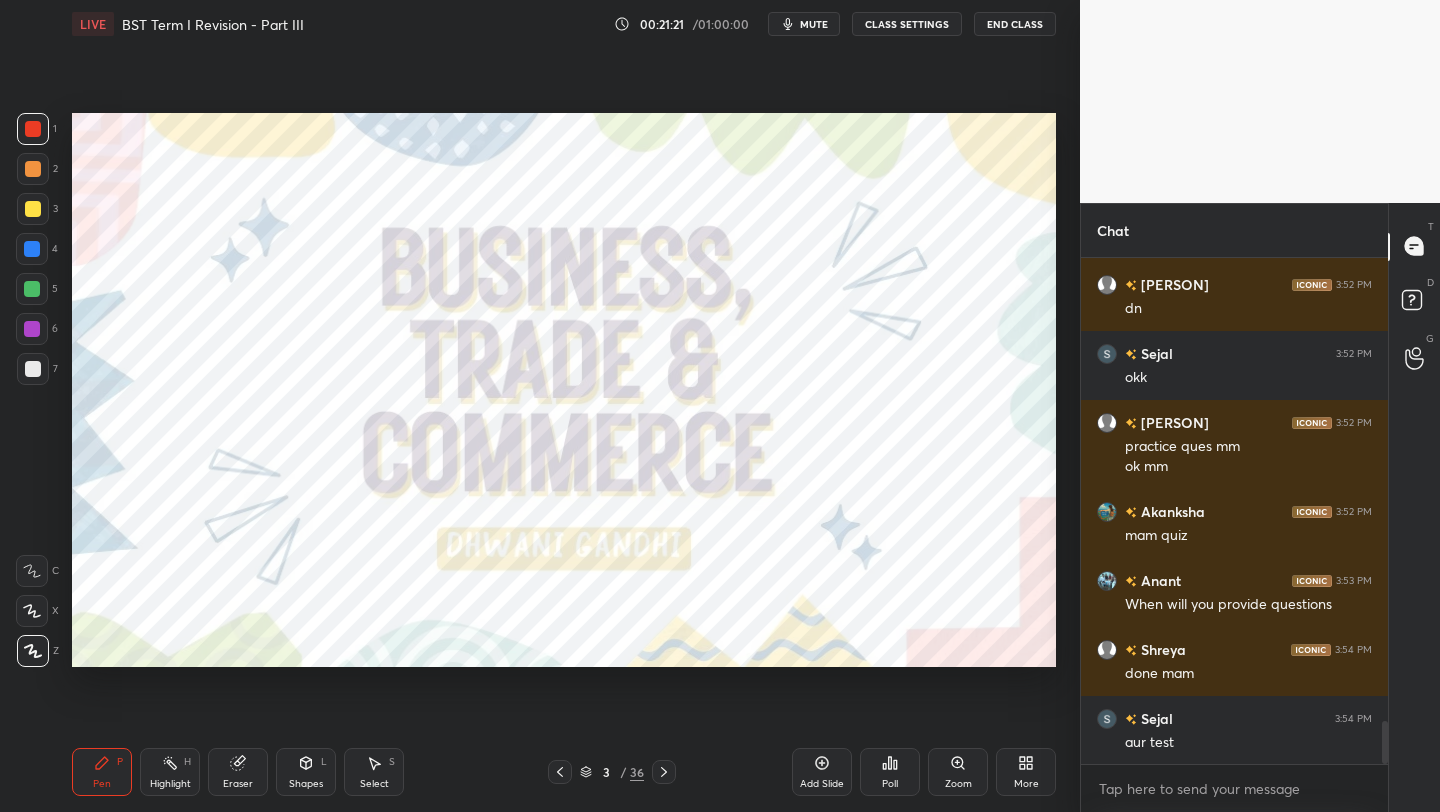 scroll, scrollTop: 5547, scrollLeft: 0, axis: vertical 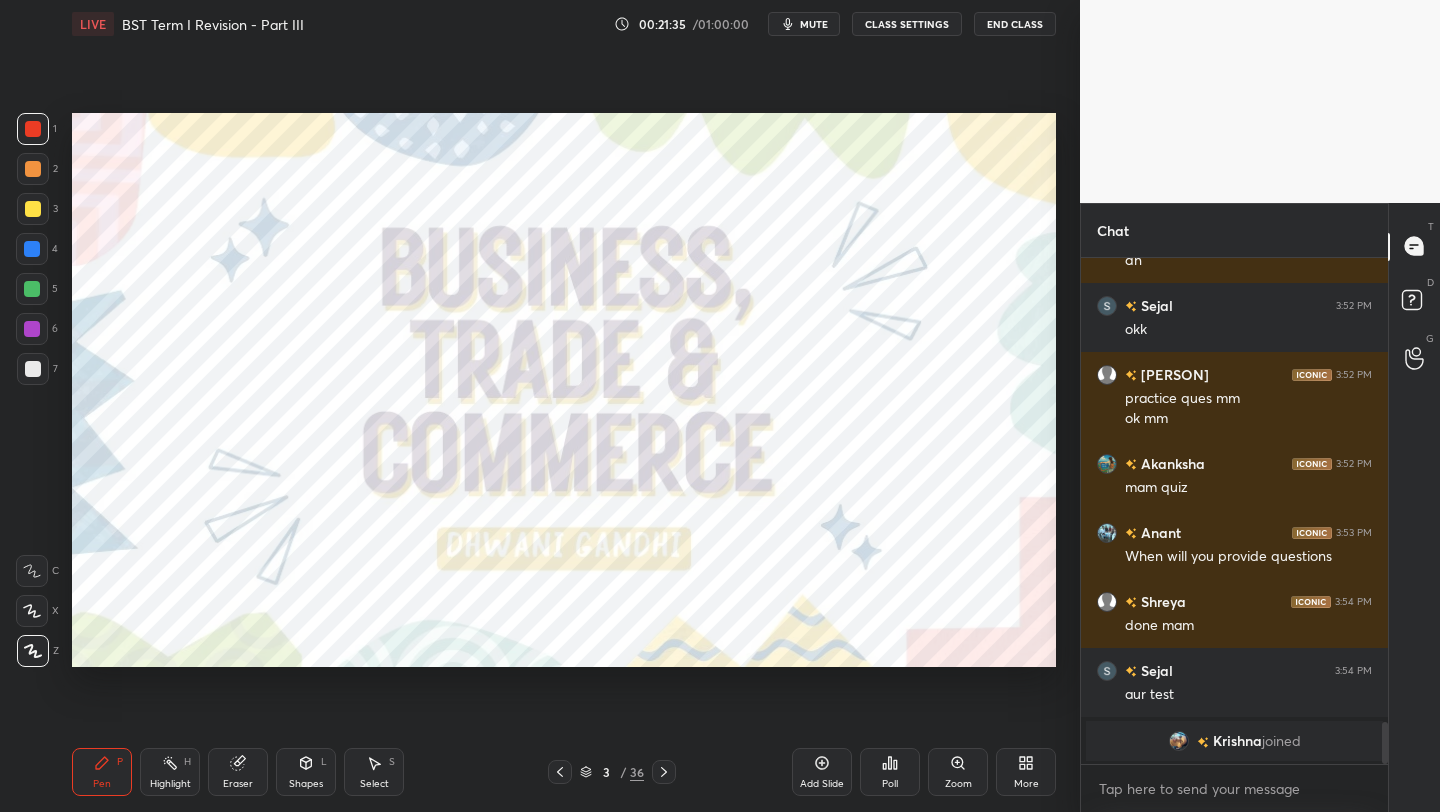 click 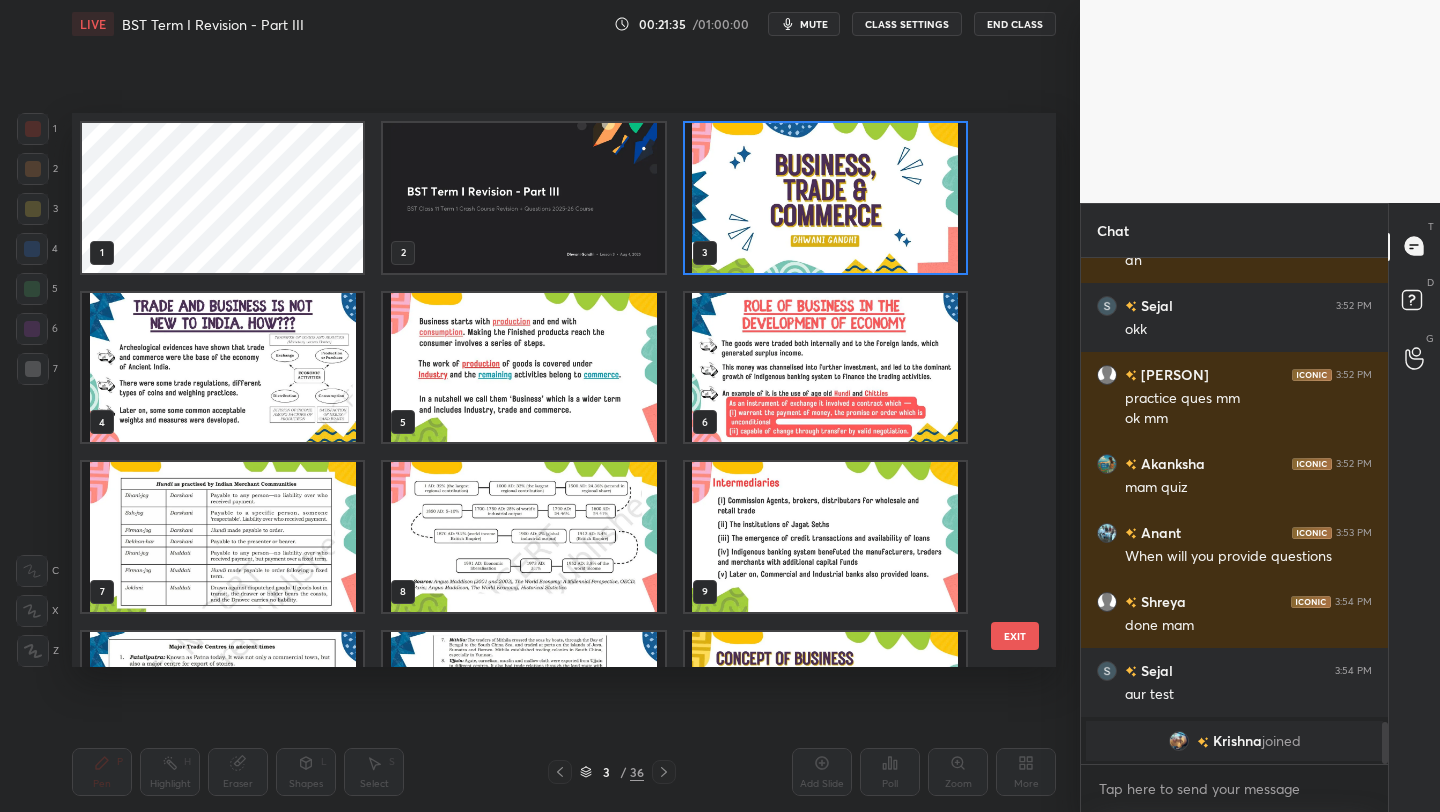 scroll, scrollTop: 7, scrollLeft: 11, axis: both 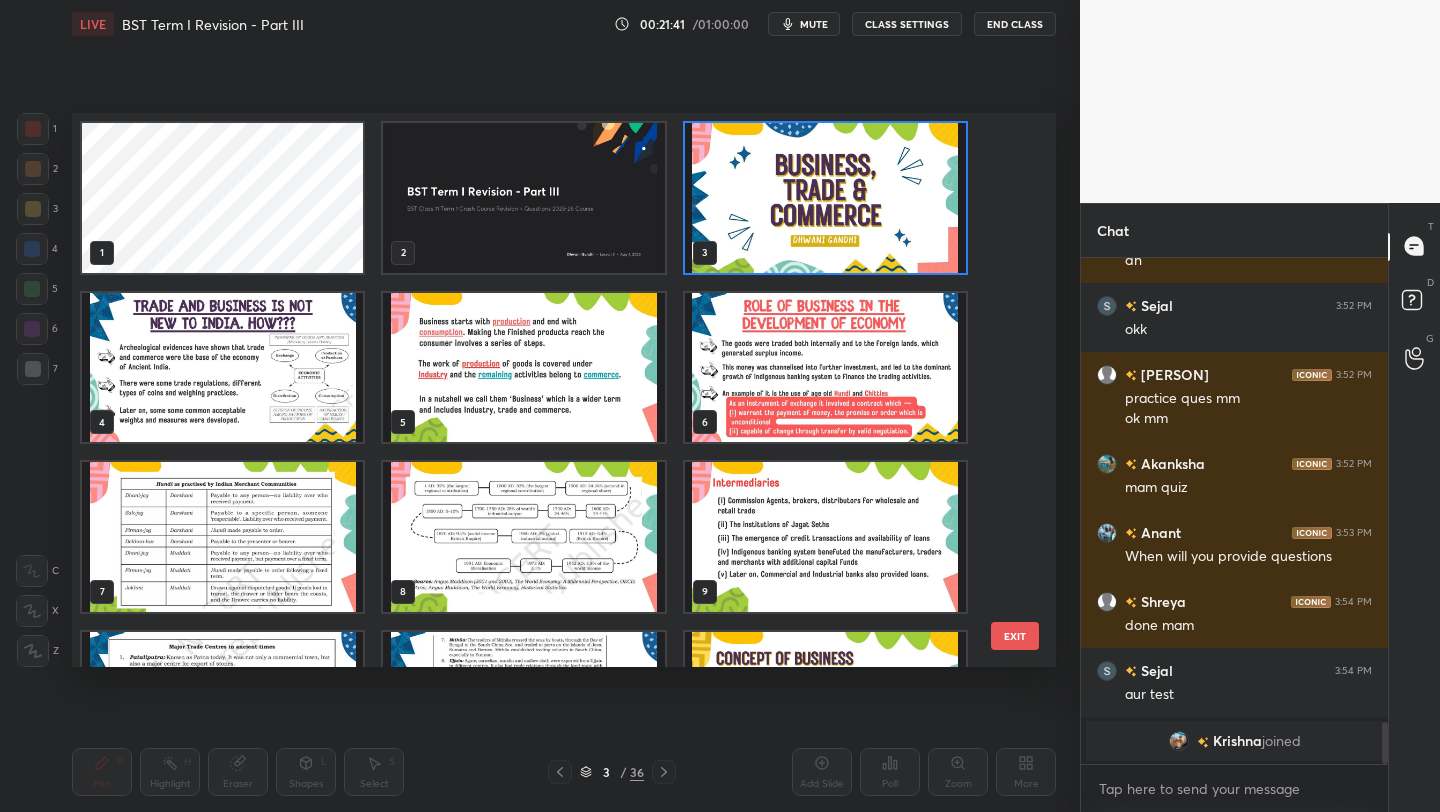click at bounding box center (825, 198) 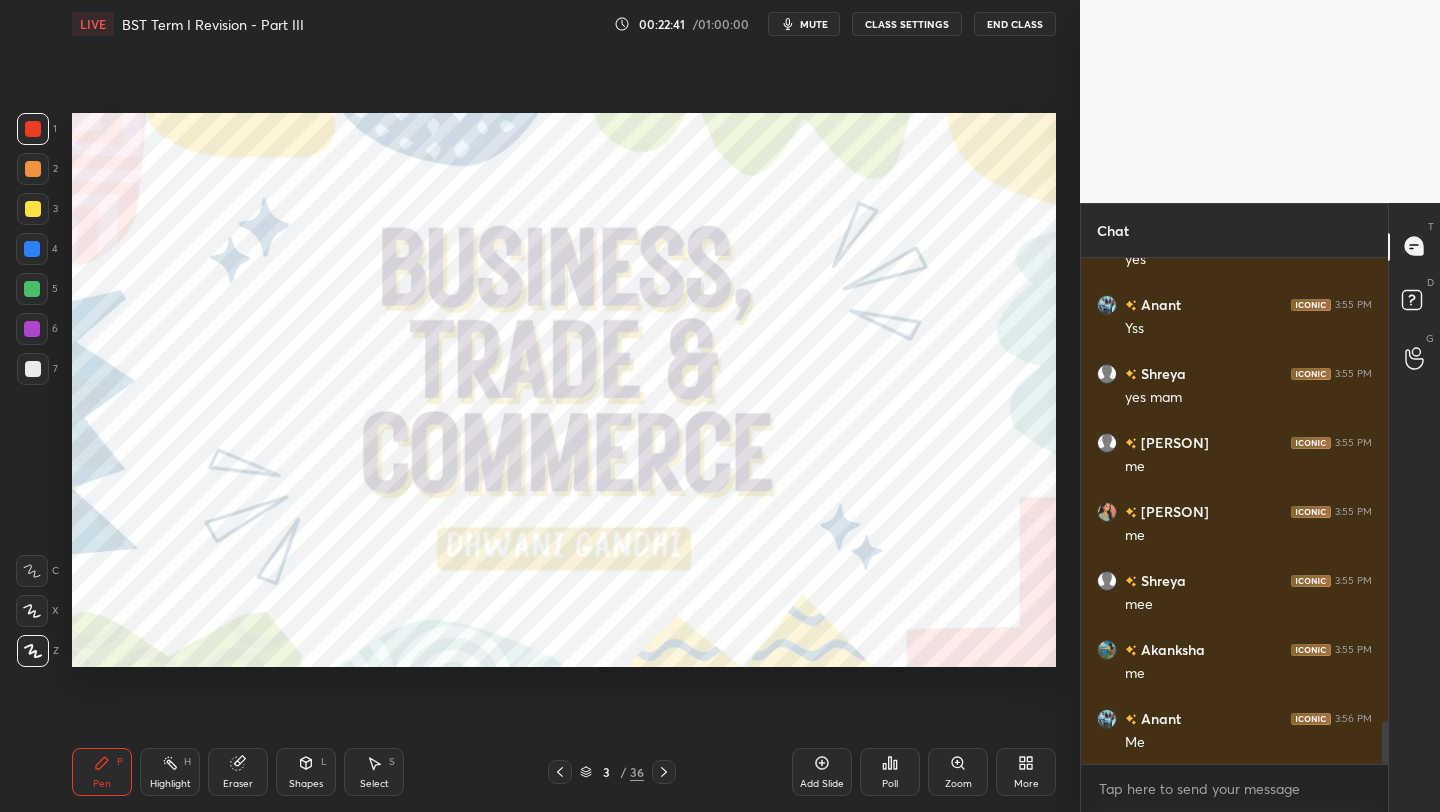 scroll, scrollTop: 5601, scrollLeft: 0, axis: vertical 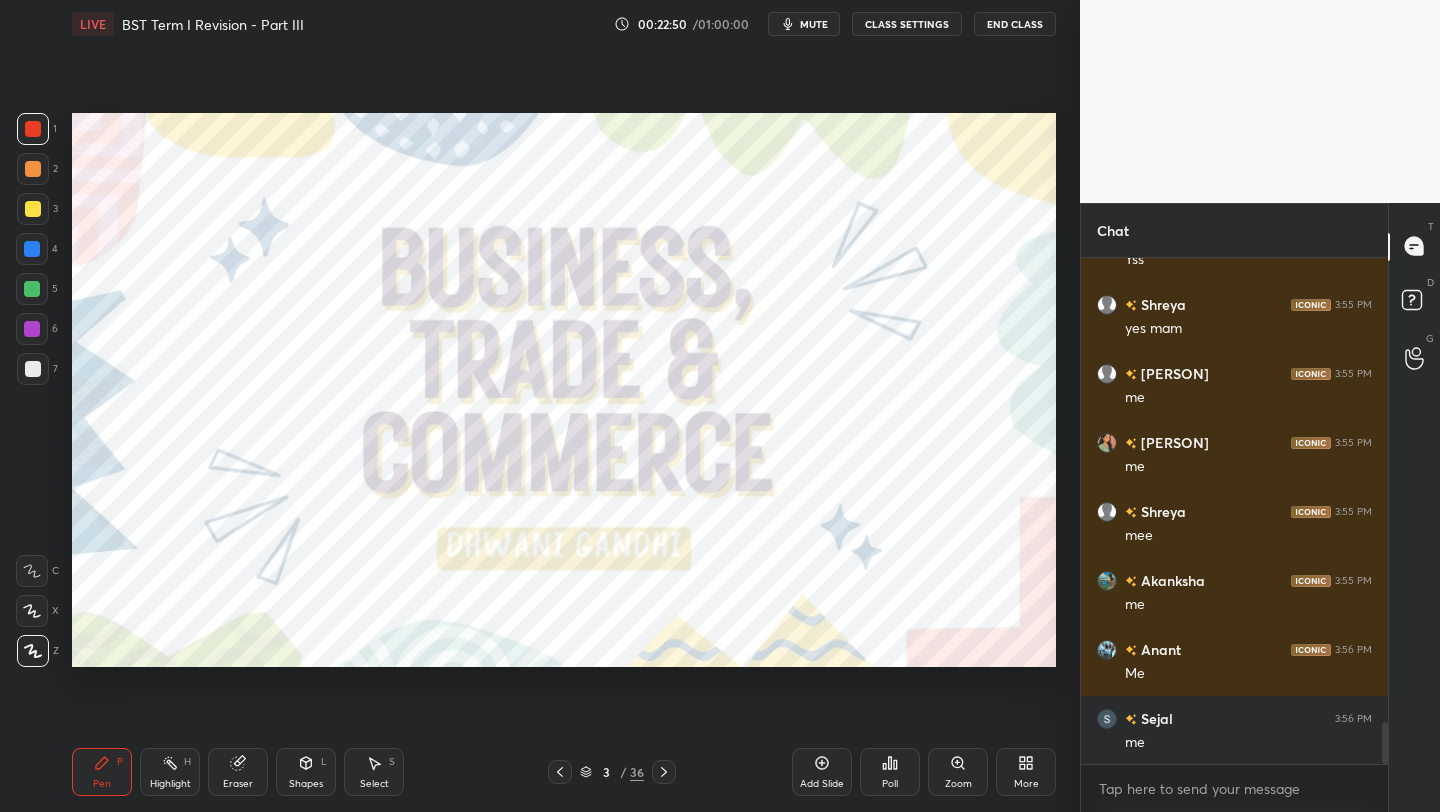 click 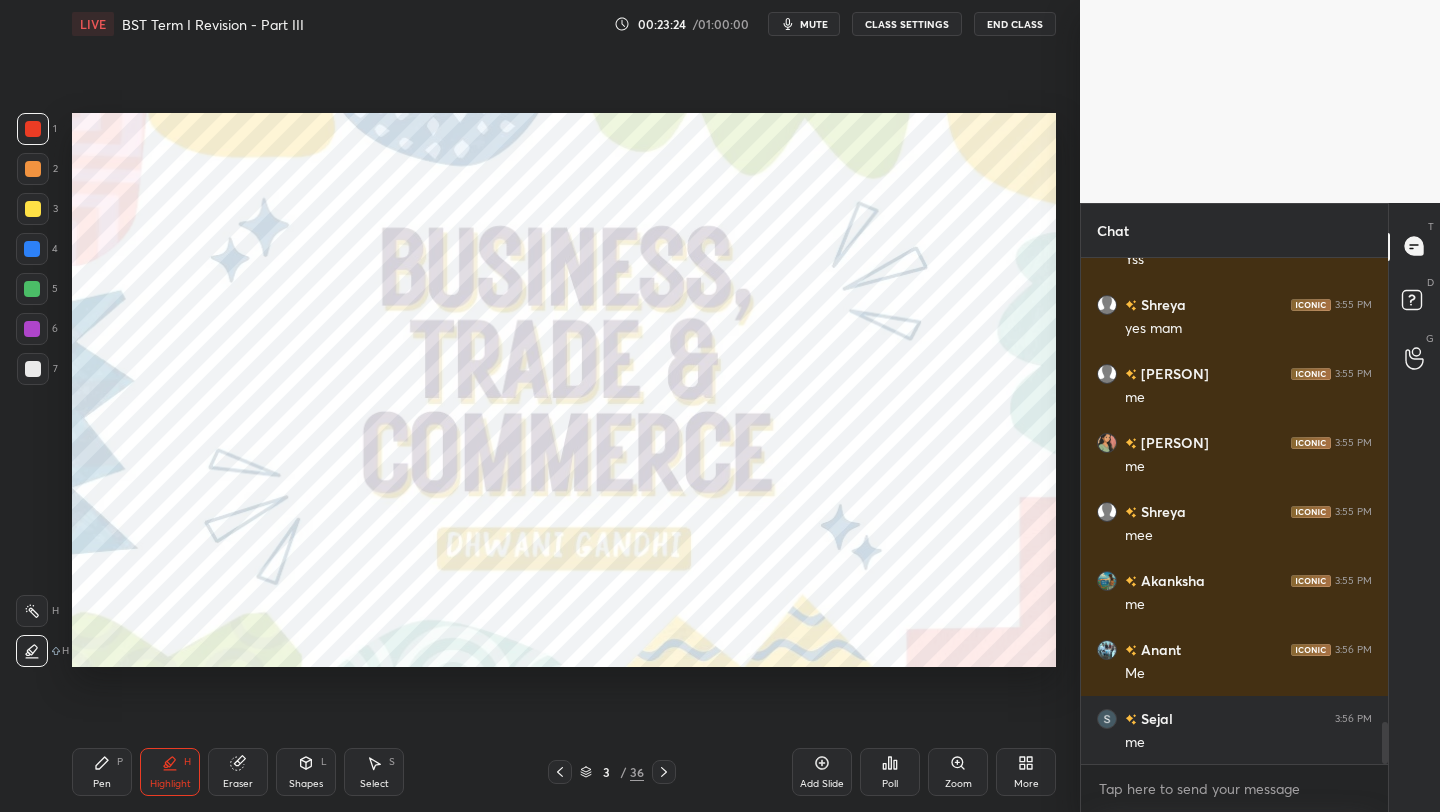 click at bounding box center (32, 611) 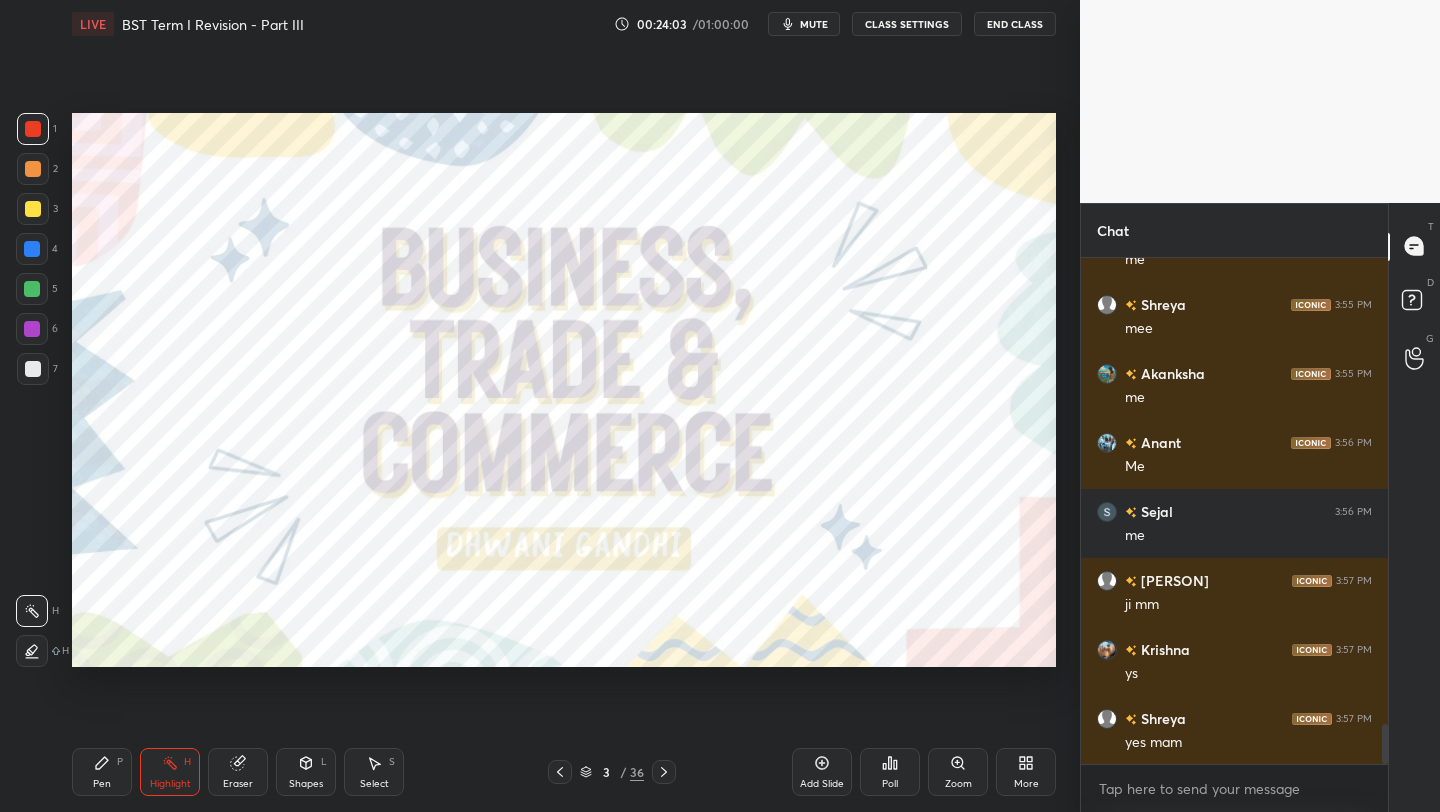 scroll, scrollTop: 5877, scrollLeft: 0, axis: vertical 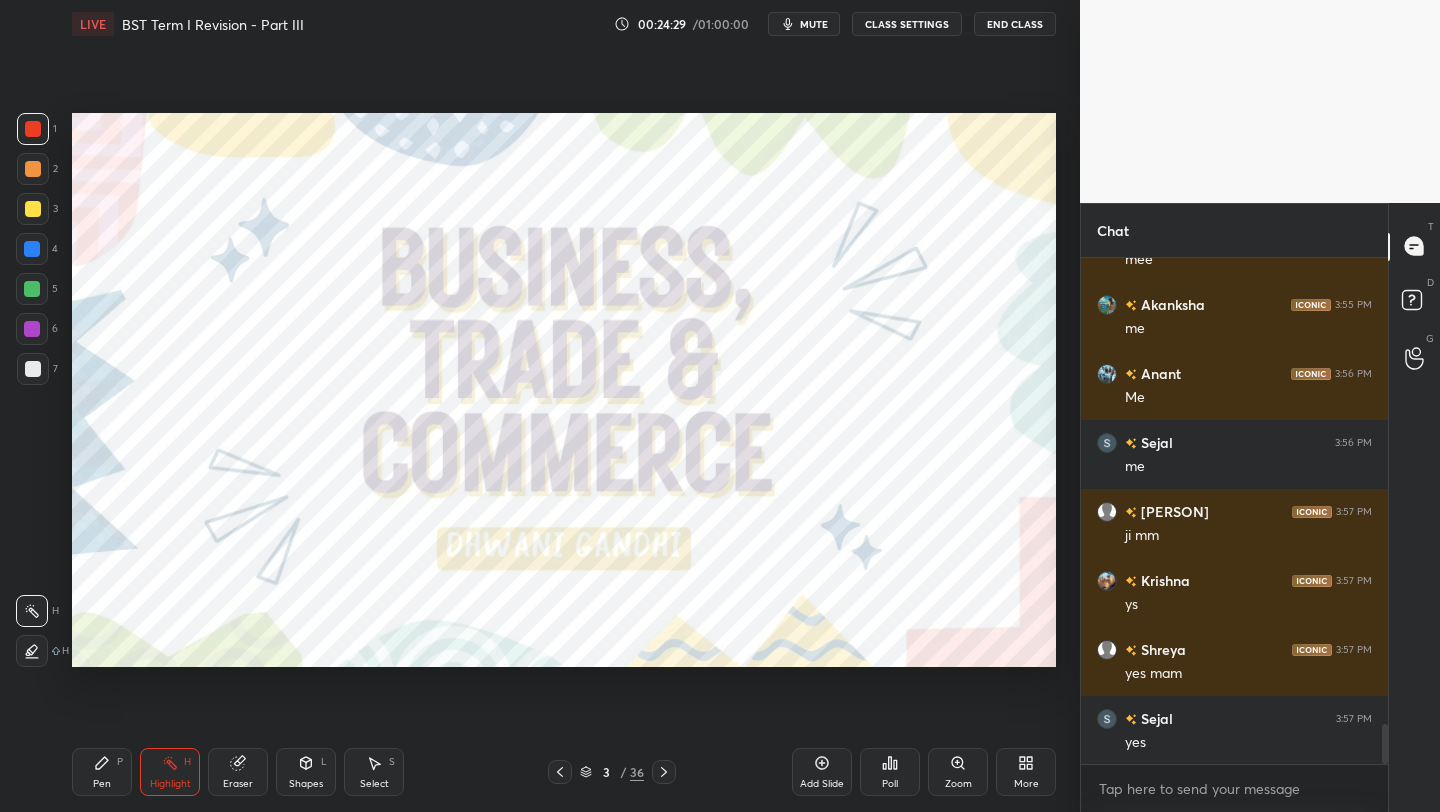 click on "More" at bounding box center [1026, 772] 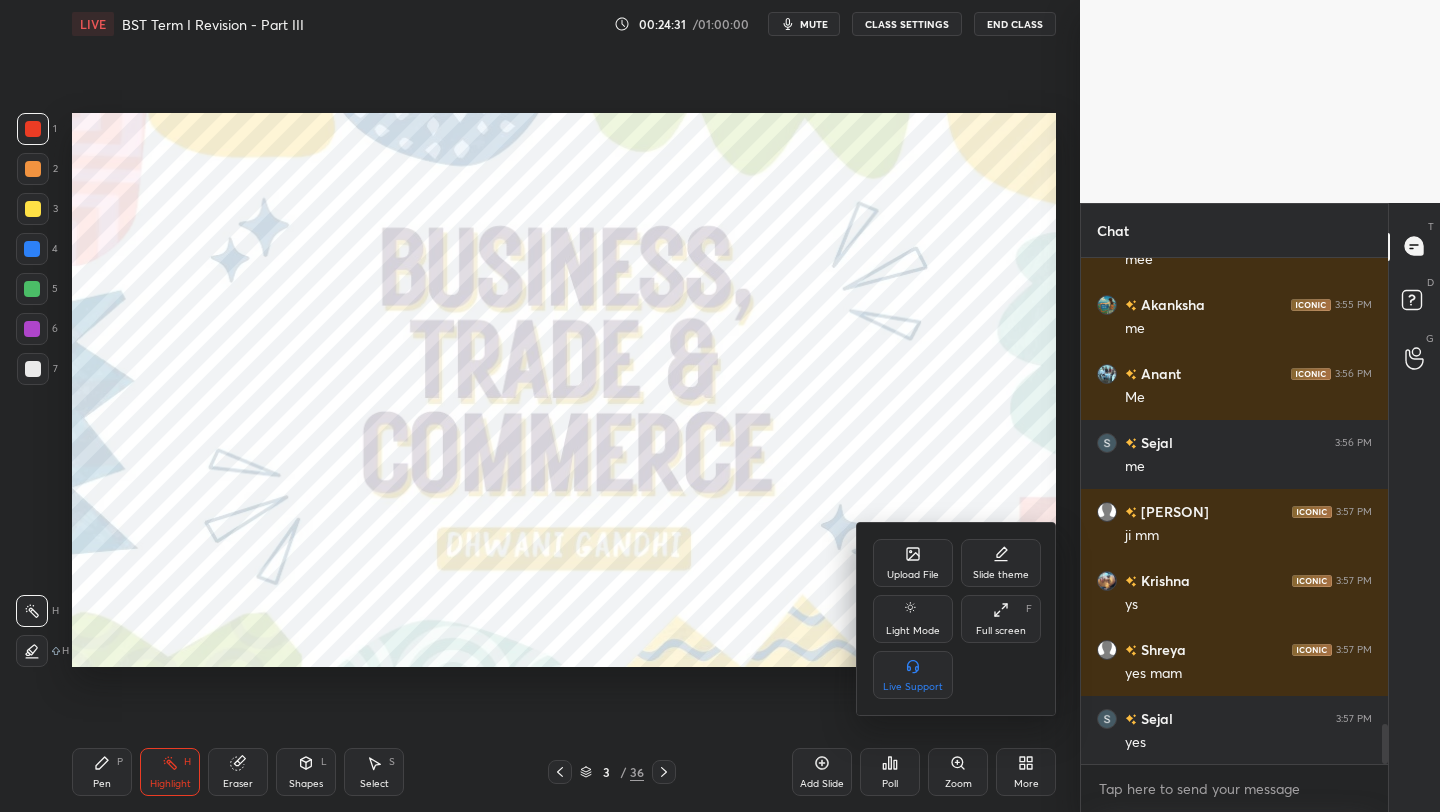 click at bounding box center (720, 406) 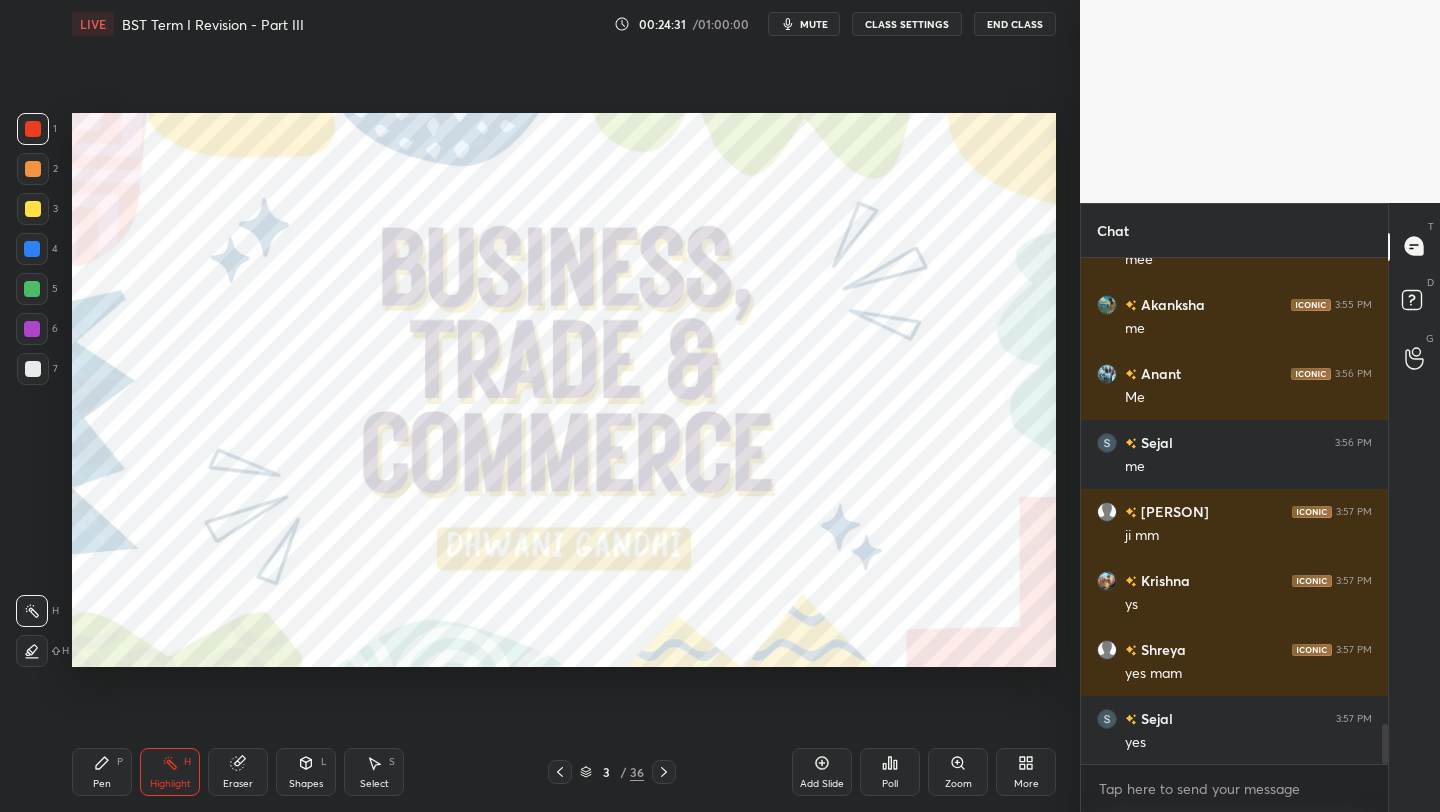 click 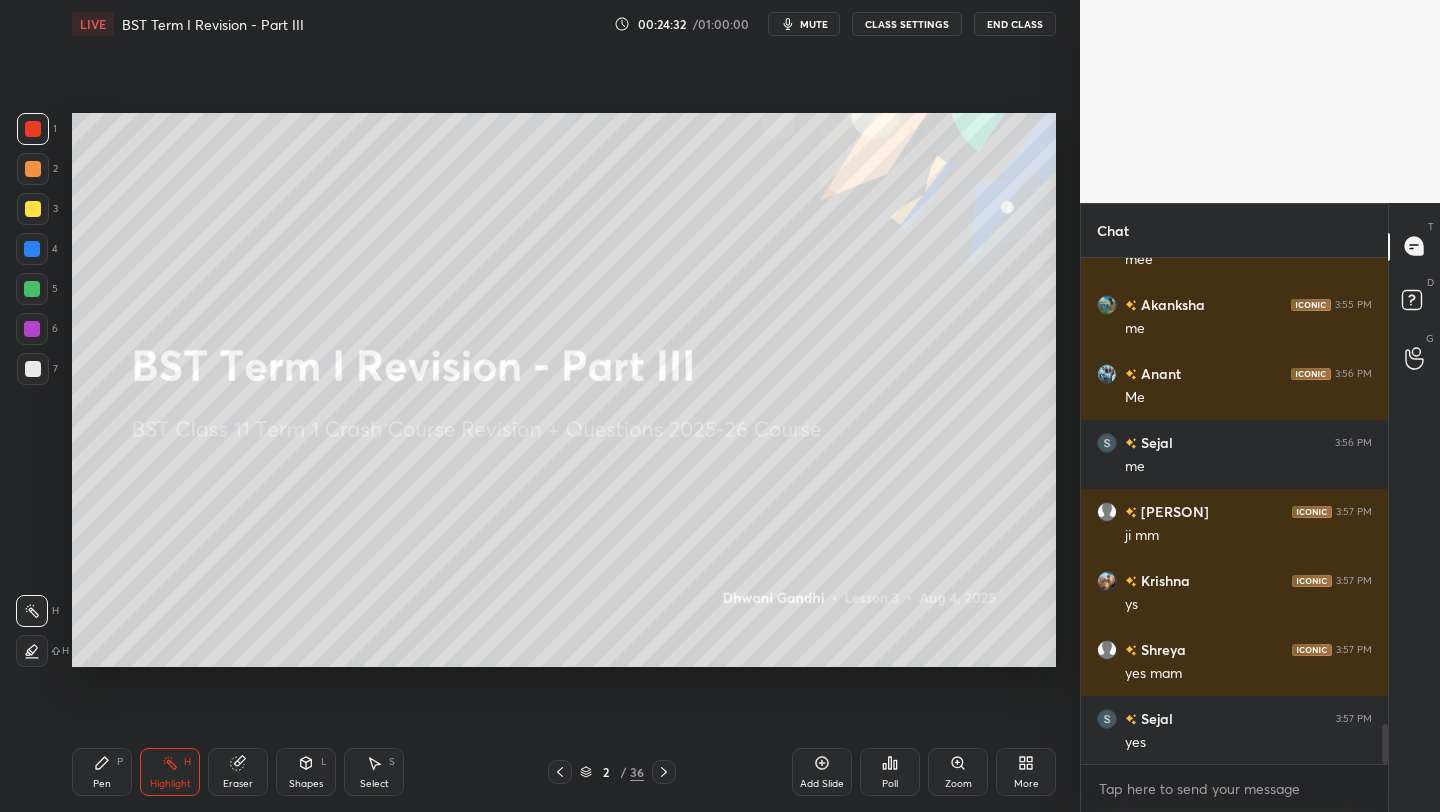 click on "More" at bounding box center [1026, 772] 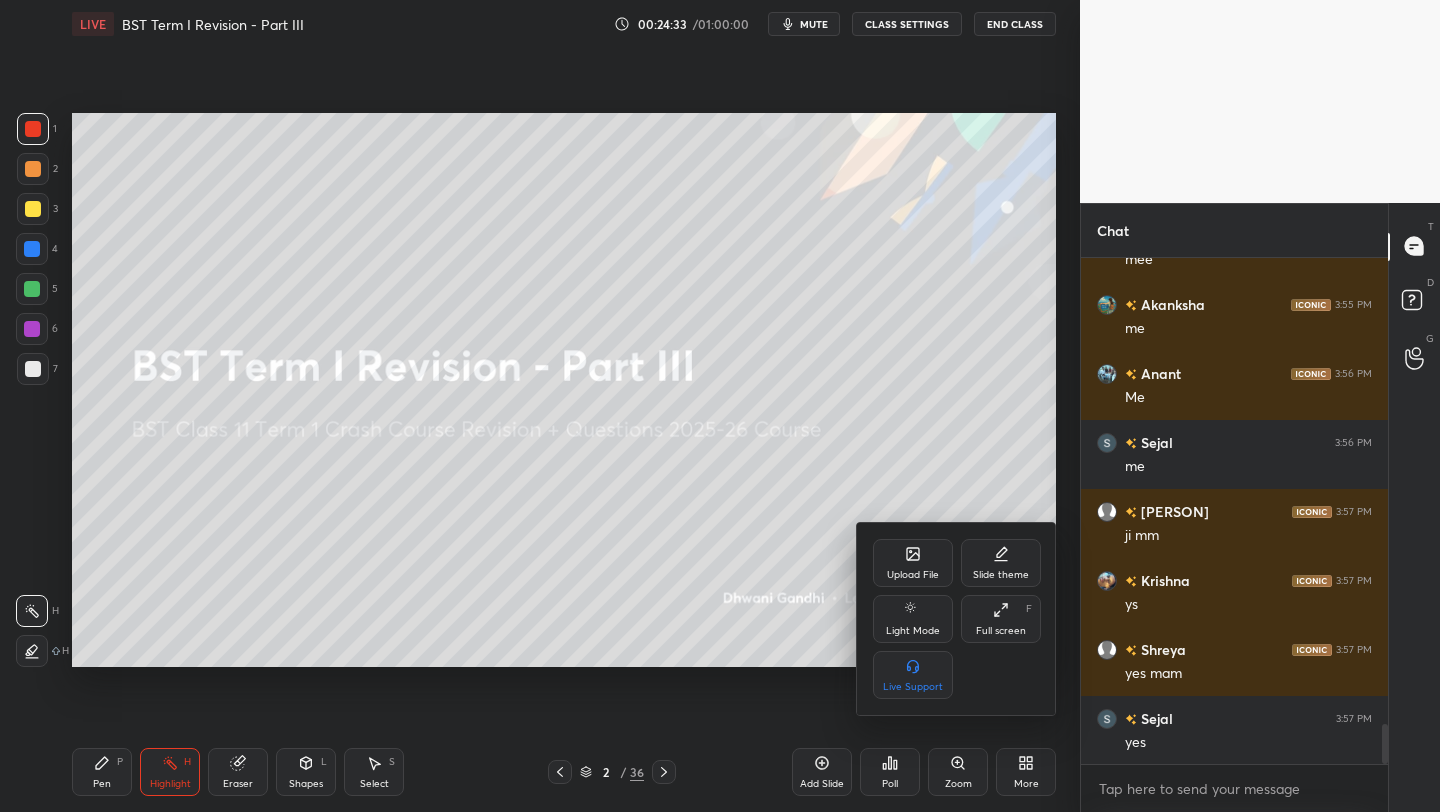 click on "Upload File" at bounding box center [913, 575] 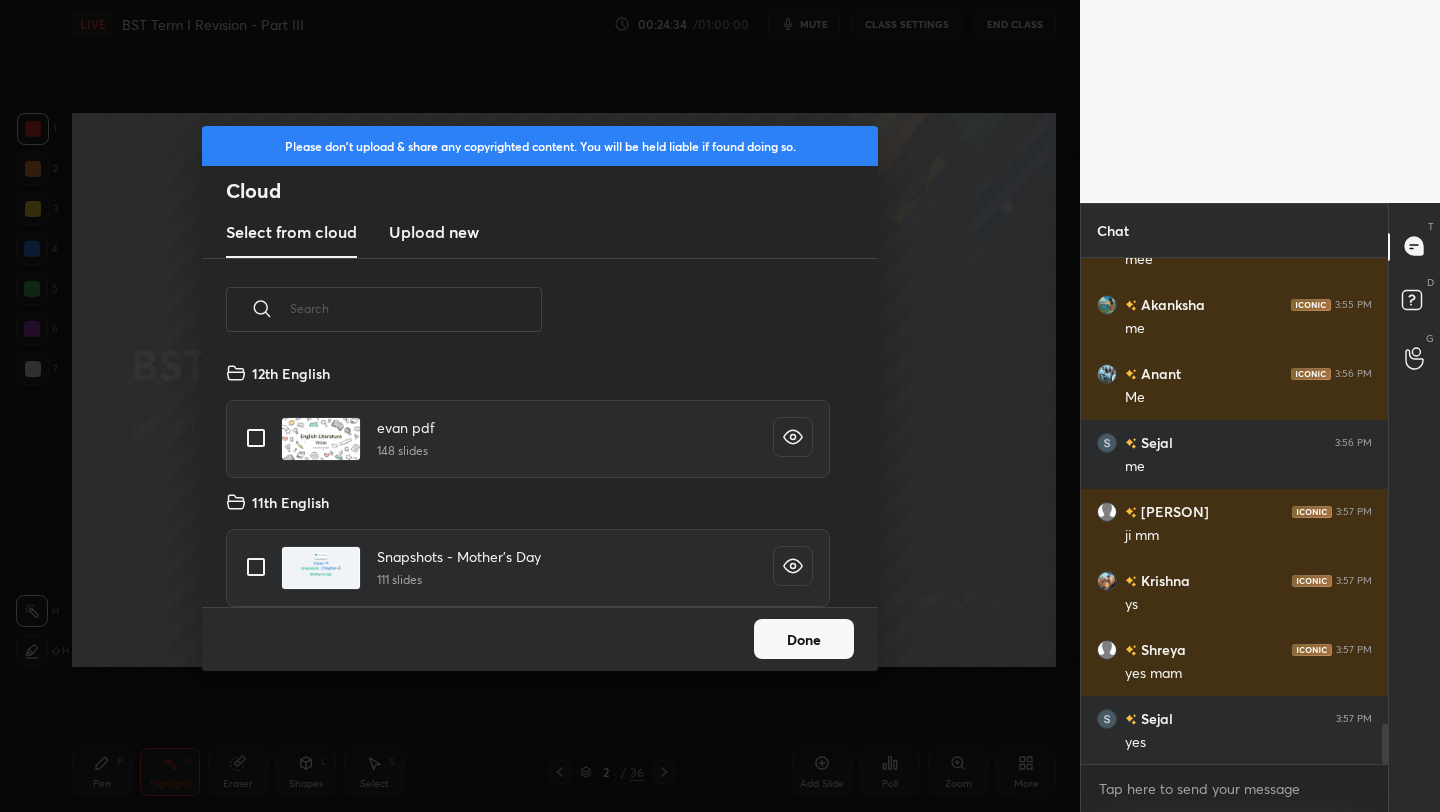 scroll, scrollTop: 7, scrollLeft: 11, axis: both 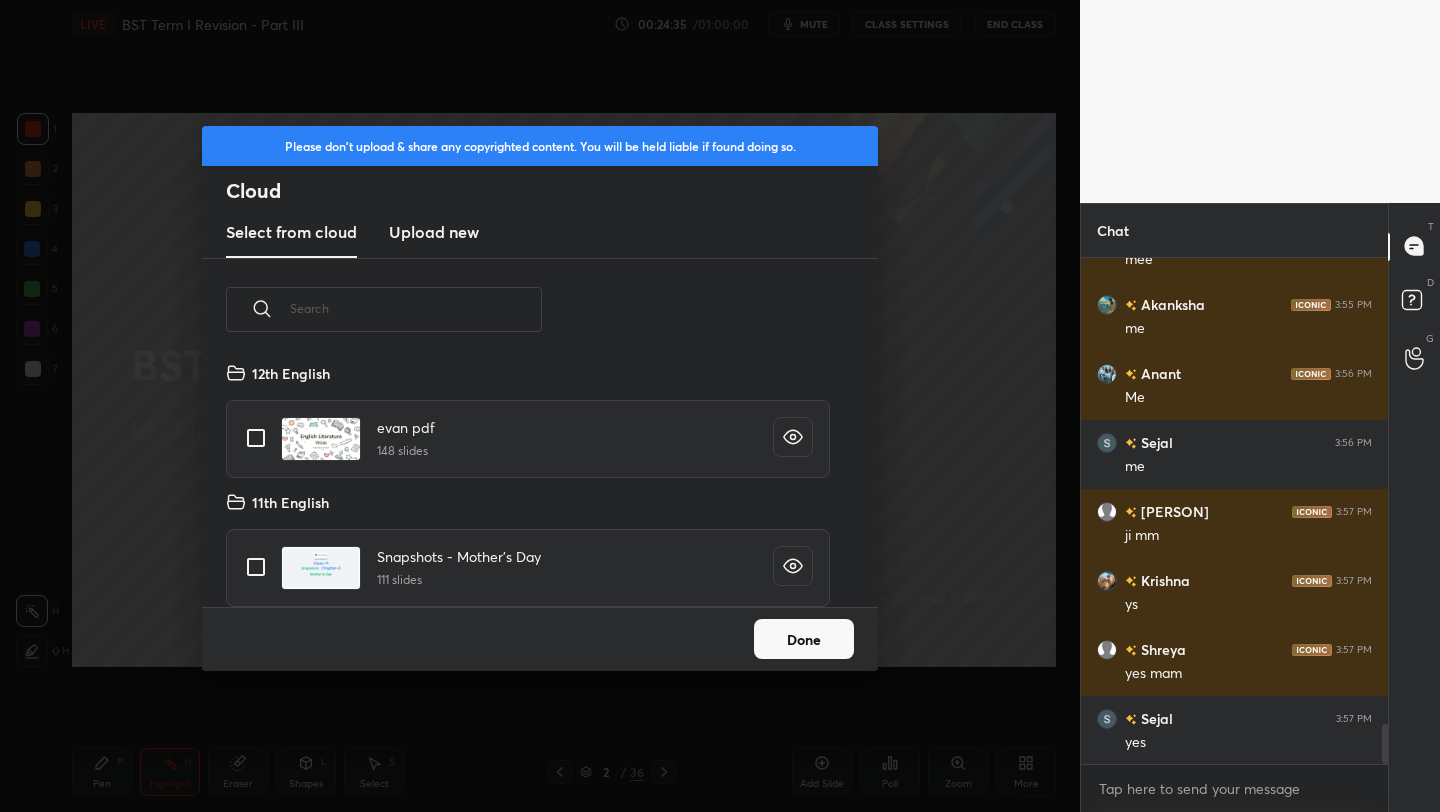 click on "Upload new" at bounding box center [434, 232] 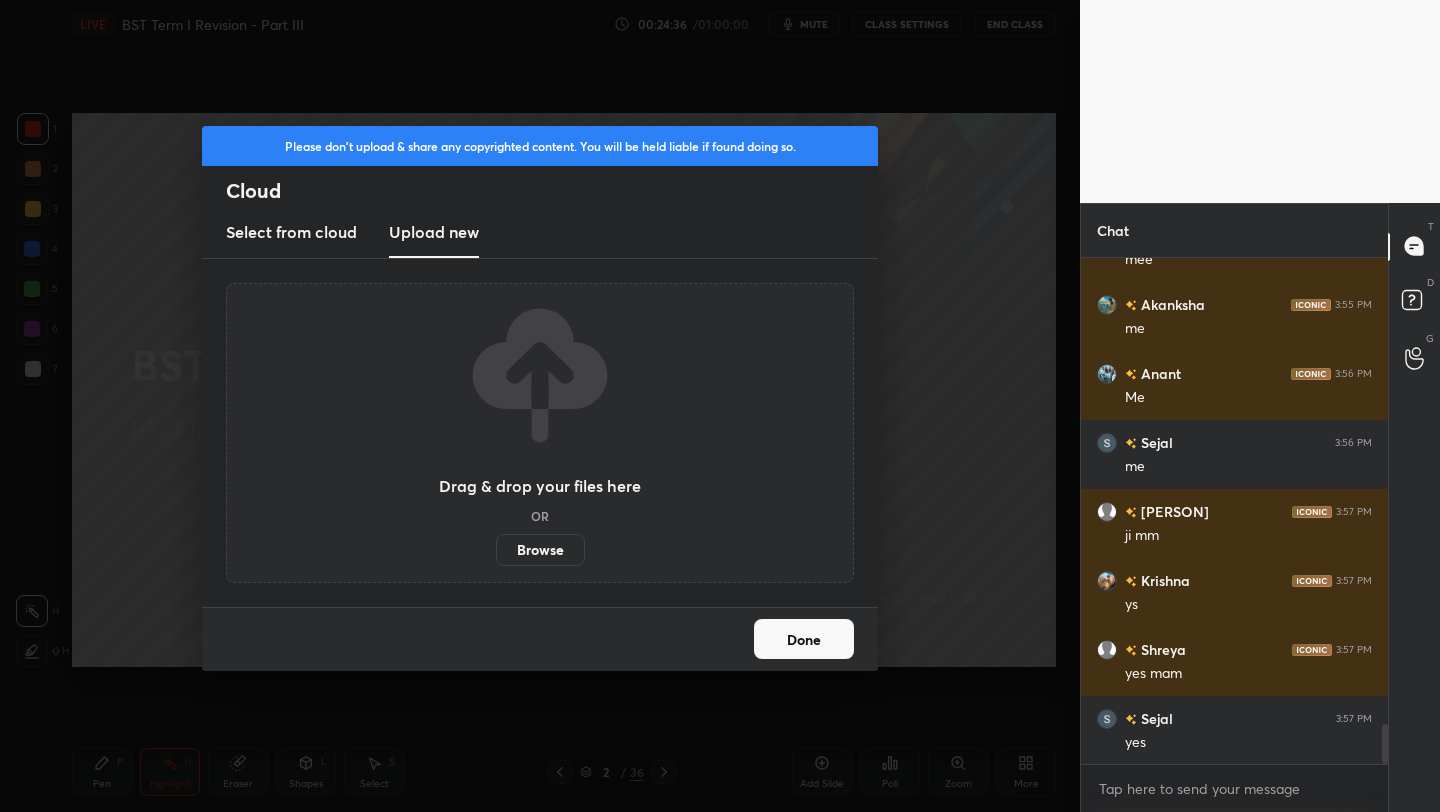 click on "Browse" at bounding box center [540, 550] 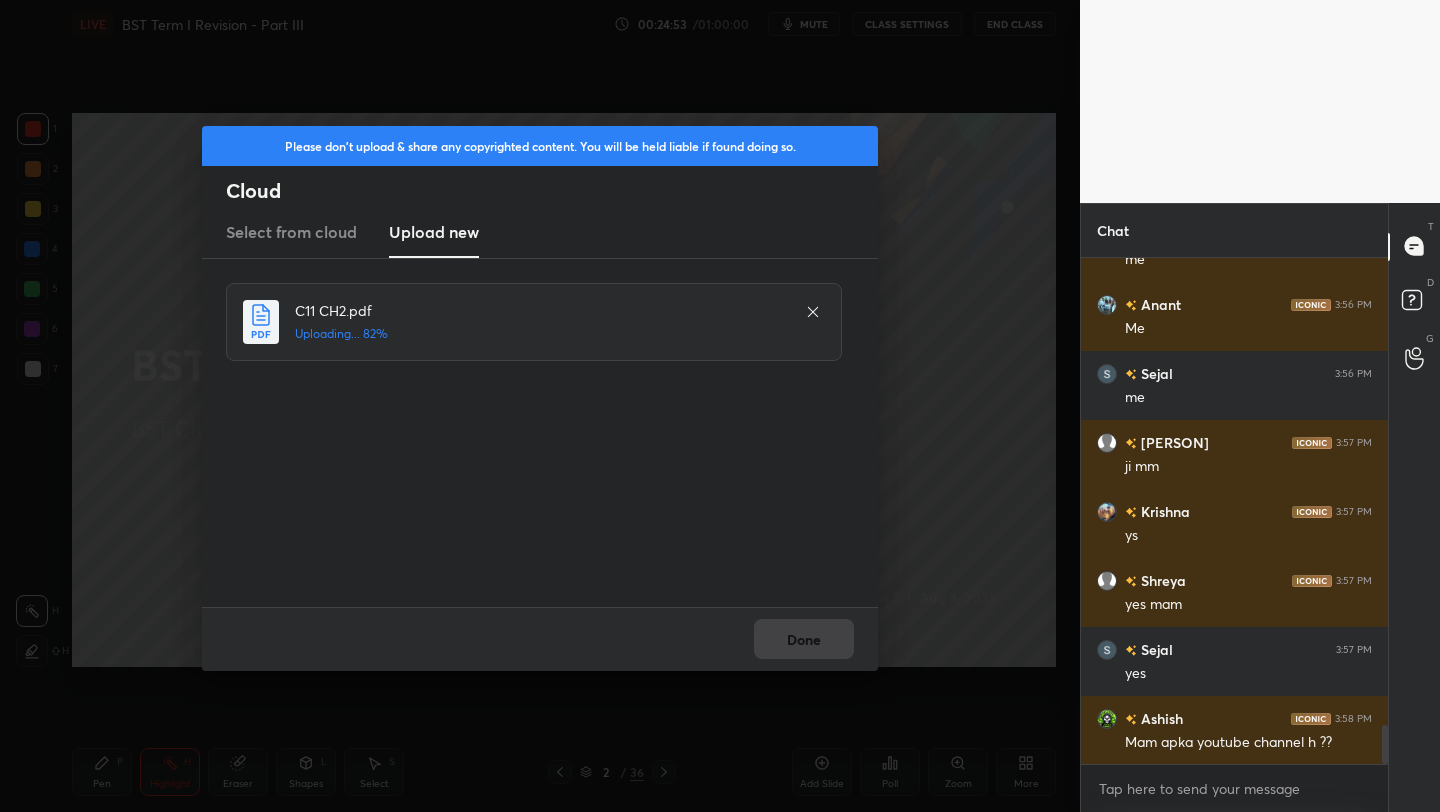 scroll, scrollTop: 6015, scrollLeft: 0, axis: vertical 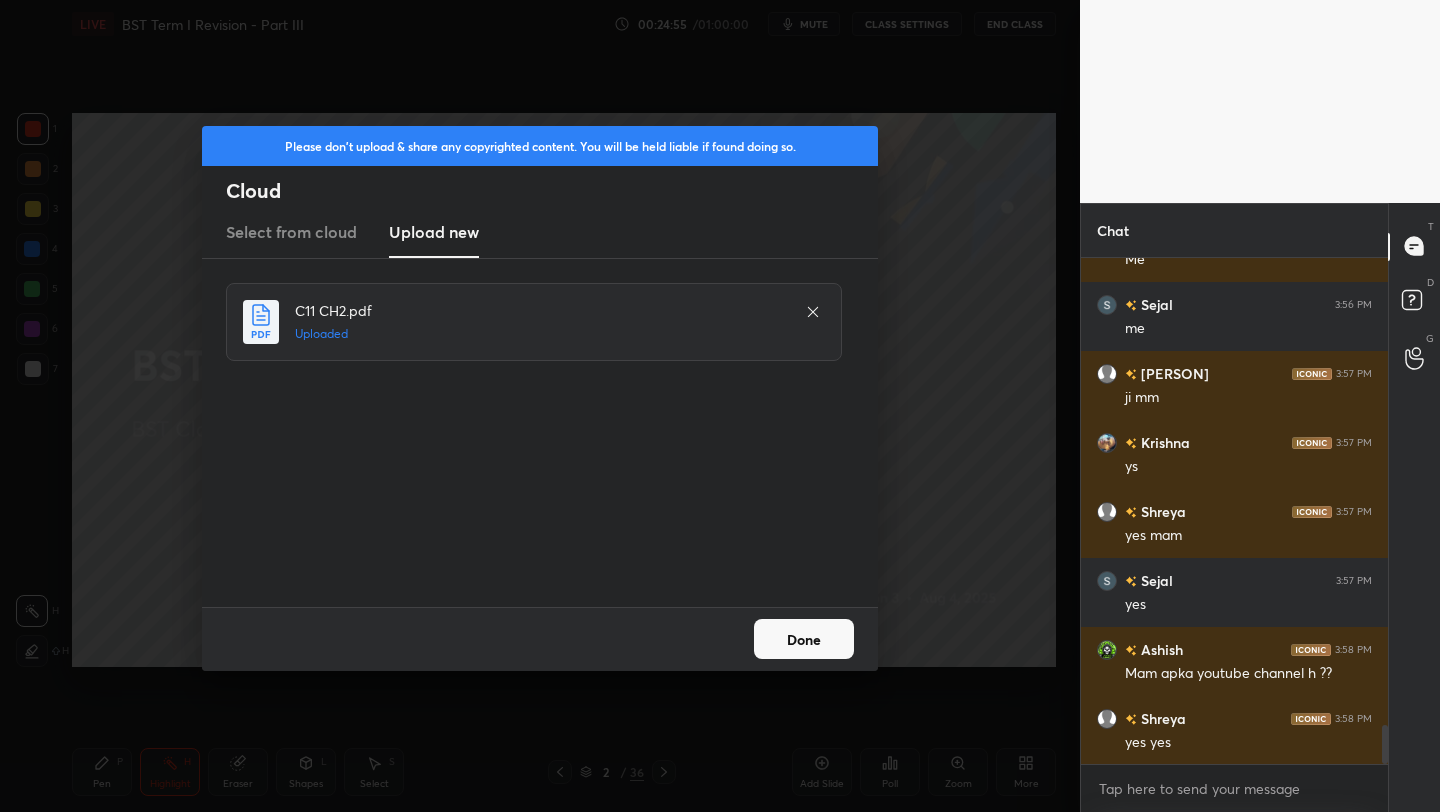 click on "Done" at bounding box center [804, 639] 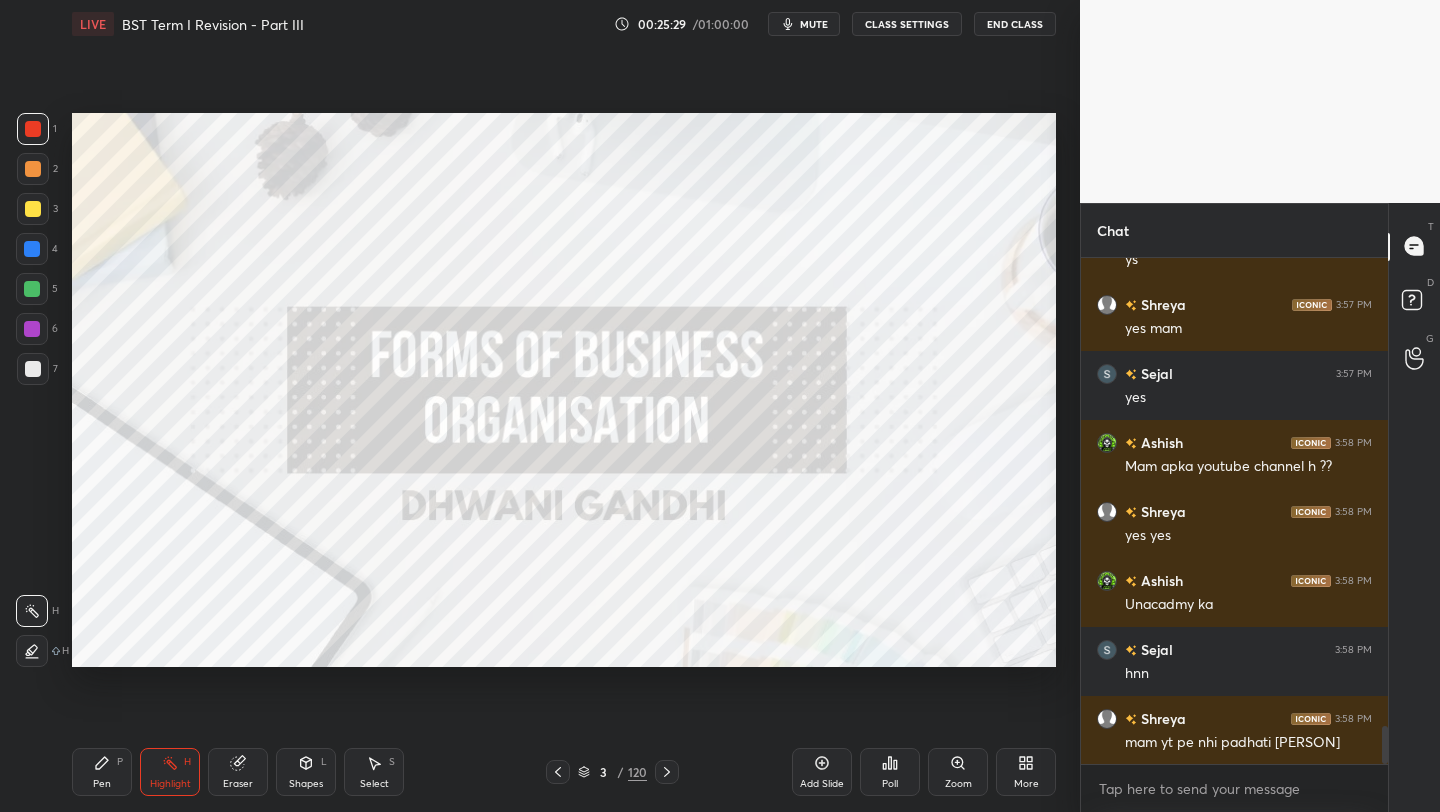 scroll, scrollTop: 6270, scrollLeft: 0, axis: vertical 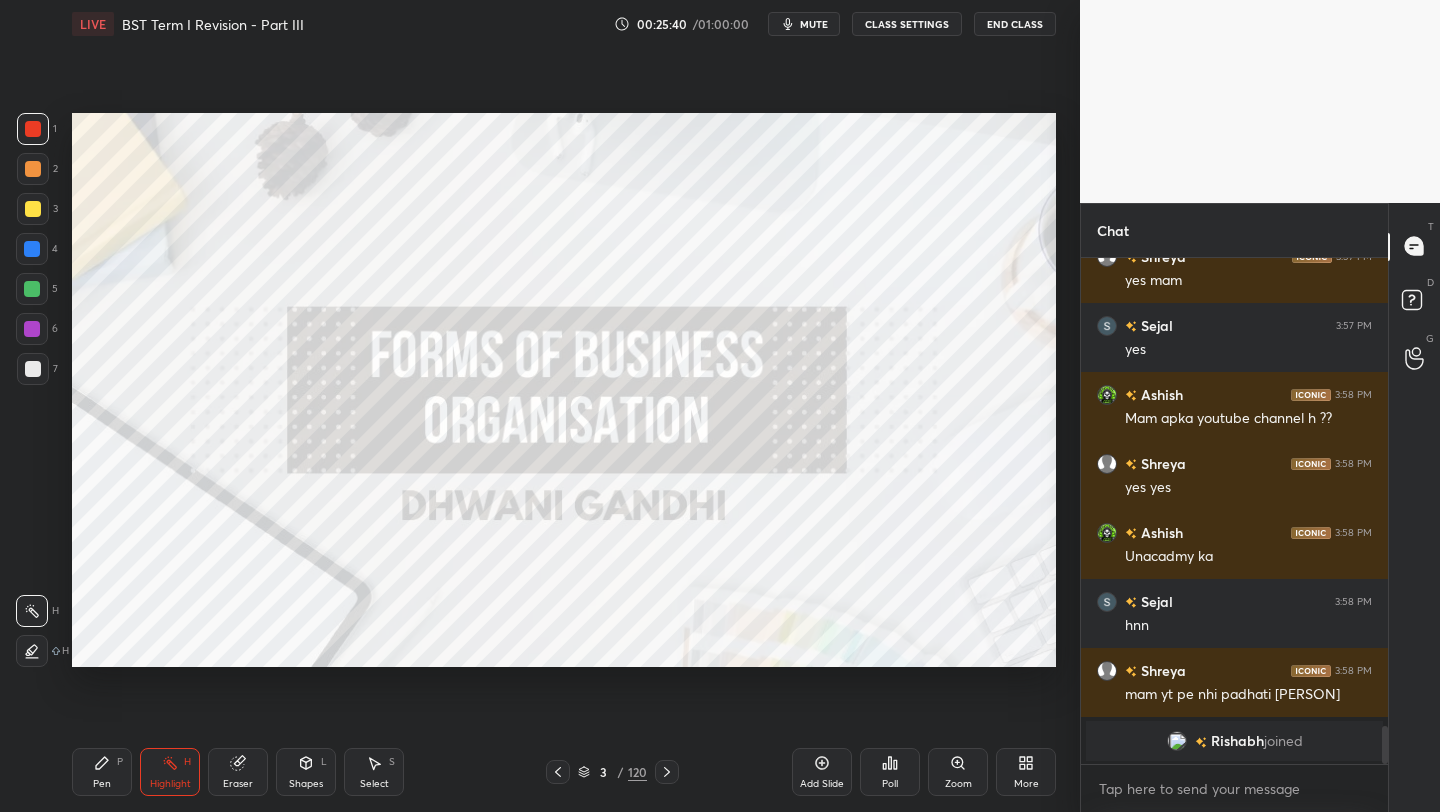 click 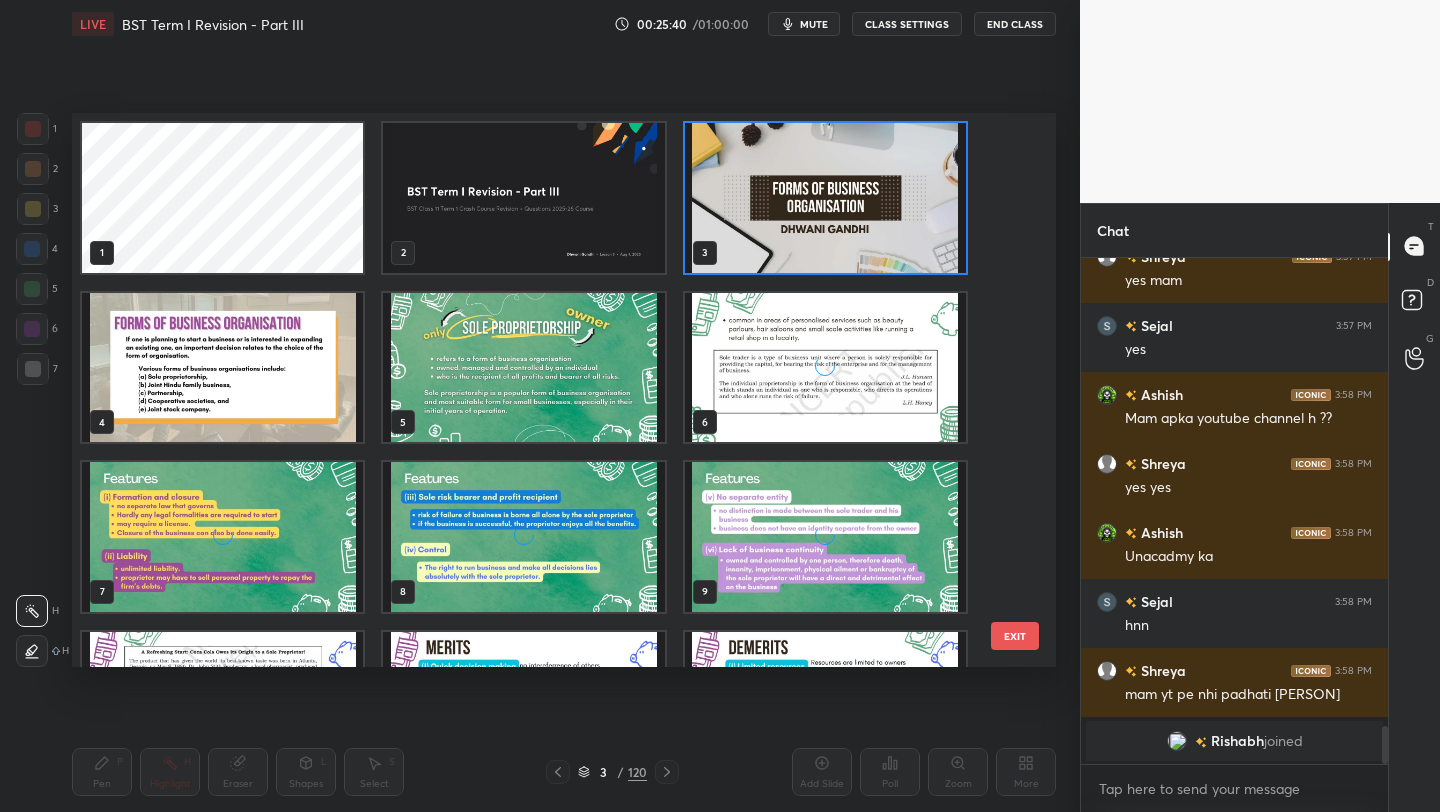 scroll, scrollTop: 7, scrollLeft: 11, axis: both 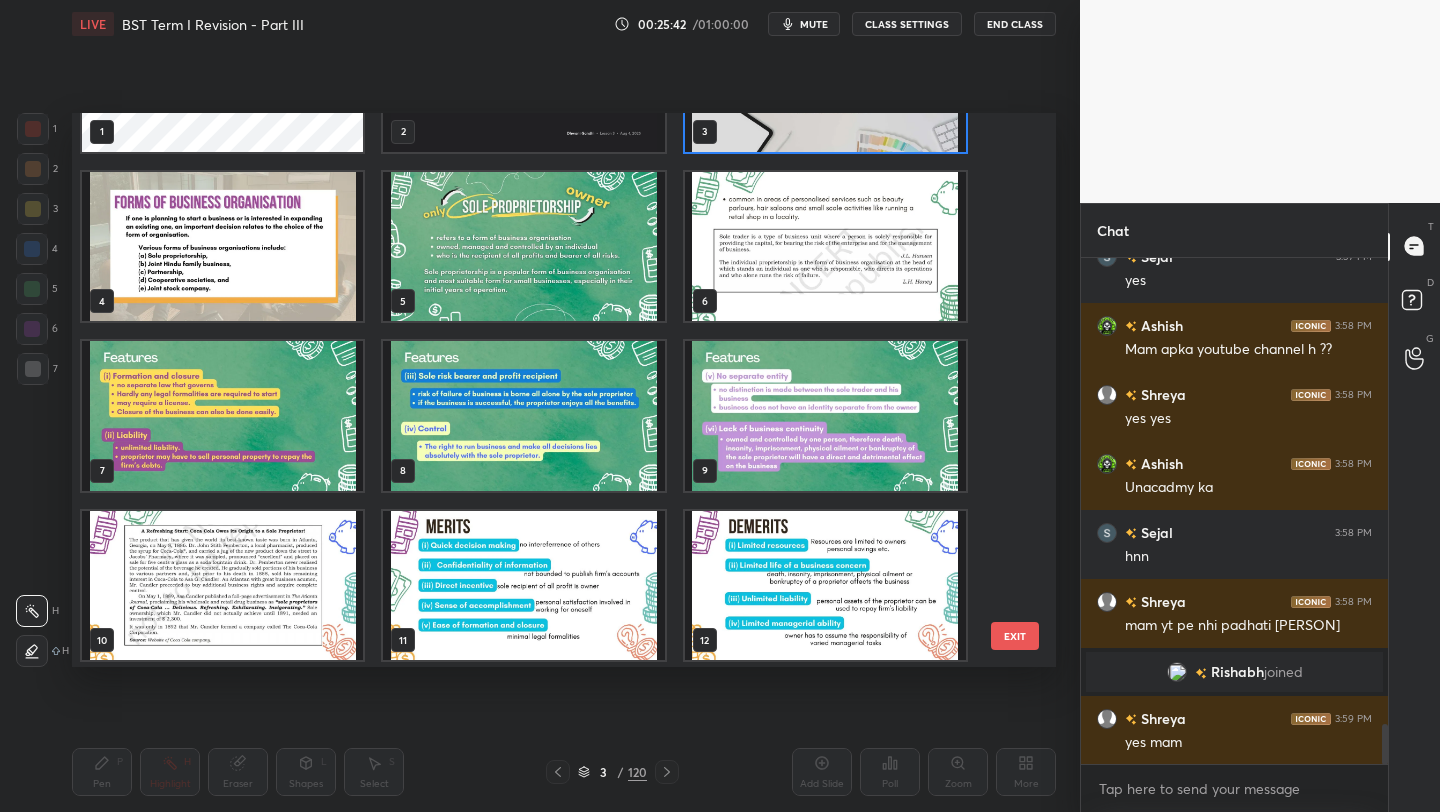 click at bounding box center [222, 247] 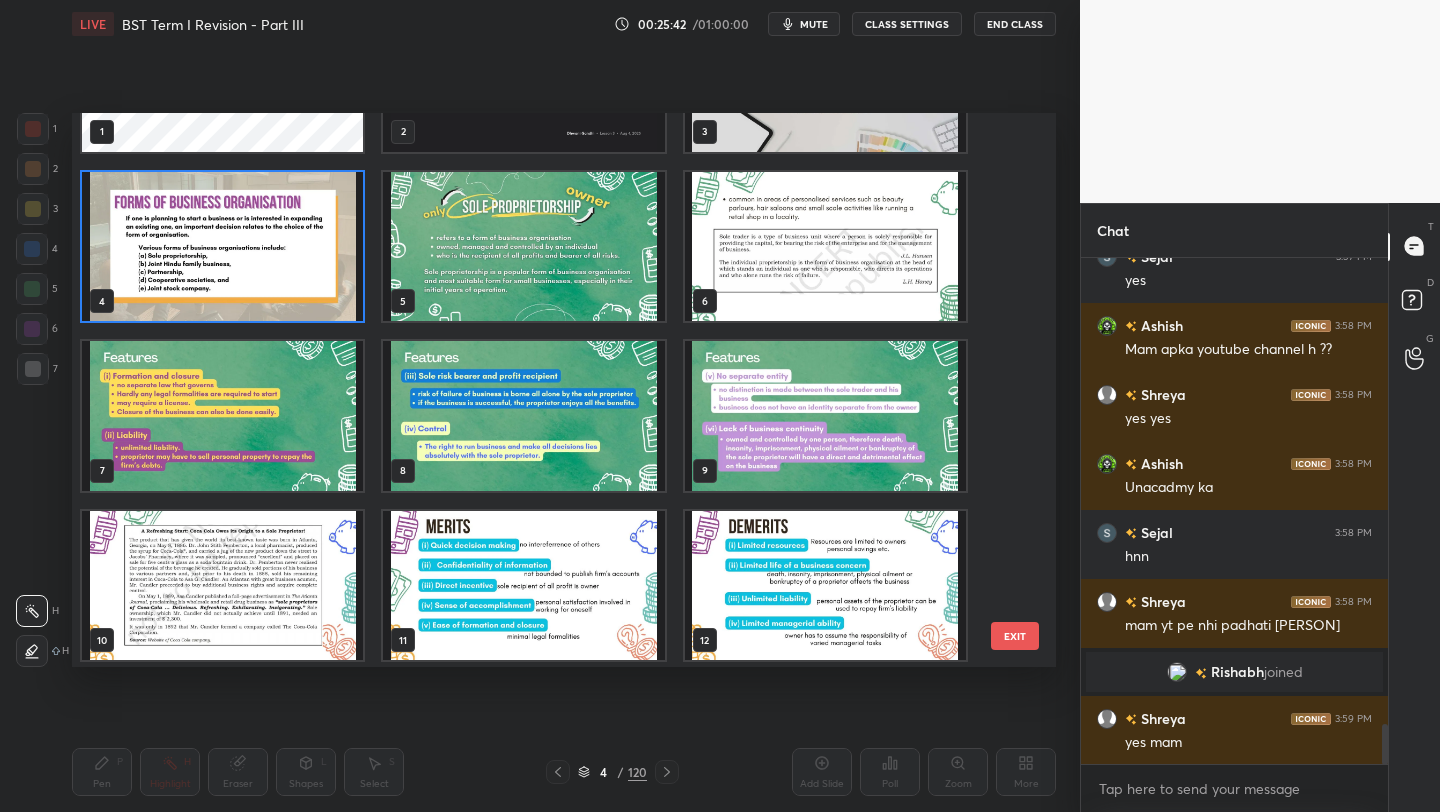 click at bounding box center [222, 247] 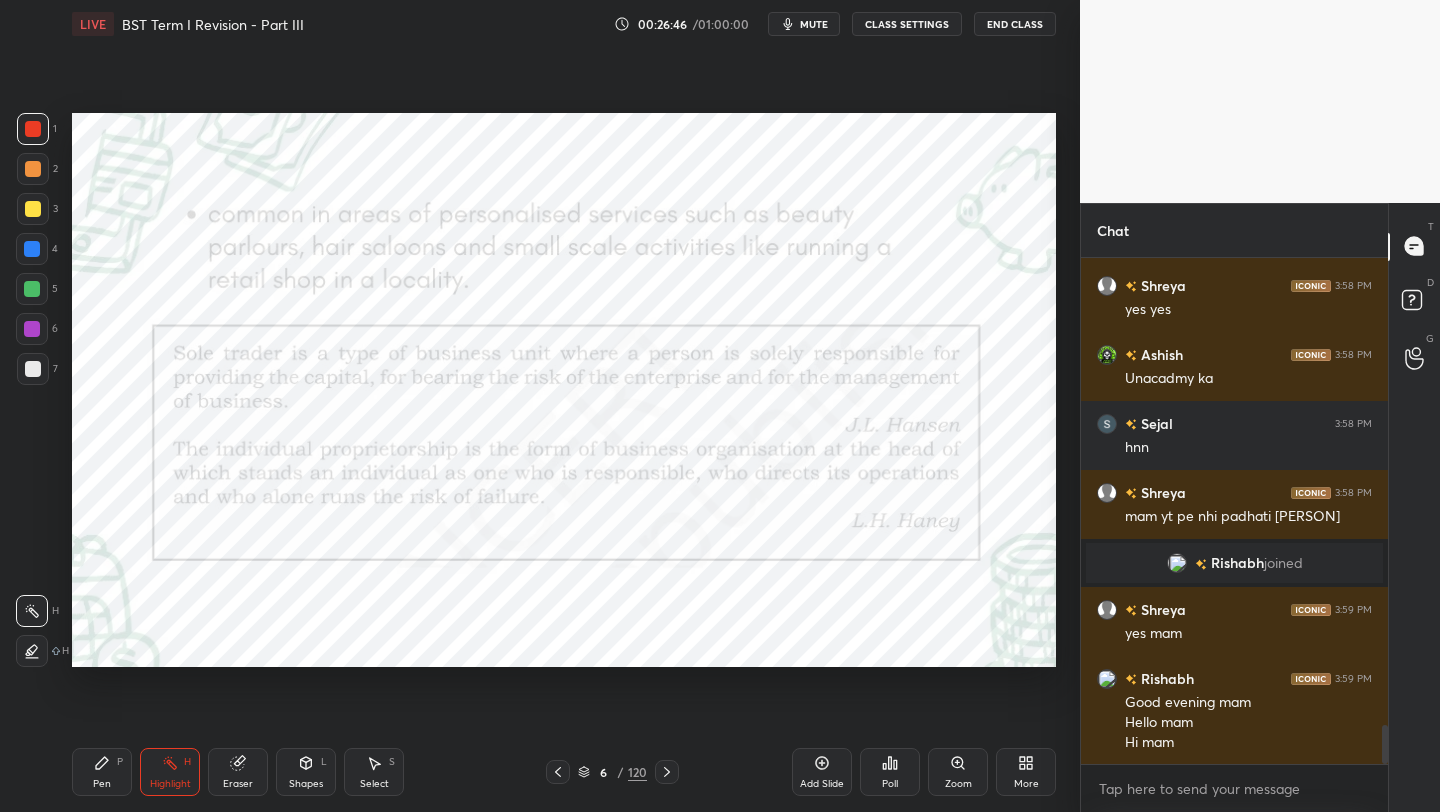scroll, scrollTop: 6099, scrollLeft: 0, axis: vertical 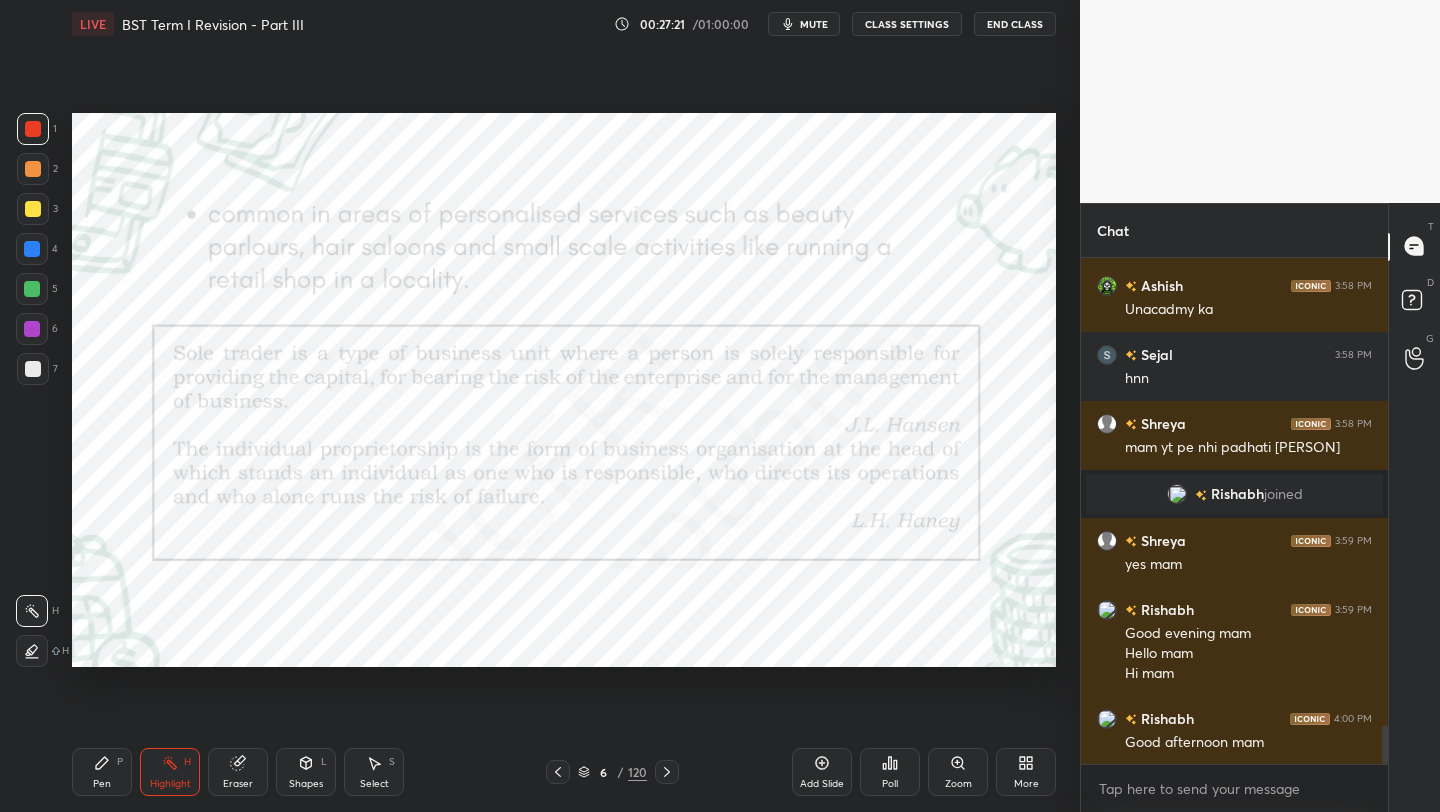 click 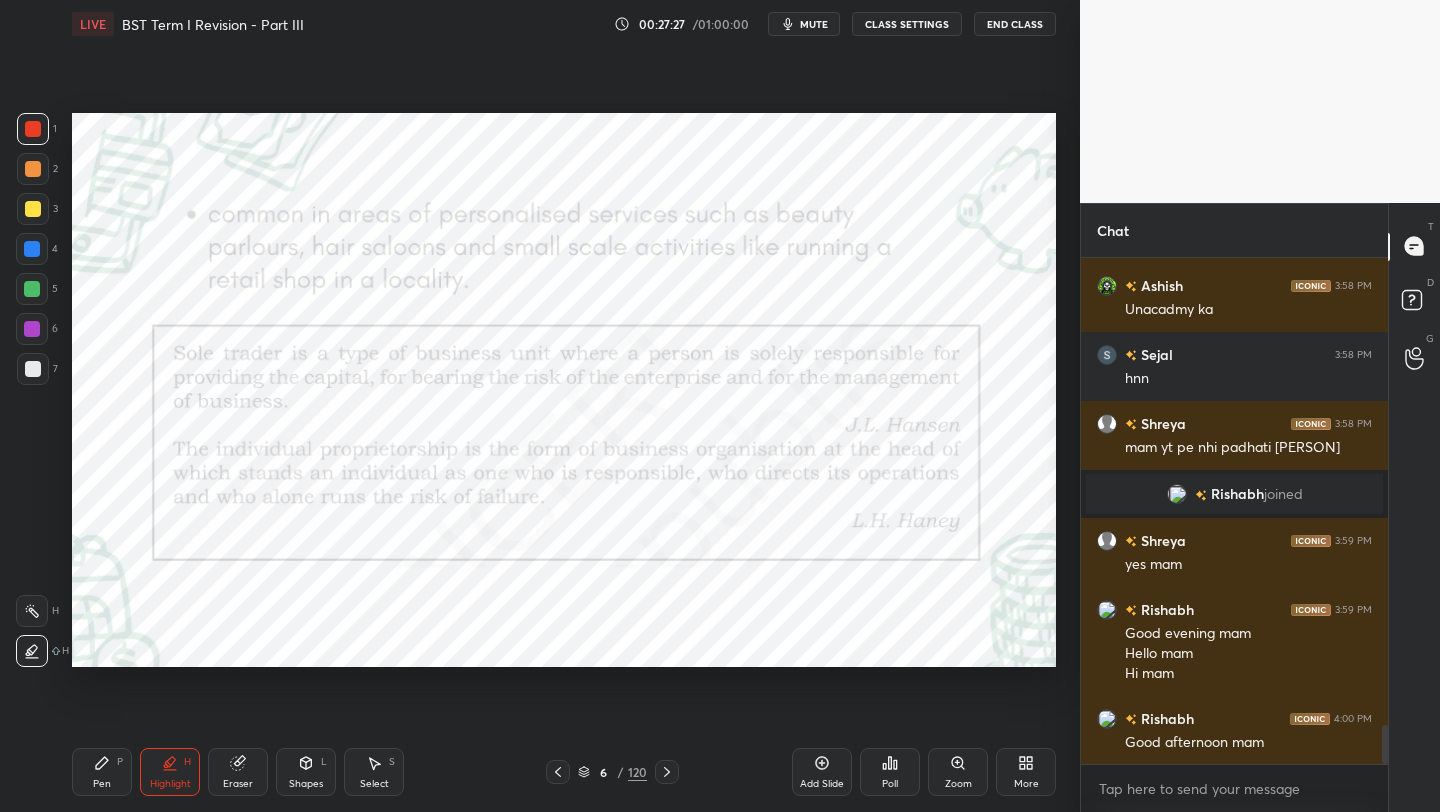 click 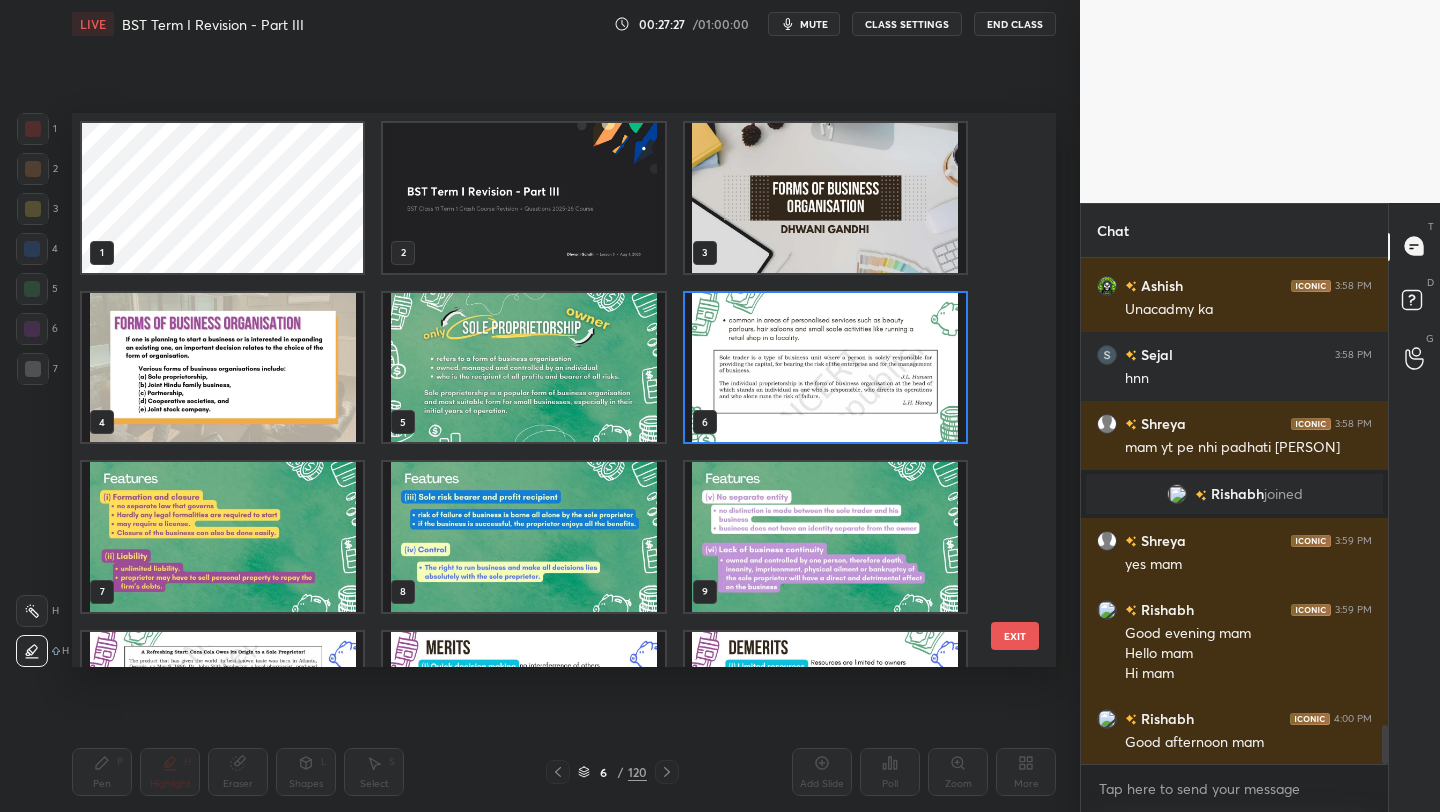 scroll, scrollTop: 547, scrollLeft: 974, axis: both 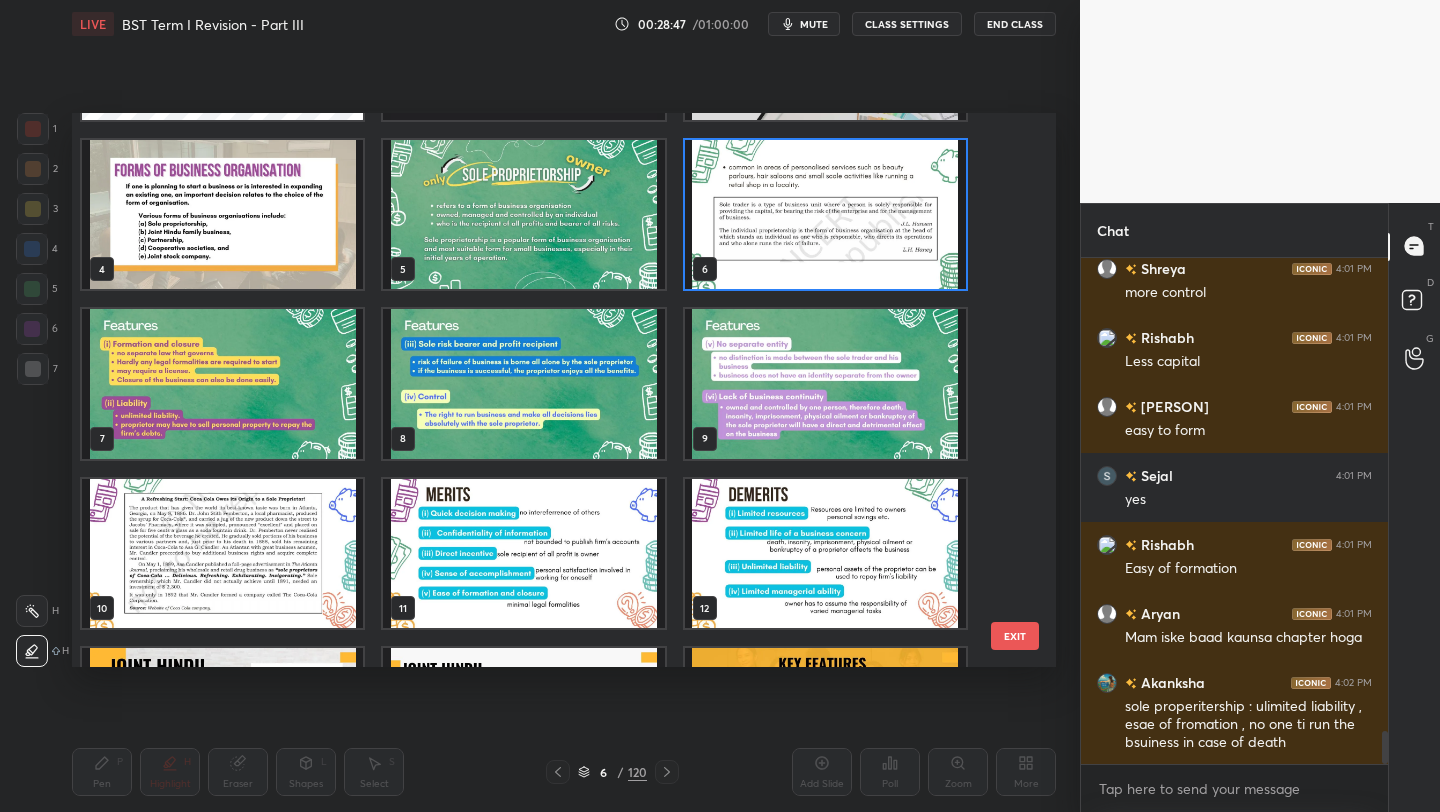 click at bounding box center [222, 384] 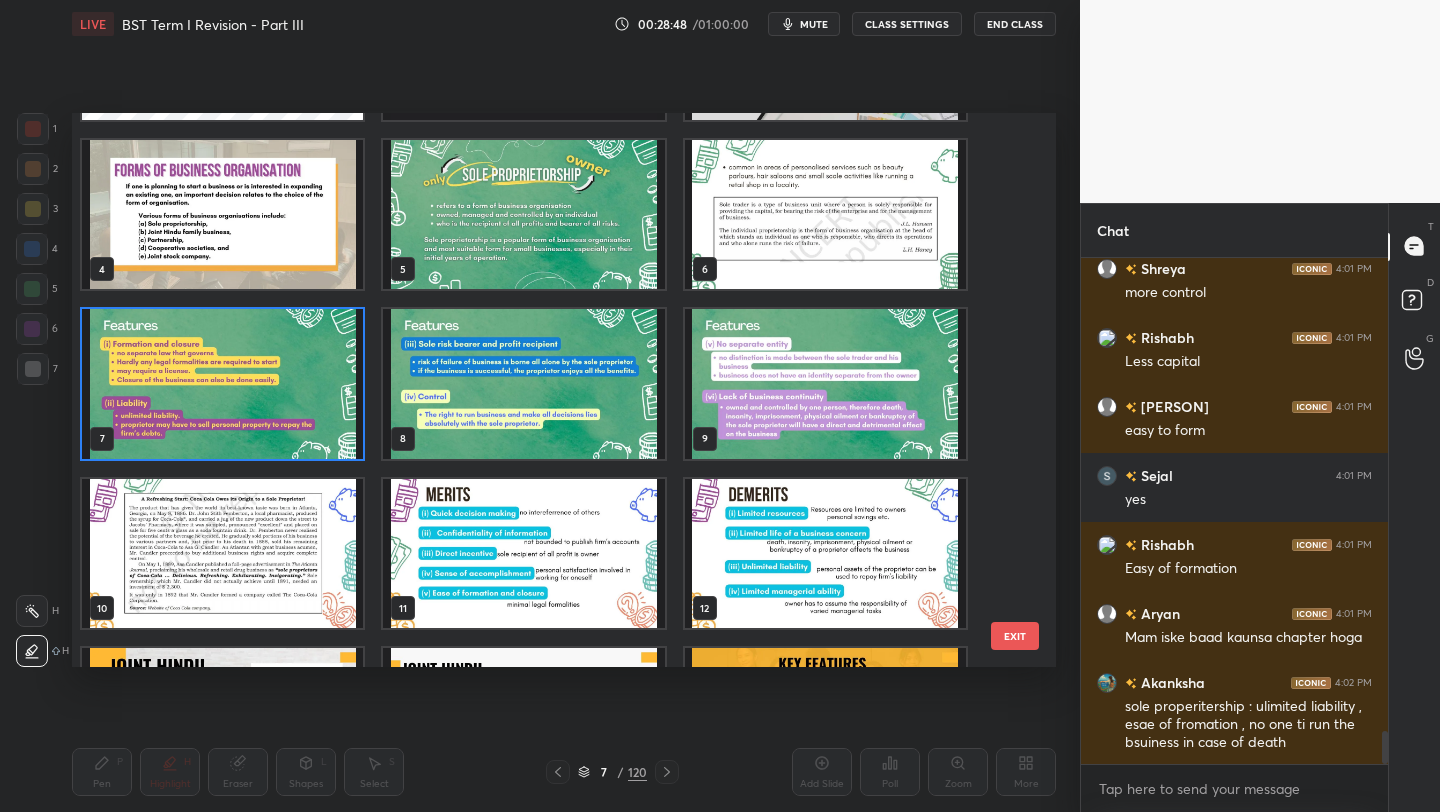 click at bounding box center (222, 384) 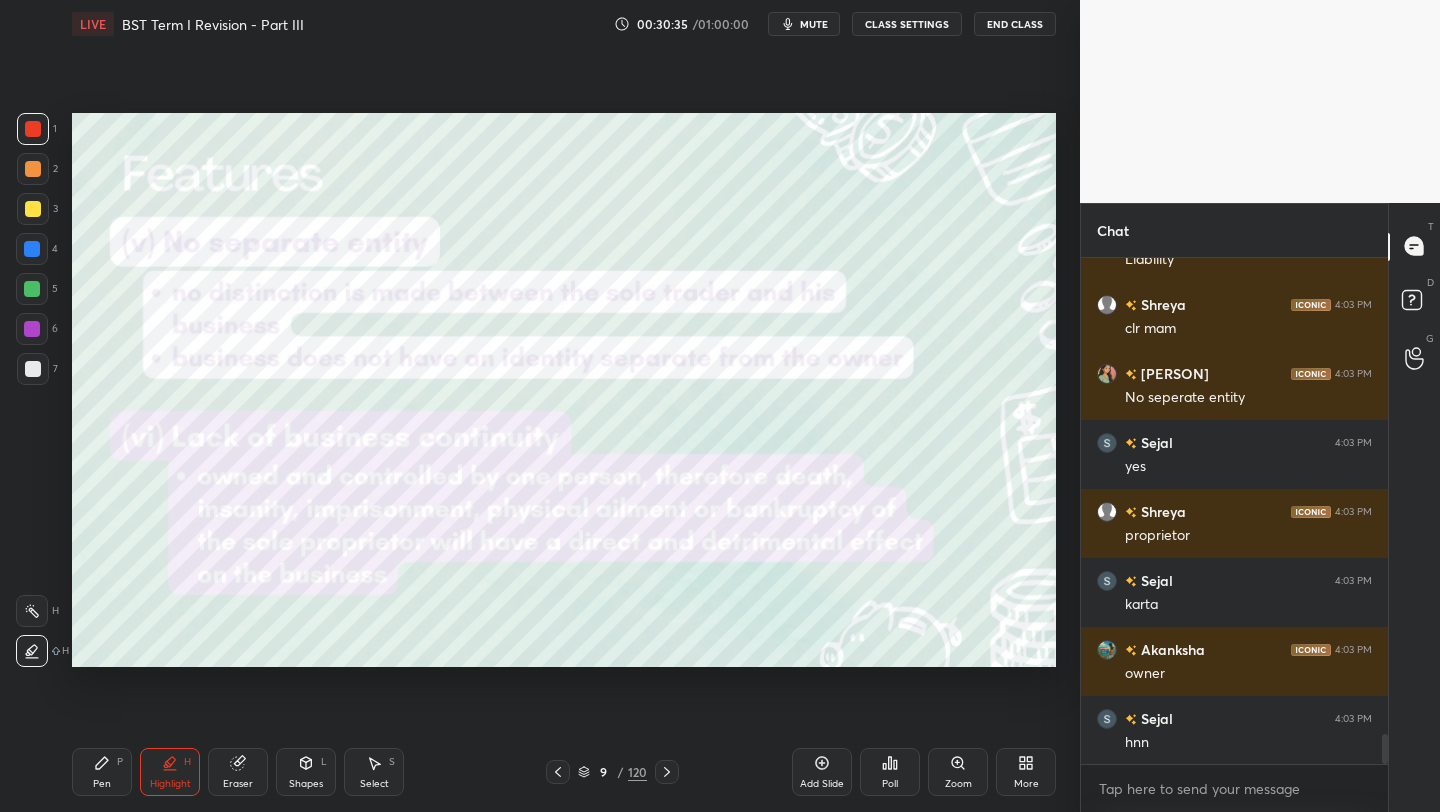 scroll, scrollTop: 8136, scrollLeft: 0, axis: vertical 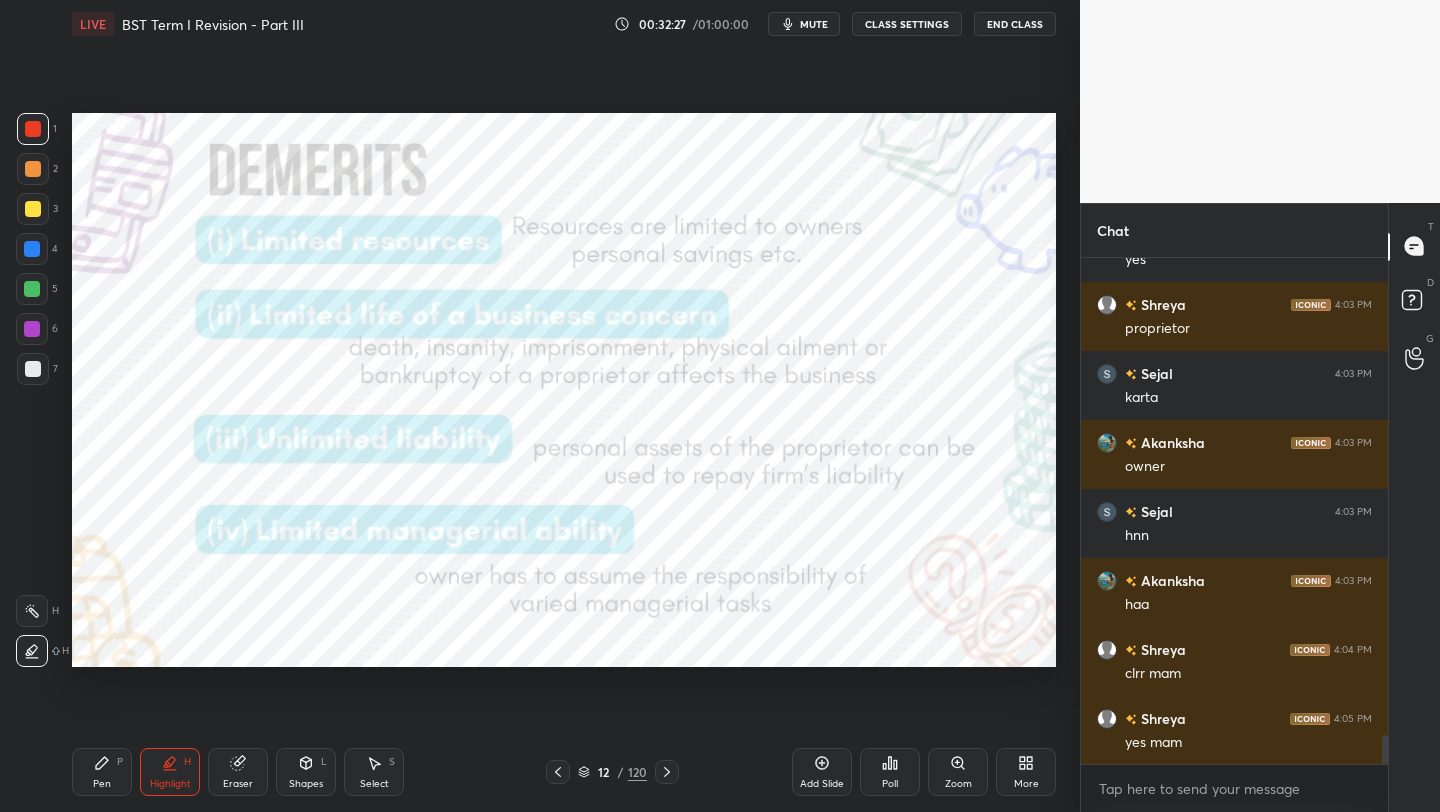 click on "mute" at bounding box center [814, 24] 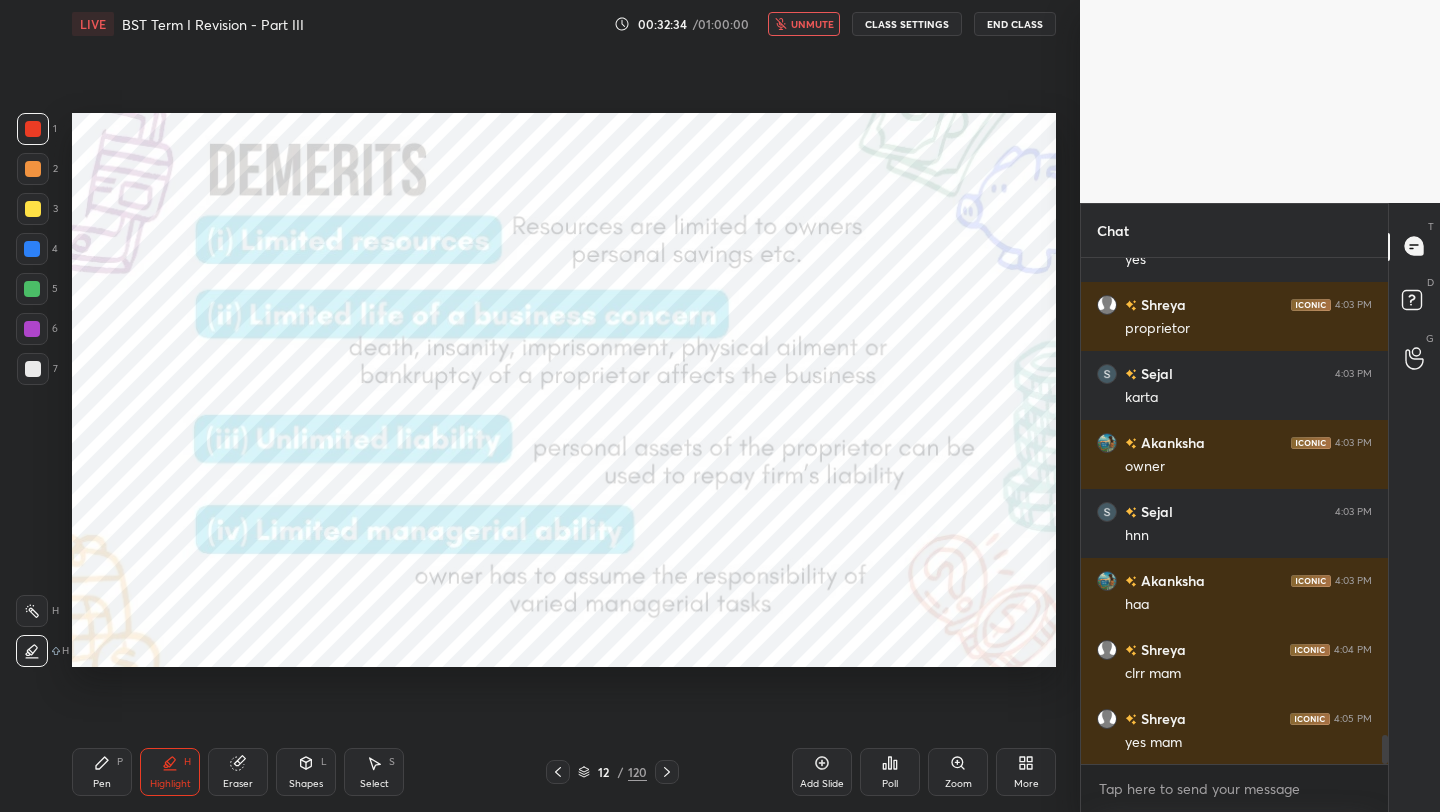 scroll, scrollTop: 8343, scrollLeft: 0, axis: vertical 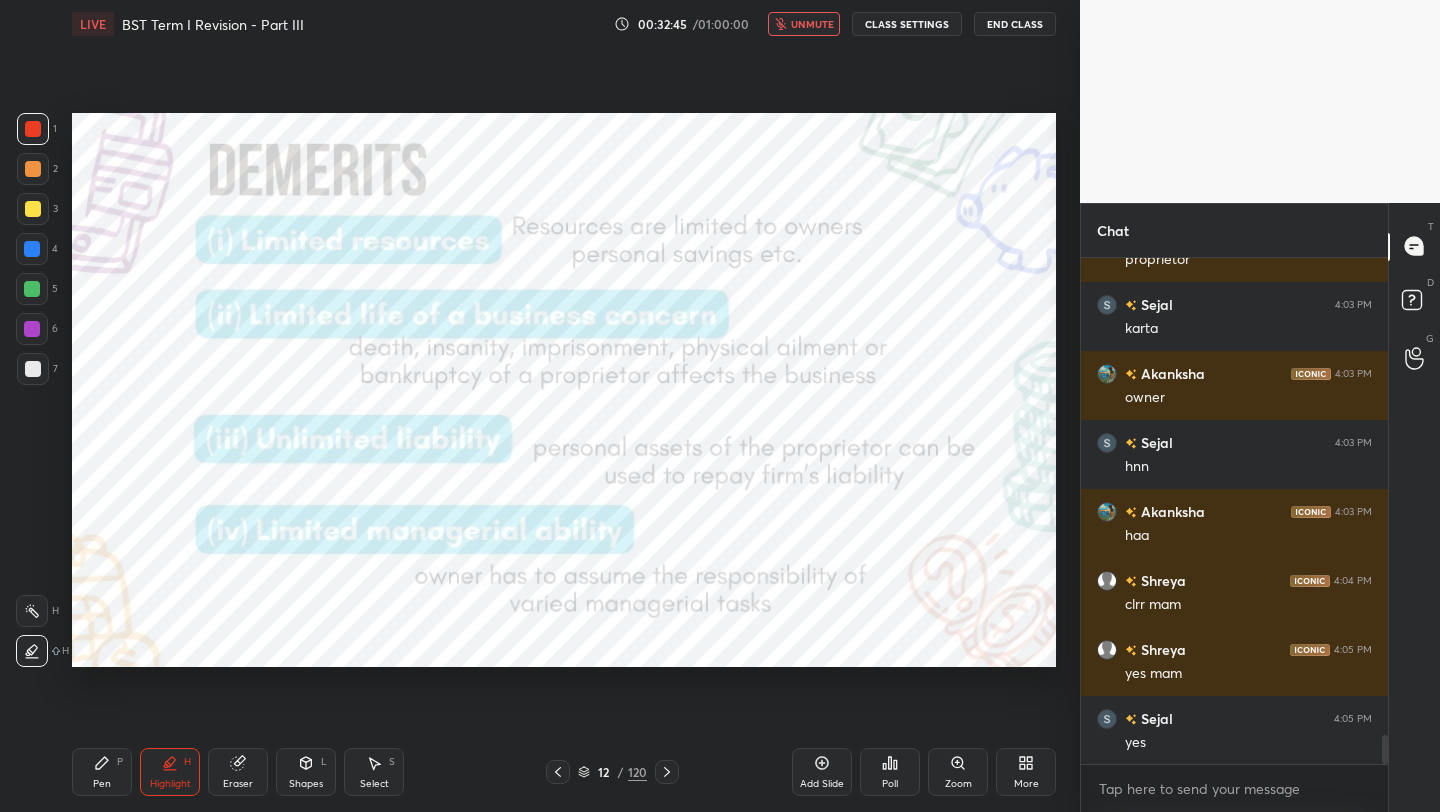 click on "unmute" at bounding box center [812, 24] 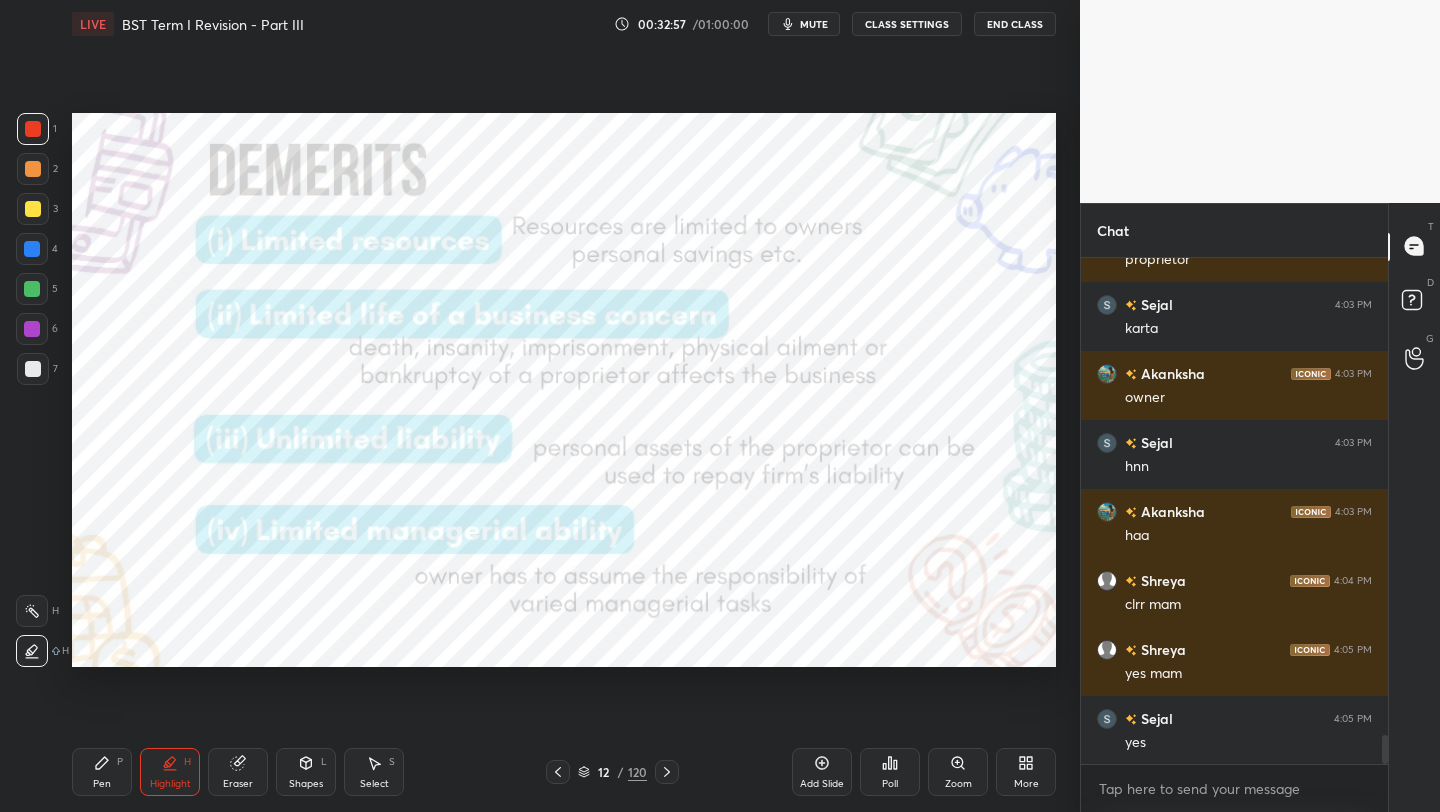 click 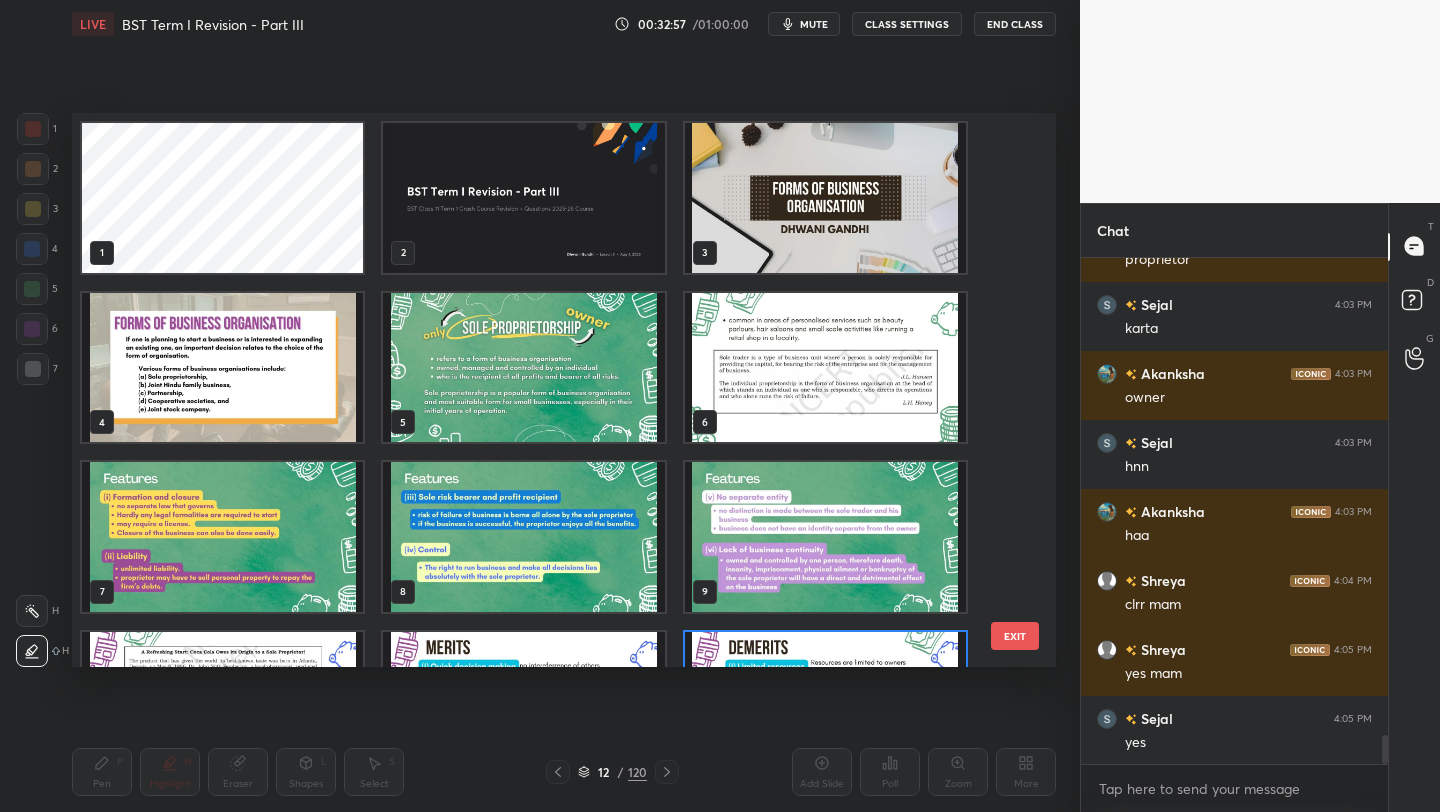 scroll, scrollTop: 124, scrollLeft: 0, axis: vertical 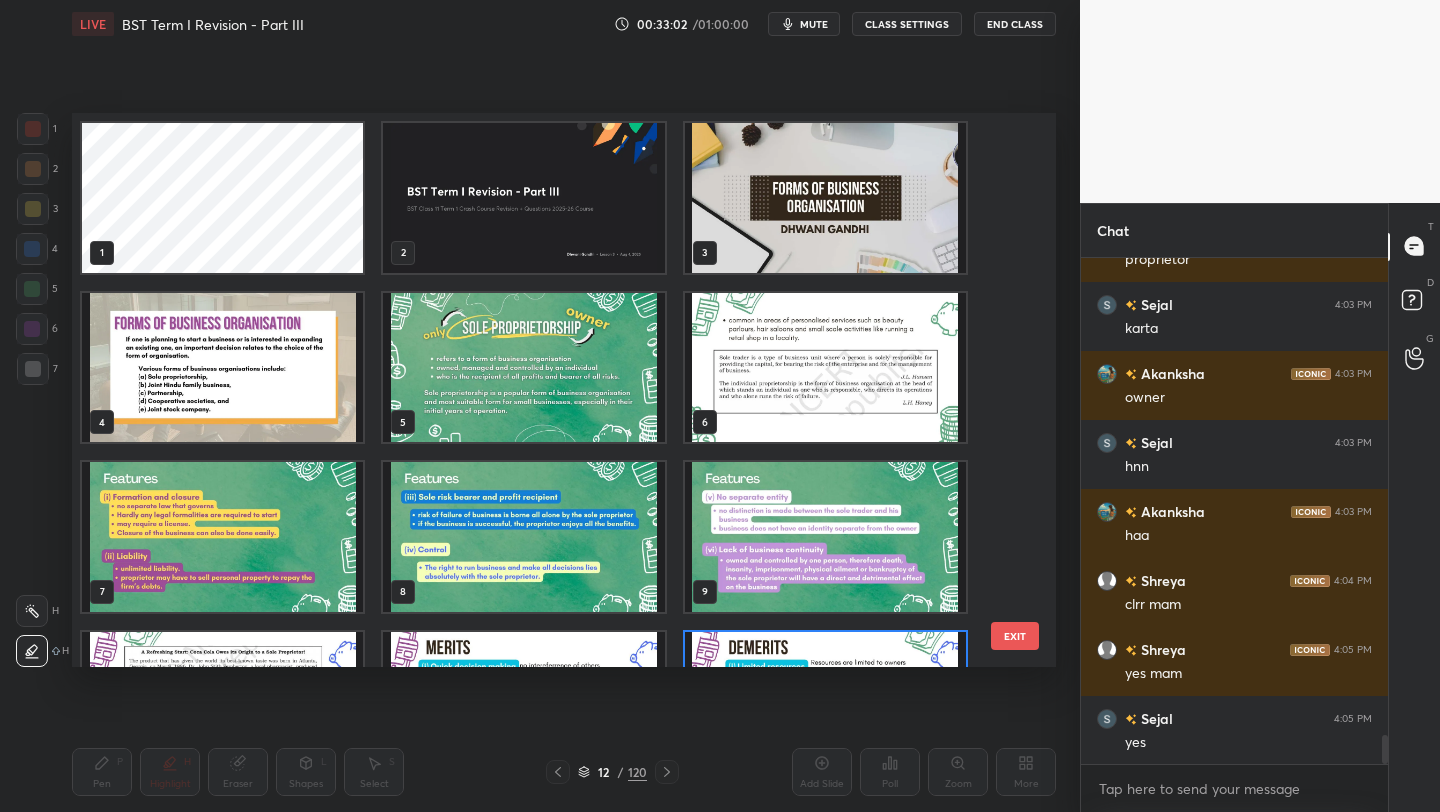 click at bounding box center (523, 368) 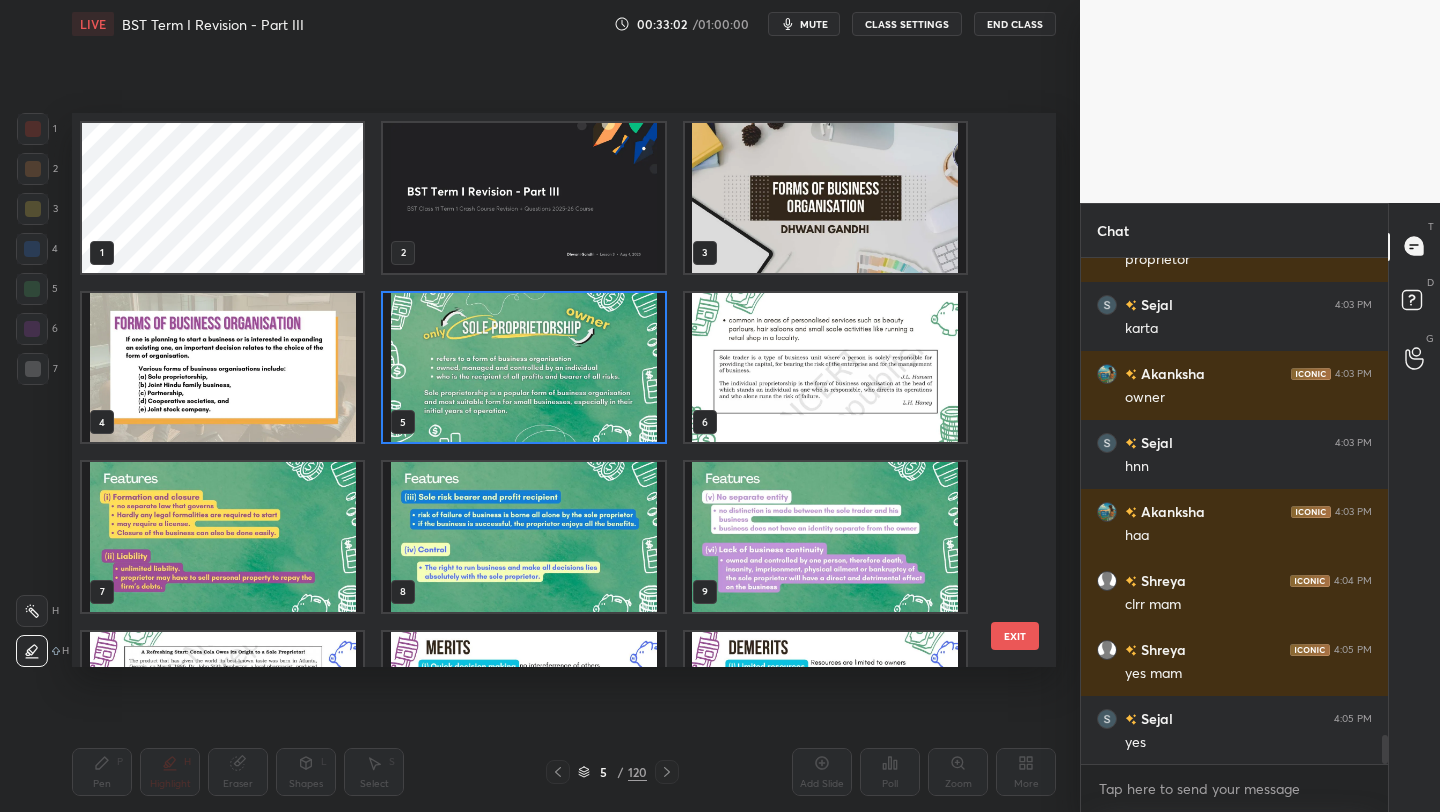 click at bounding box center (523, 368) 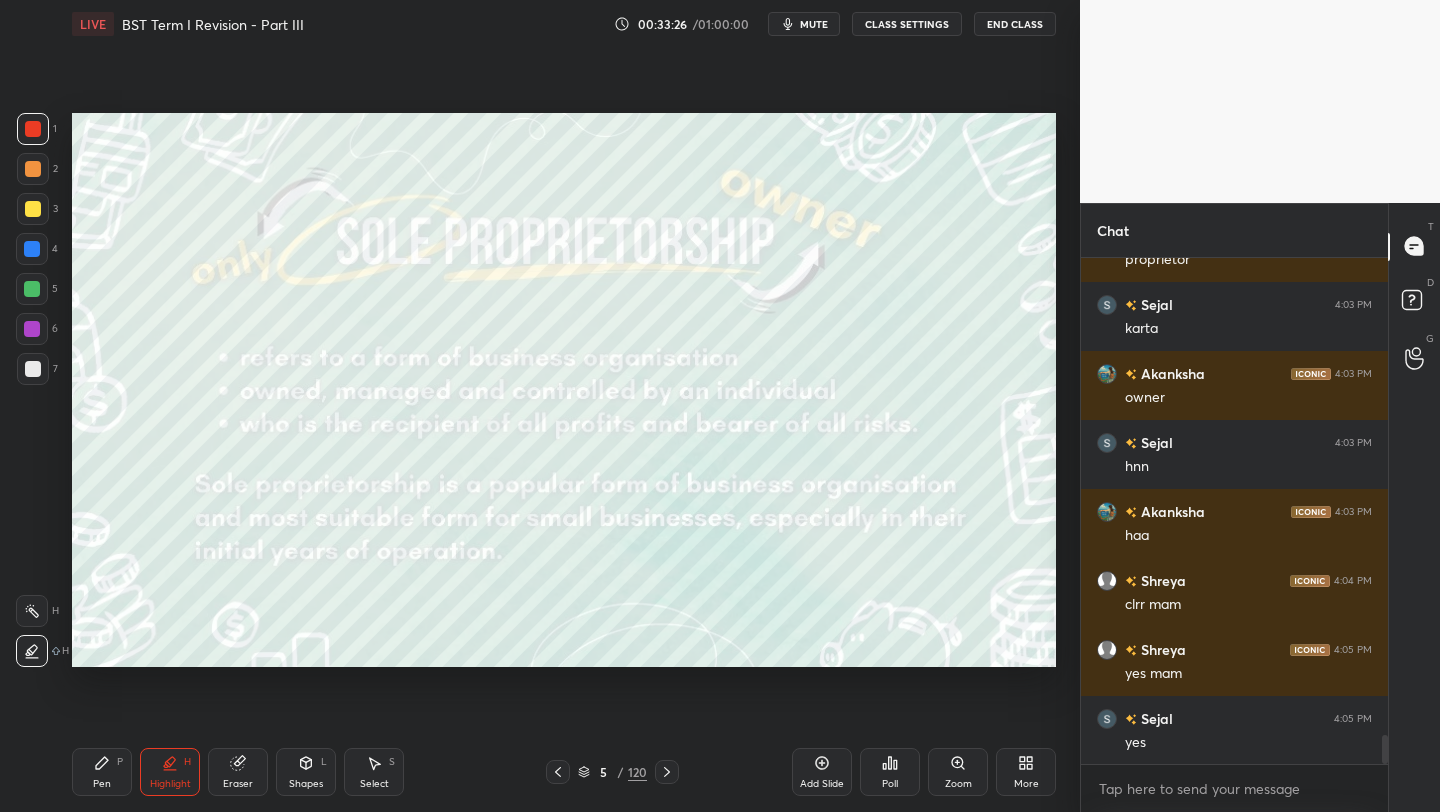 scroll, scrollTop: 8412, scrollLeft: 0, axis: vertical 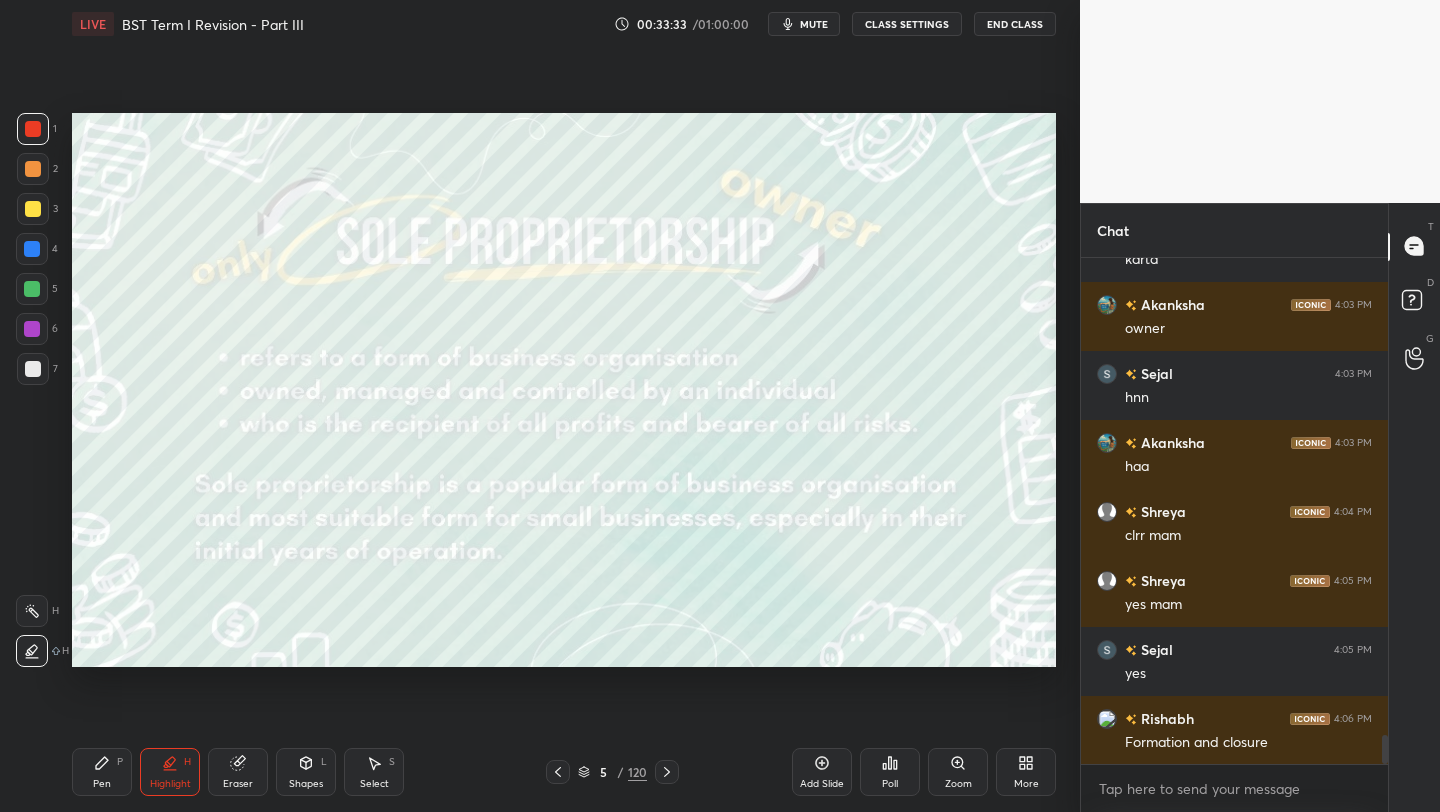 click on "mute" at bounding box center (814, 24) 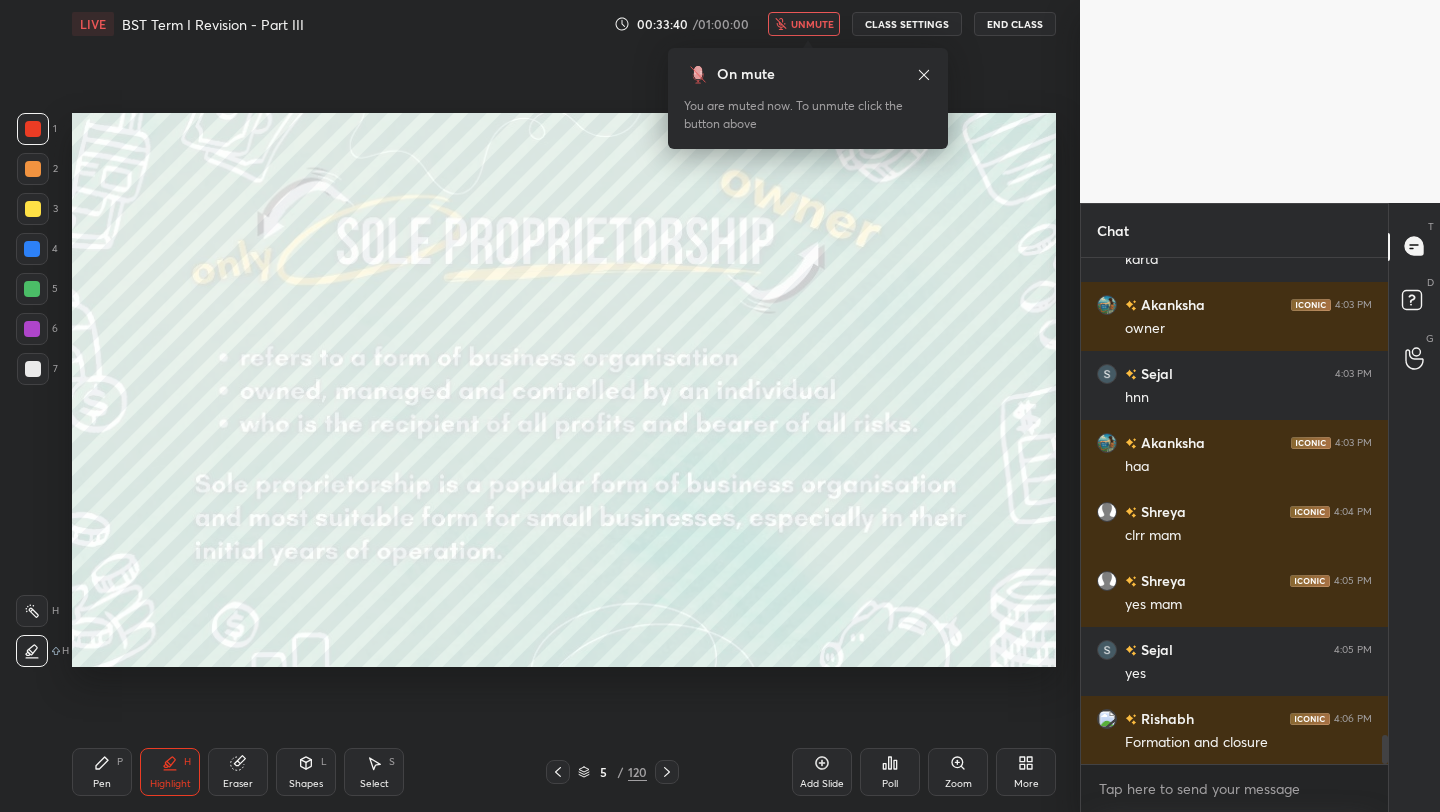 scroll, scrollTop: 8499, scrollLeft: 0, axis: vertical 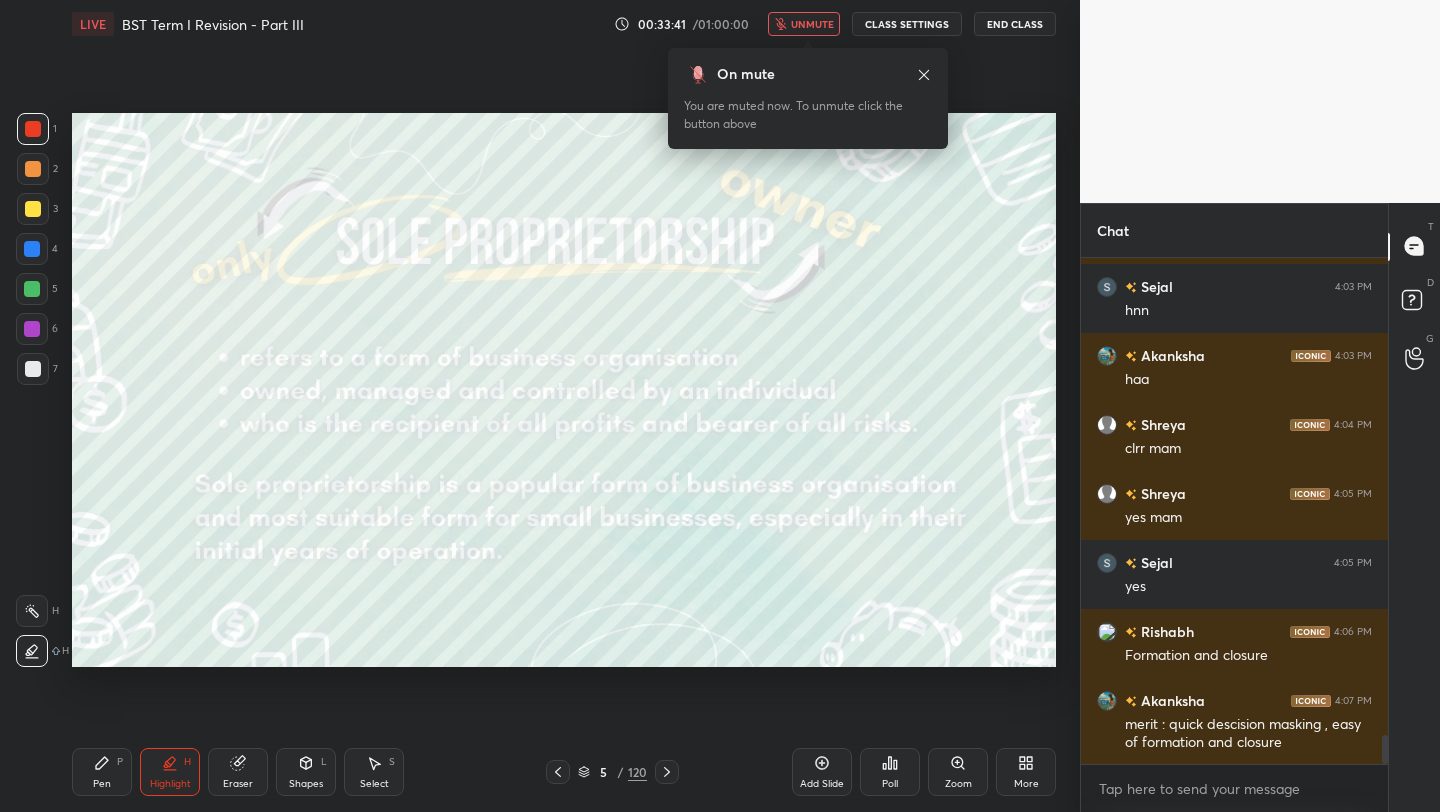 click on "unmute" at bounding box center [812, 24] 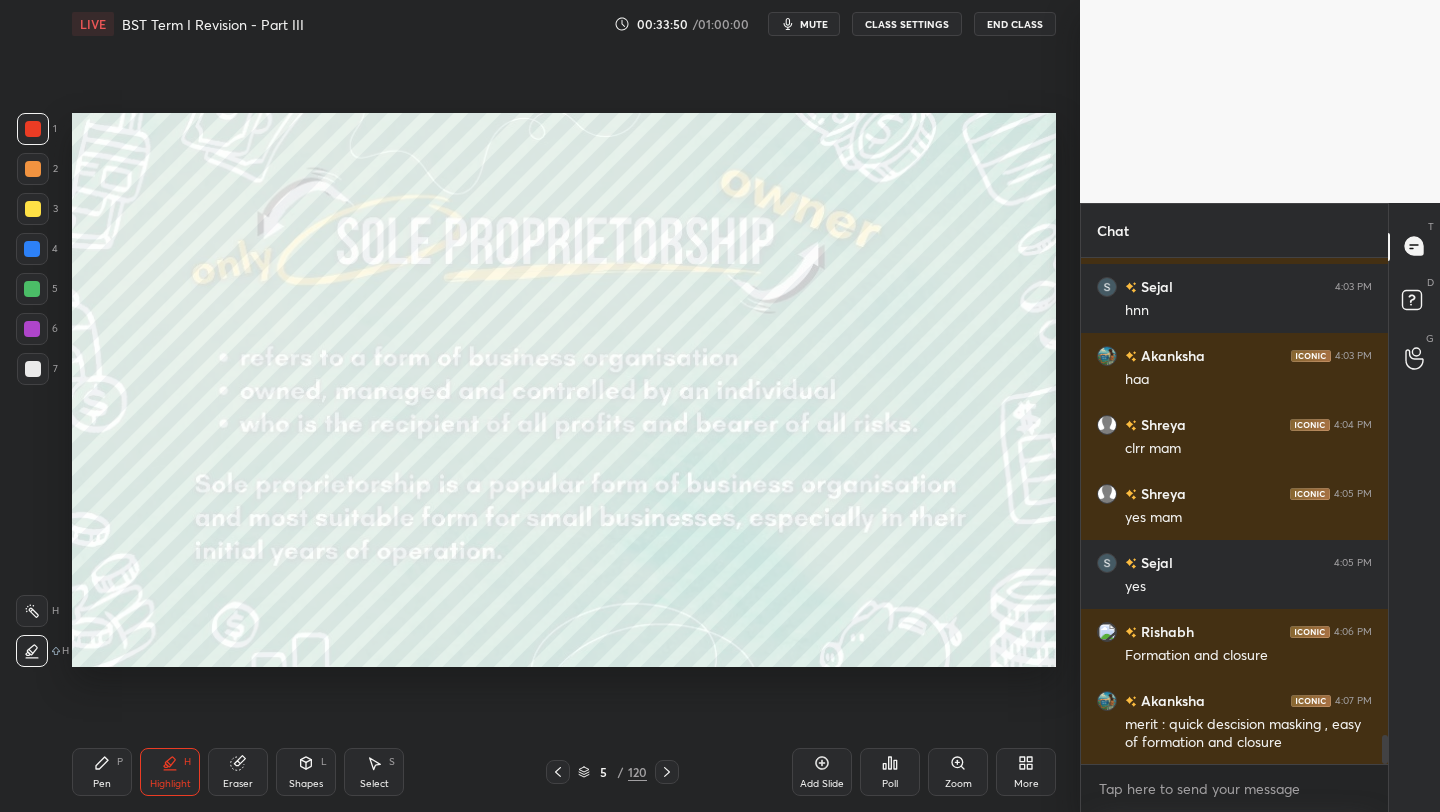 click on "mute" at bounding box center [814, 24] 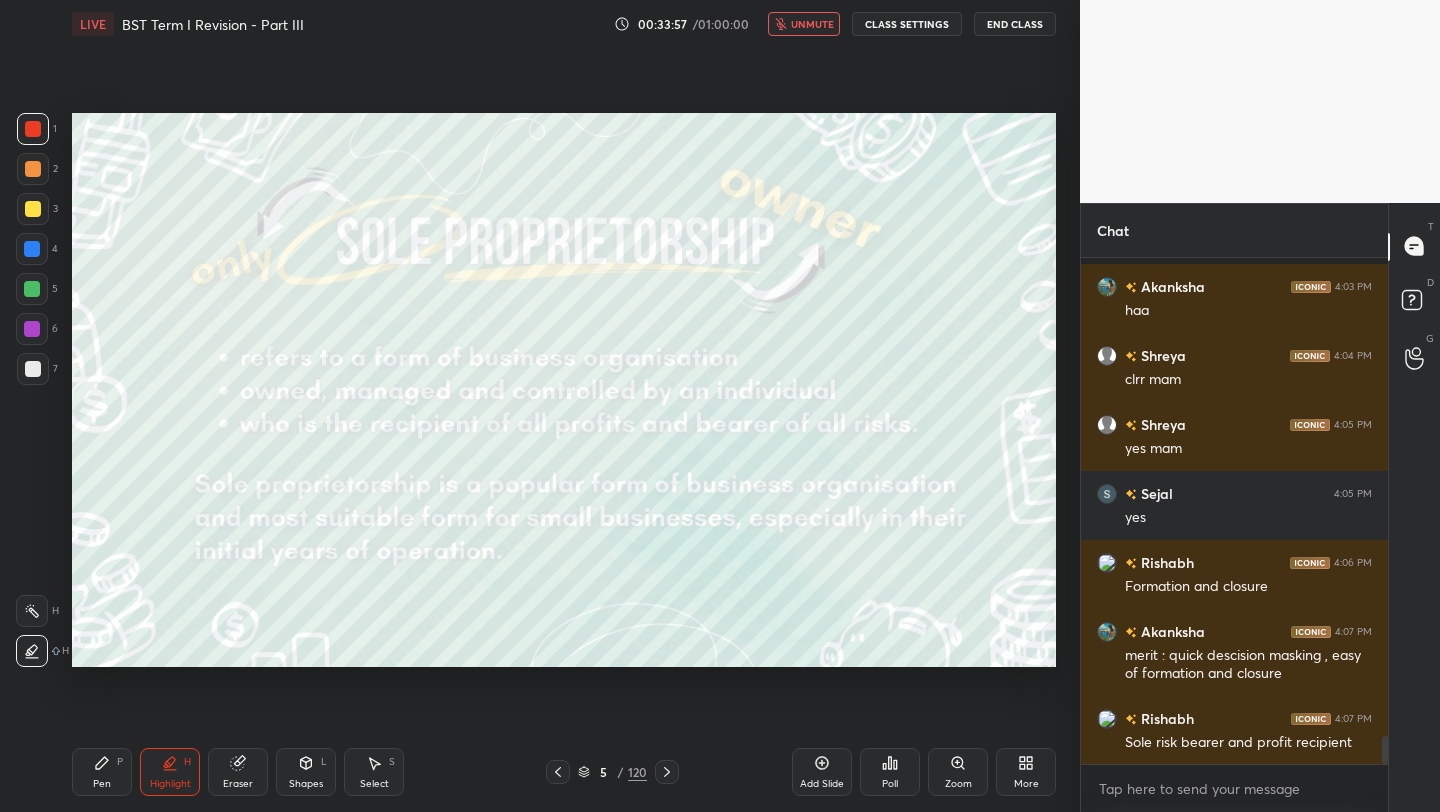 scroll, scrollTop: 8655, scrollLeft: 0, axis: vertical 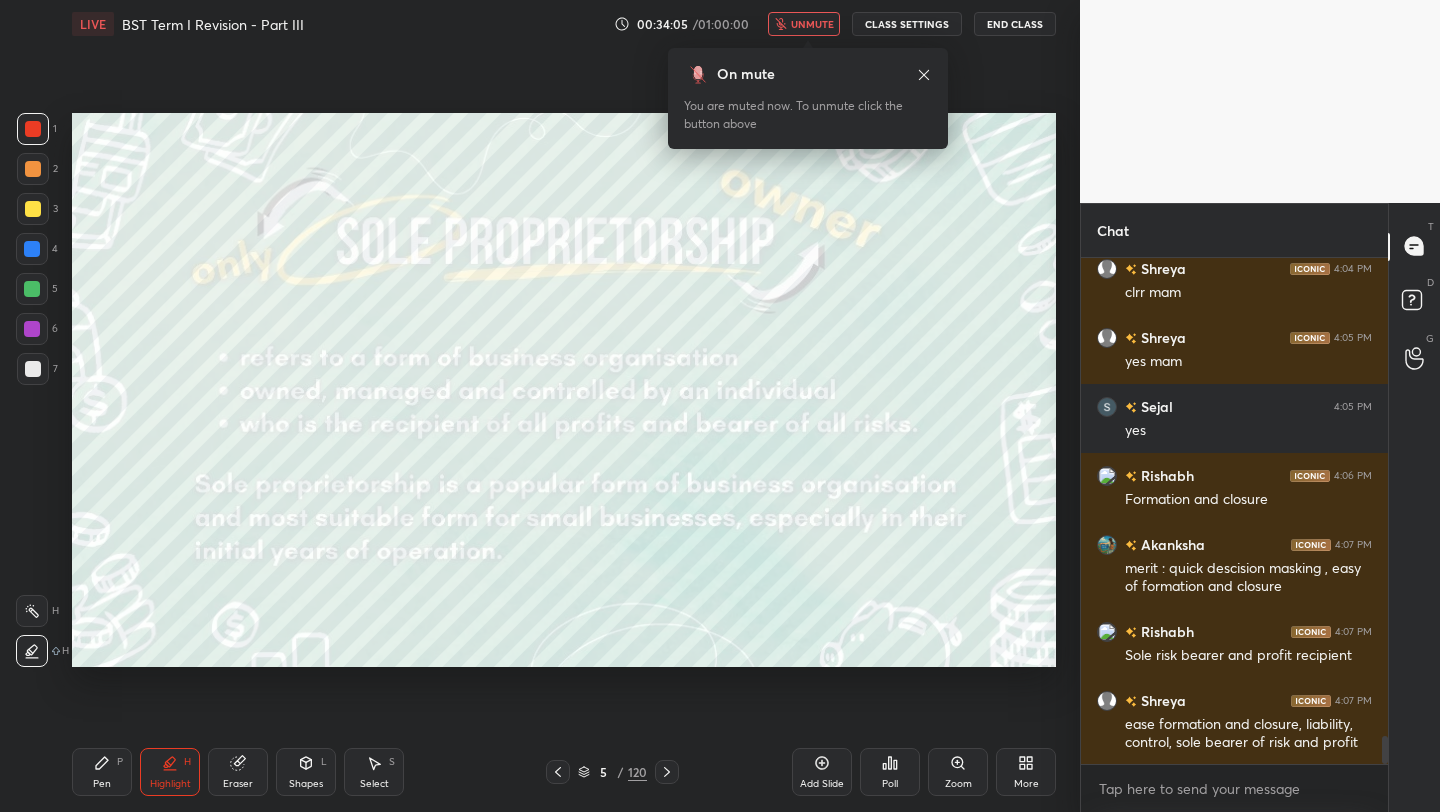 click on "unmute" at bounding box center [812, 24] 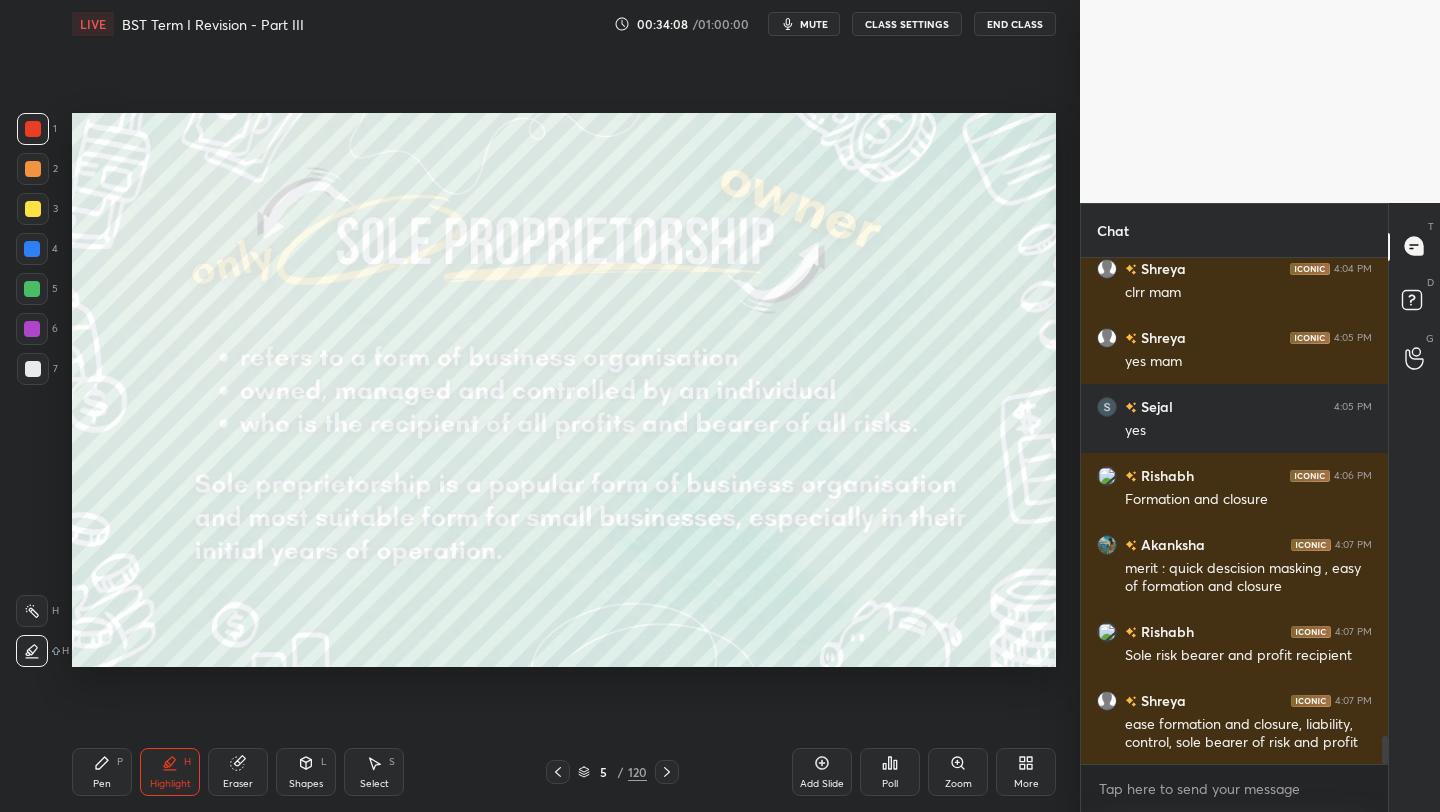 scroll, scrollTop: 8742, scrollLeft: 0, axis: vertical 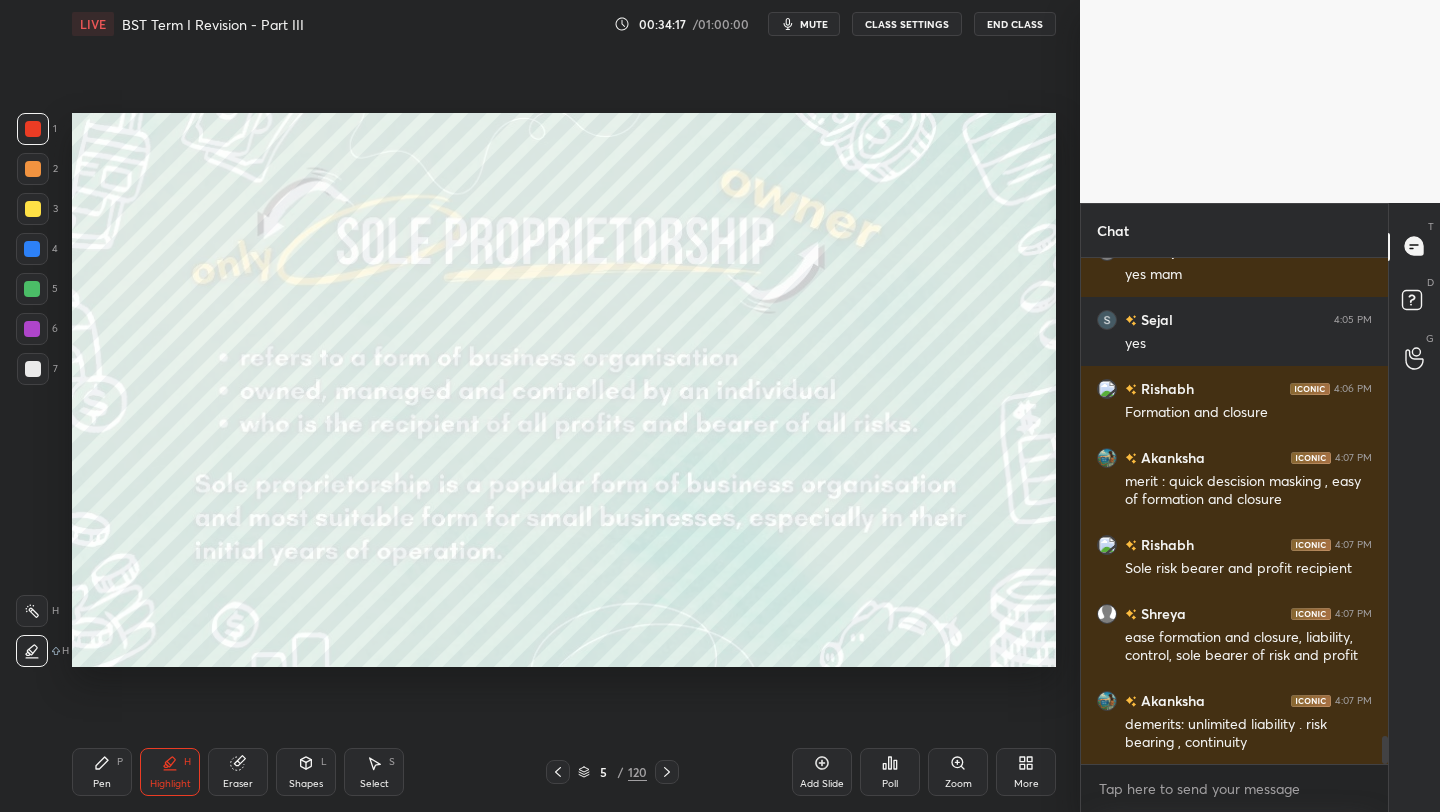 click on "mute" at bounding box center (814, 24) 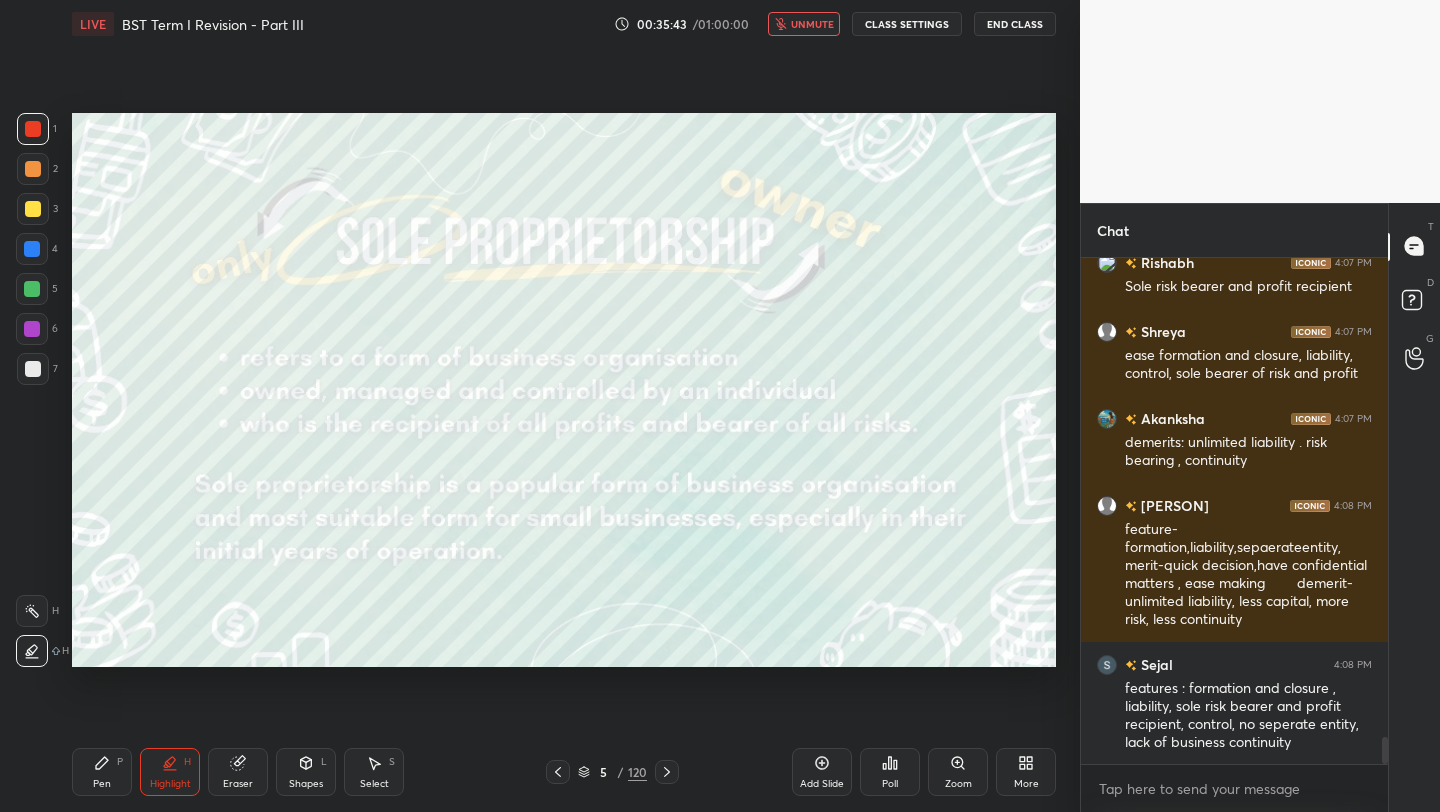 scroll, scrollTop: 9147, scrollLeft: 0, axis: vertical 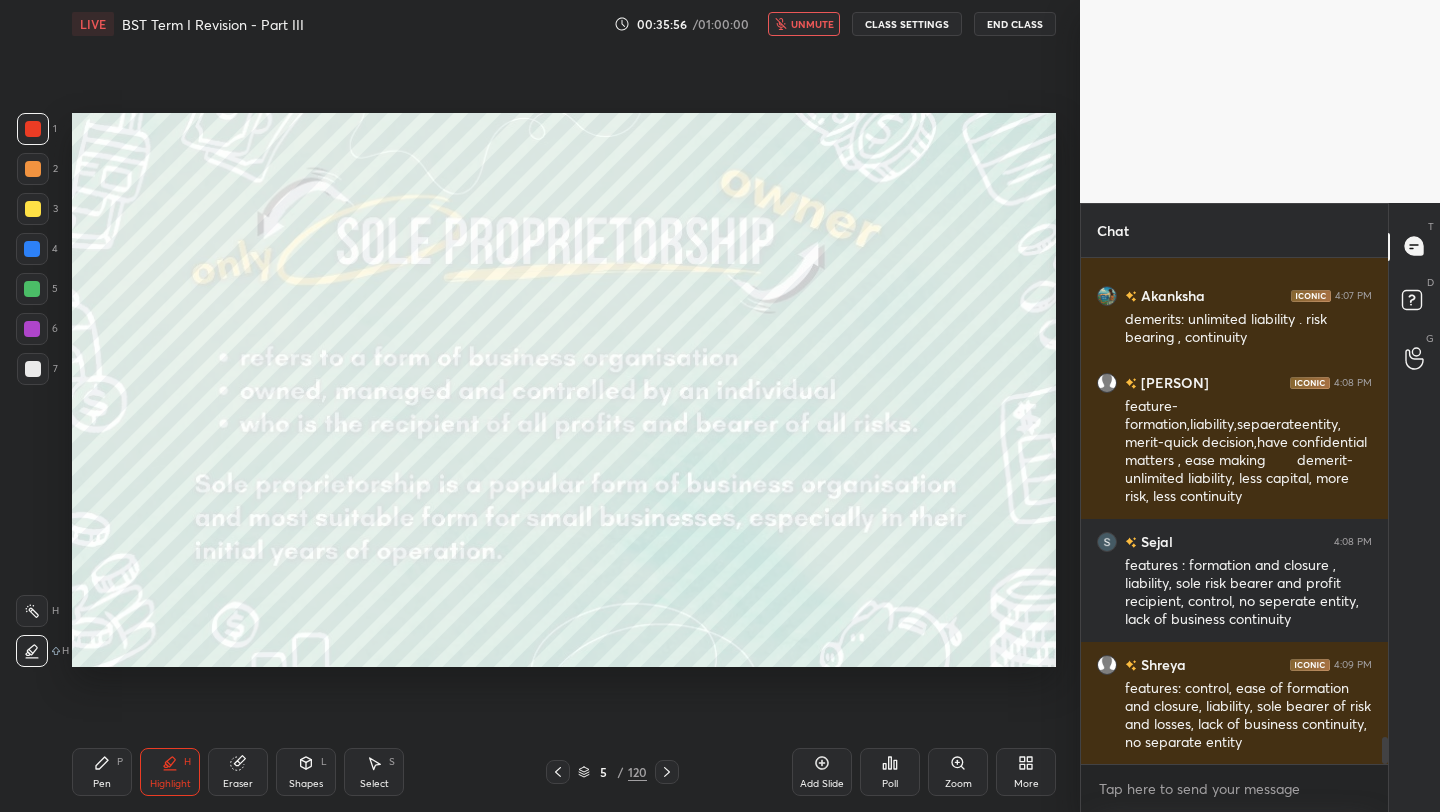 click on "unmute" at bounding box center [812, 24] 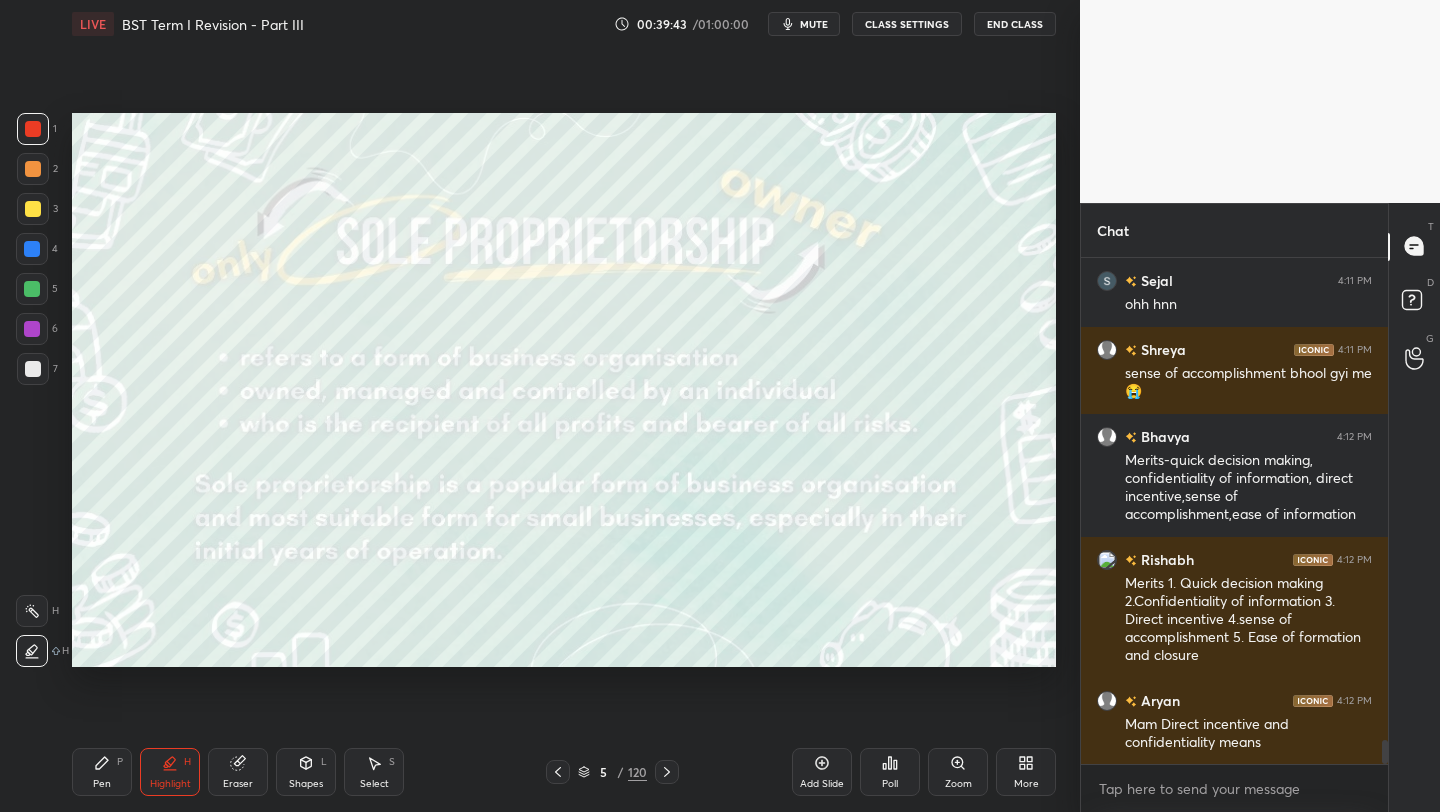 scroll, scrollTop: 10248, scrollLeft: 0, axis: vertical 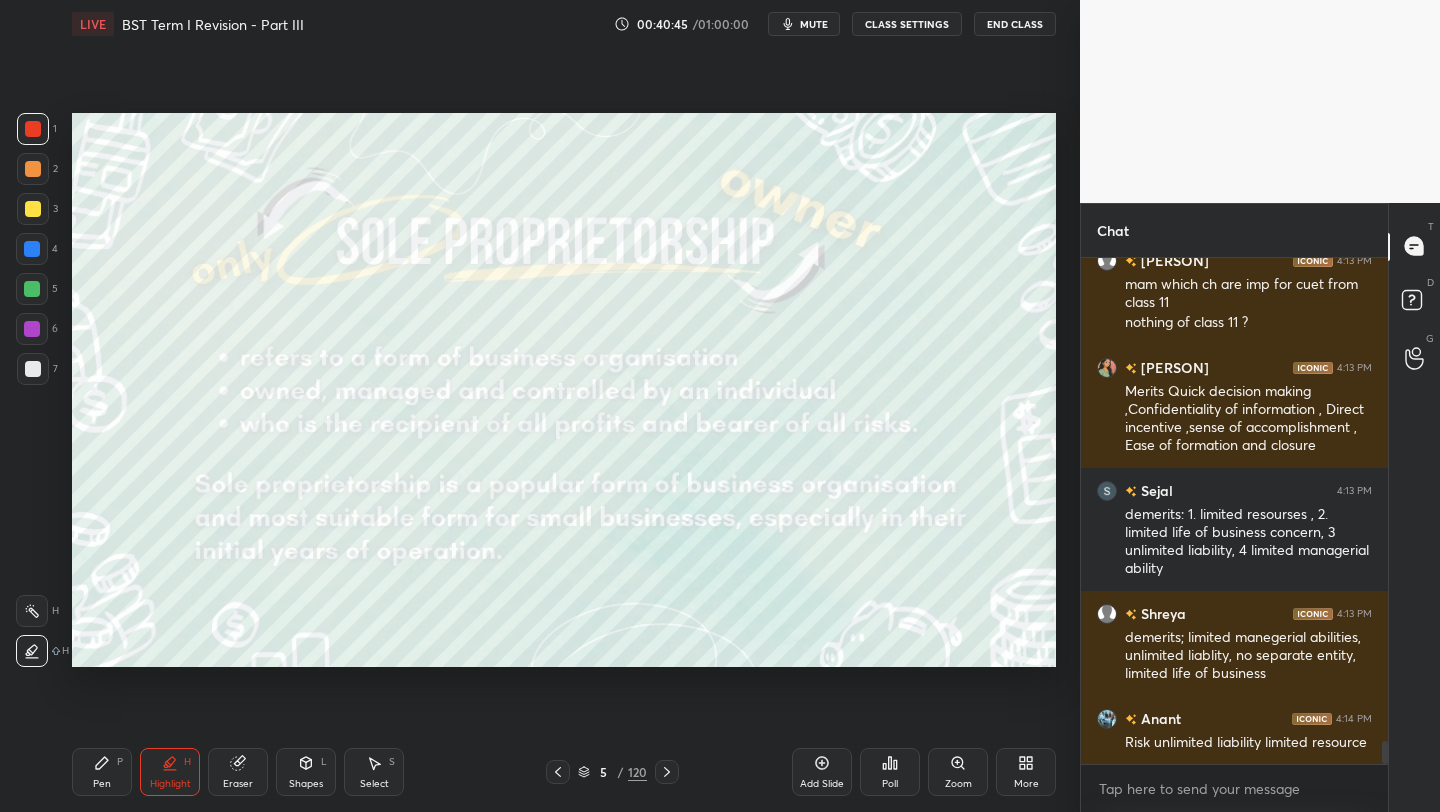 click 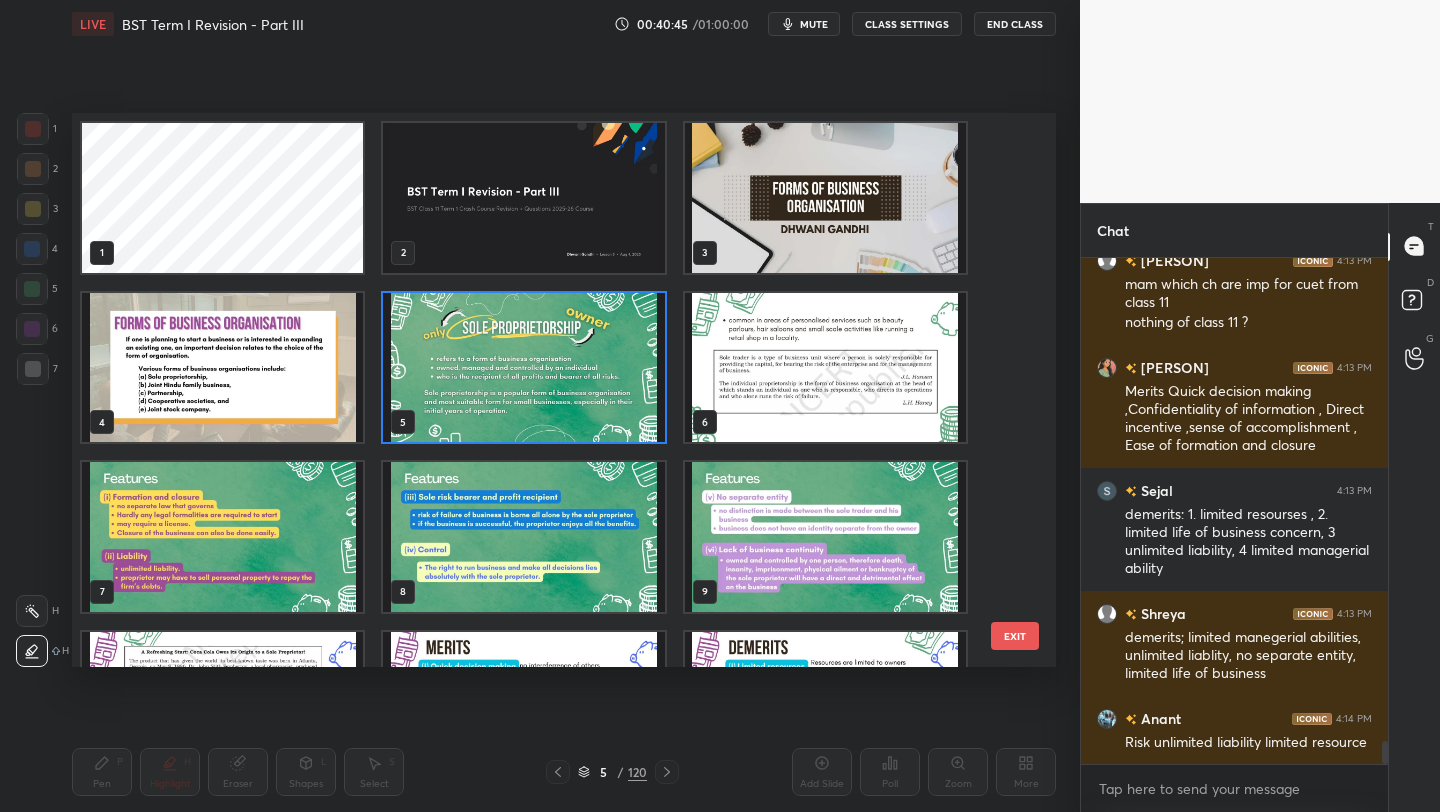 scroll, scrollTop: 7, scrollLeft: 11, axis: both 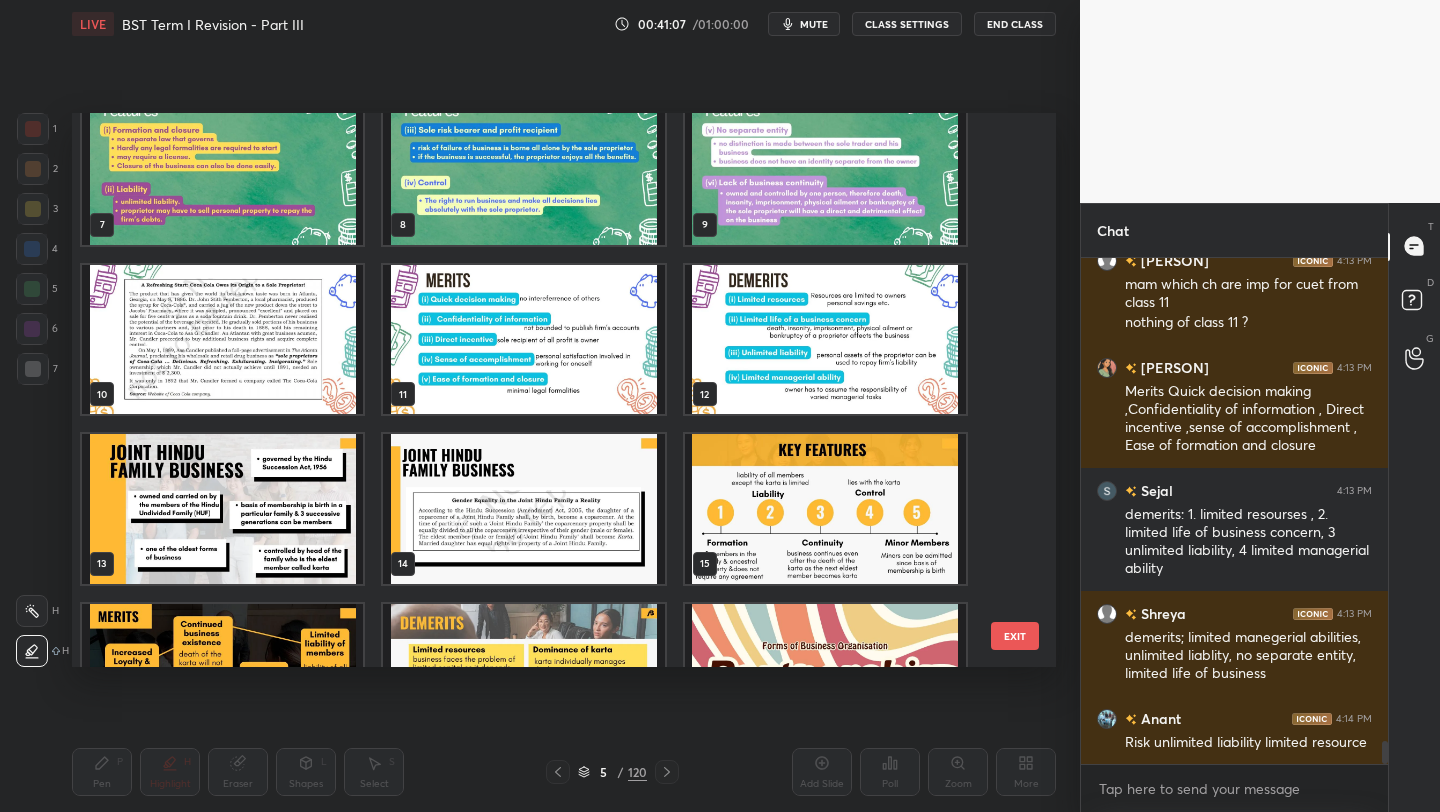 click at bounding box center [222, 509] 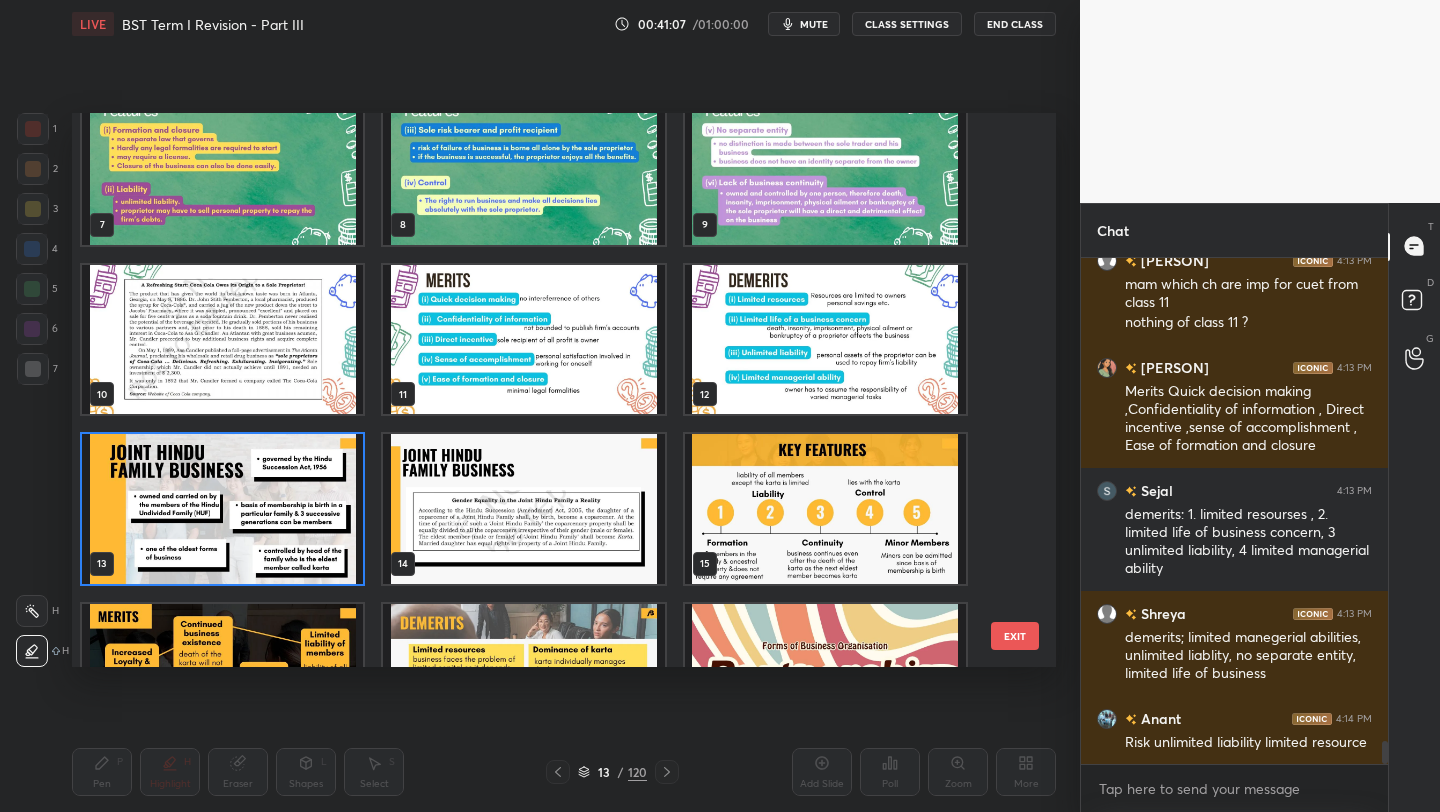 click at bounding box center (222, 509) 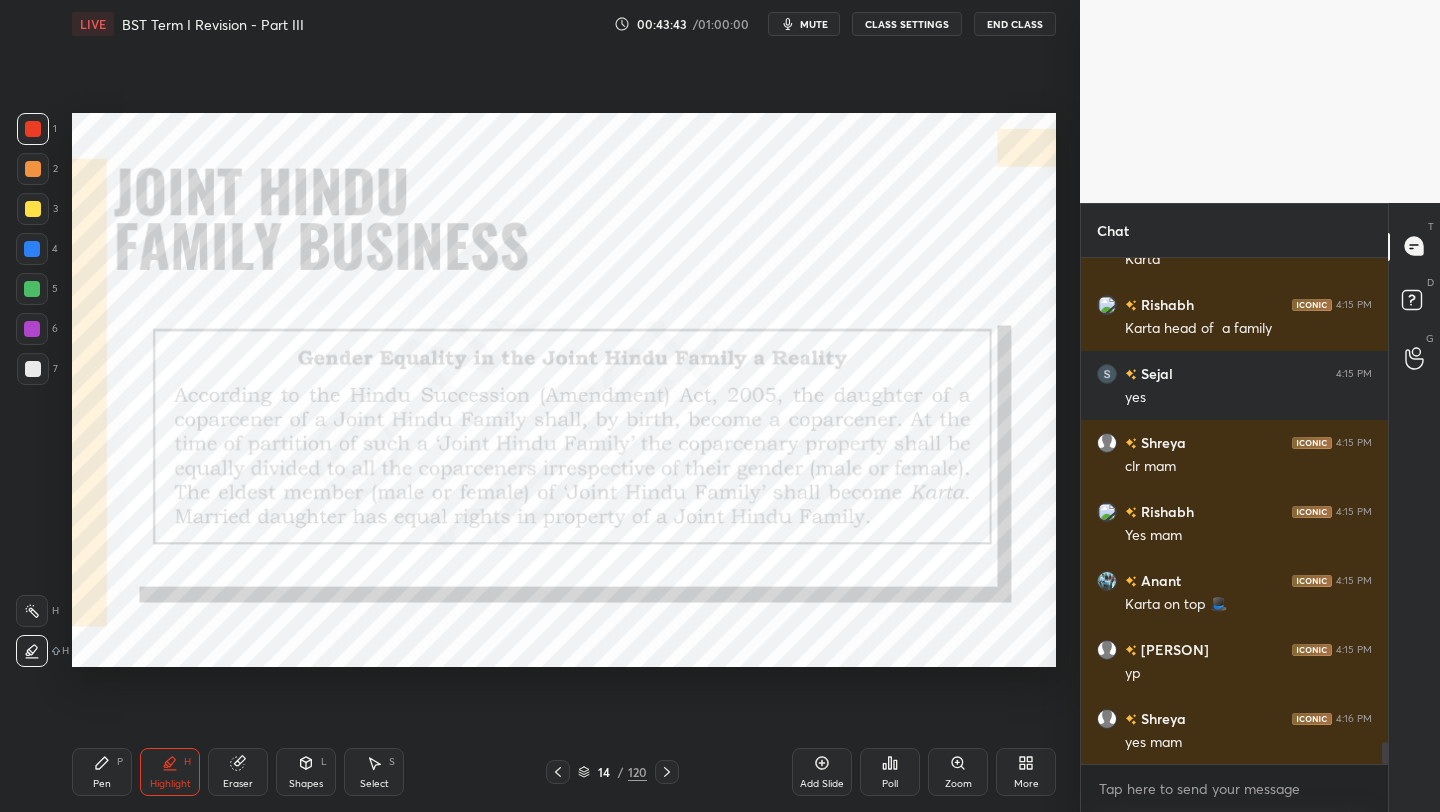 scroll, scrollTop: 11480, scrollLeft: 0, axis: vertical 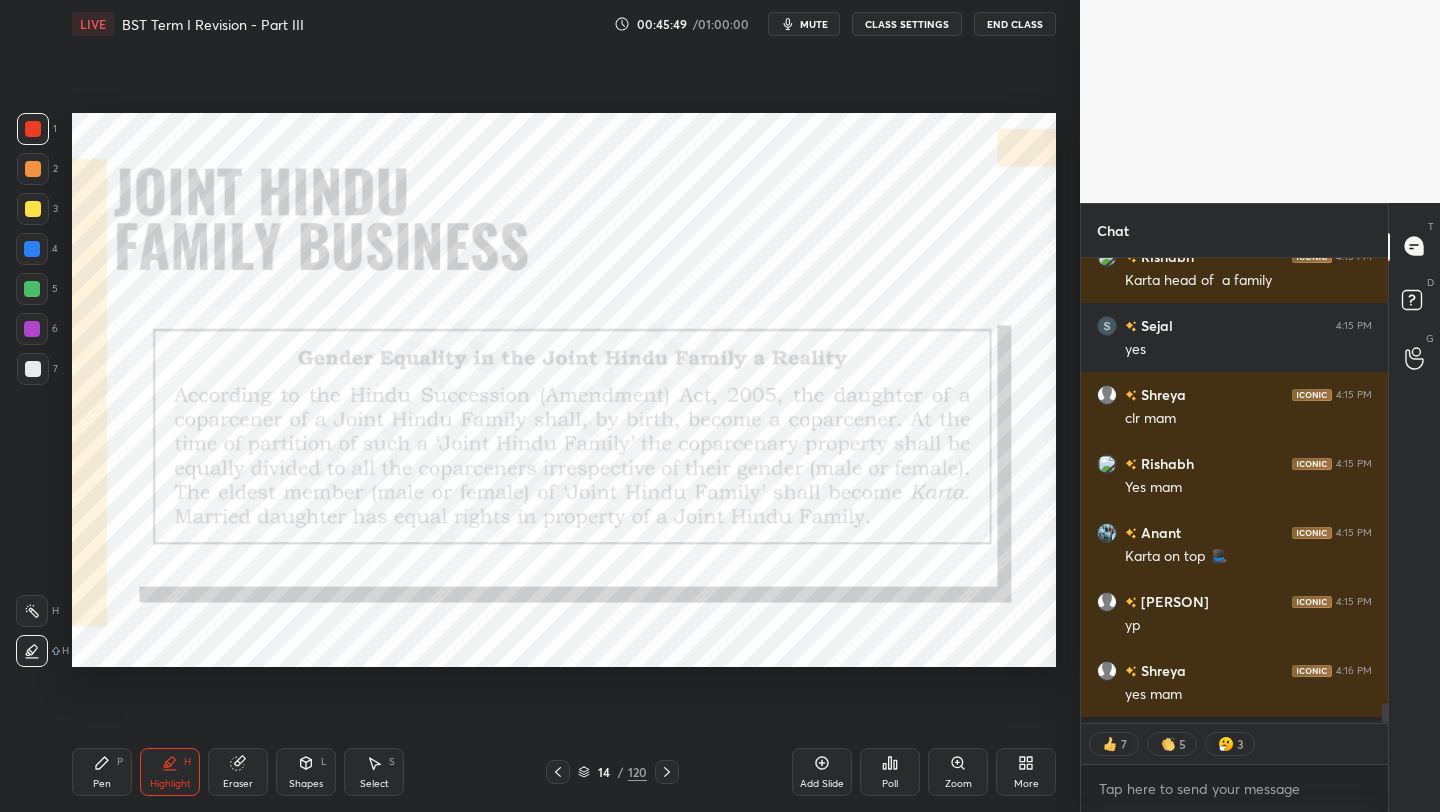 type on "x" 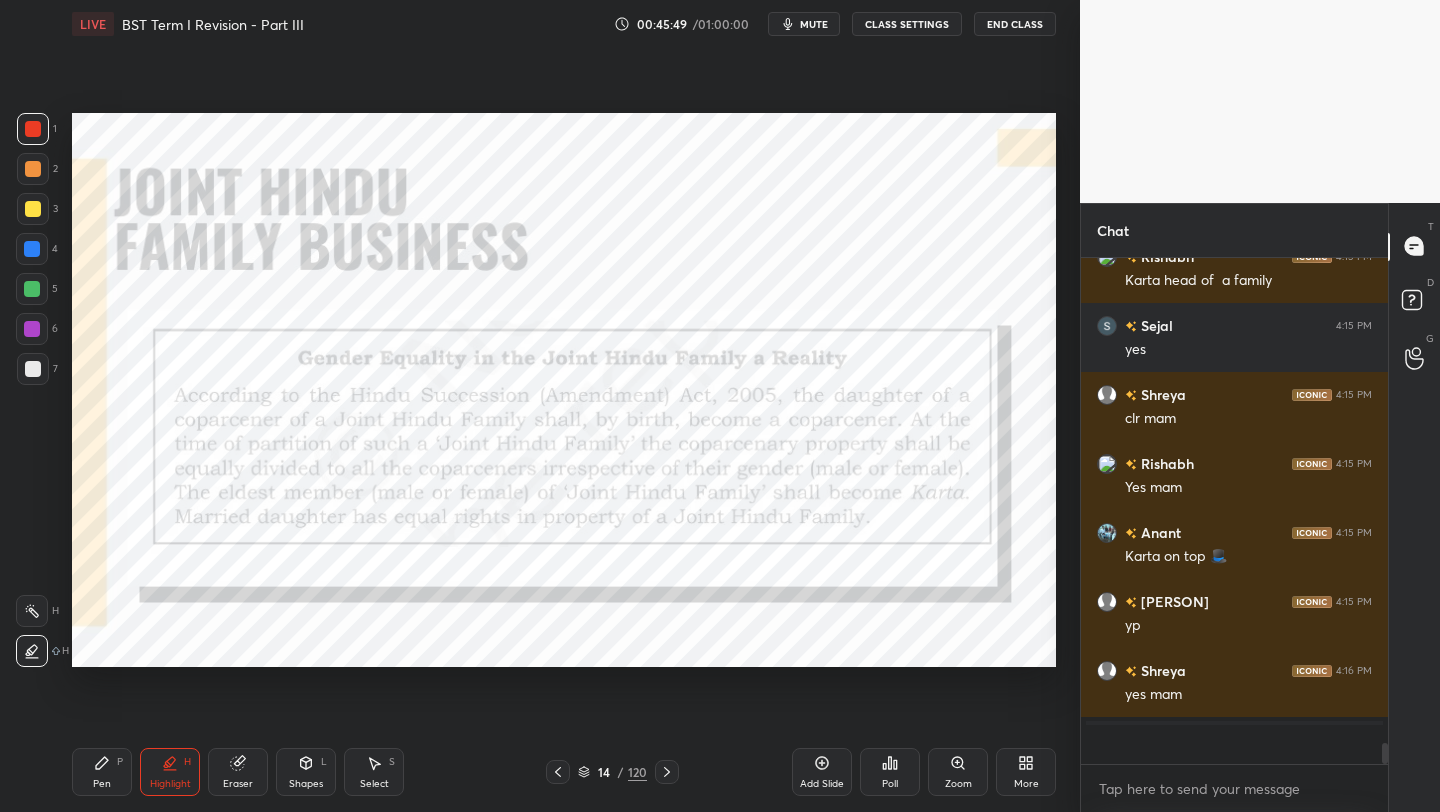 scroll, scrollTop: 7, scrollLeft: 7, axis: both 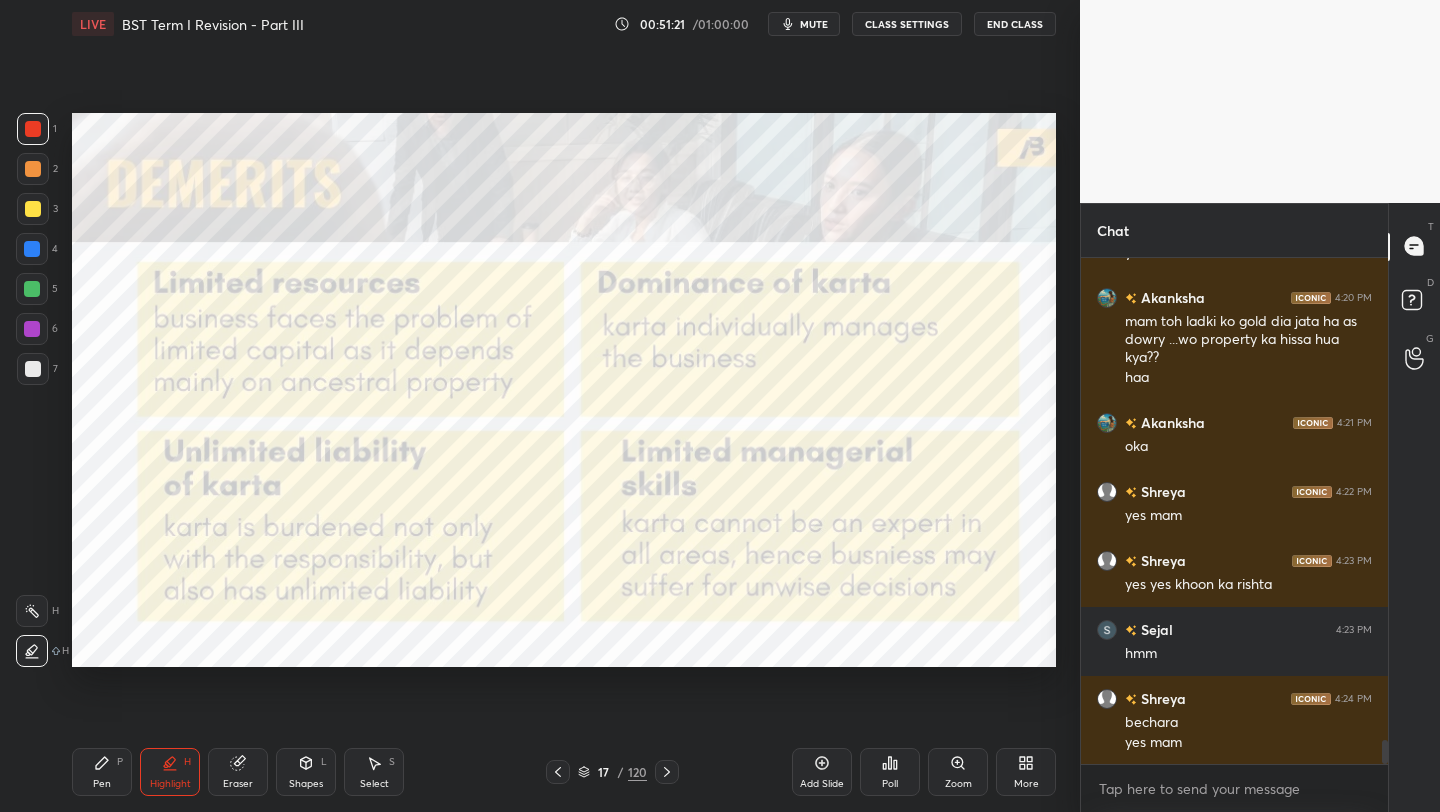 click 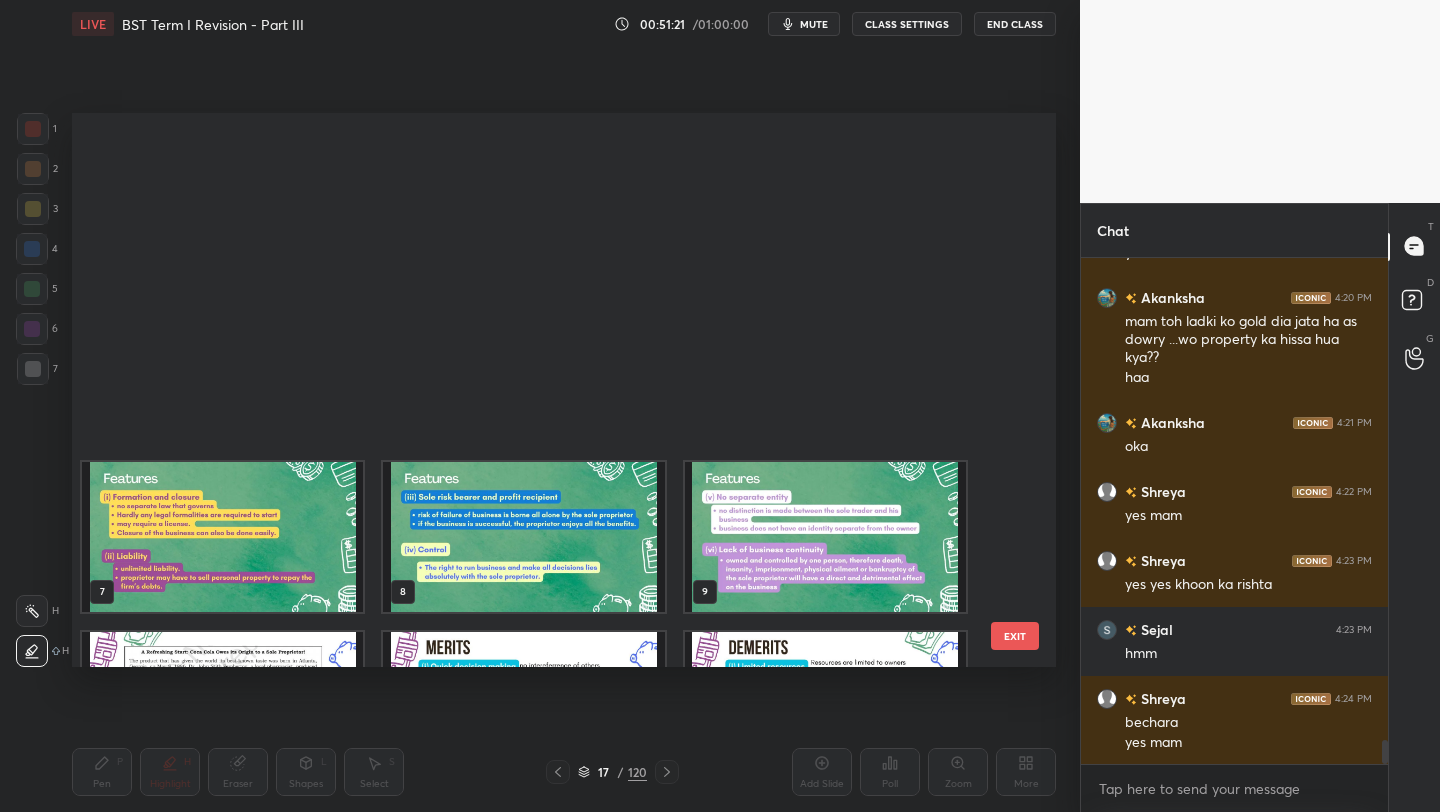 scroll, scrollTop: 463, scrollLeft: 0, axis: vertical 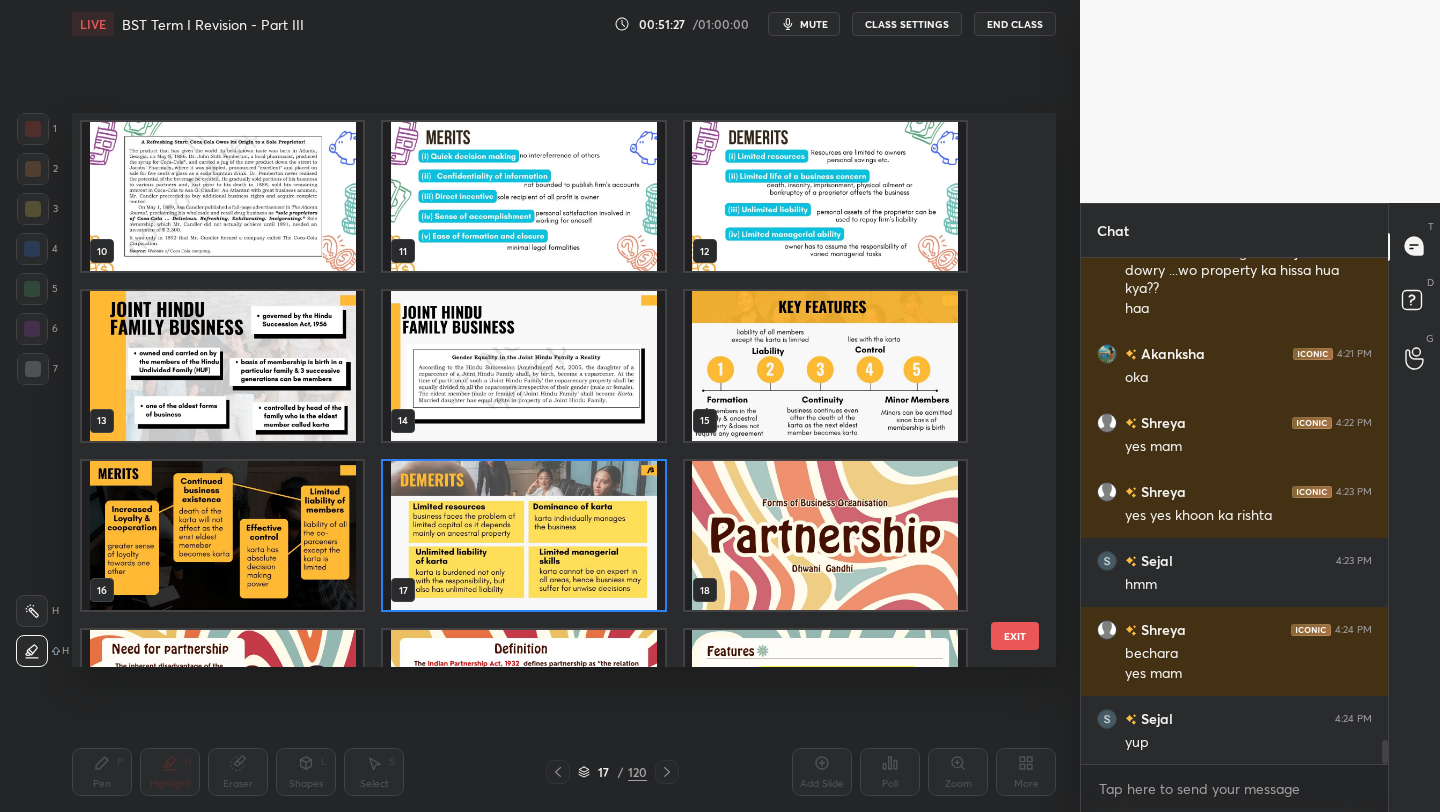 click at bounding box center [222, 366] 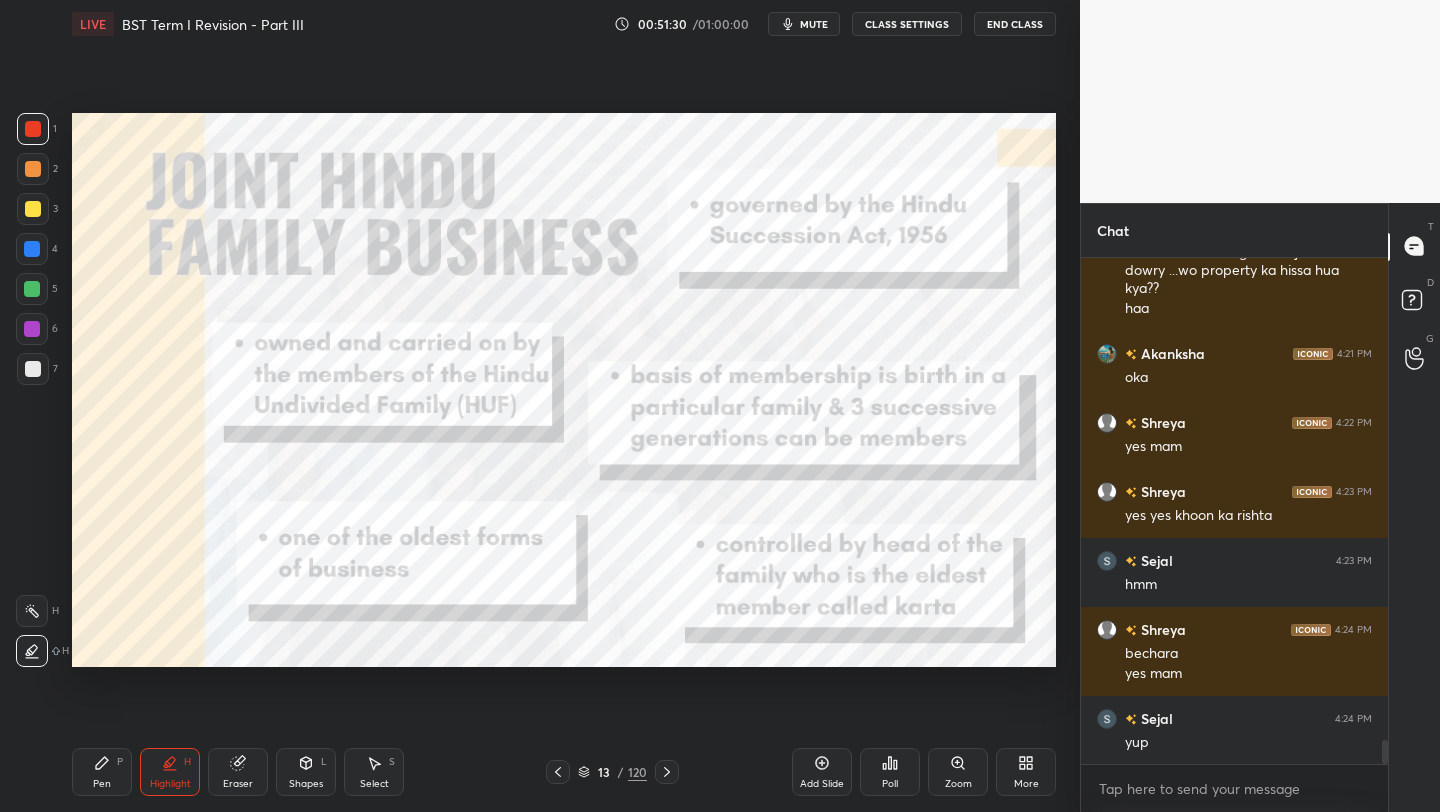 scroll, scrollTop: 10287, scrollLeft: 0, axis: vertical 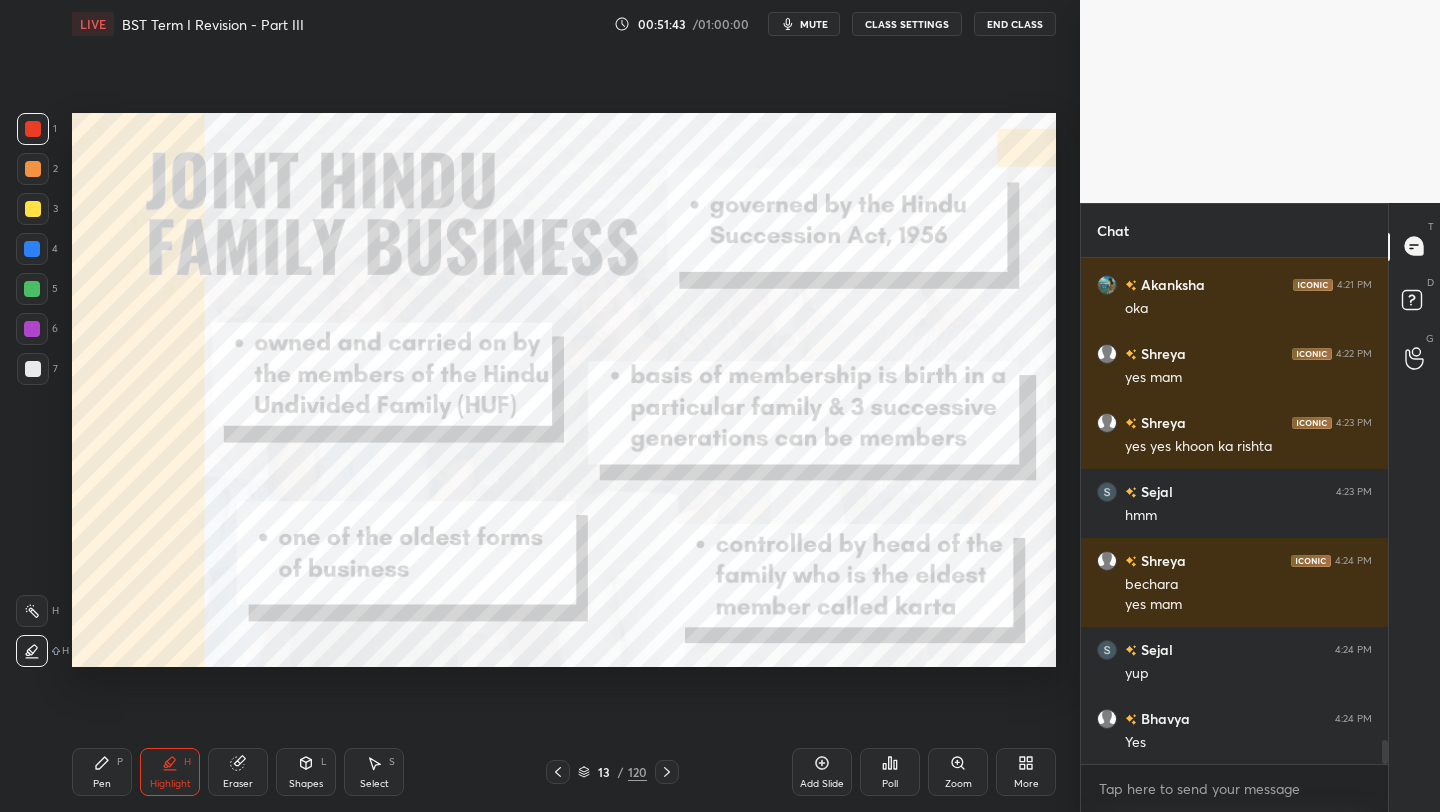 click on "mute" at bounding box center (804, 24) 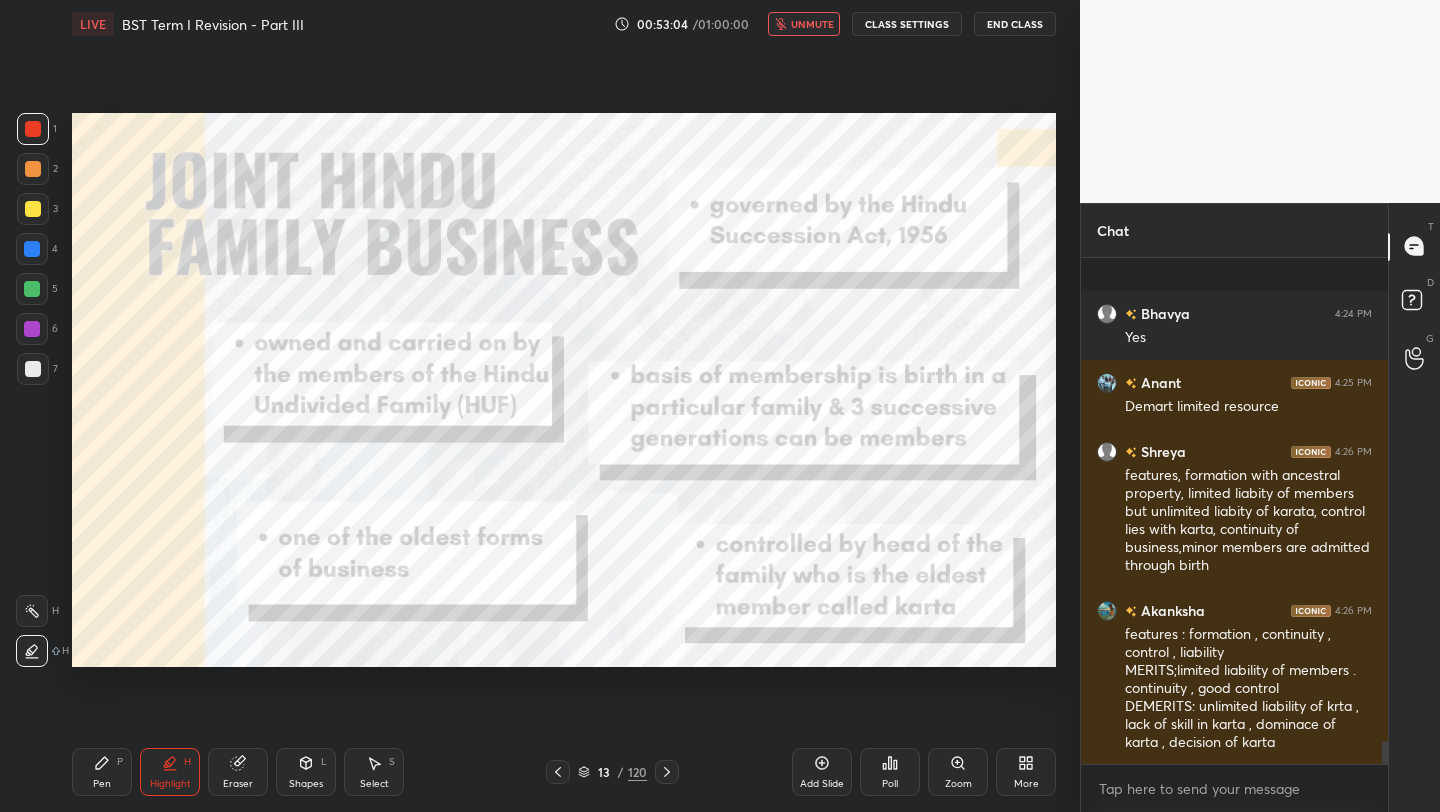 scroll, scrollTop: 10797, scrollLeft: 0, axis: vertical 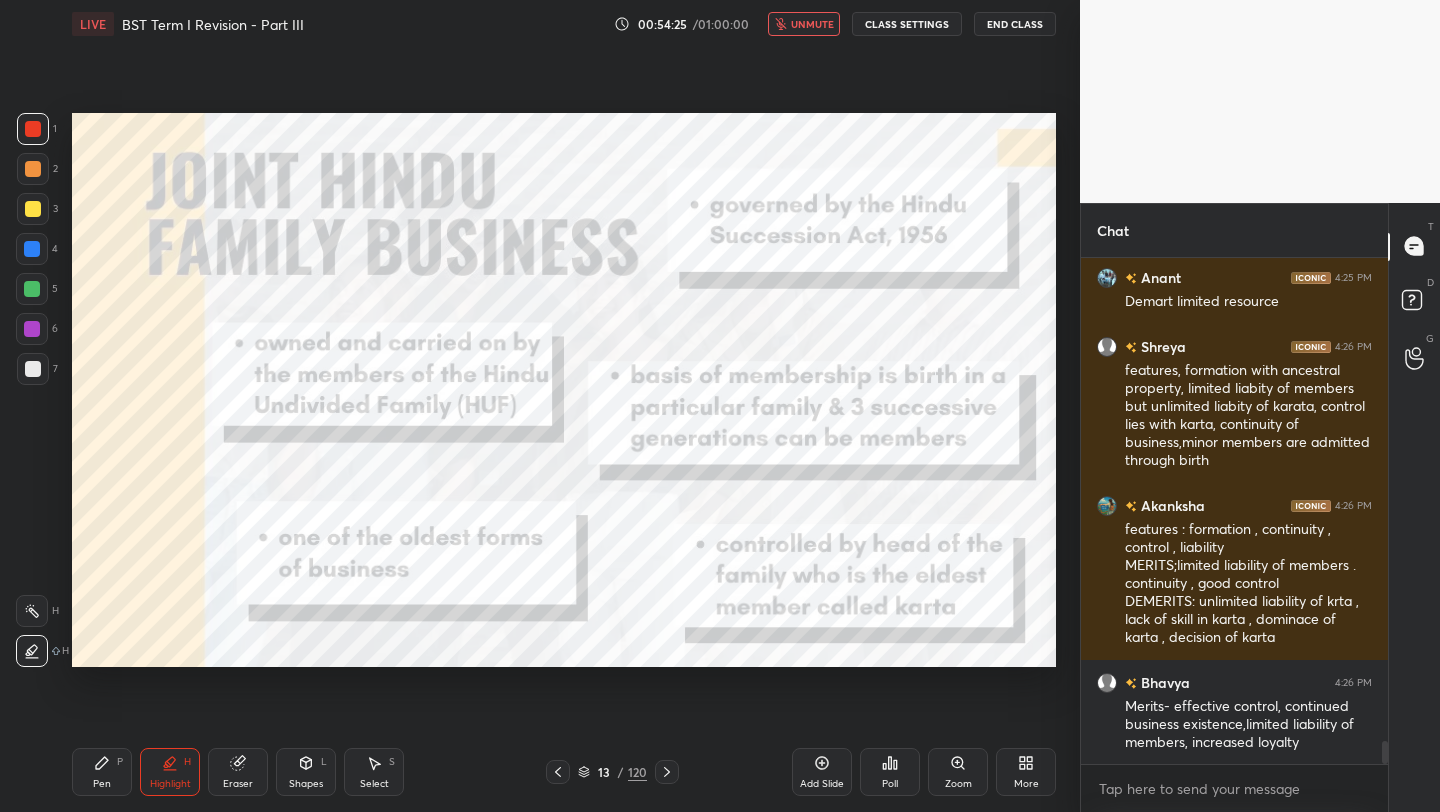 click on "unmute" at bounding box center [804, 24] 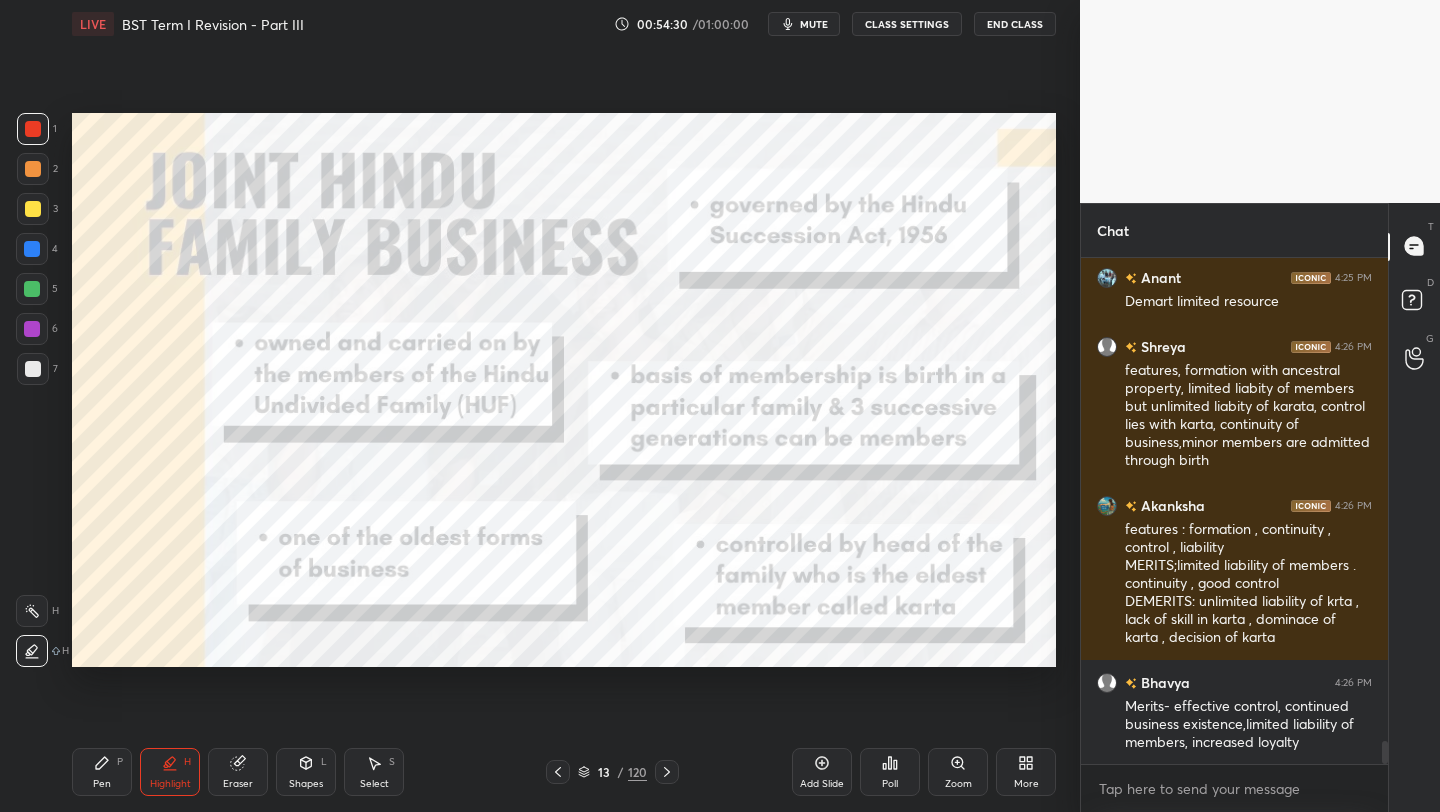 click on "mute" at bounding box center [814, 24] 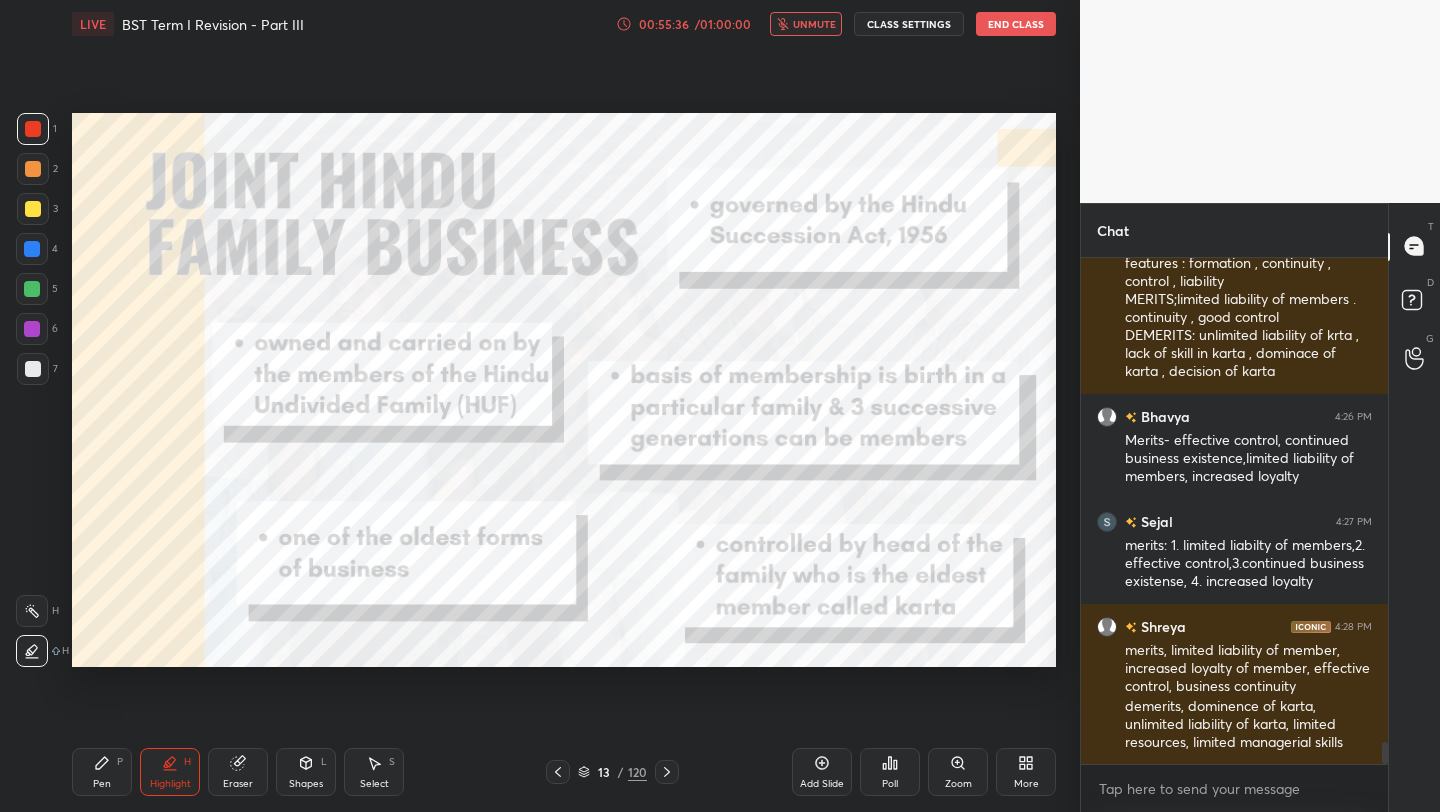 scroll, scrollTop: 11348, scrollLeft: 0, axis: vertical 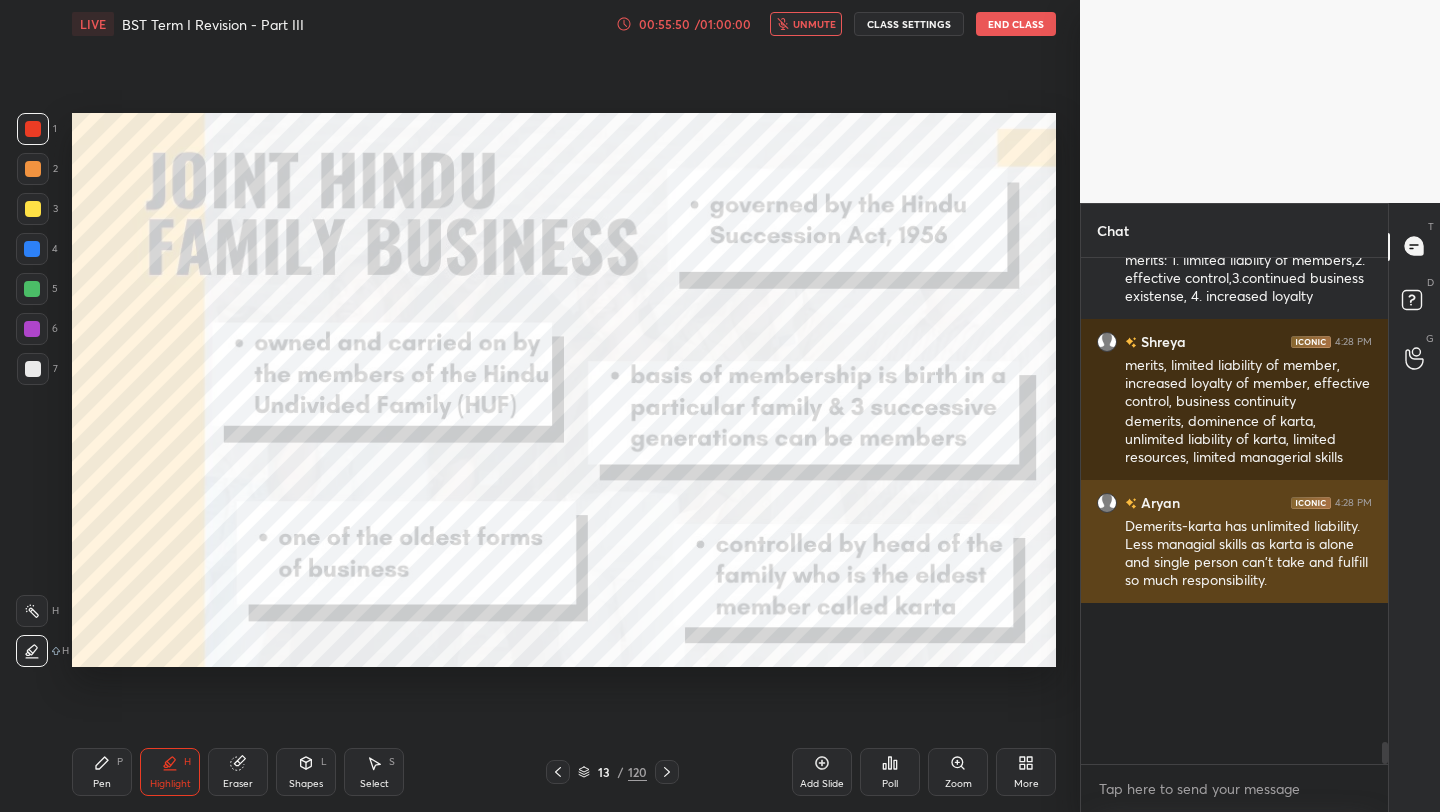 type 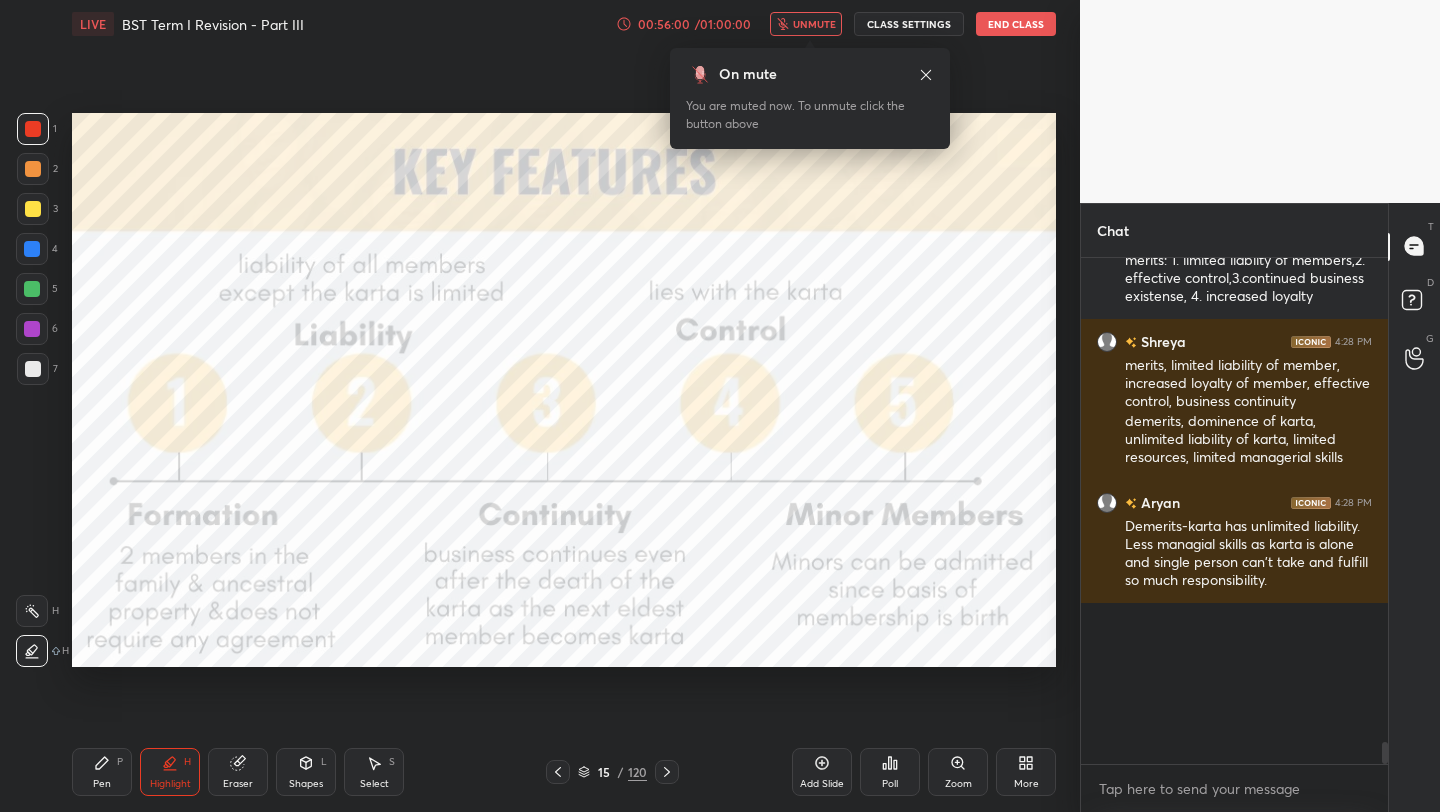 scroll, scrollTop: 11417, scrollLeft: 0, axis: vertical 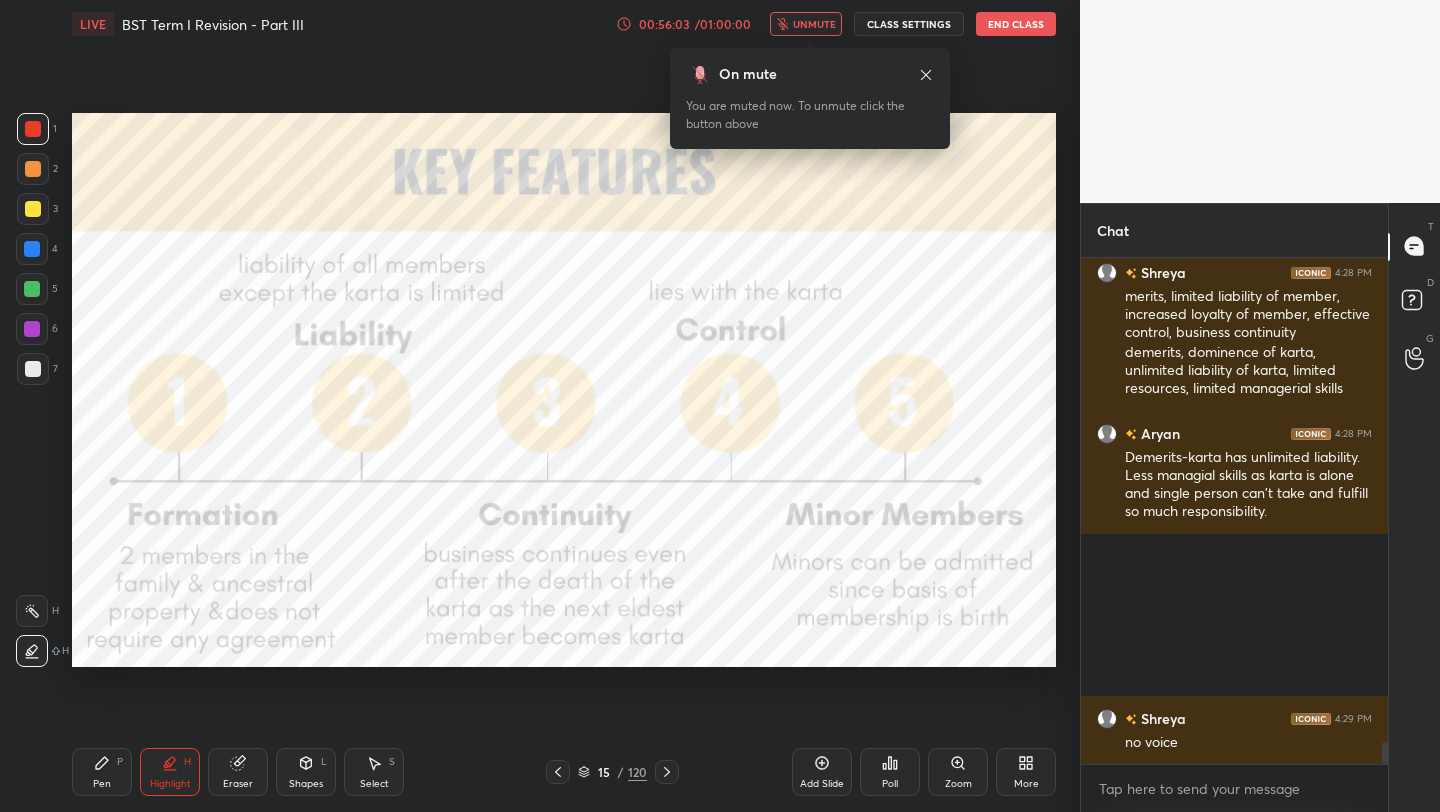 click on "unmute" at bounding box center (806, 24) 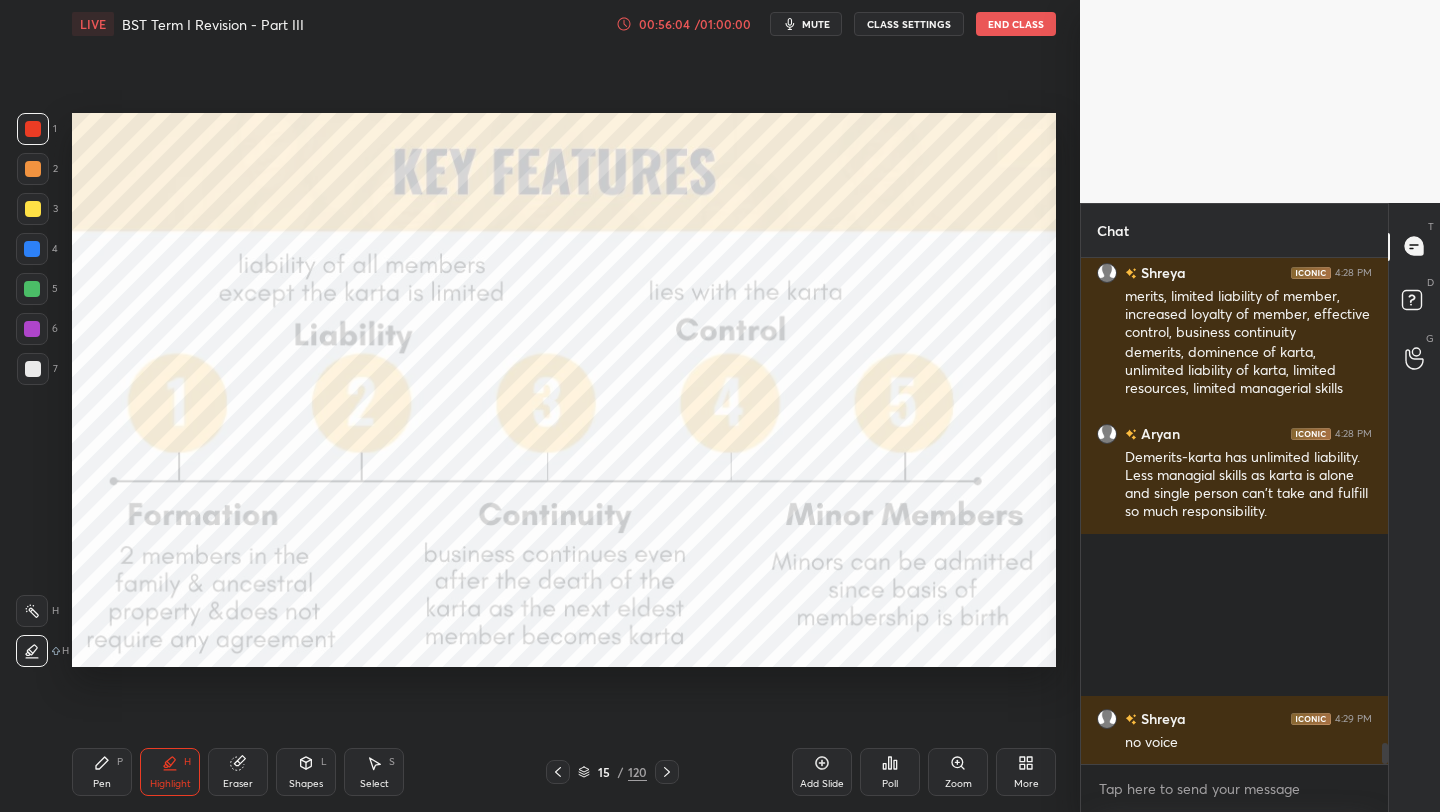 scroll, scrollTop: 11522, scrollLeft: 0, axis: vertical 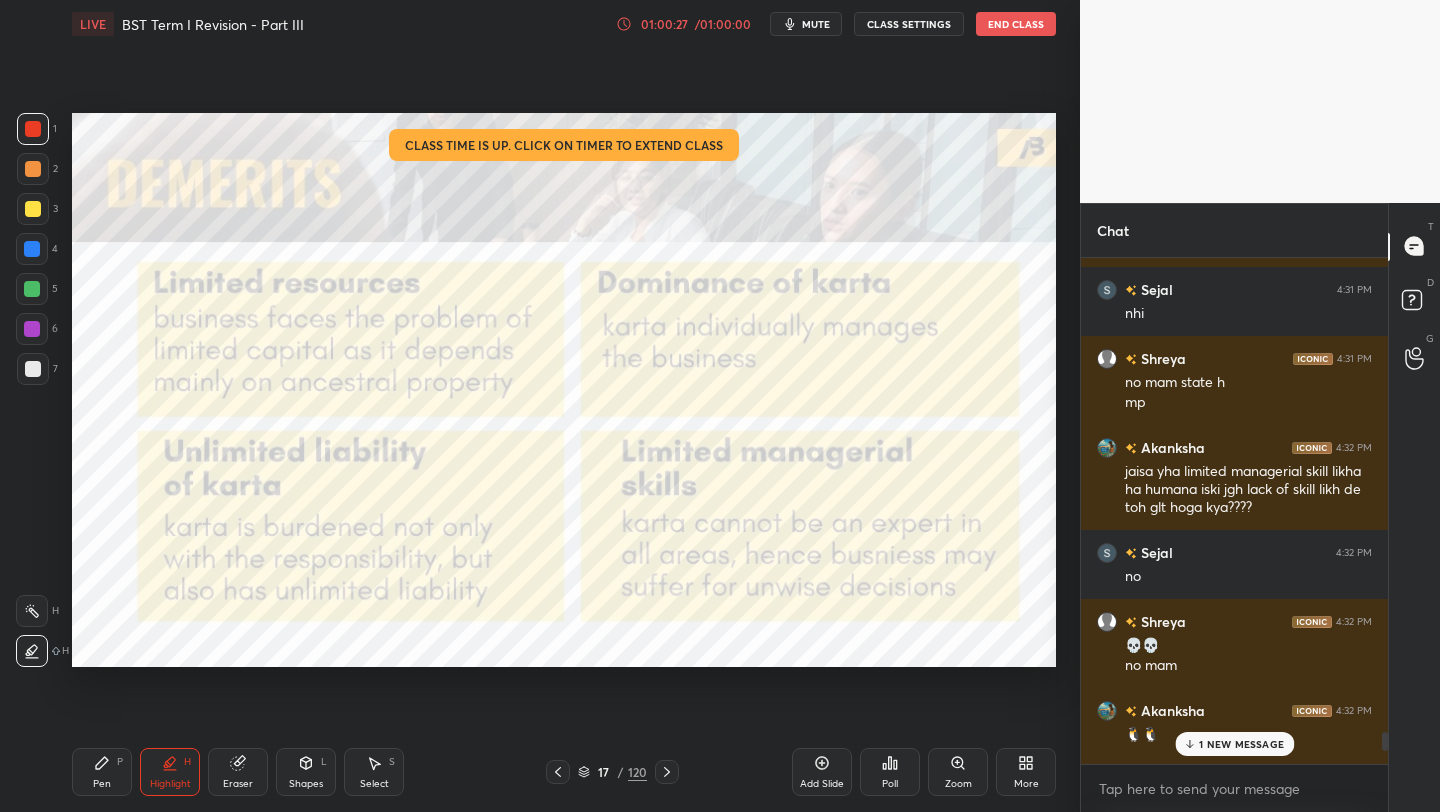 click on "1 NEW MESSAGE" at bounding box center [1234, 744] 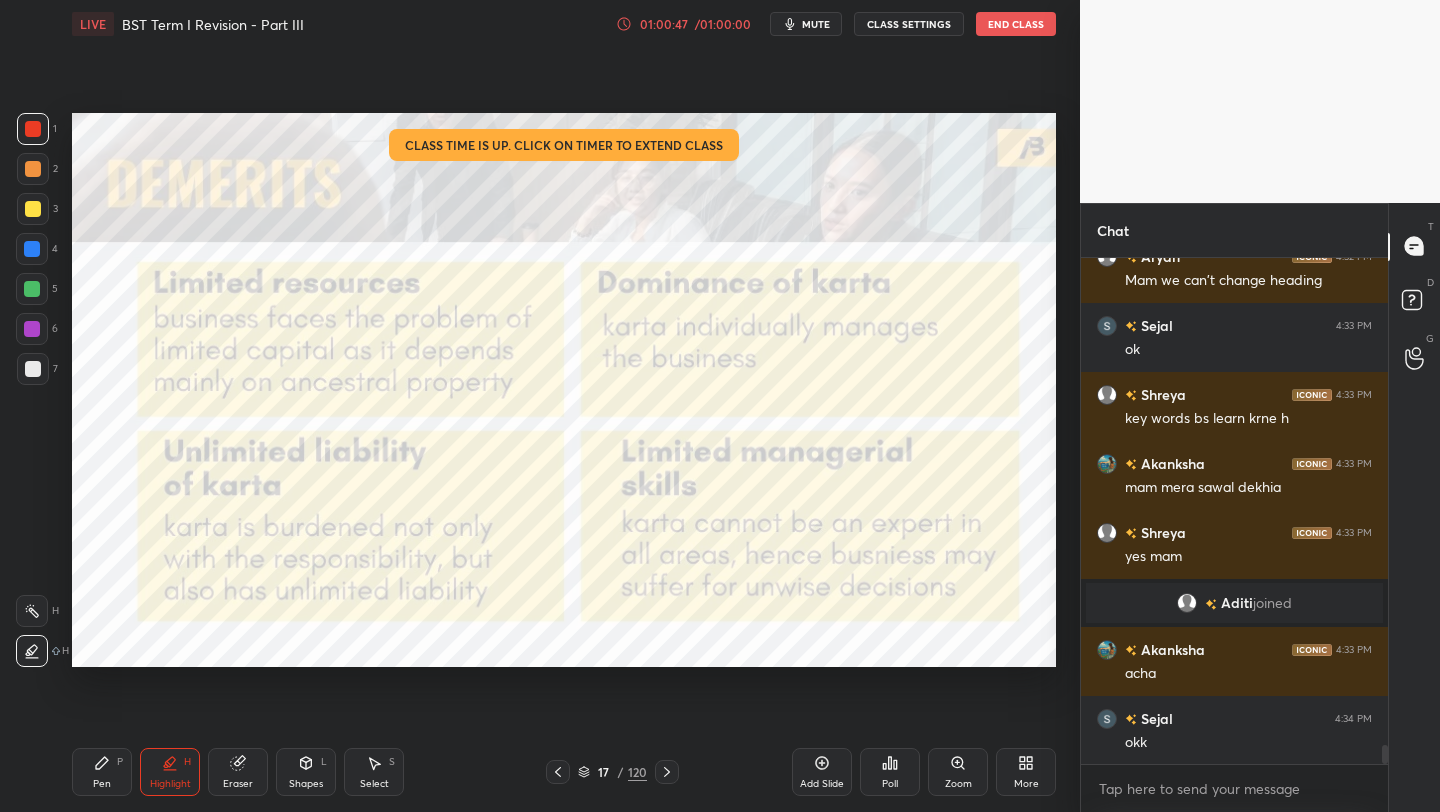 scroll, scrollTop: 13046, scrollLeft: 0, axis: vertical 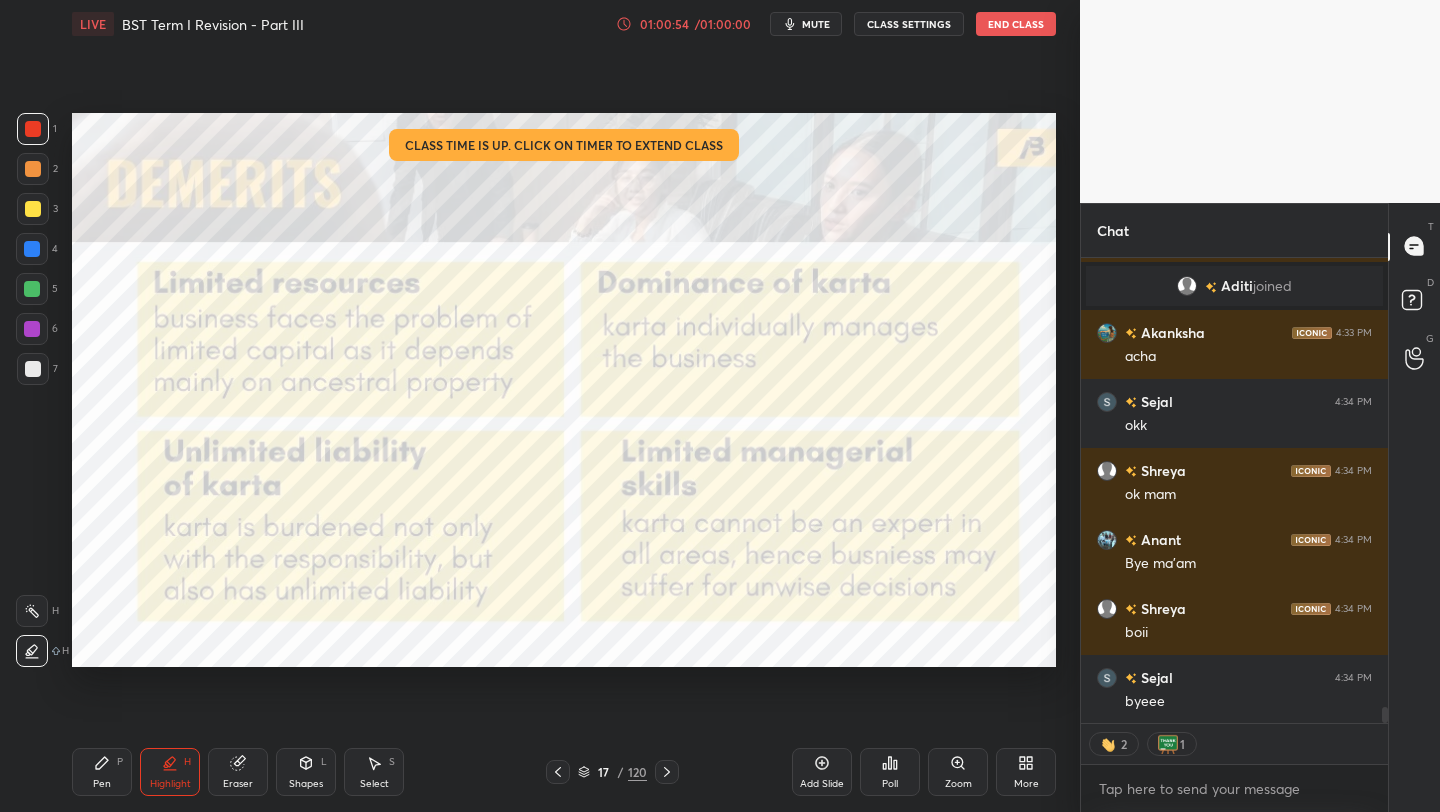 click on "End Class" at bounding box center [1016, 24] 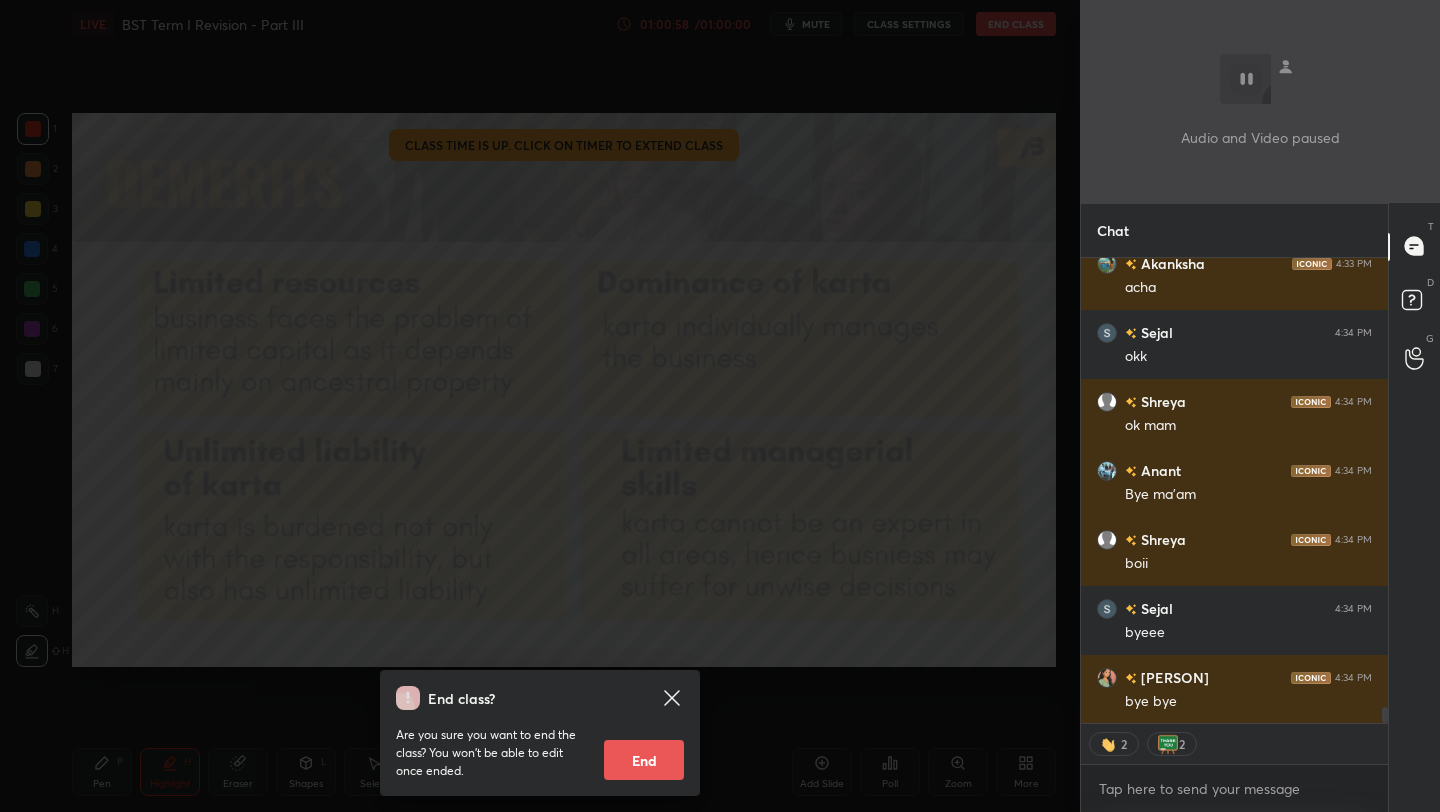scroll, scrollTop: 13432, scrollLeft: 0, axis: vertical 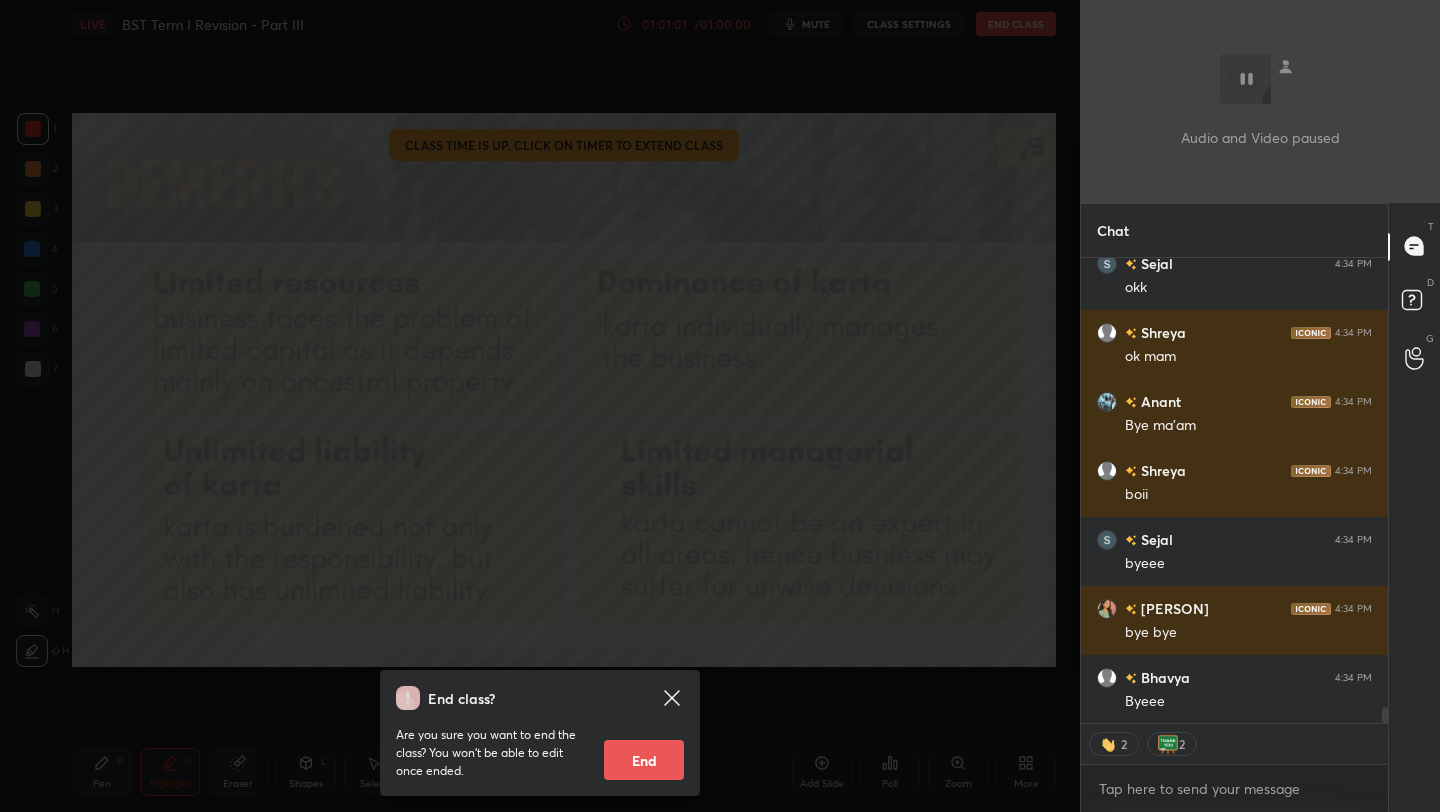 click on "End" at bounding box center (644, 760) 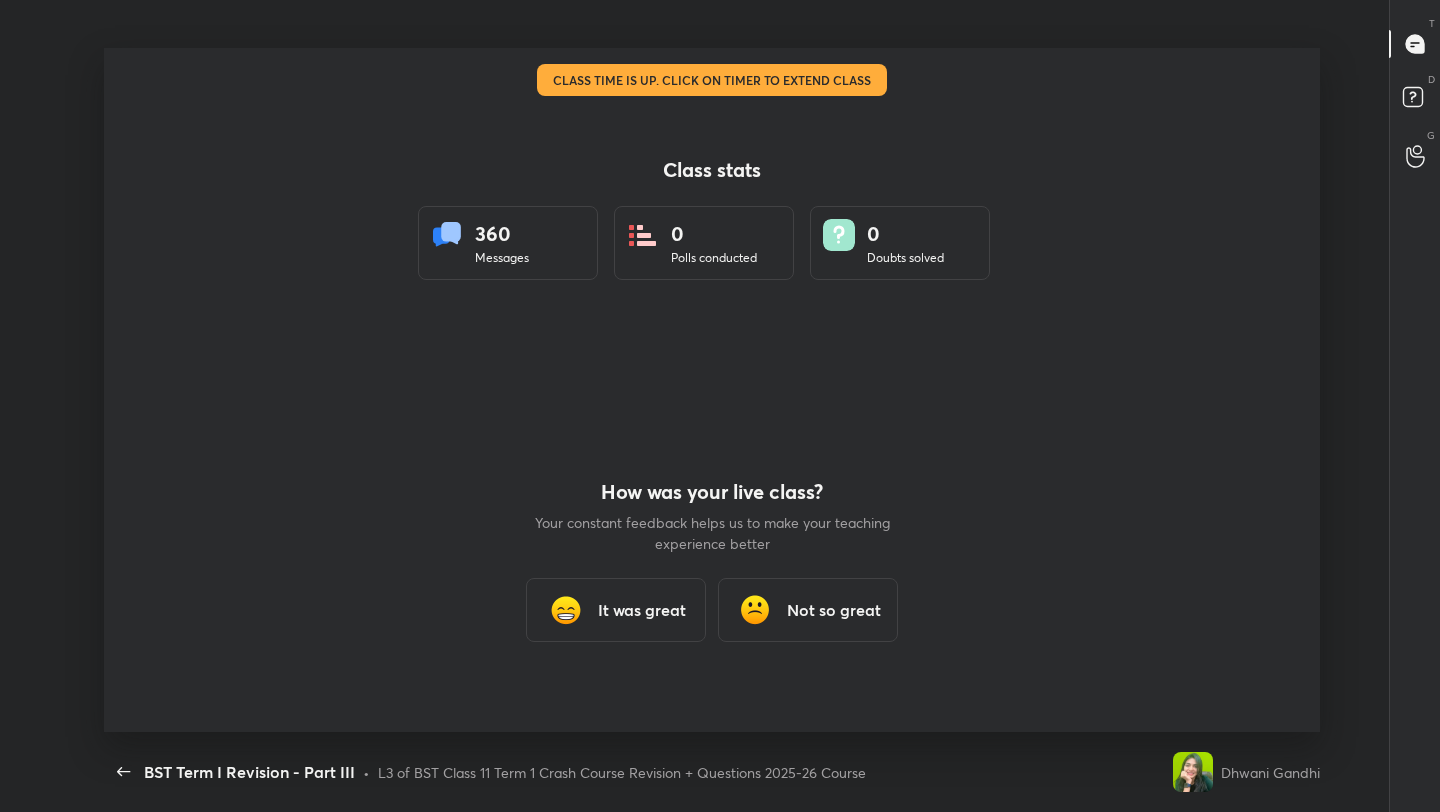 scroll, scrollTop: 99316, scrollLeft: 98577, axis: both 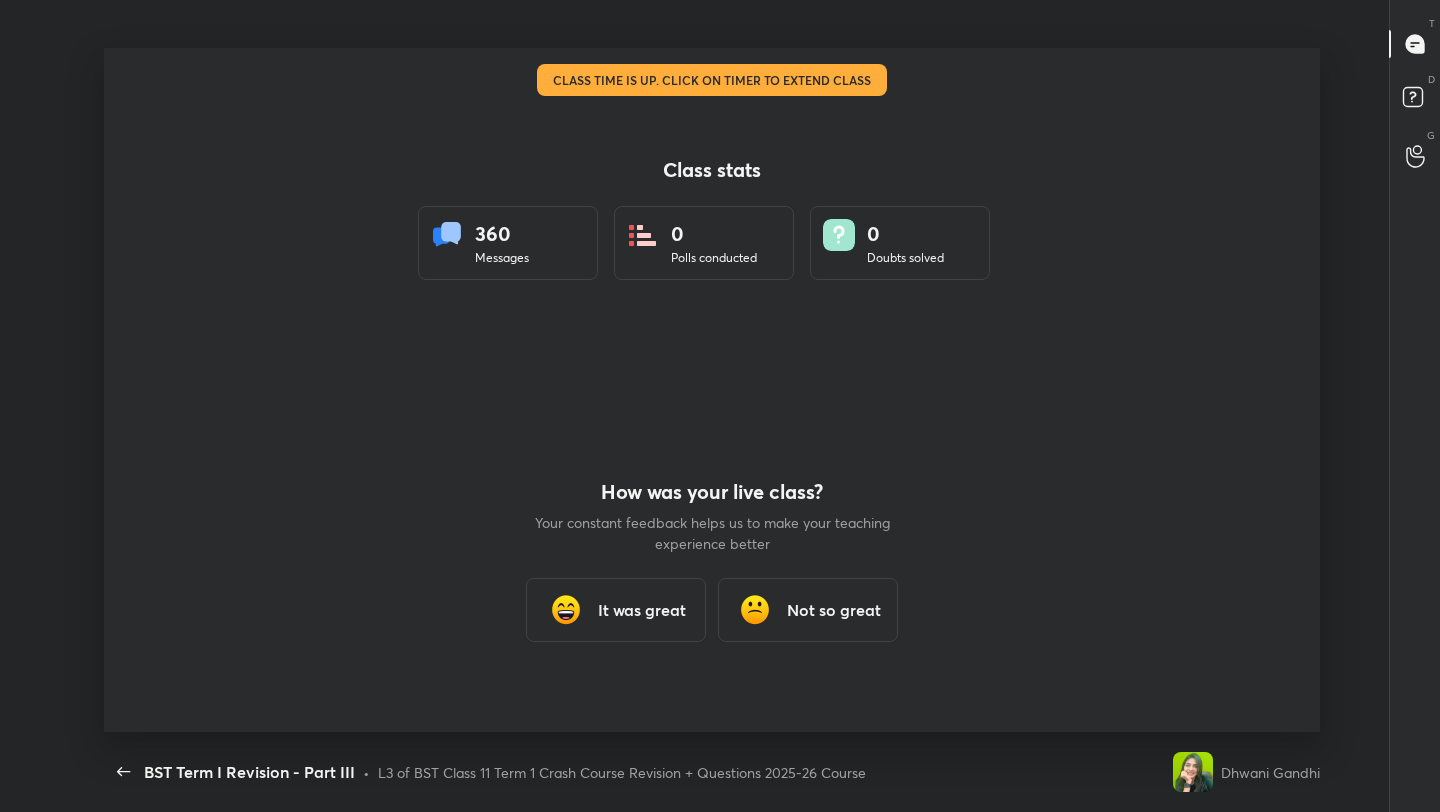 type on "x" 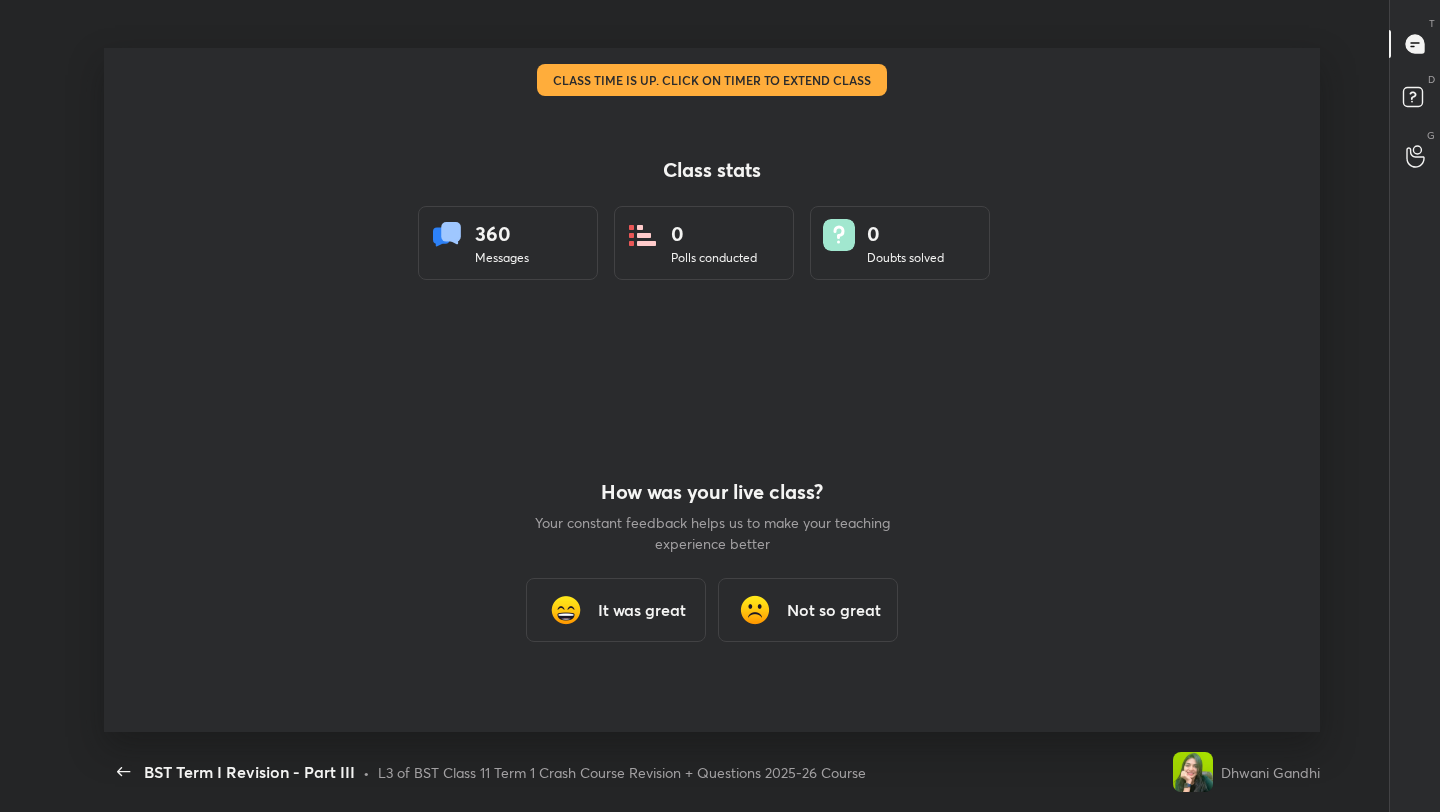 scroll, scrollTop: 7, scrollLeft: 1, axis: both 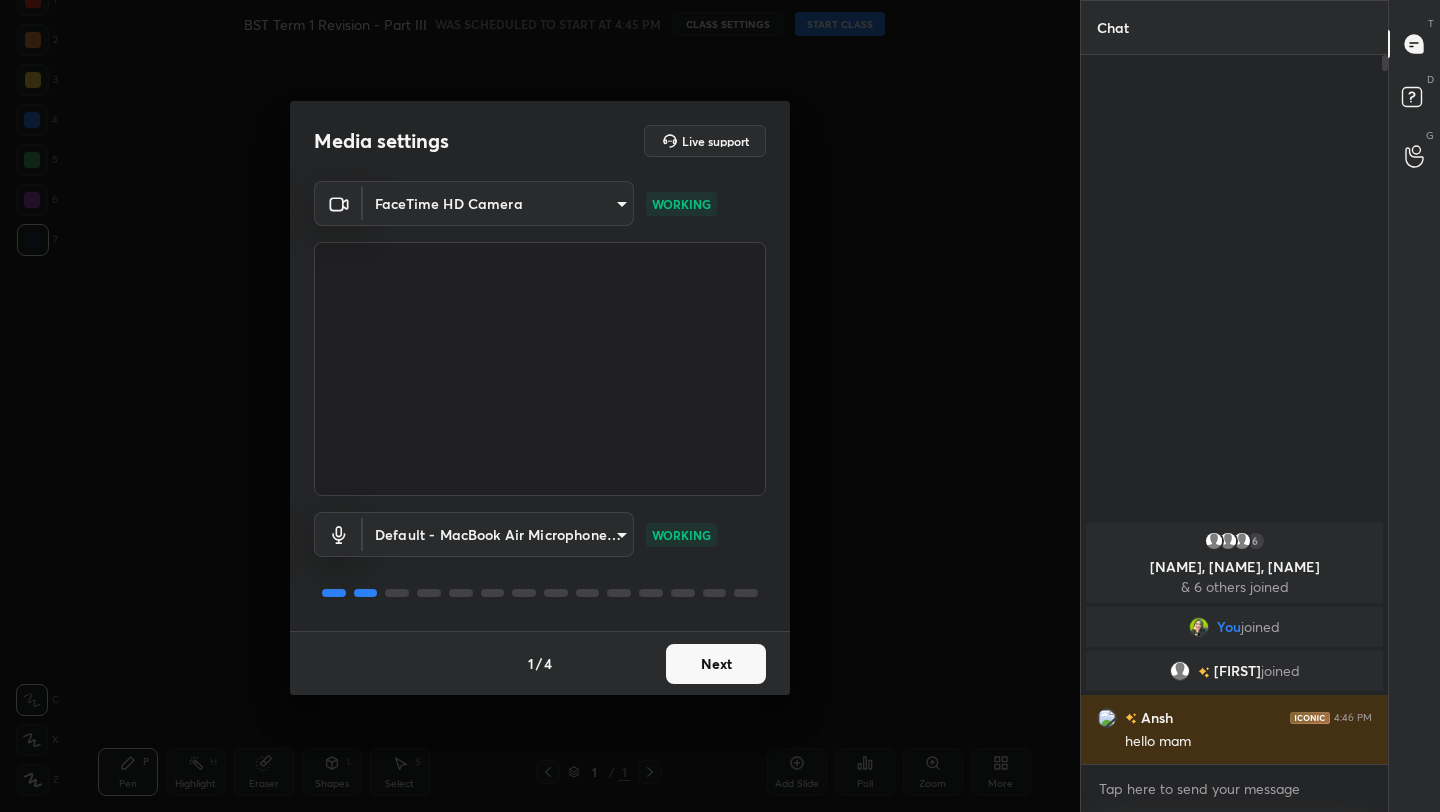 click on "Next" at bounding box center [716, 664] 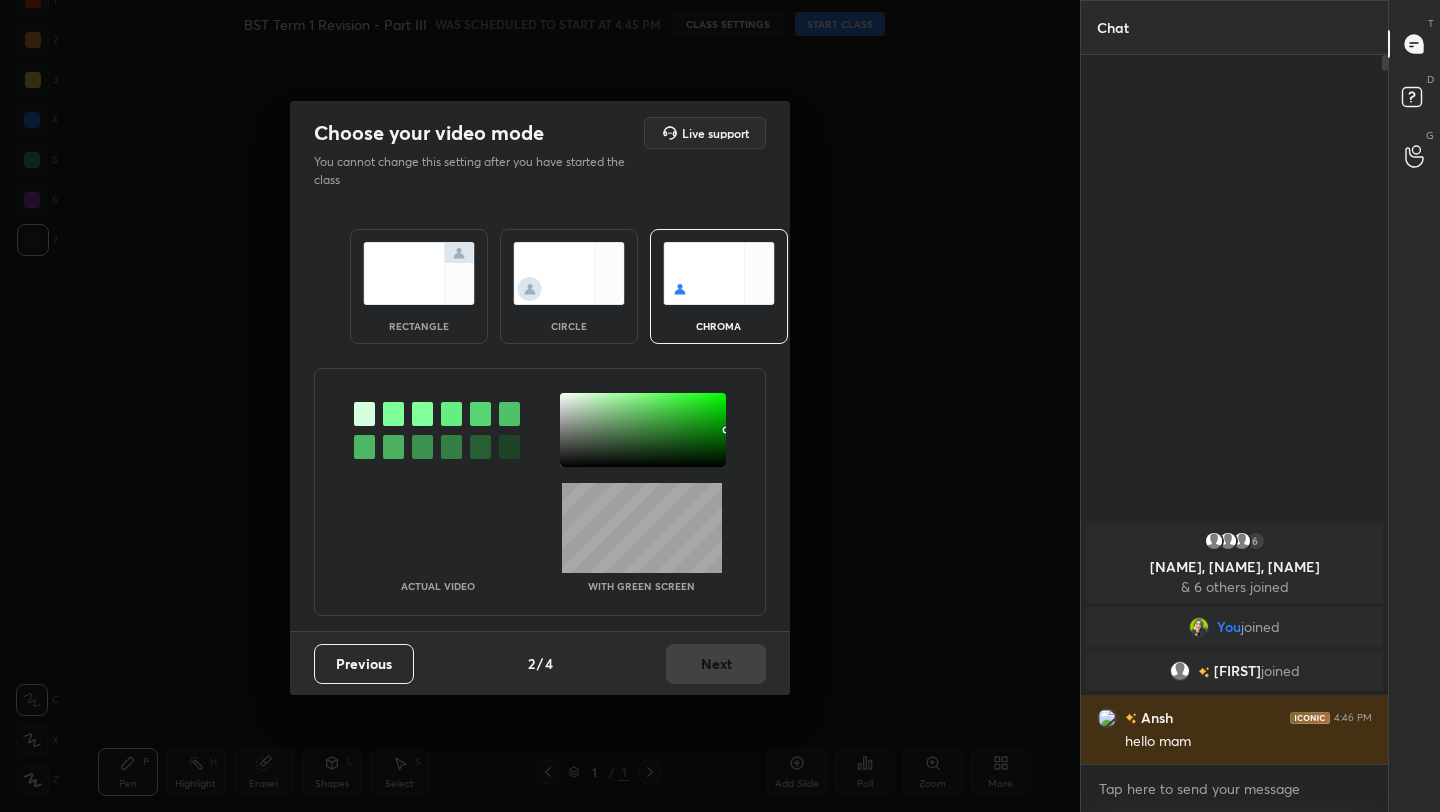 click on "rectangle" at bounding box center (419, 326) 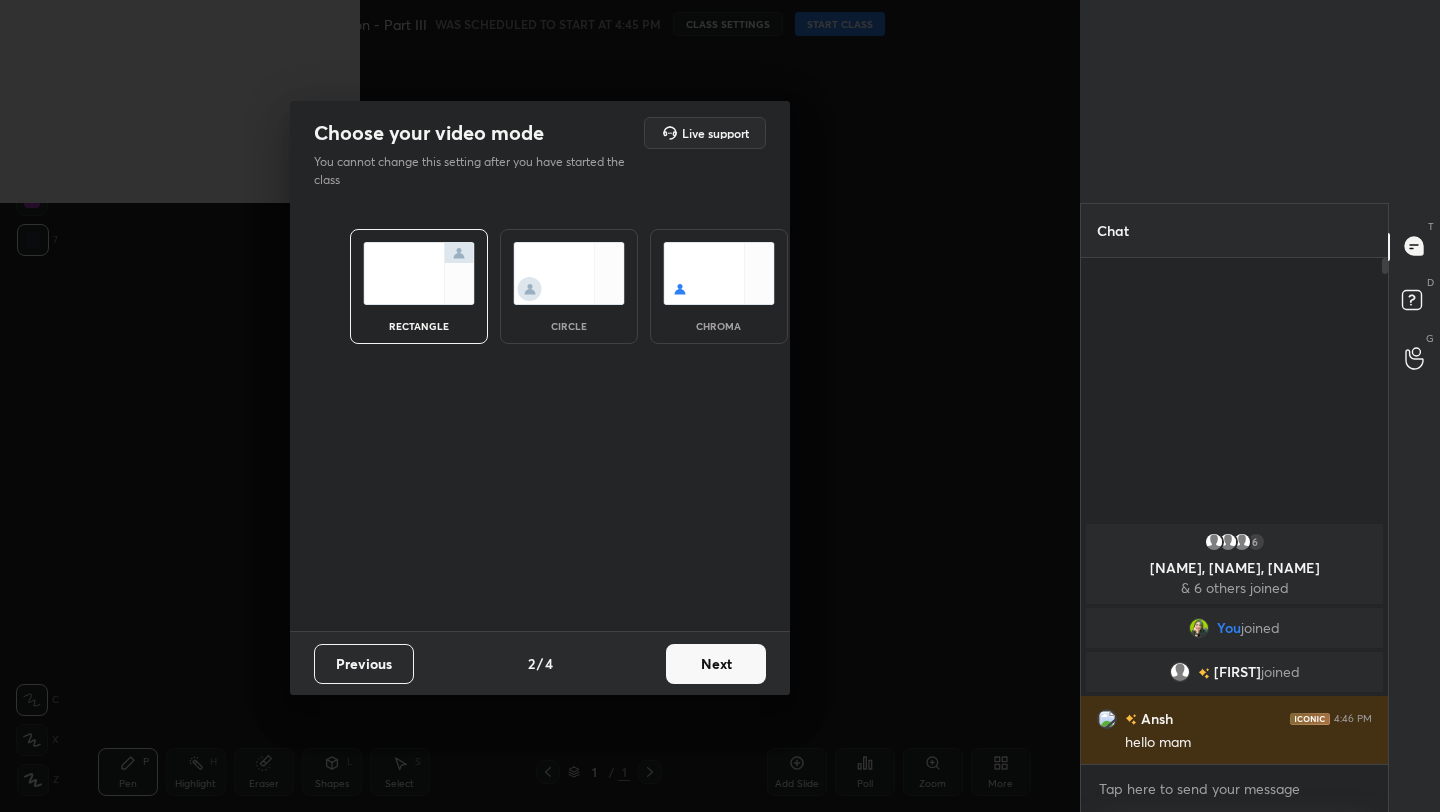 click on "Next" at bounding box center (716, 664) 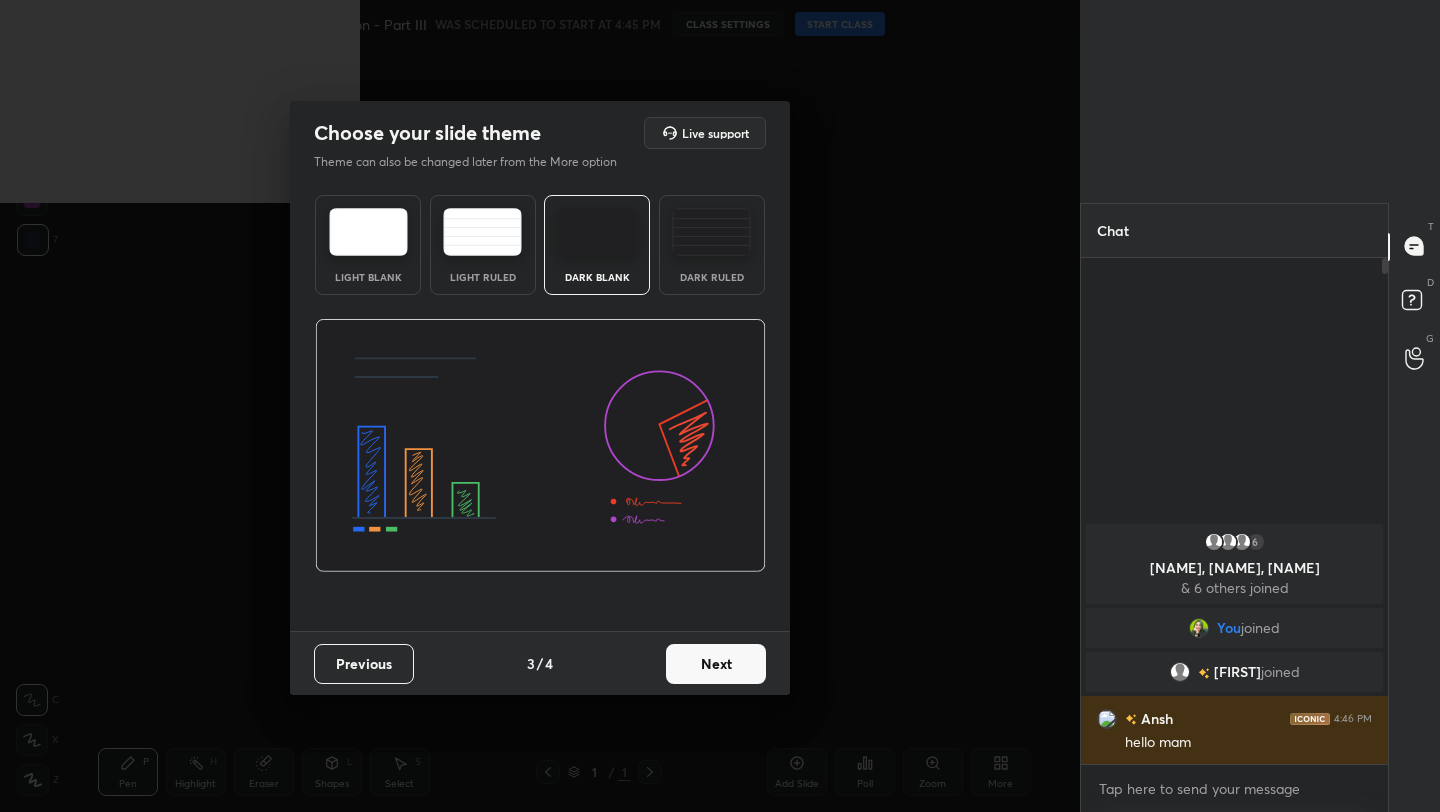 click on "Next" at bounding box center [716, 664] 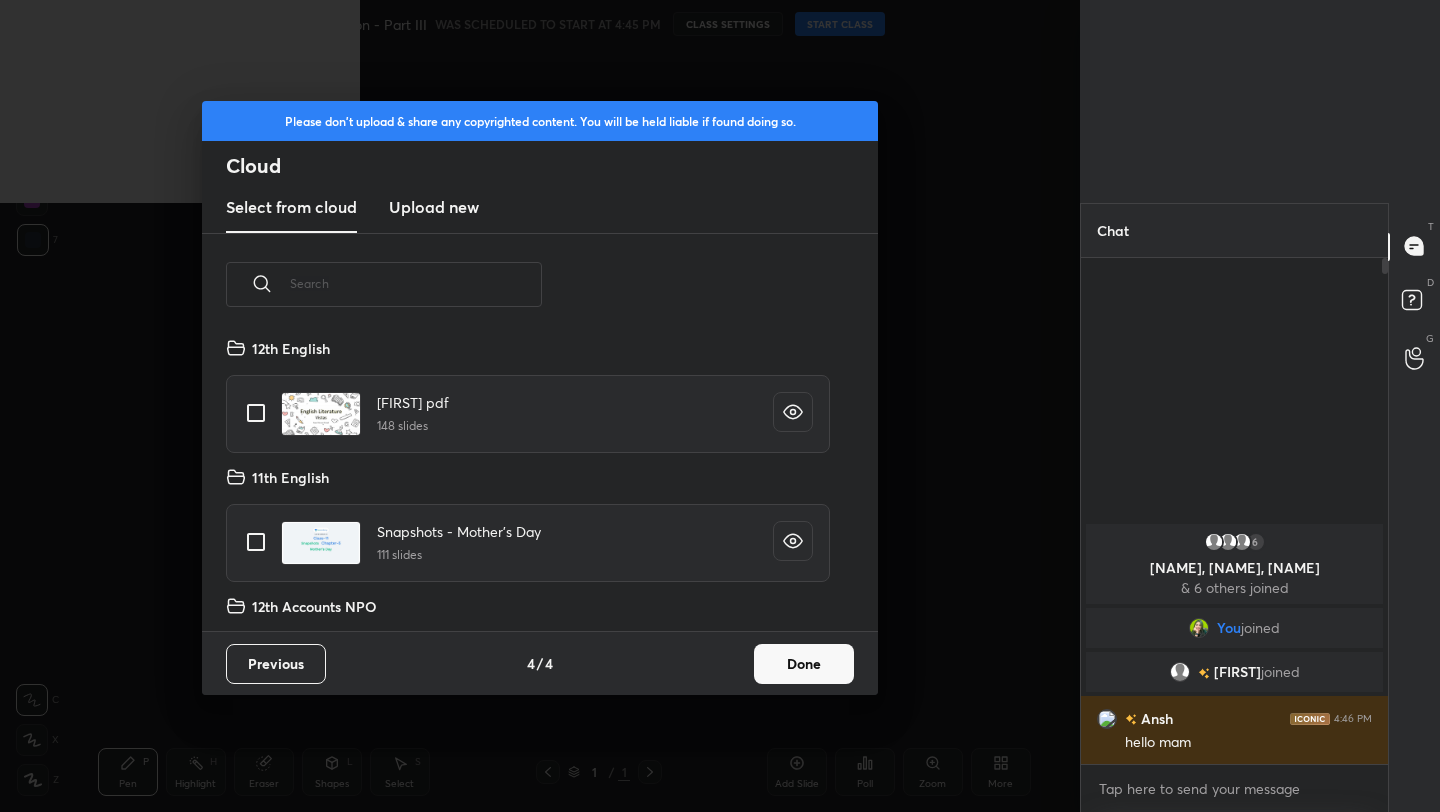 click on "Done" at bounding box center (804, 664) 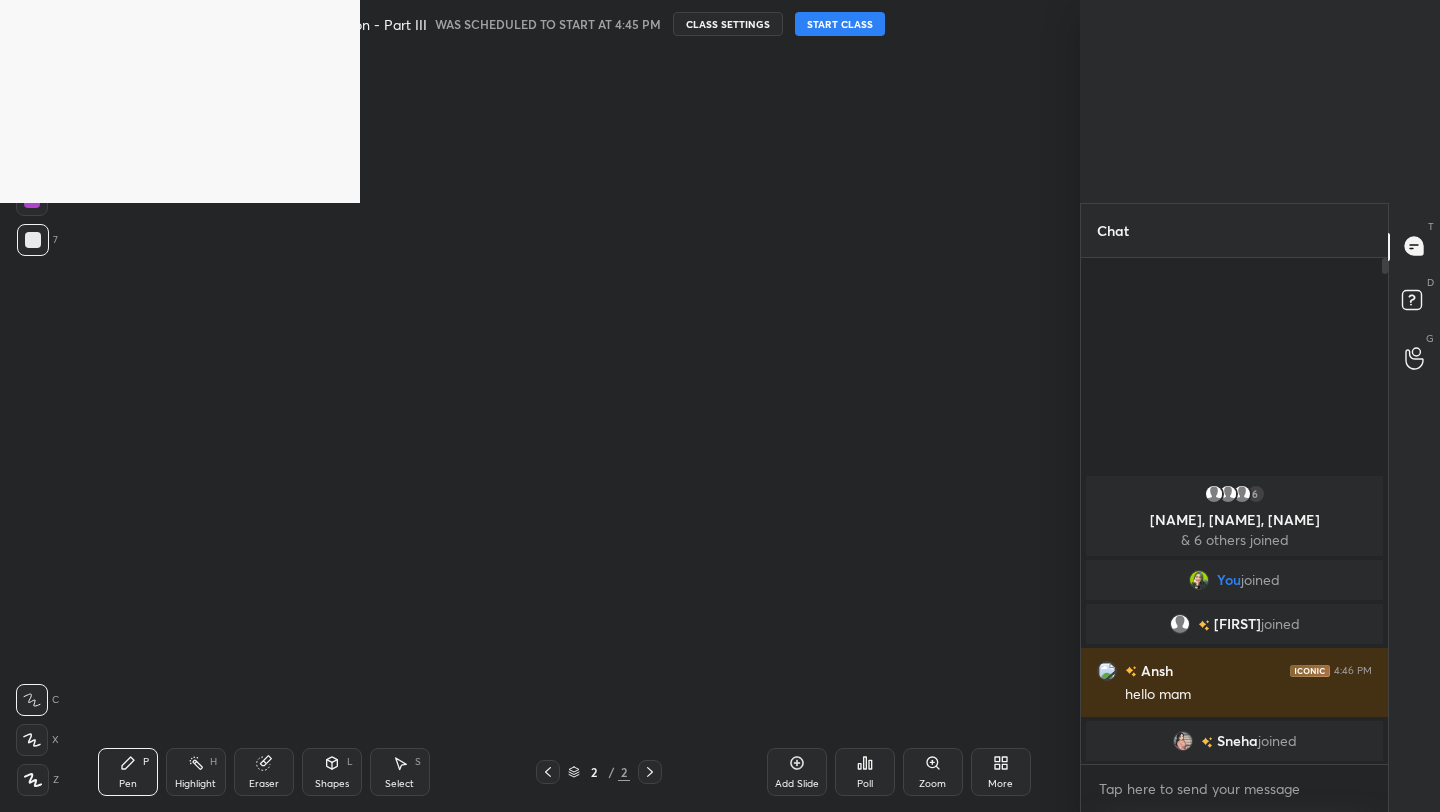 click on "START CLASS" at bounding box center [840, 24] 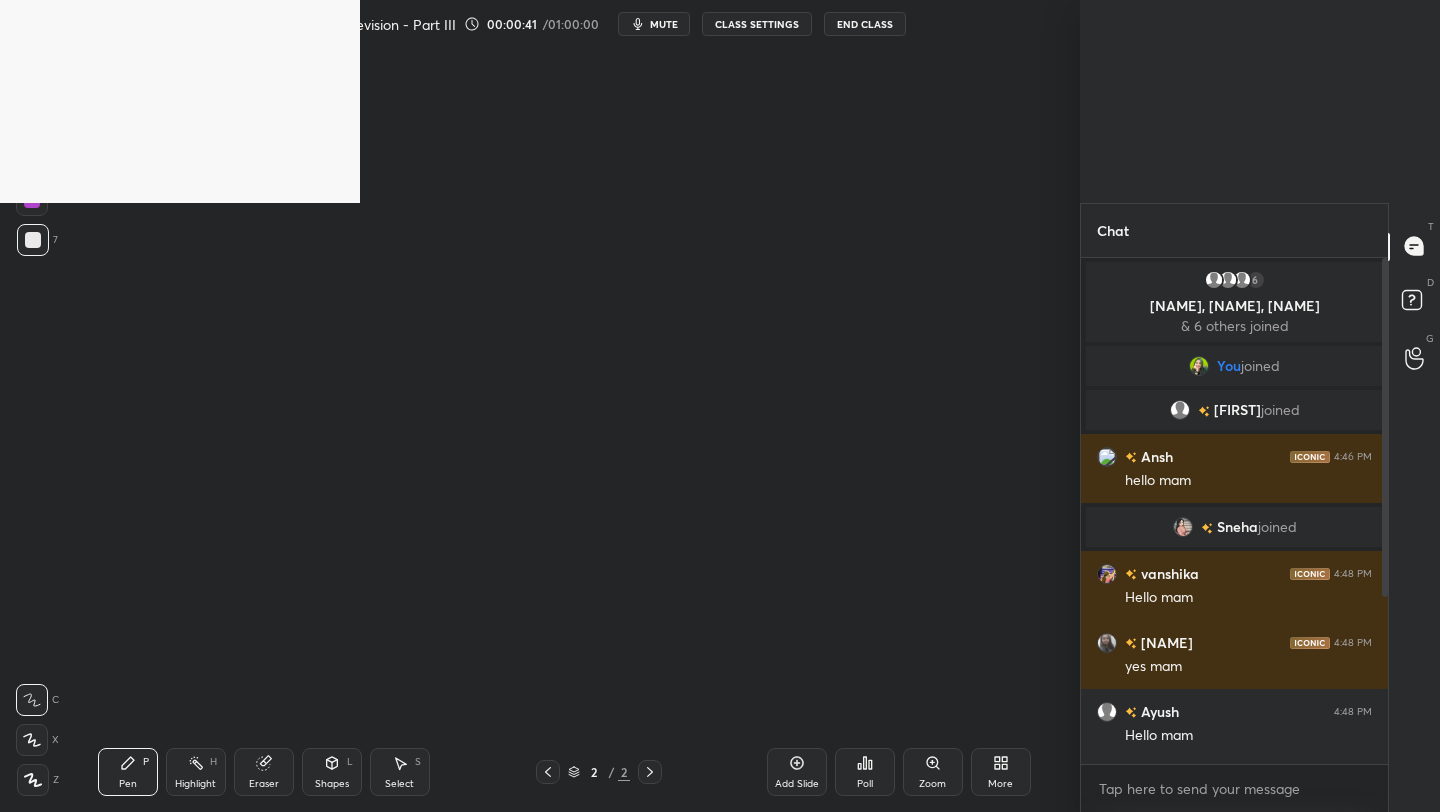 scroll, scrollTop: 459, scrollLeft: 301, axis: both 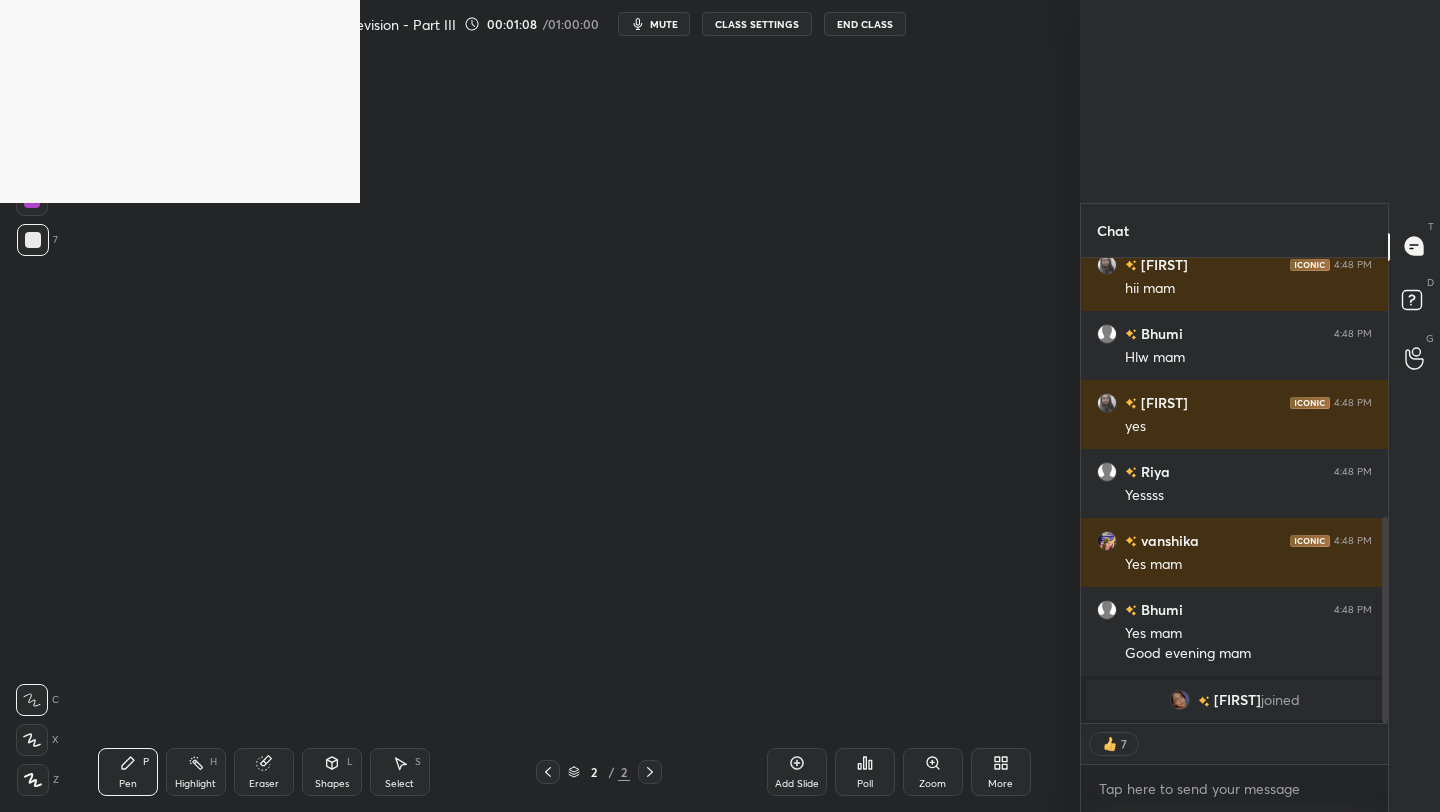drag, startPoint x: 141, startPoint y: 50, endPoint x: 265, endPoint y: 118, distance: 141.42136 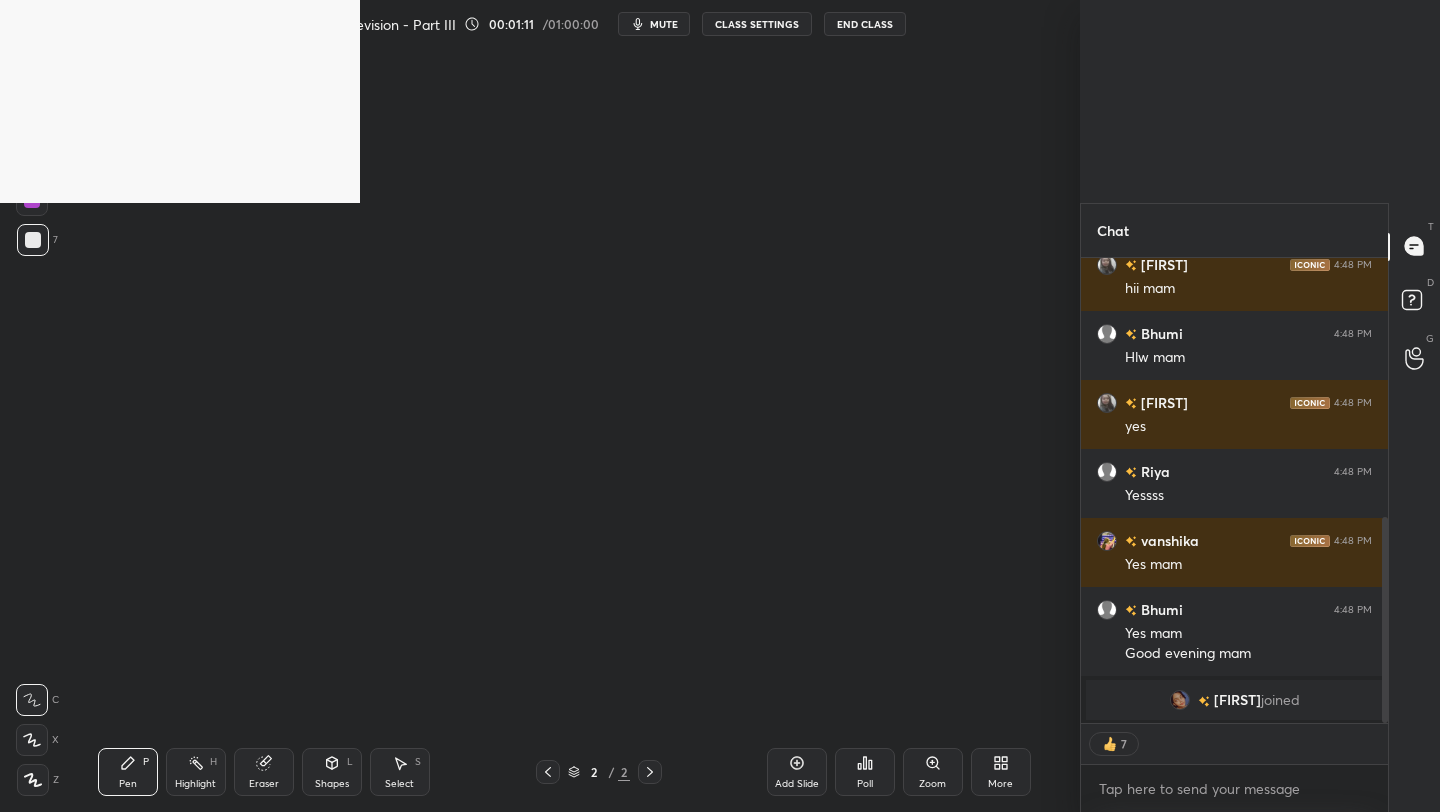 type on "x" 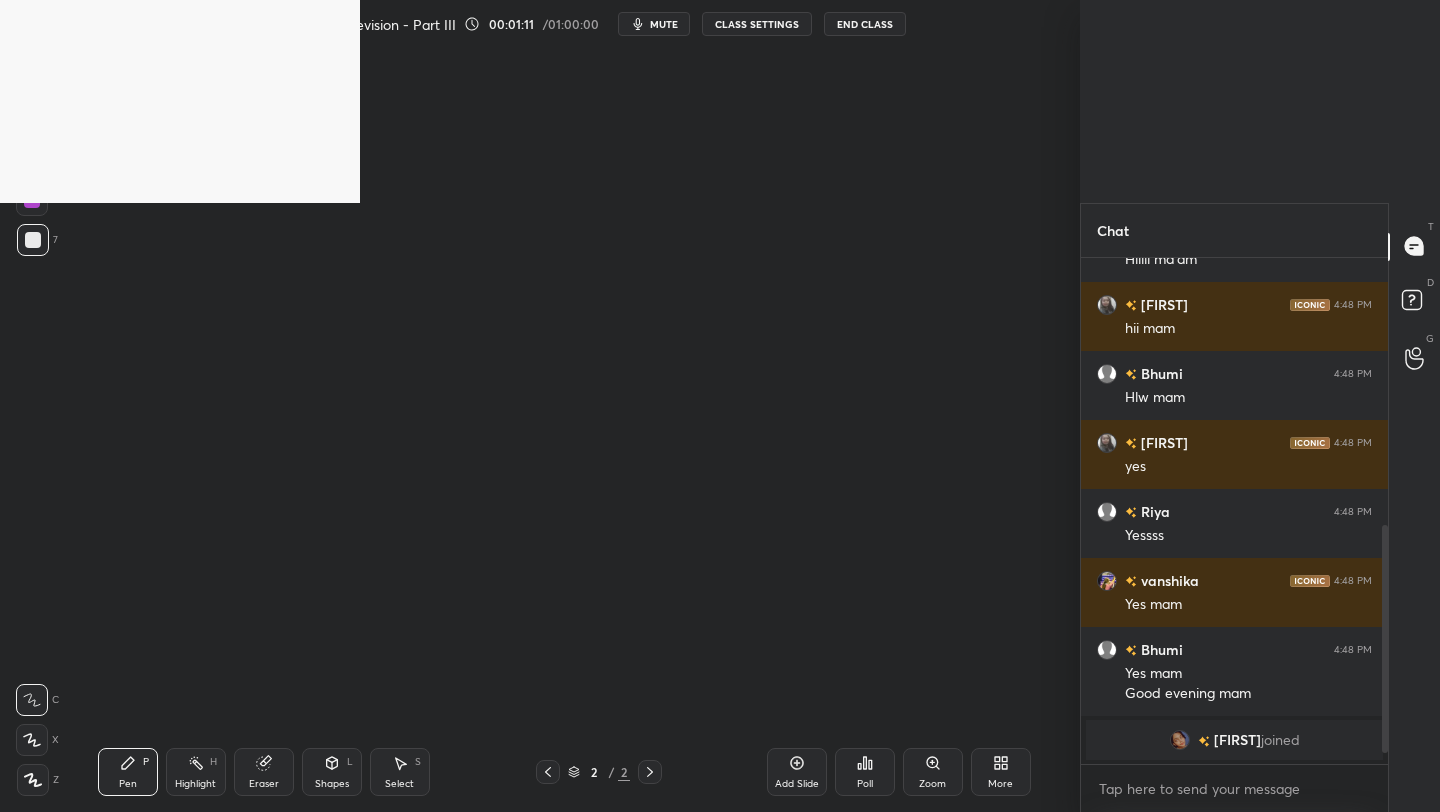 scroll, scrollTop: 544, scrollLeft: 0, axis: vertical 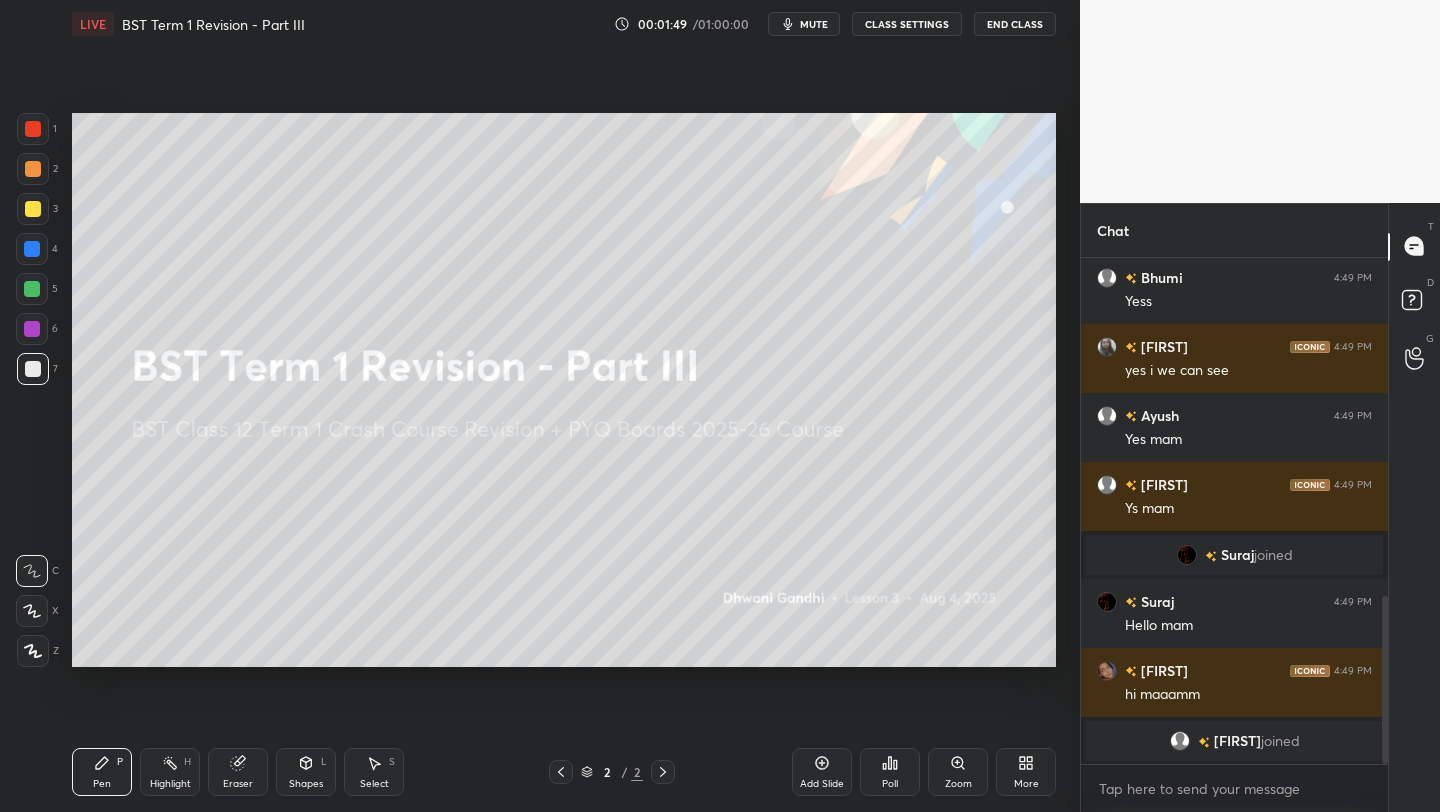 click on "More" at bounding box center (1026, 784) 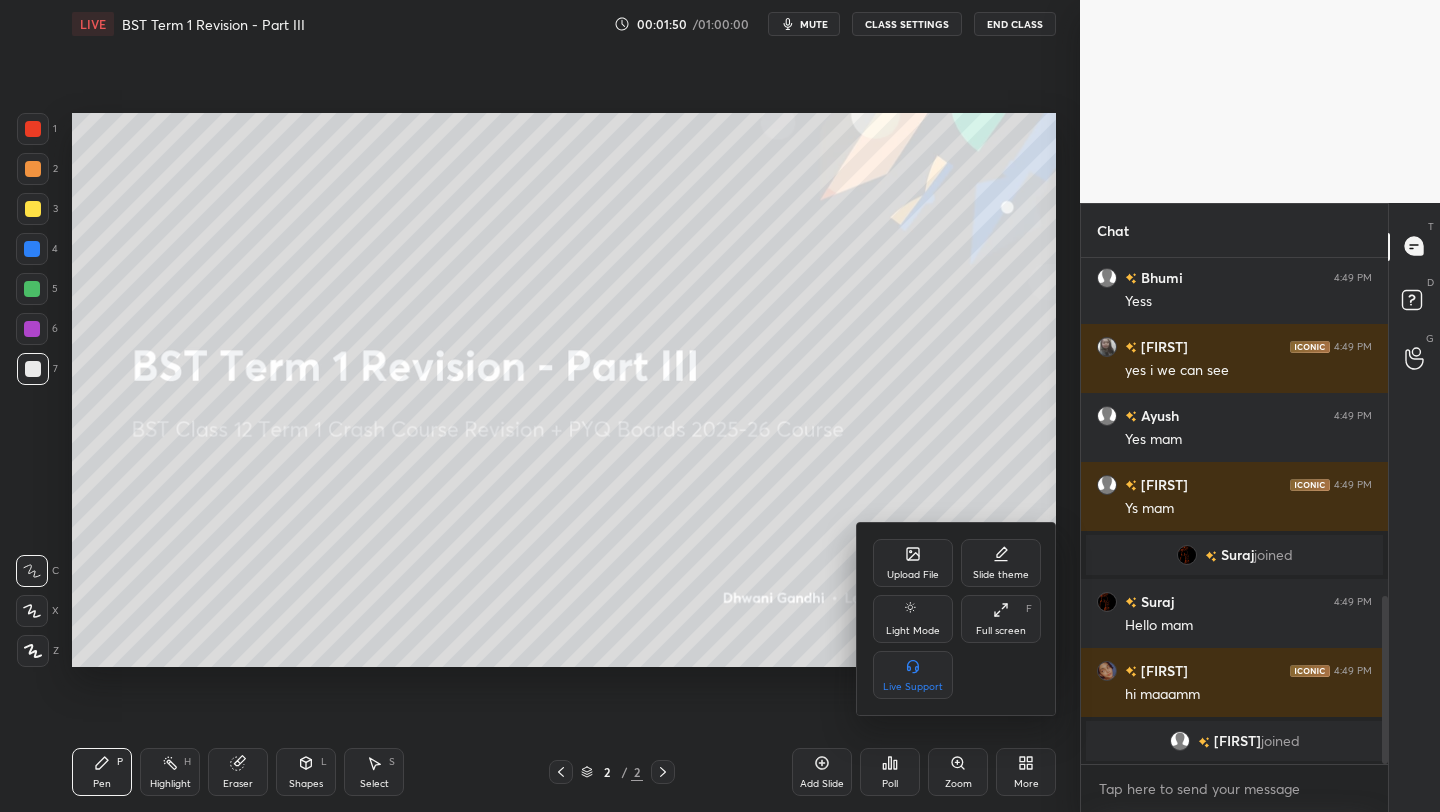click on "Upload File" at bounding box center (913, 563) 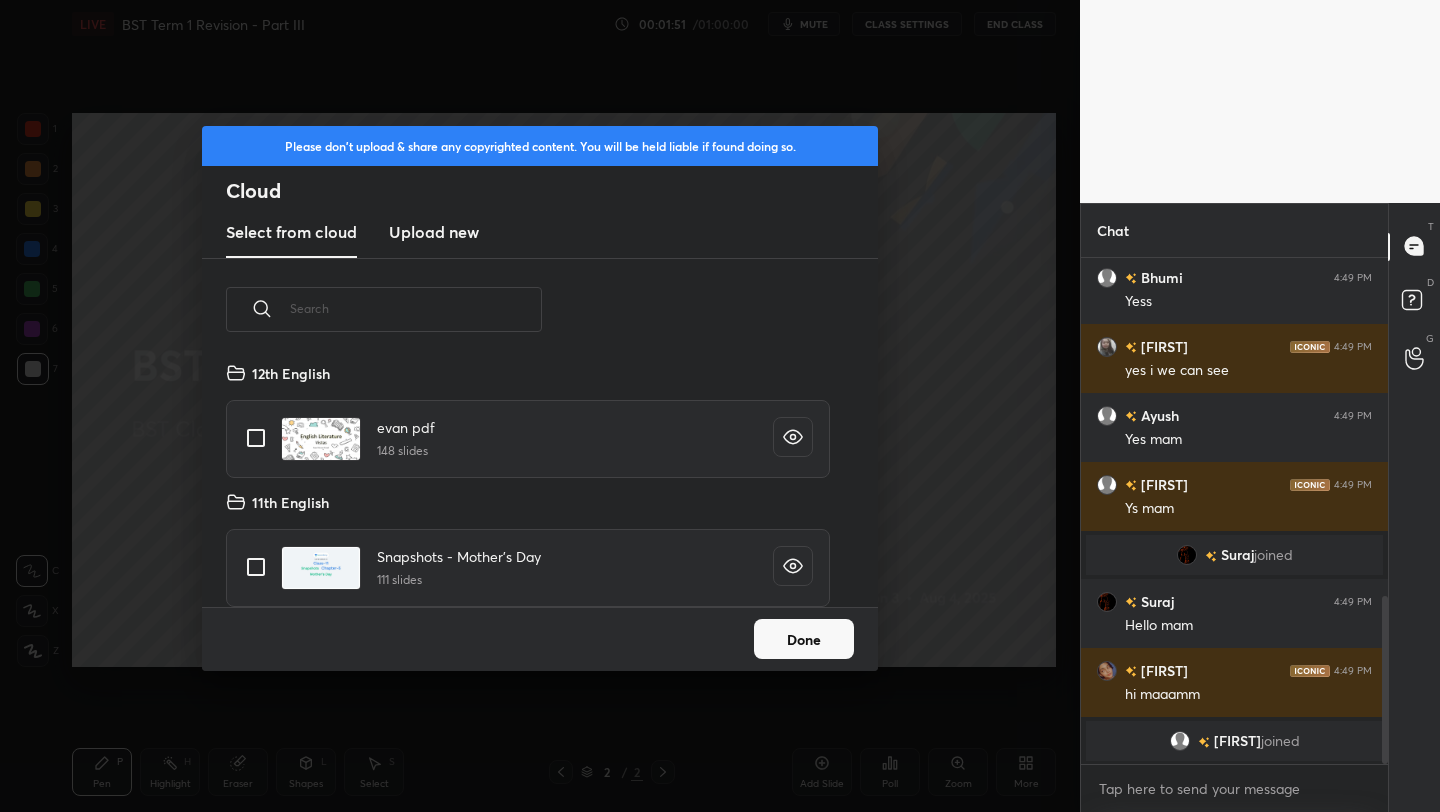 scroll, scrollTop: 7, scrollLeft: 11, axis: both 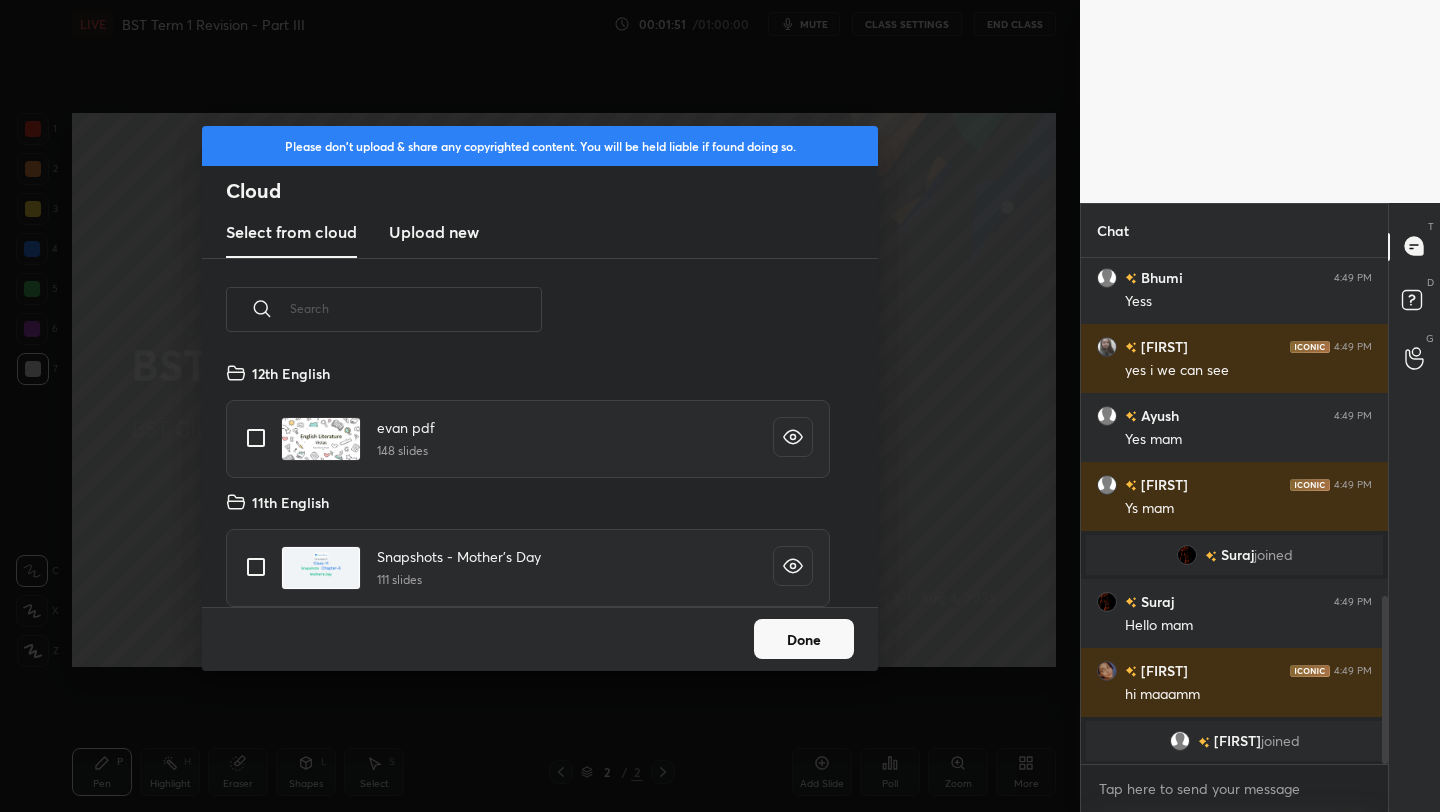 click on "Upload new" at bounding box center [434, 233] 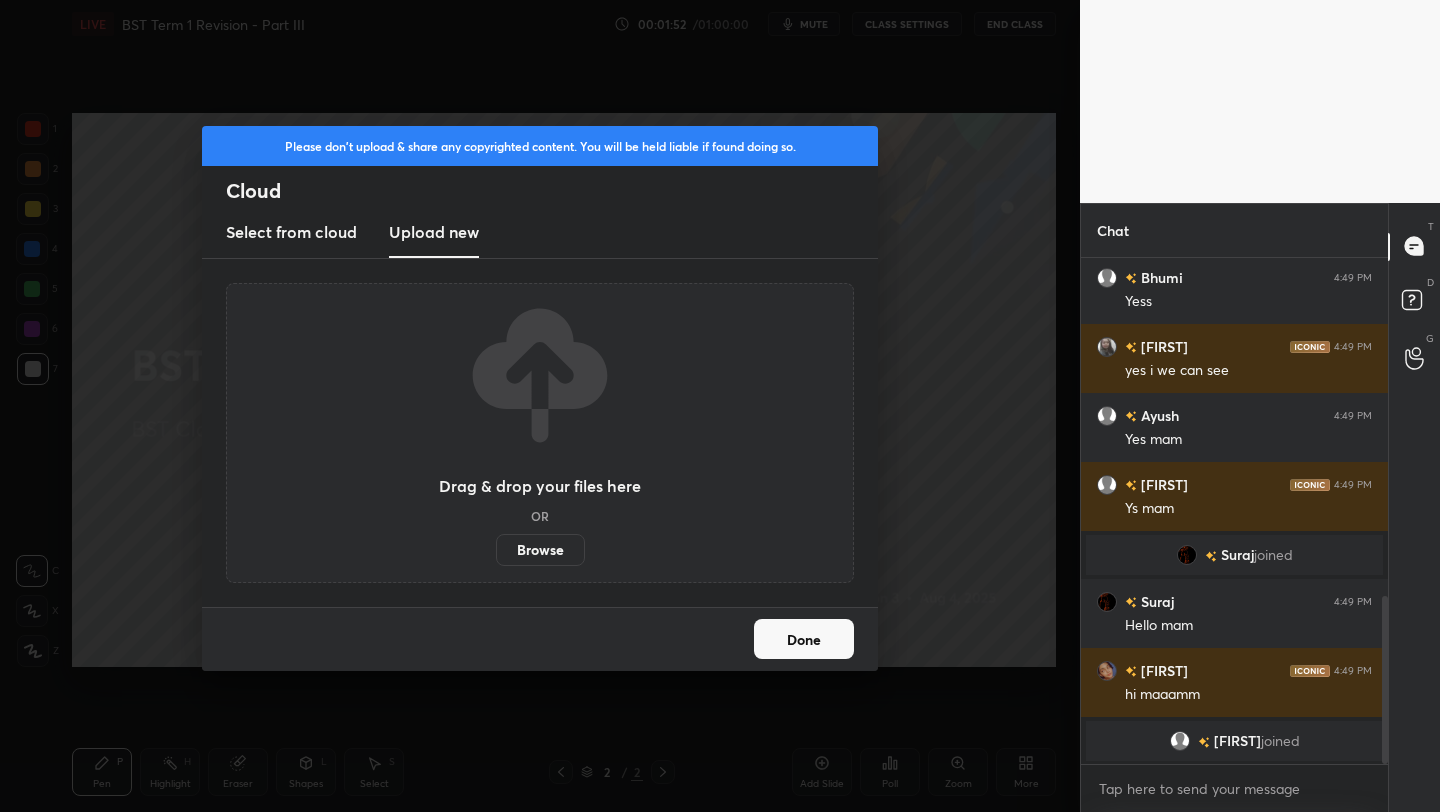 scroll, scrollTop: 1078, scrollLeft: 0, axis: vertical 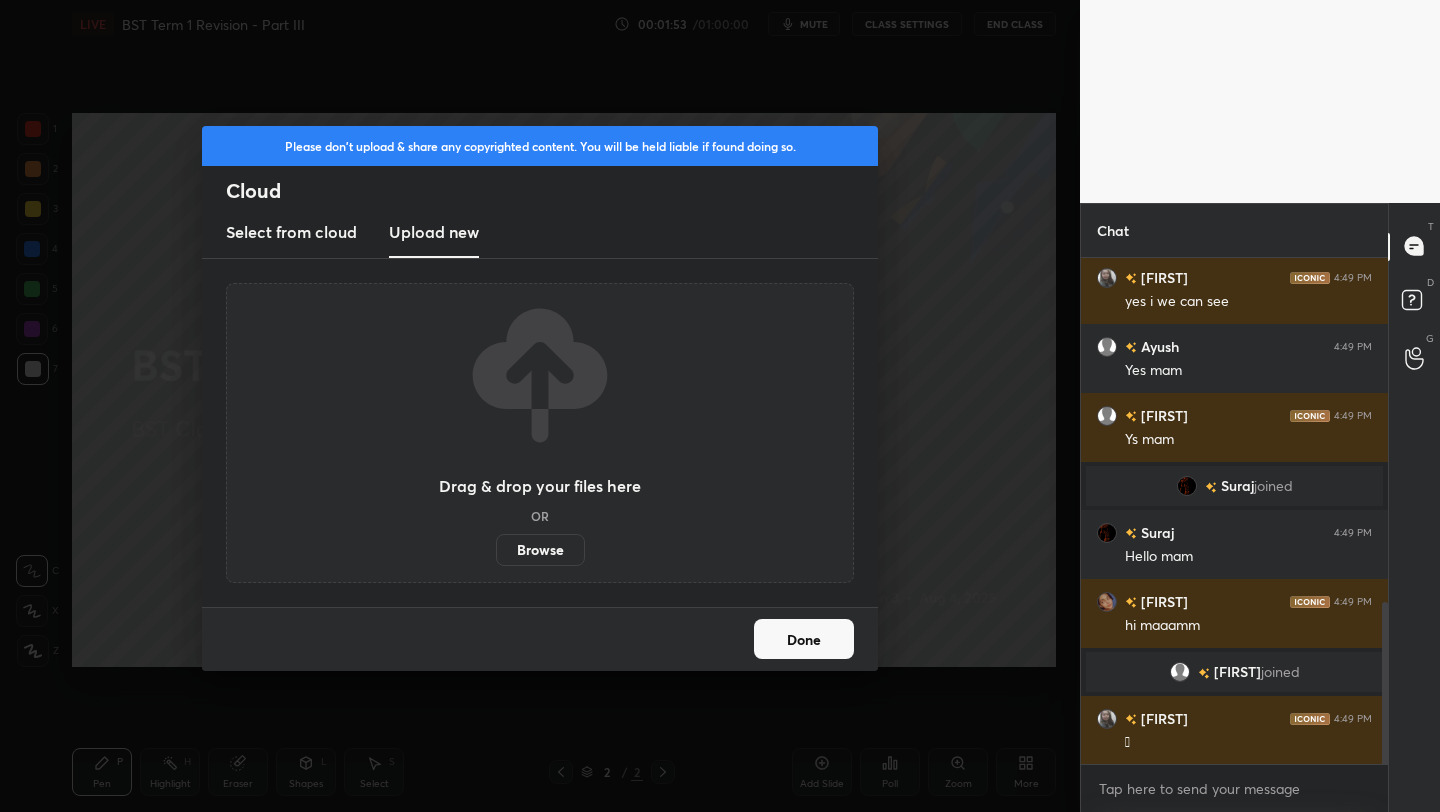 click on "Browse" at bounding box center [540, 550] 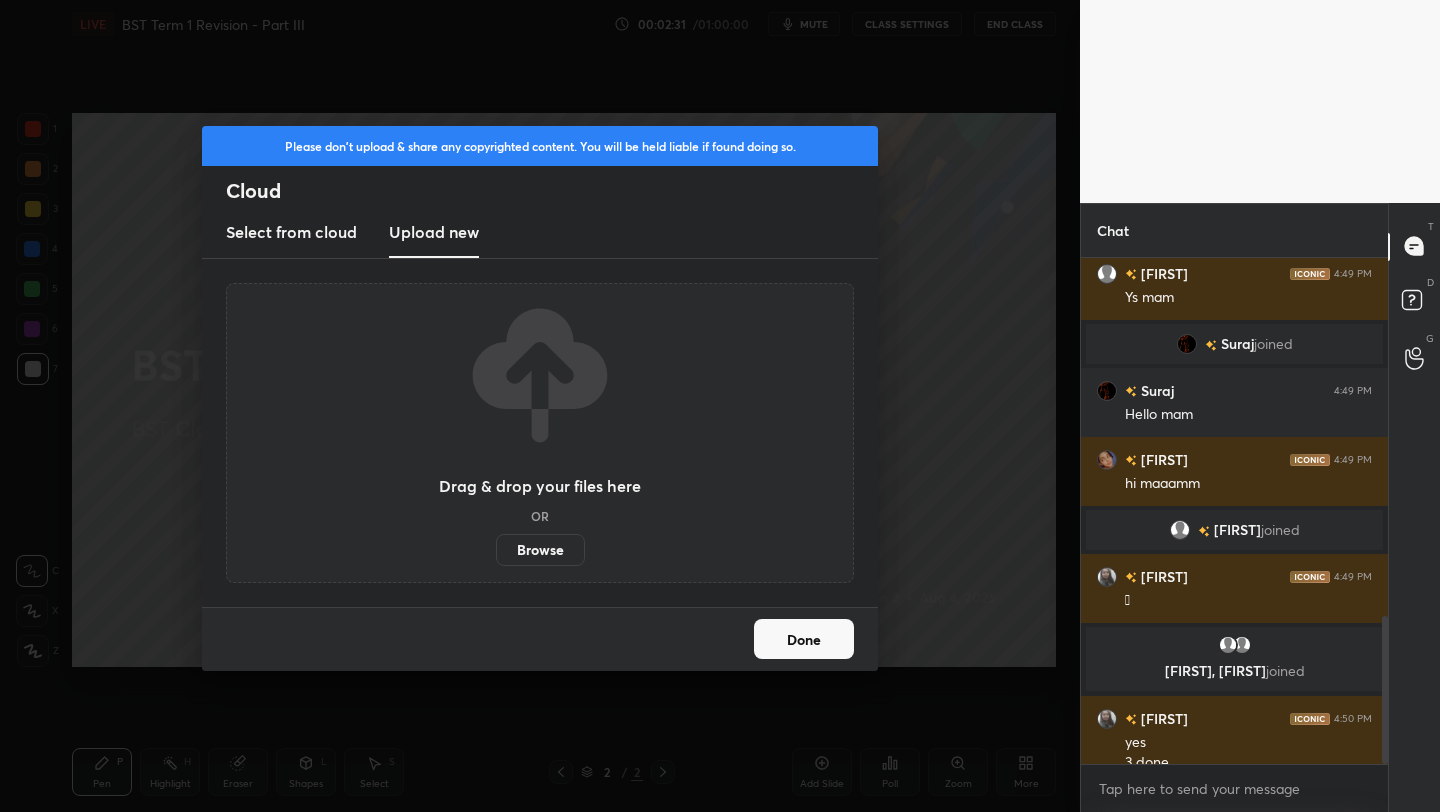 scroll, scrollTop: 1223, scrollLeft: 0, axis: vertical 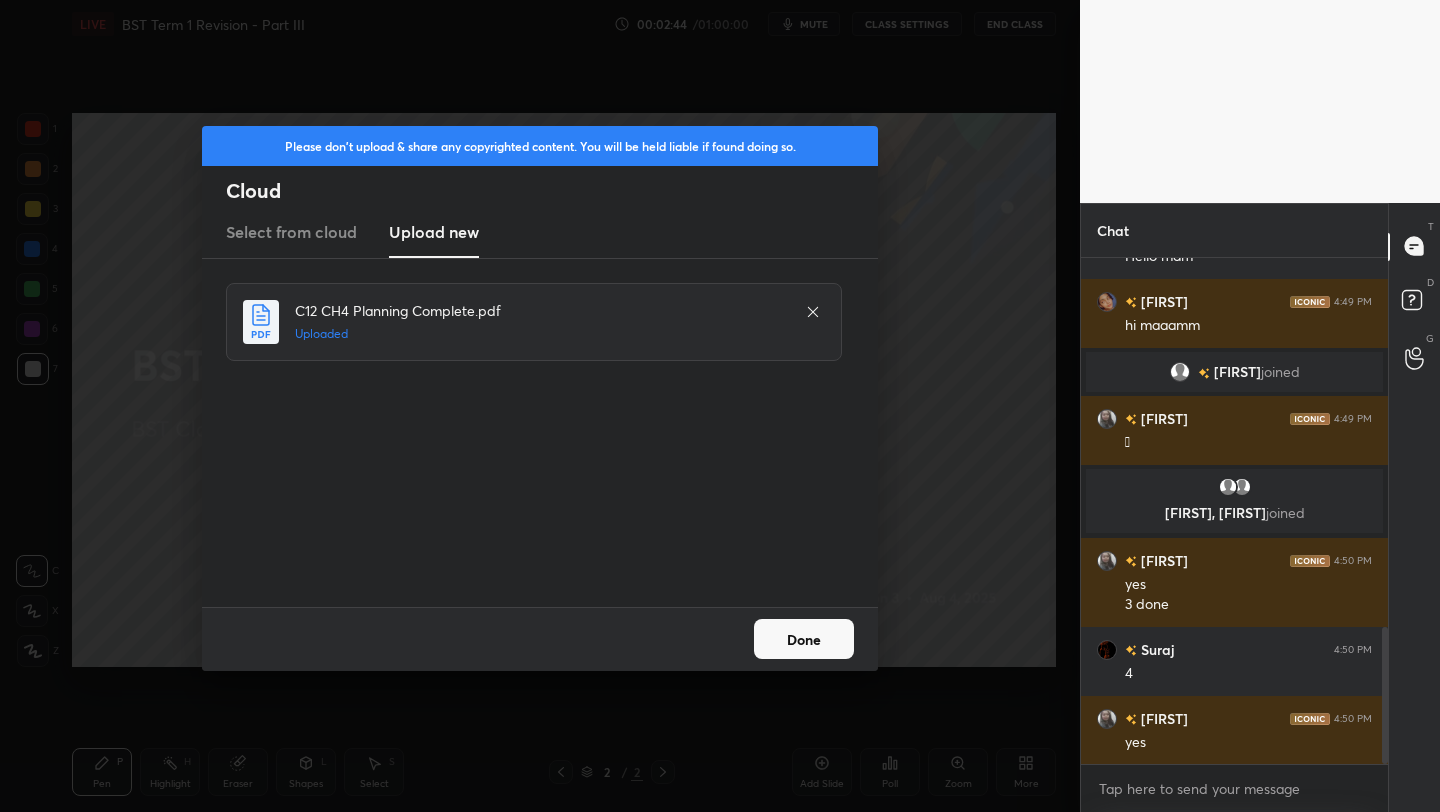 click on "Done" at bounding box center (804, 639) 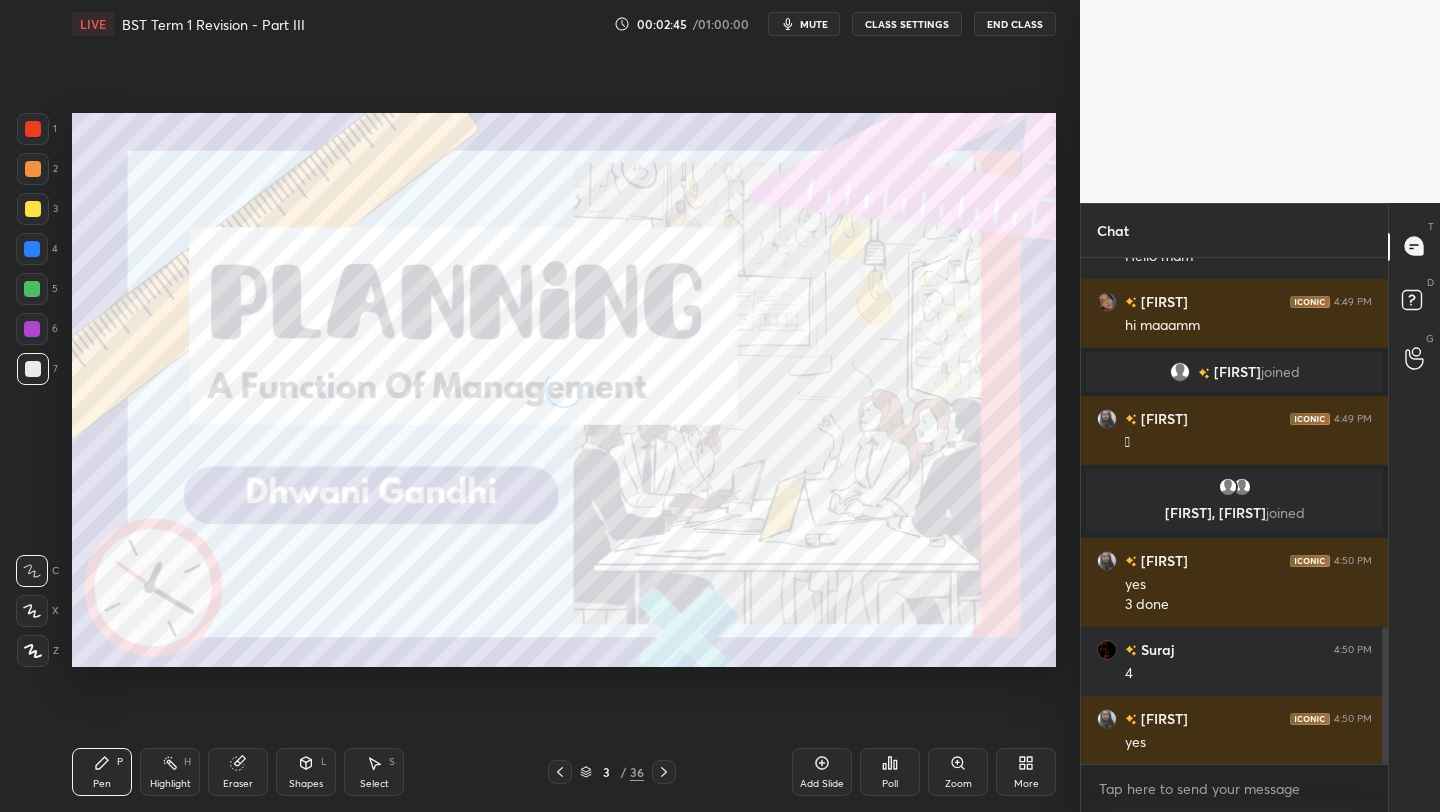 scroll, scrollTop: 459, scrollLeft: 301, axis: both 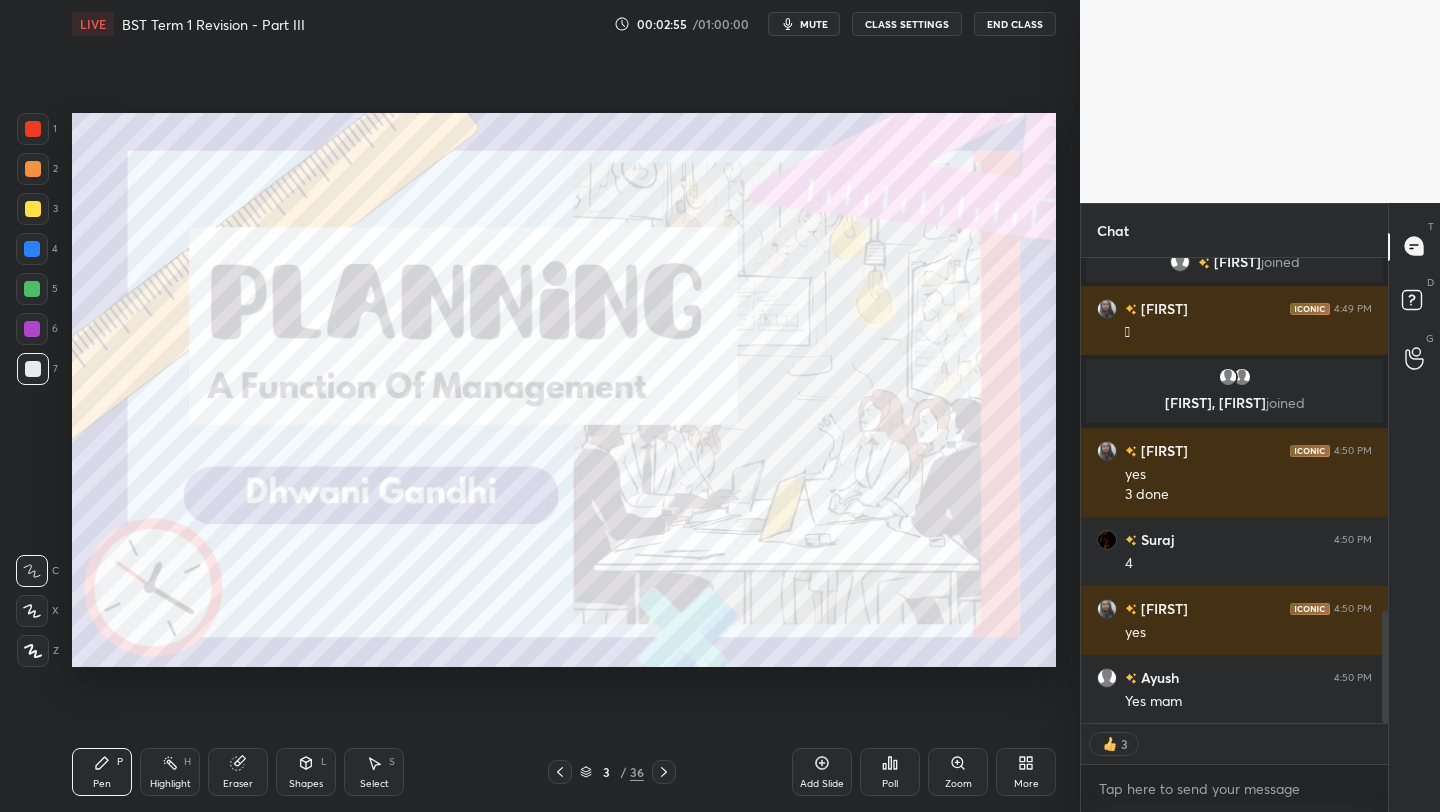 click on "Poll" at bounding box center (890, 772) 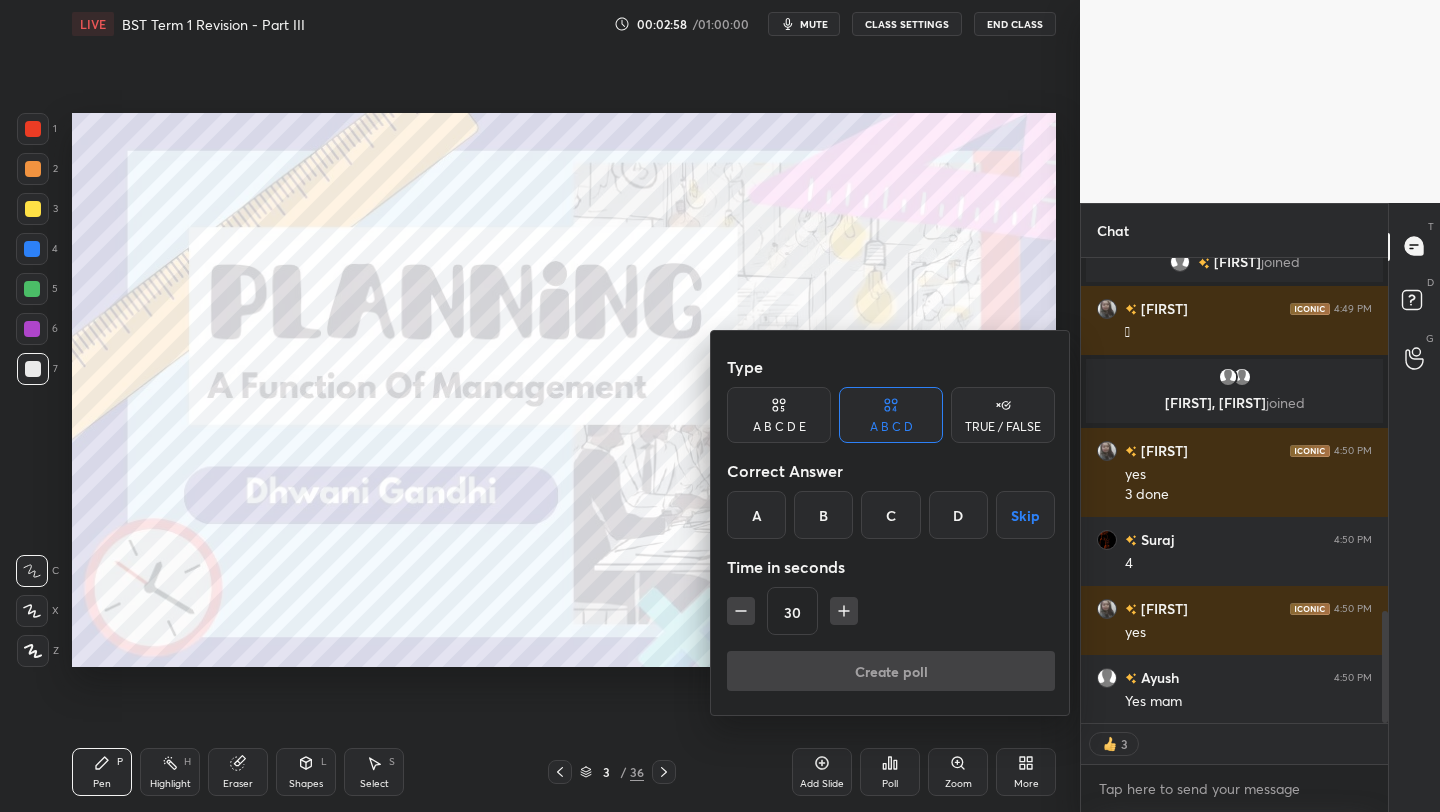 scroll, scrollTop: 1540, scrollLeft: 0, axis: vertical 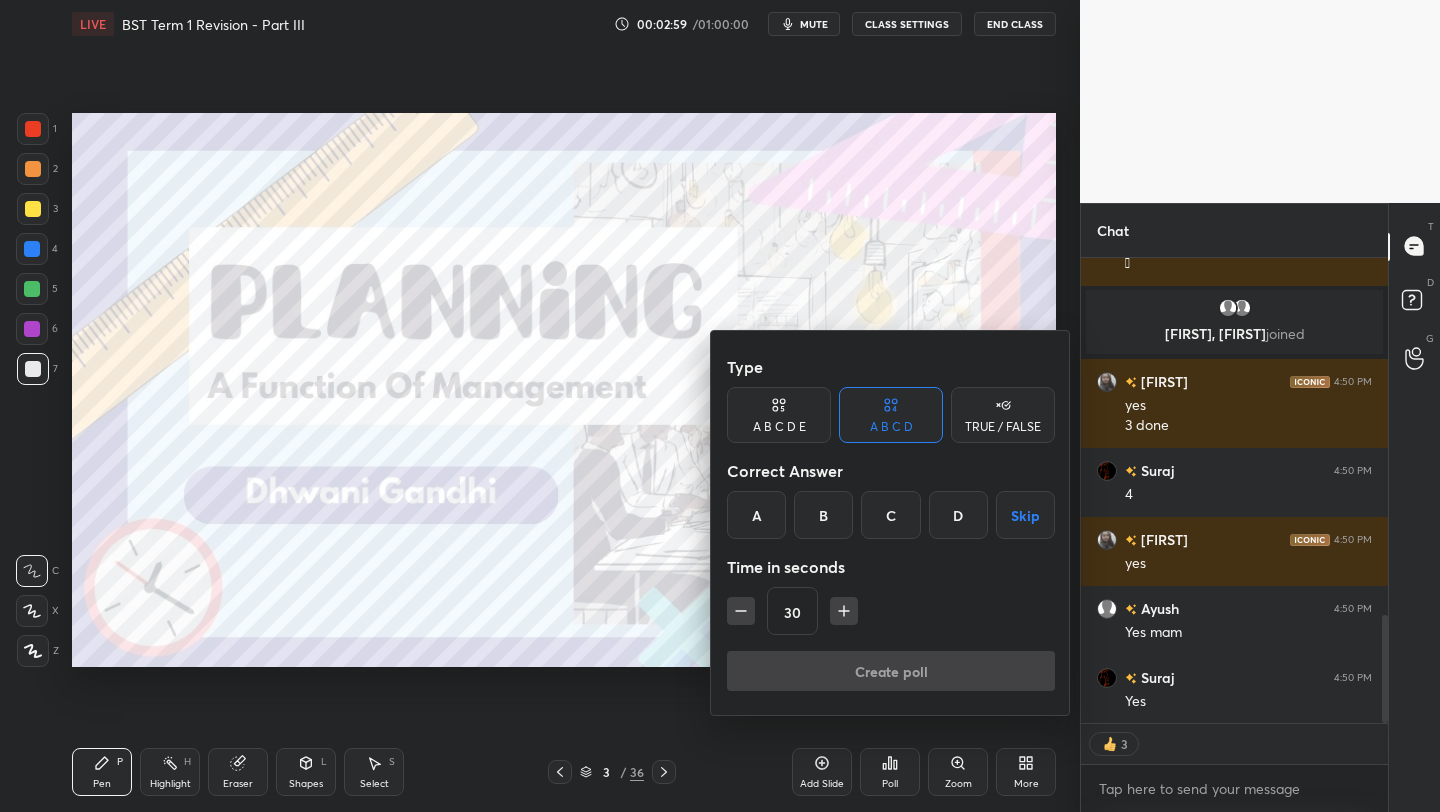 click on "B" at bounding box center (823, 515) 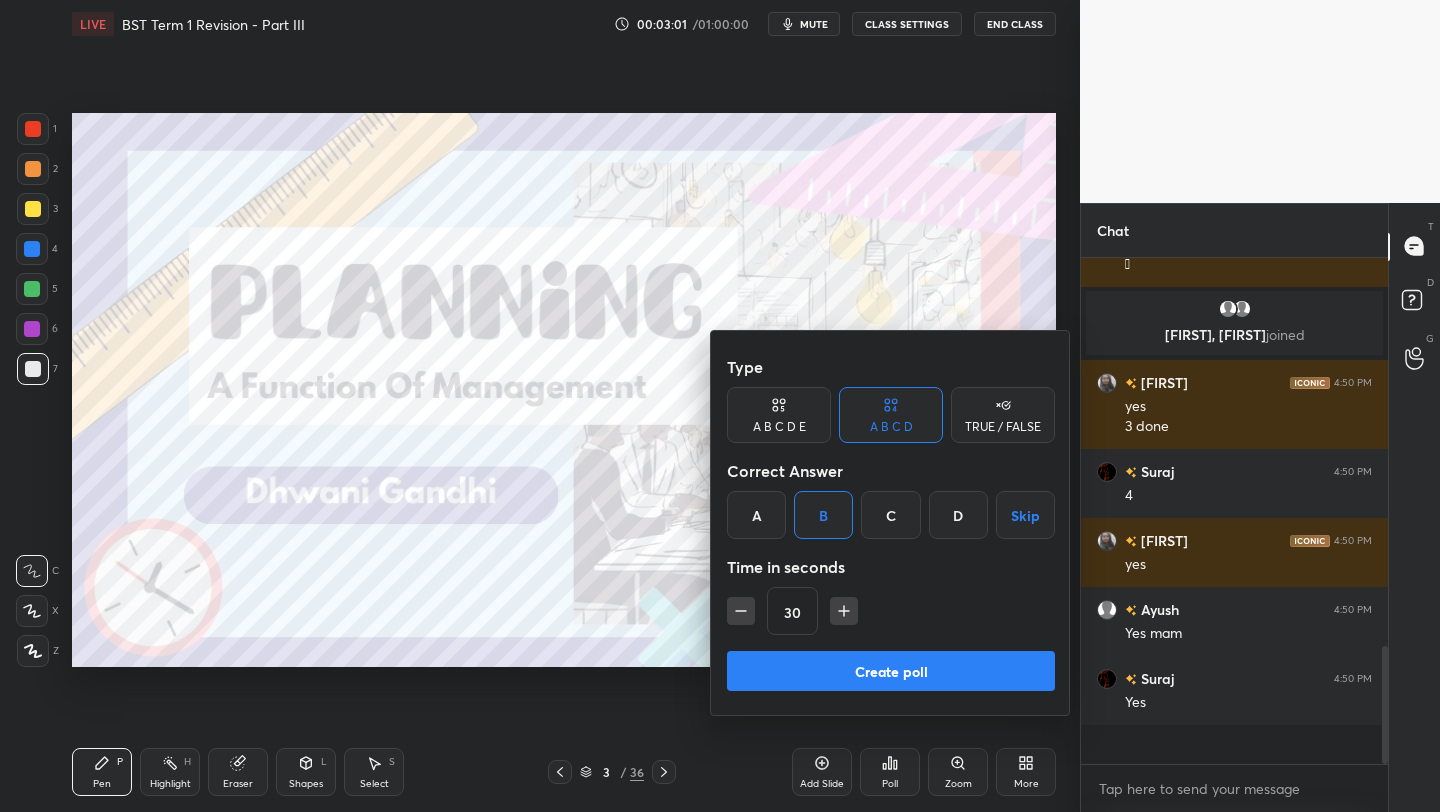 scroll, scrollTop: 7, scrollLeft: 7, axis: both 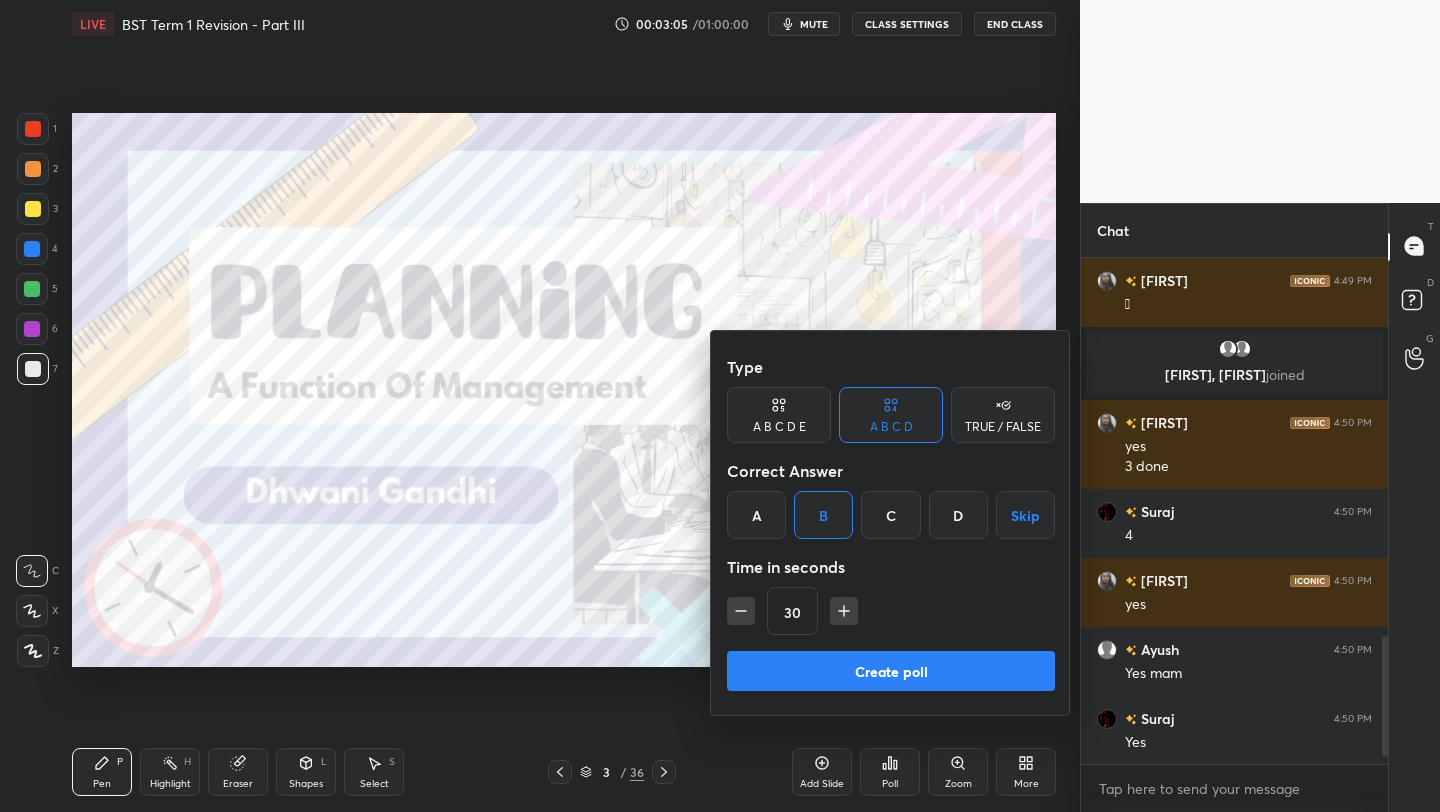 drag, startPoint x: 874, startPoint y: 686, endPoint x: 858, endPoint y: 646, distance: 43.081318 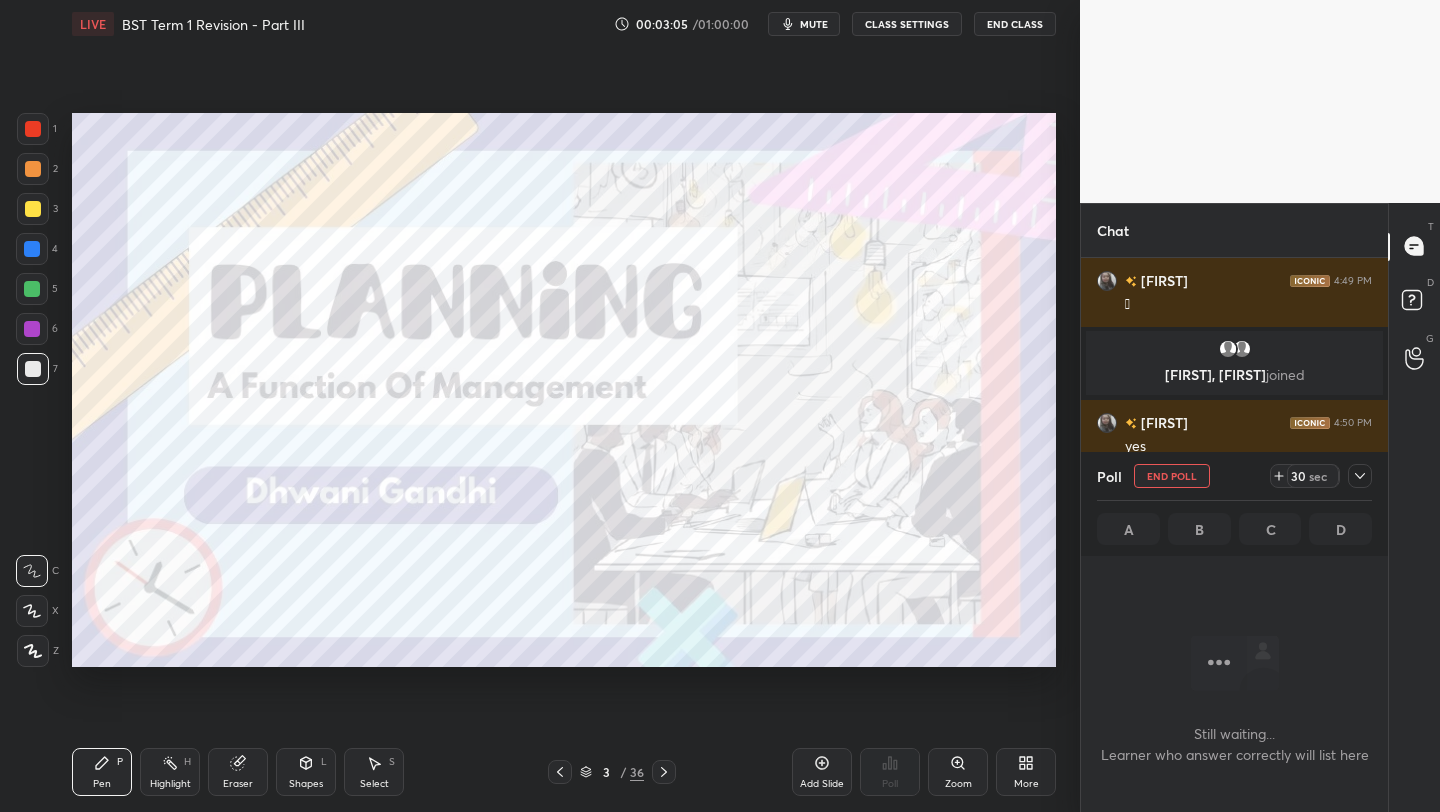 scroll, scrollTop: 458, scrollLeft: 301, axis: both 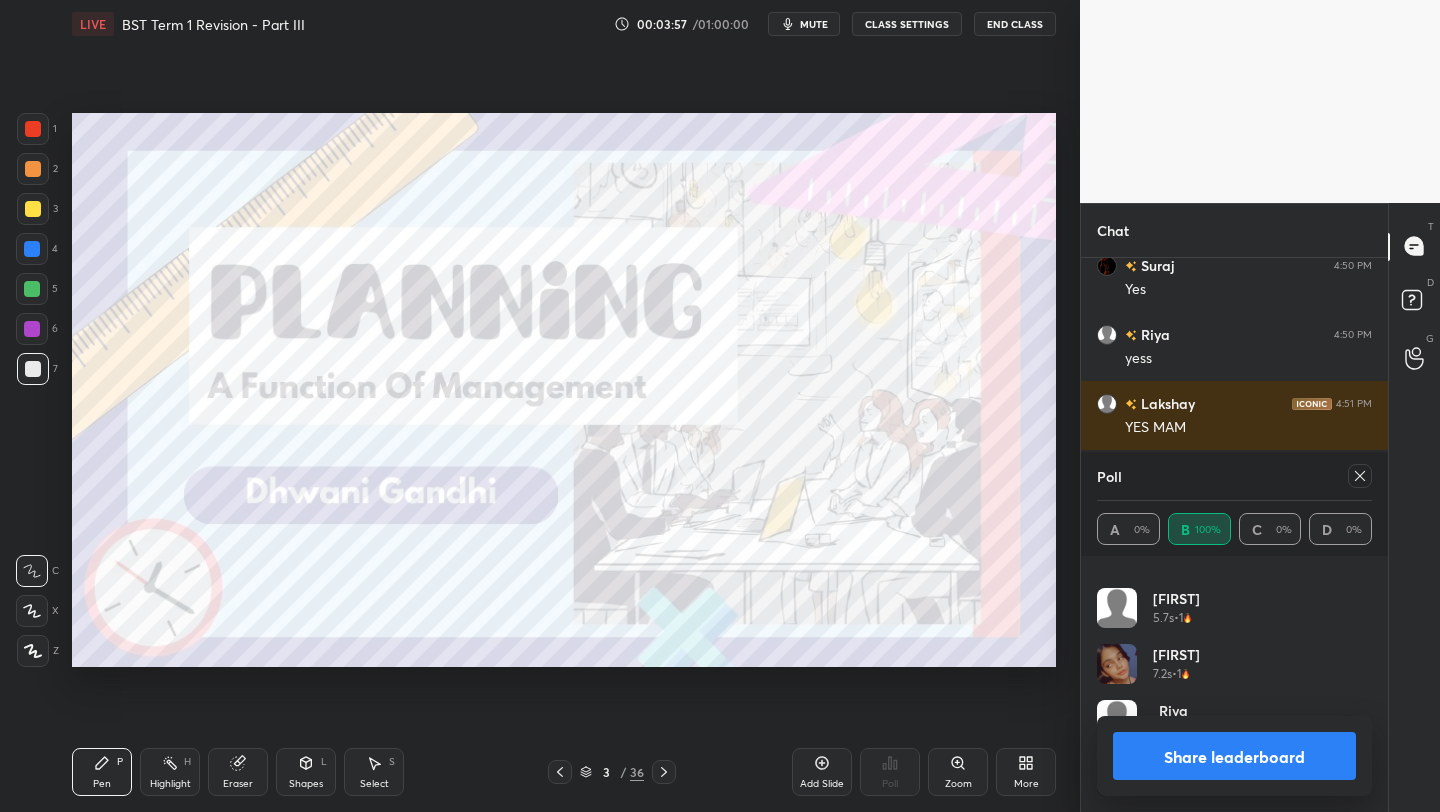 click on "Share leaderboard" at bounding box center (1234, 756) 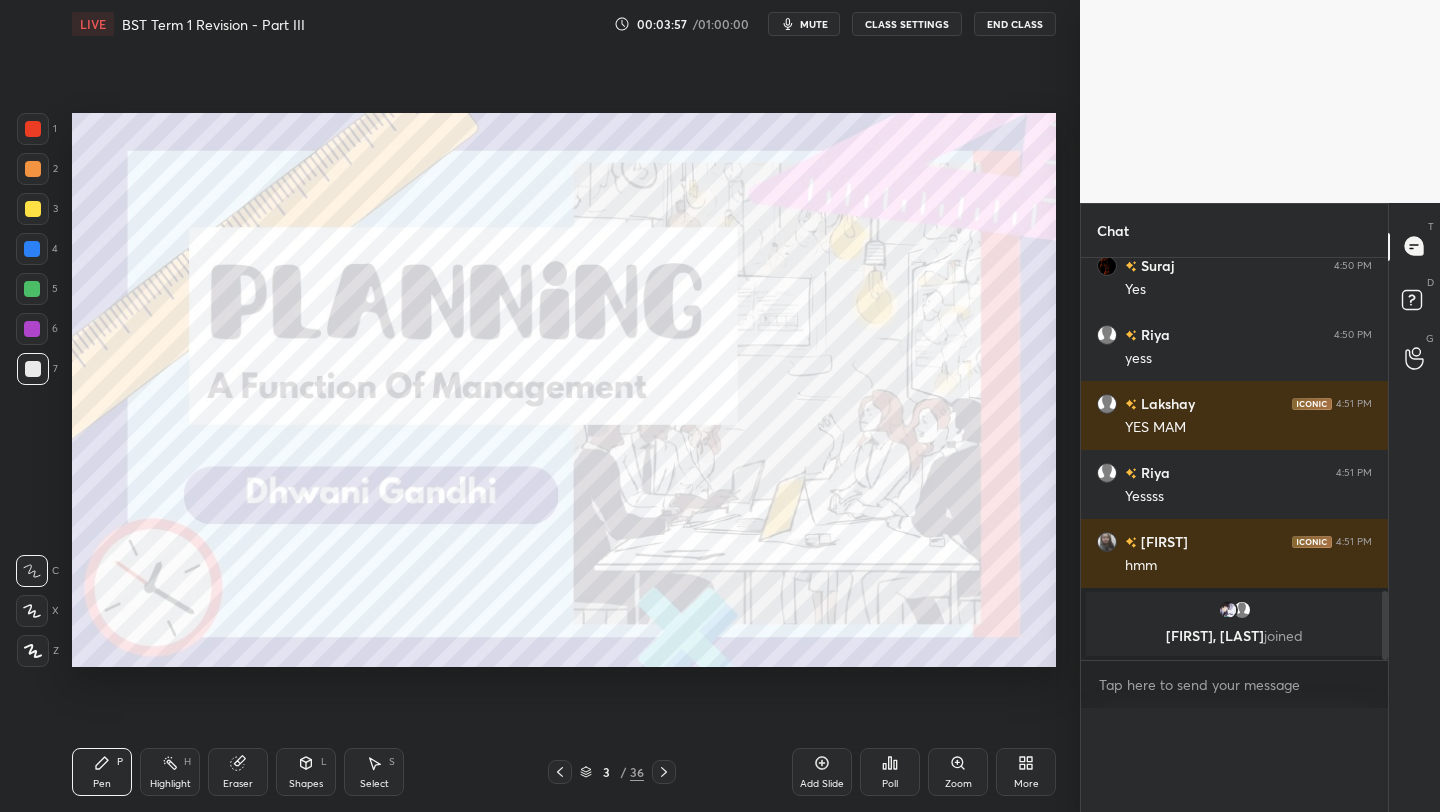 scroll, scrollTop: 0, scrollLeft: 0, axis: both 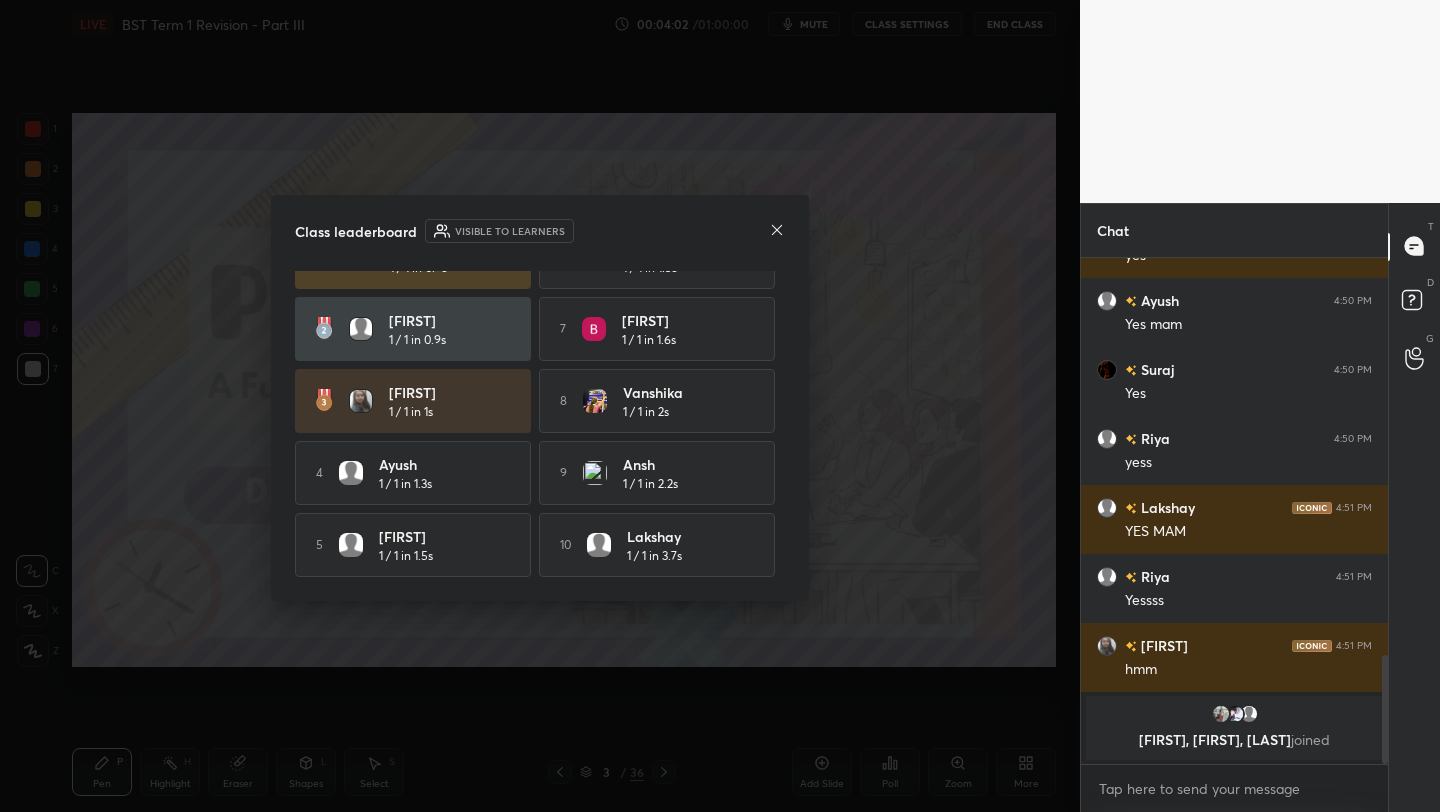 click 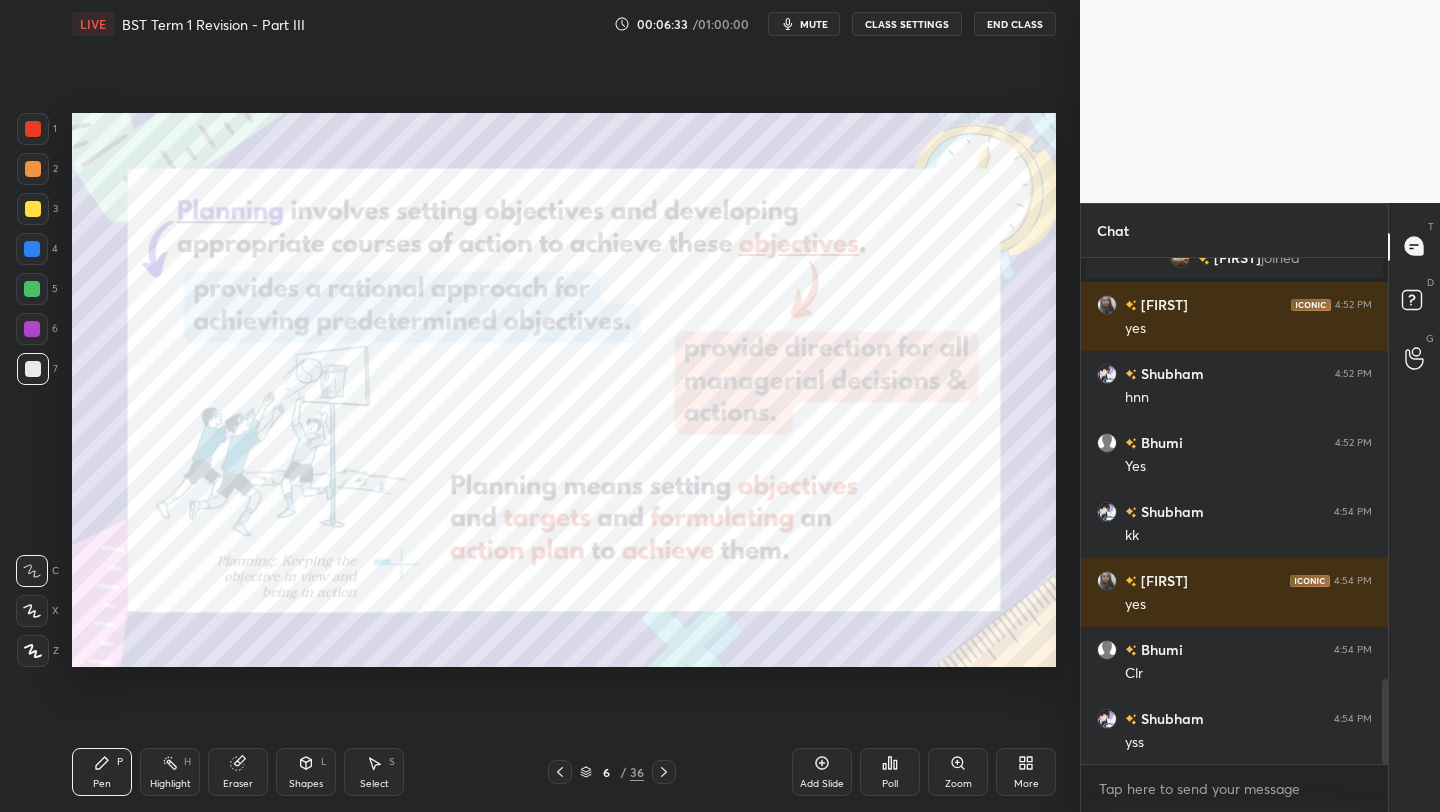 scroll, scrollTop: 2531, scrollLeft: 0, axis: vertical 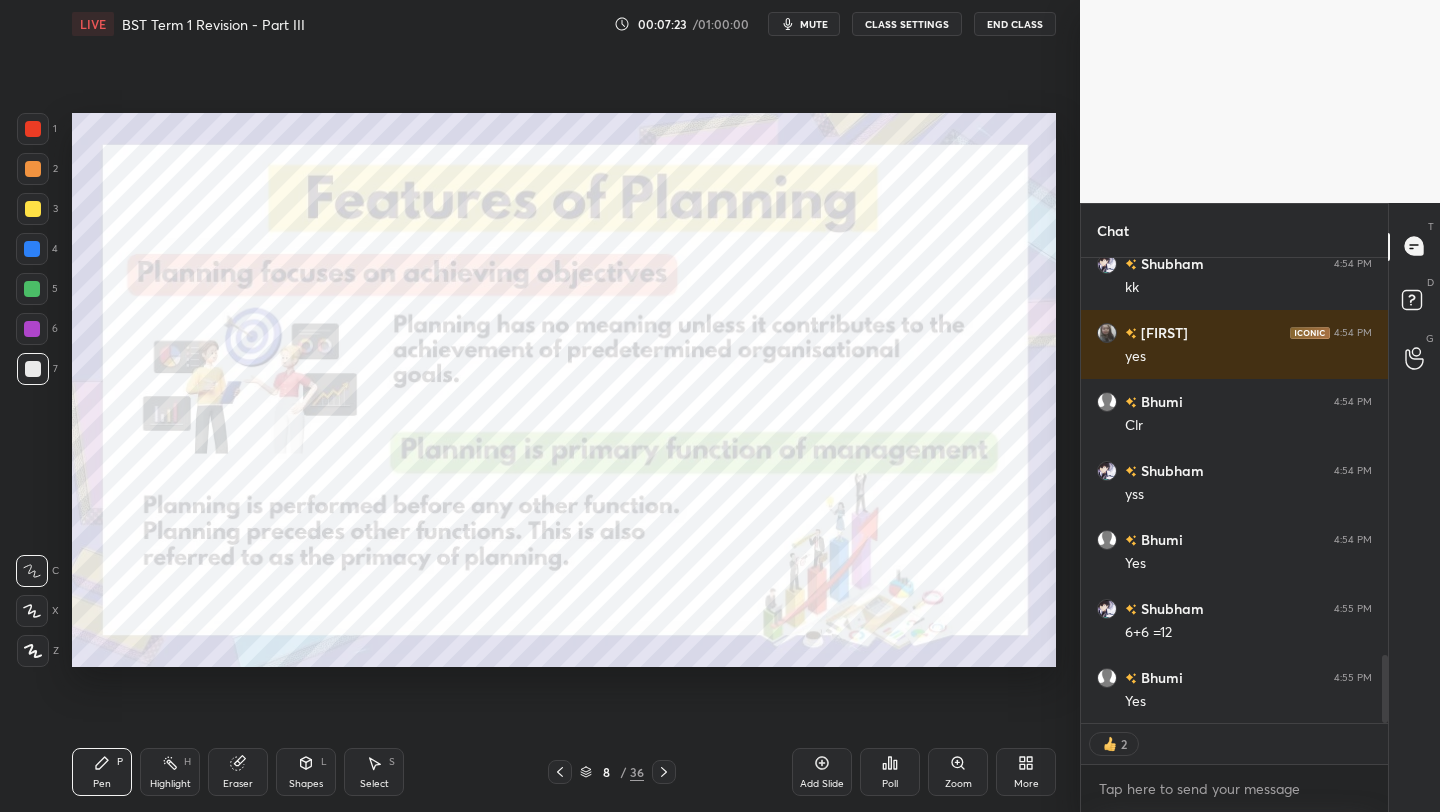 click 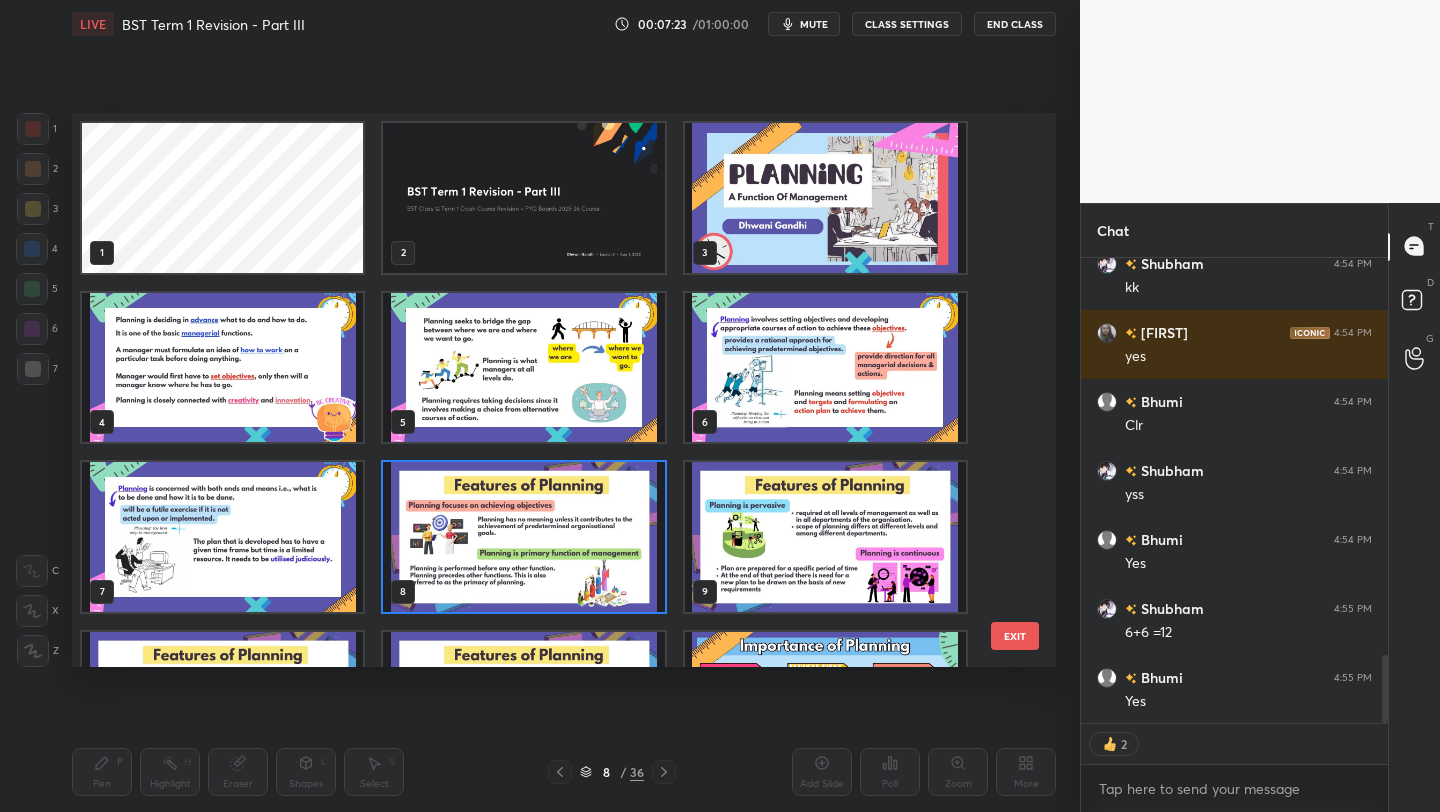 scroll, scrollTop: 7, scrollLeft: 11, axis: both 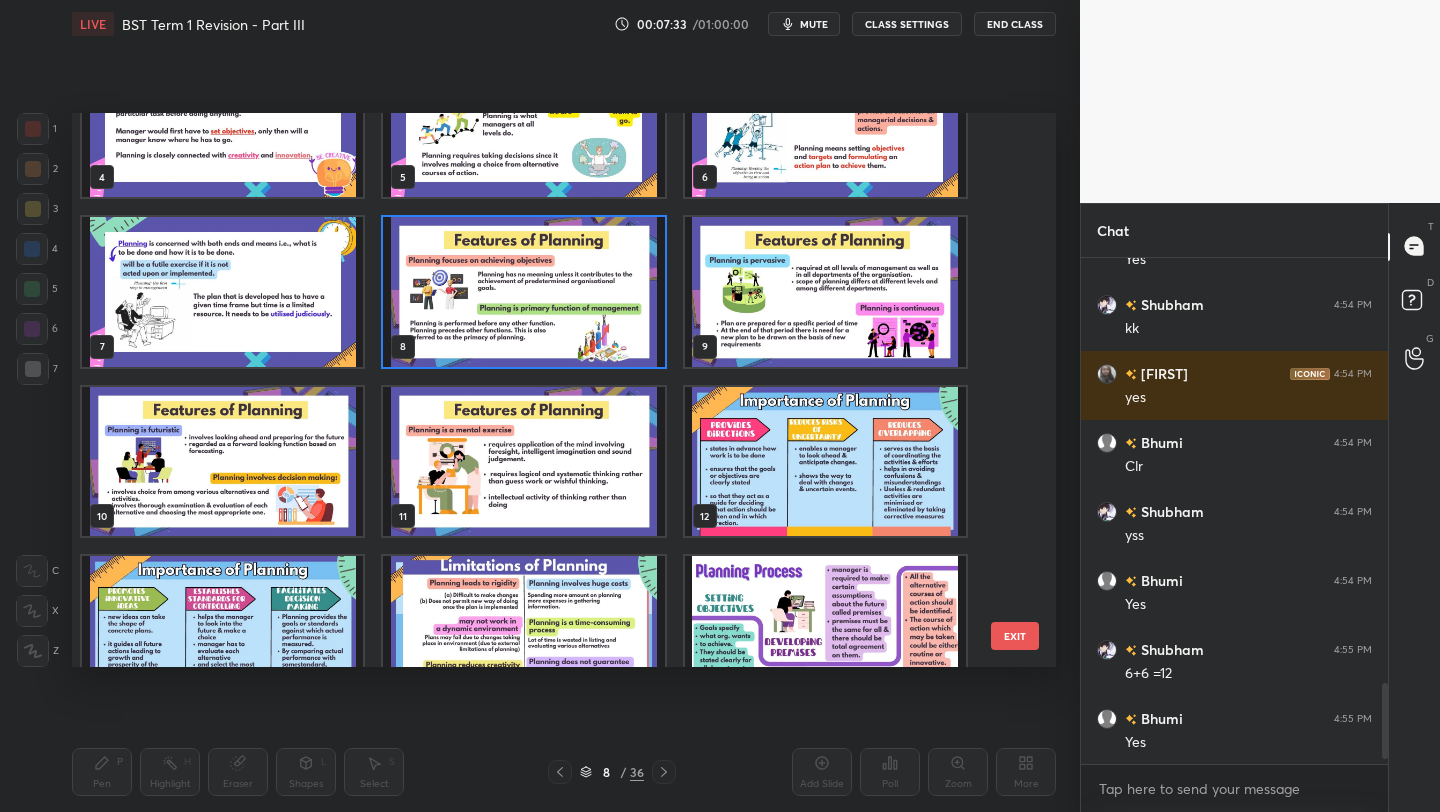 click at bounding box center [825, 292] 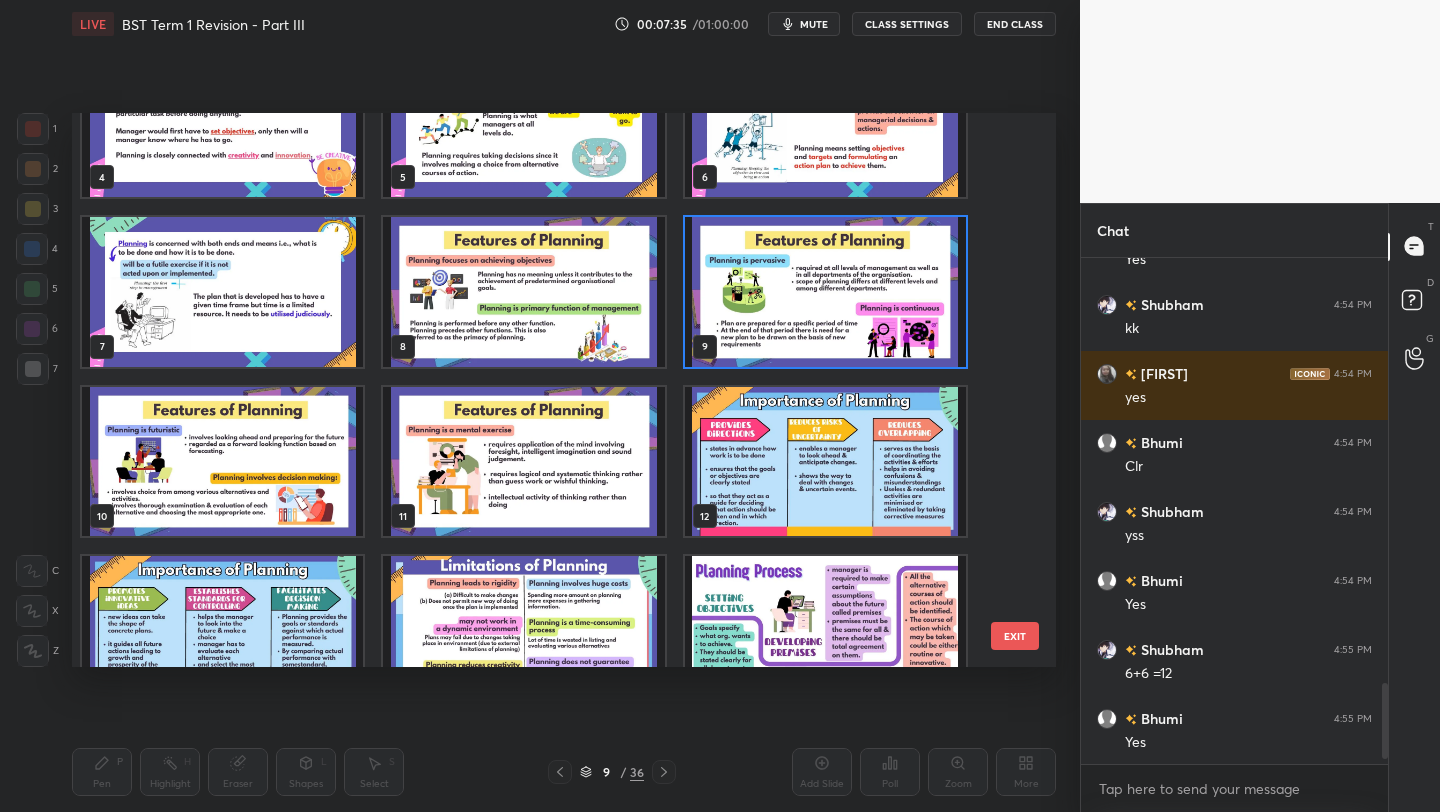 click at bounding box center (825, 292) 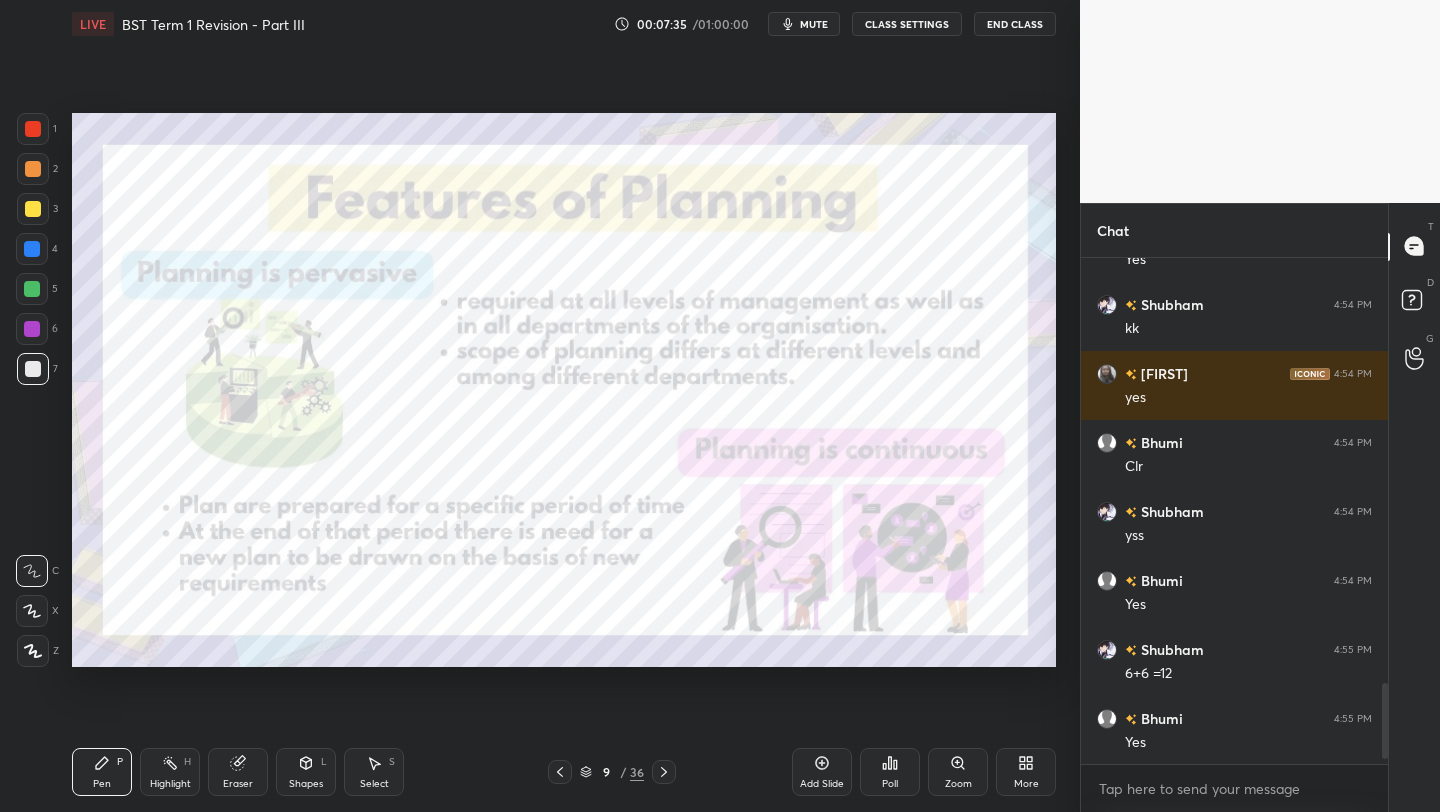click at bounding box center (825, 292) 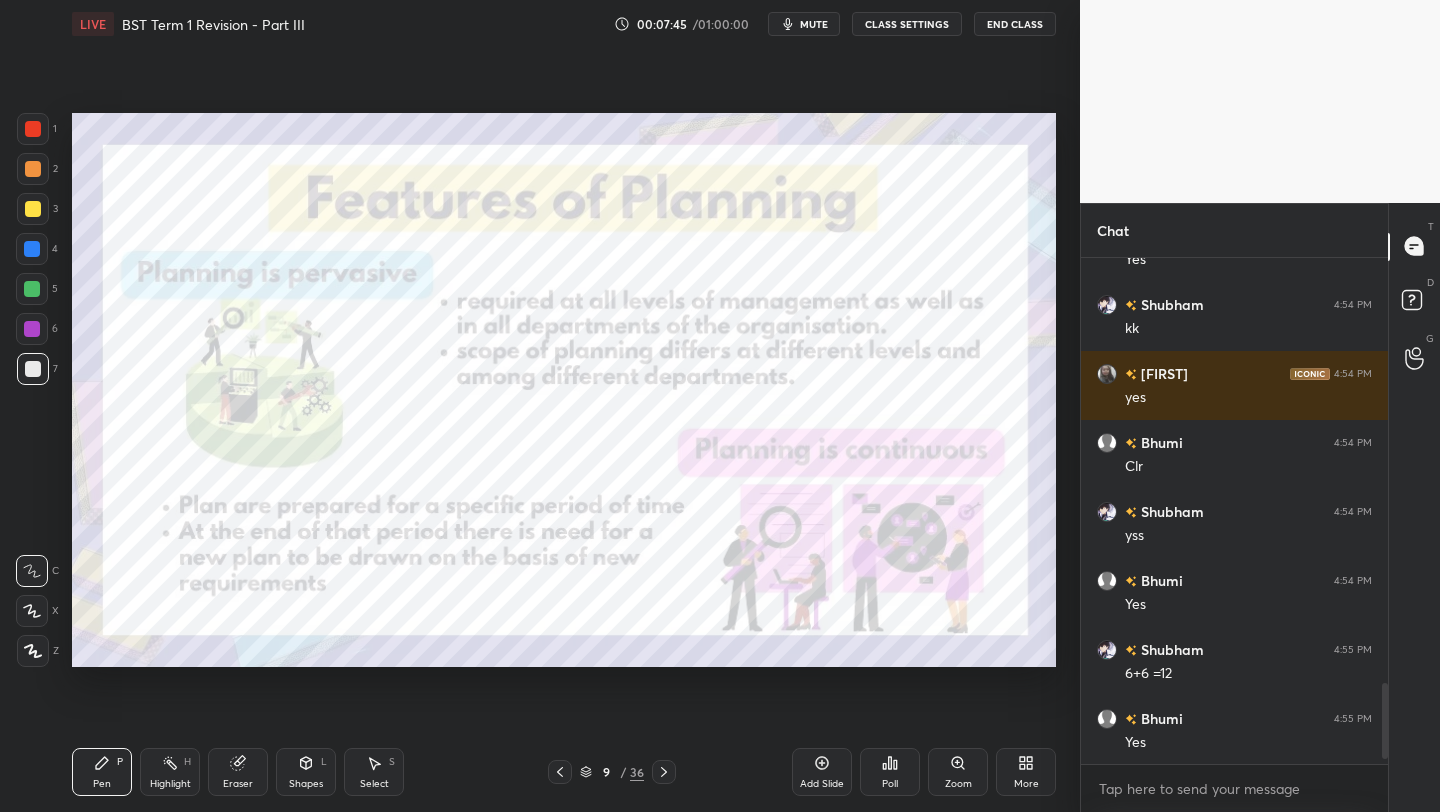 click 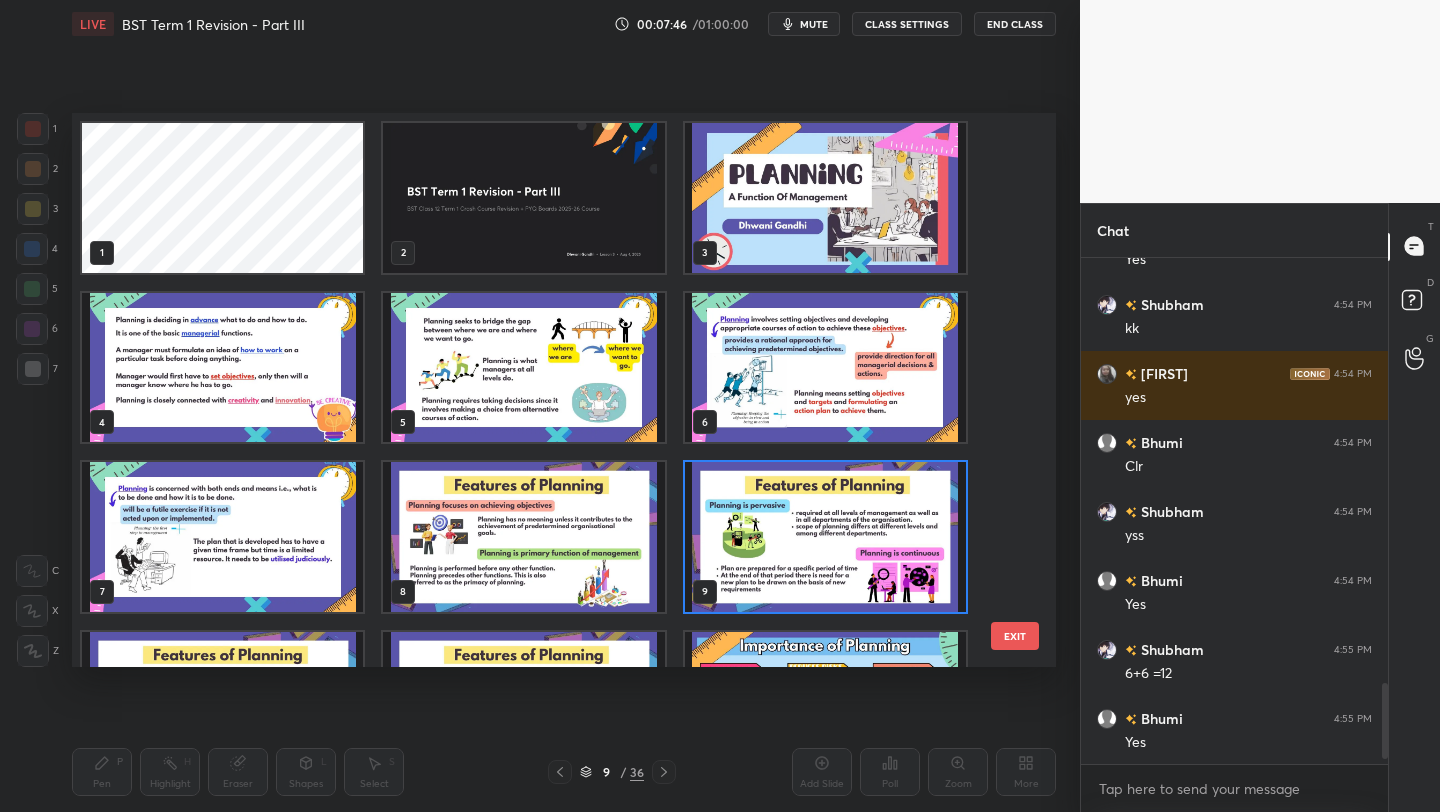 scroll, scrollTop: 7, scrollLeft: 11, axis: both 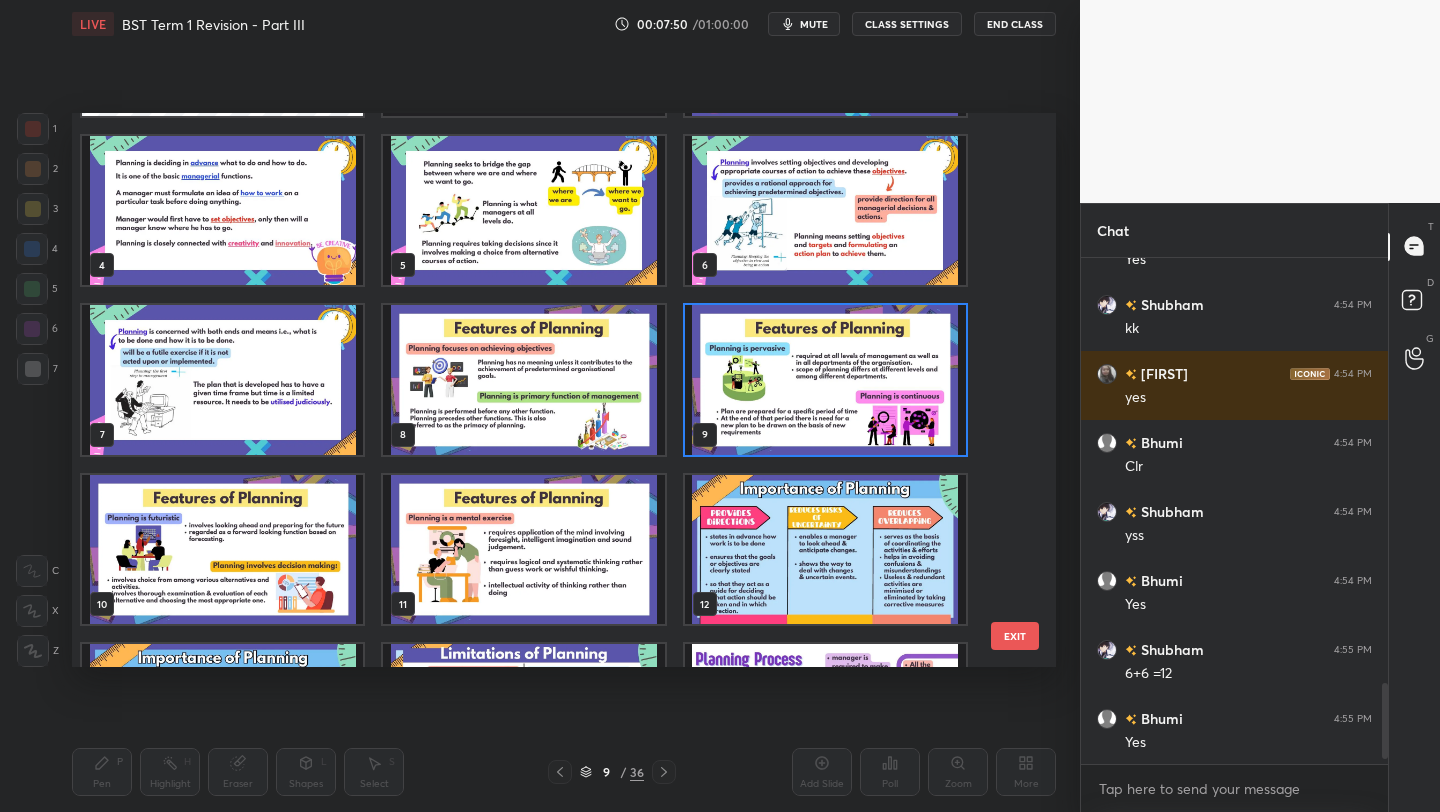 click at bounding box center (222, 550) 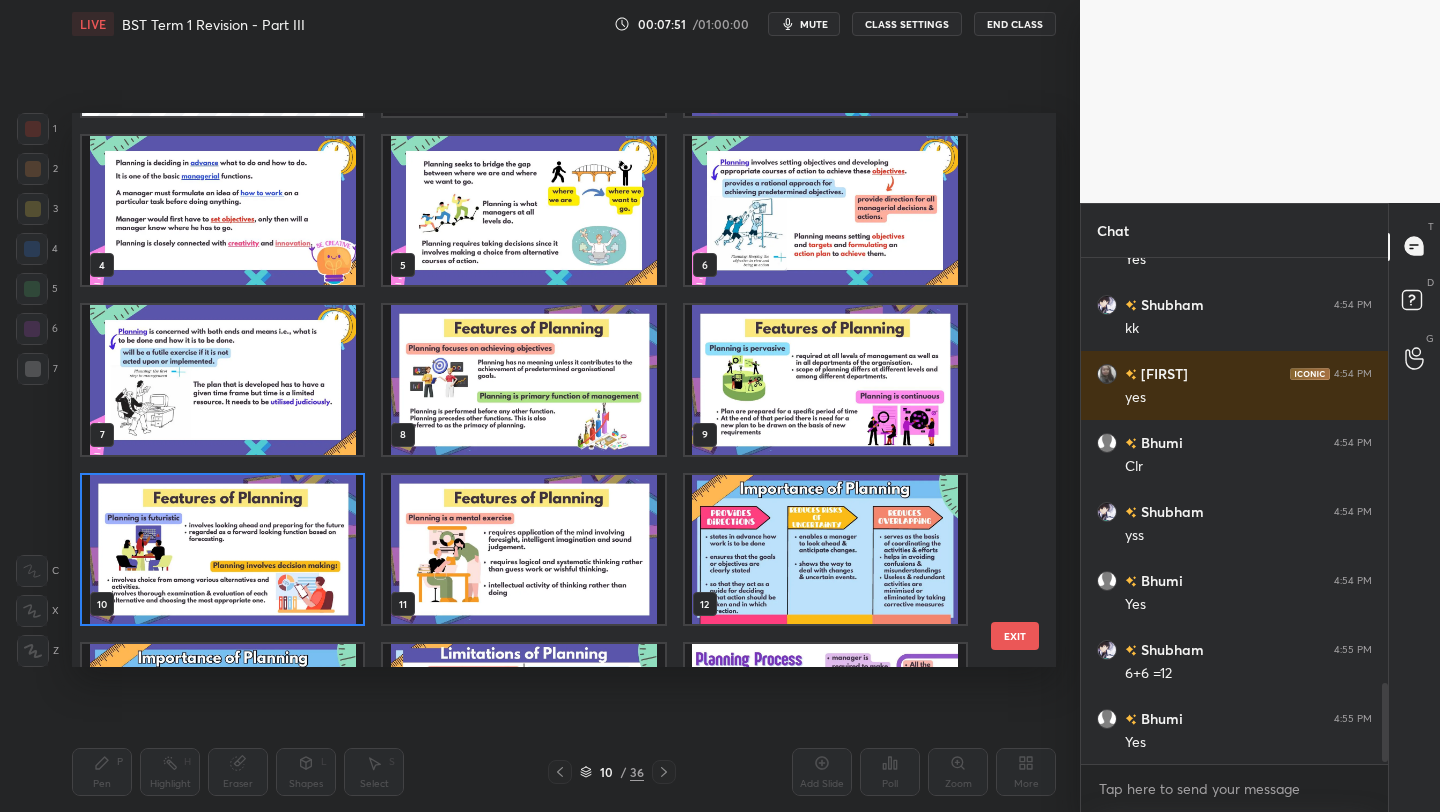 scroll, scrollTop: 2738, scrollLeft: 0, axis: vertical 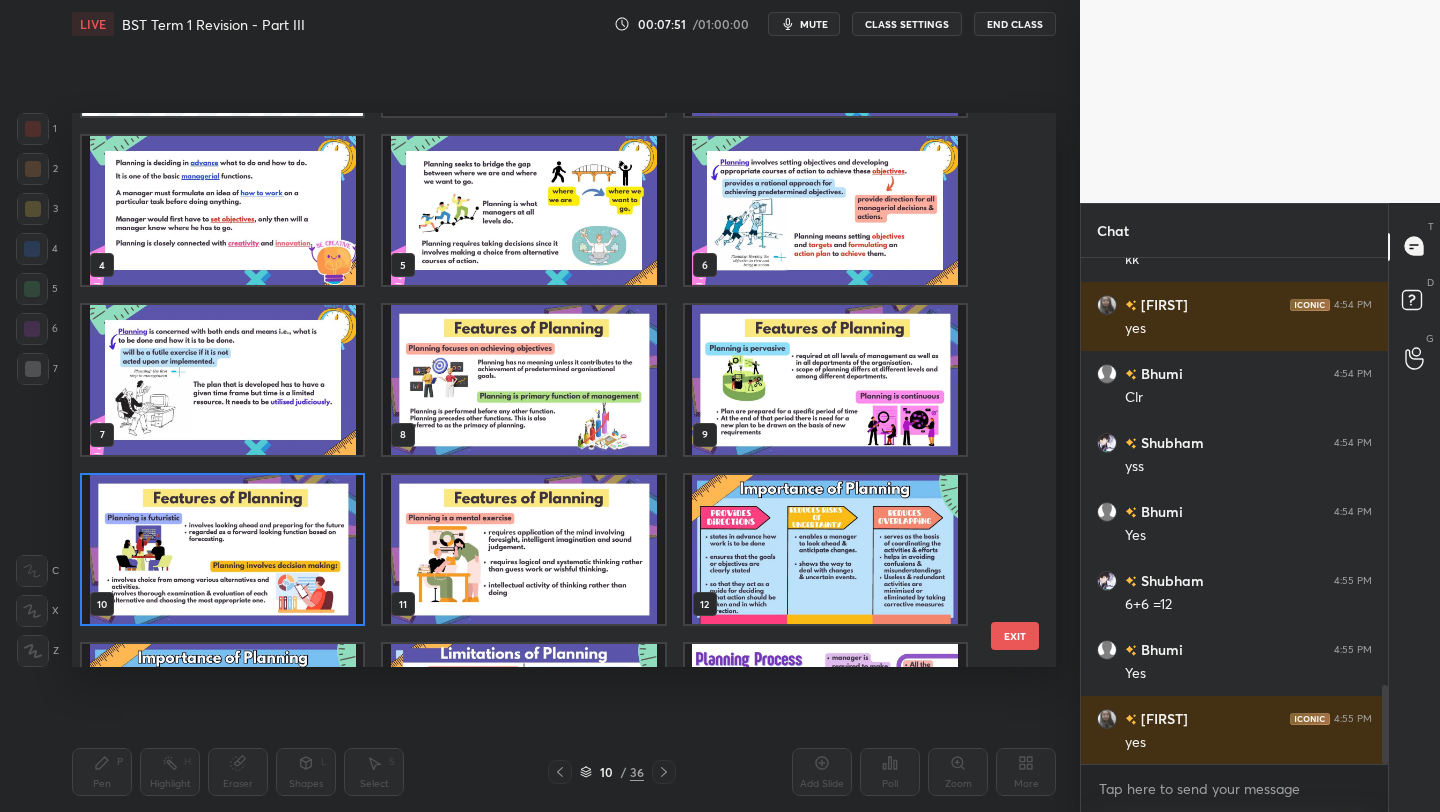 click at bounding box center (222, 550) 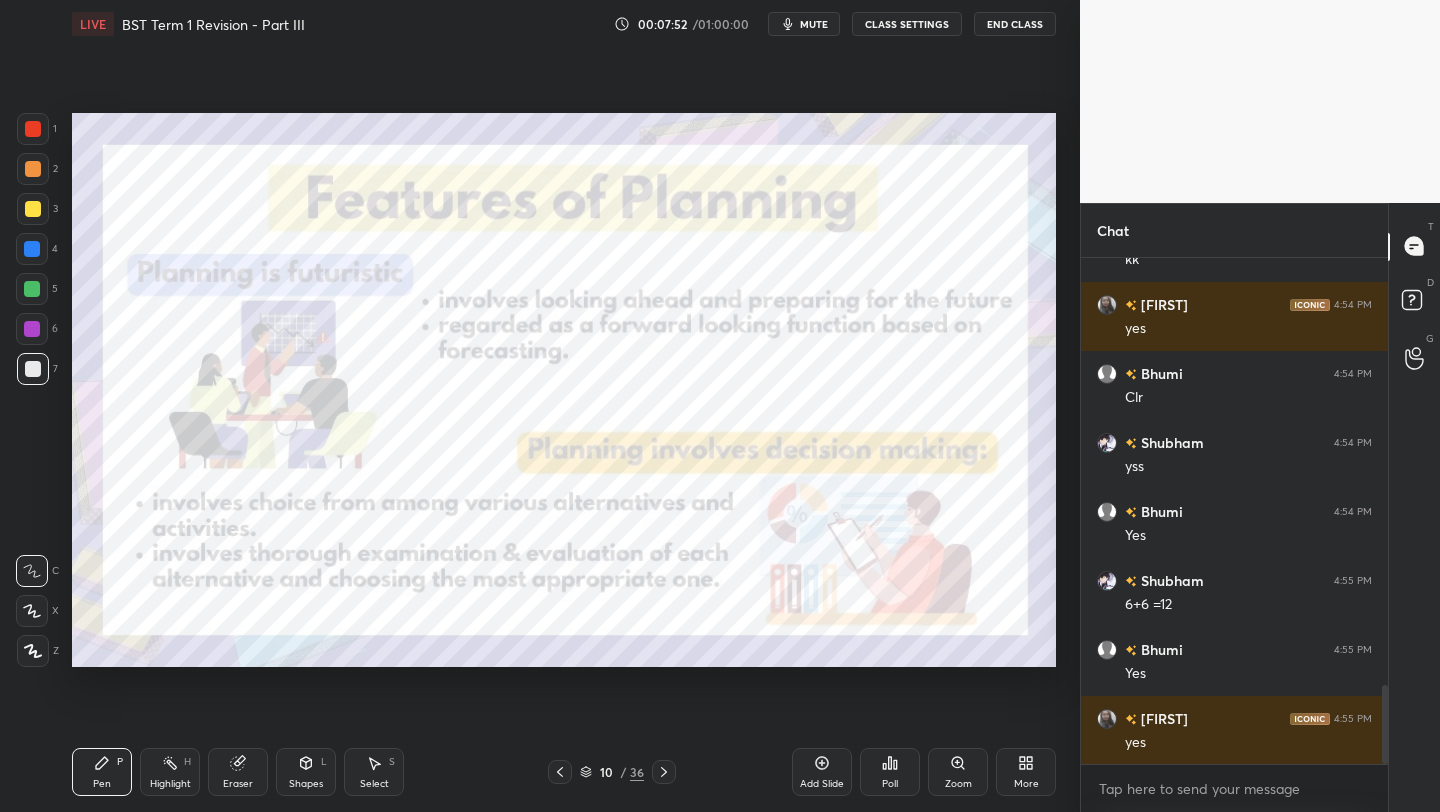 click at bounding box center [222, 550] 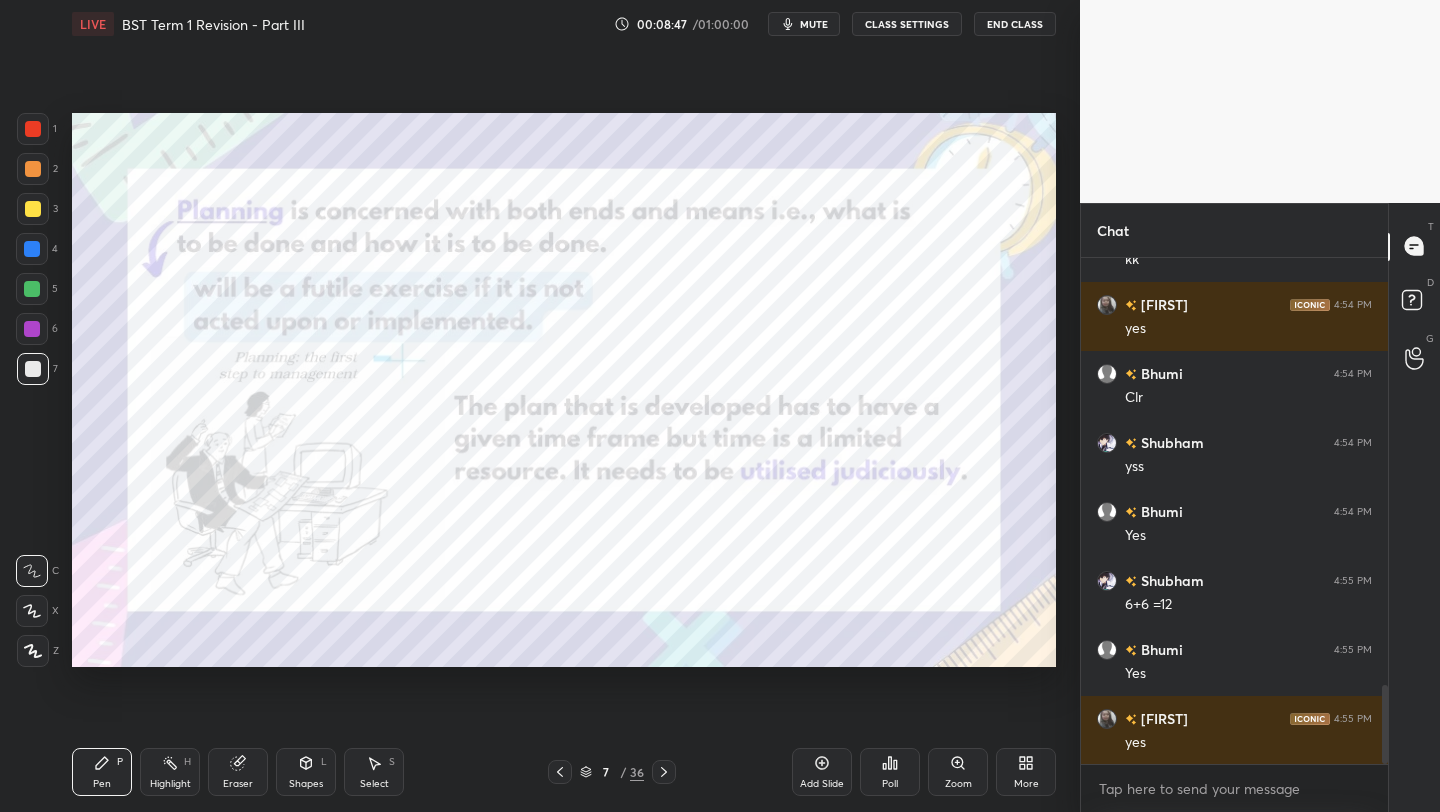 scroll, scrollTop: 2807, scrollLeft: 0, axis: vertical 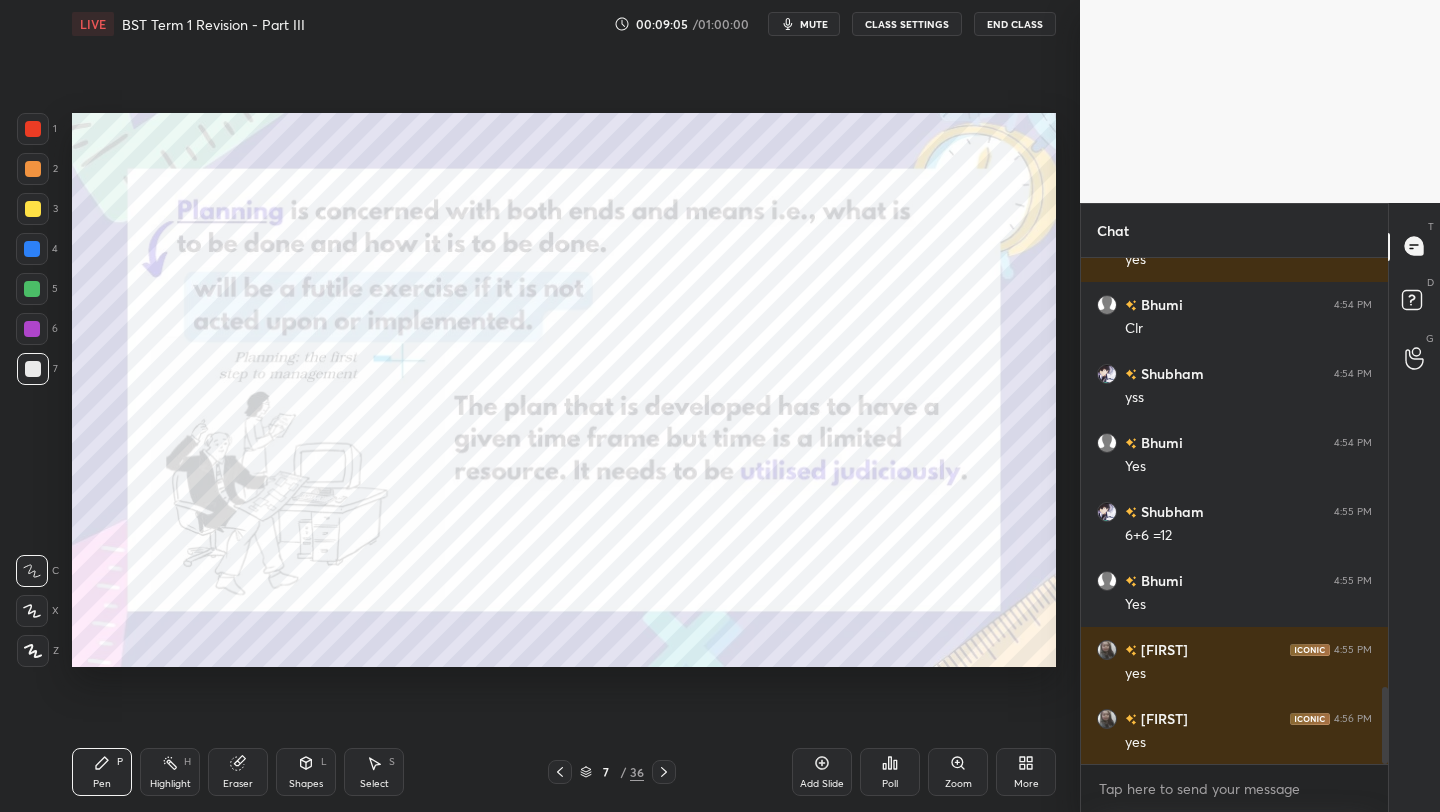 click 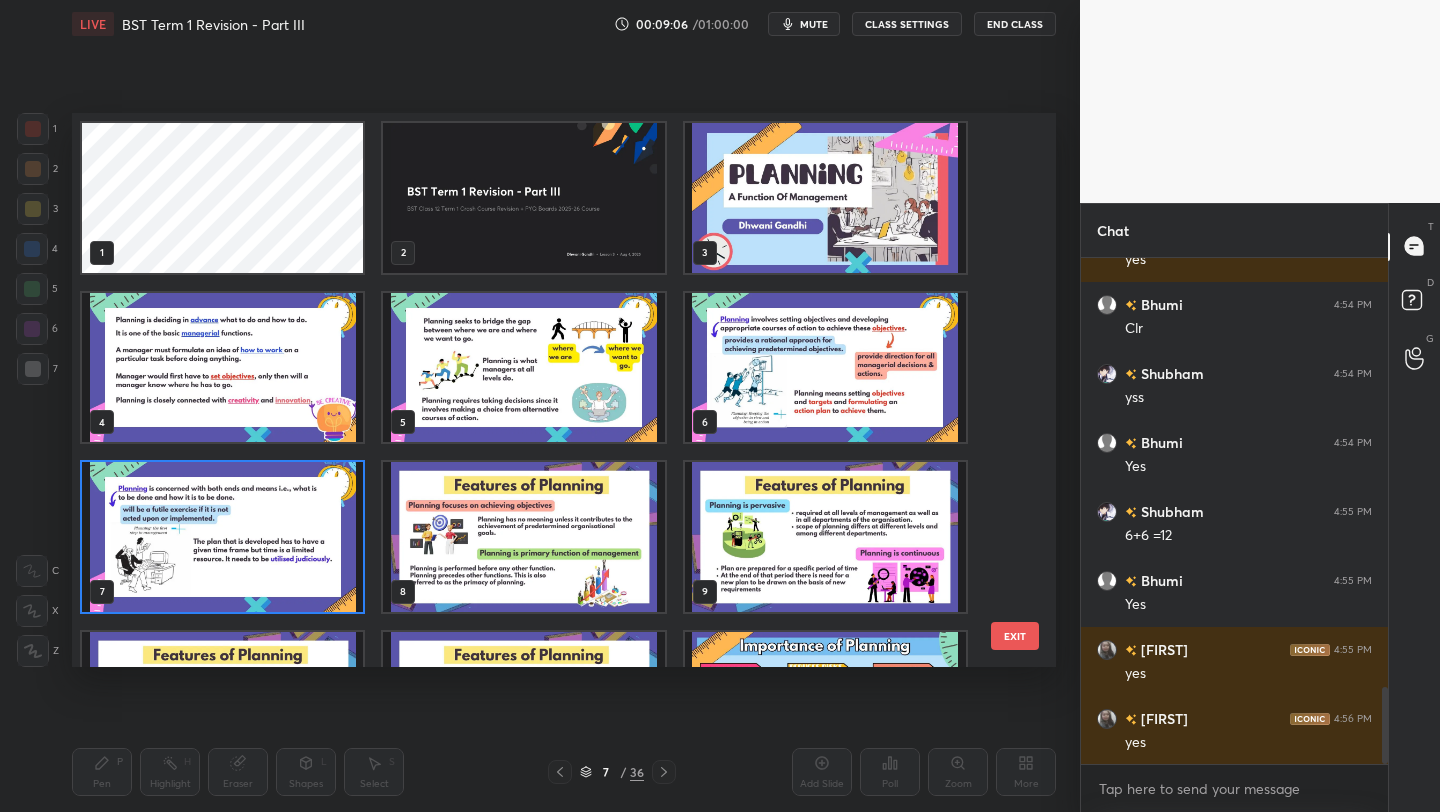 scroll, scrollTop: 7, scrollLeft: 11, axis: both 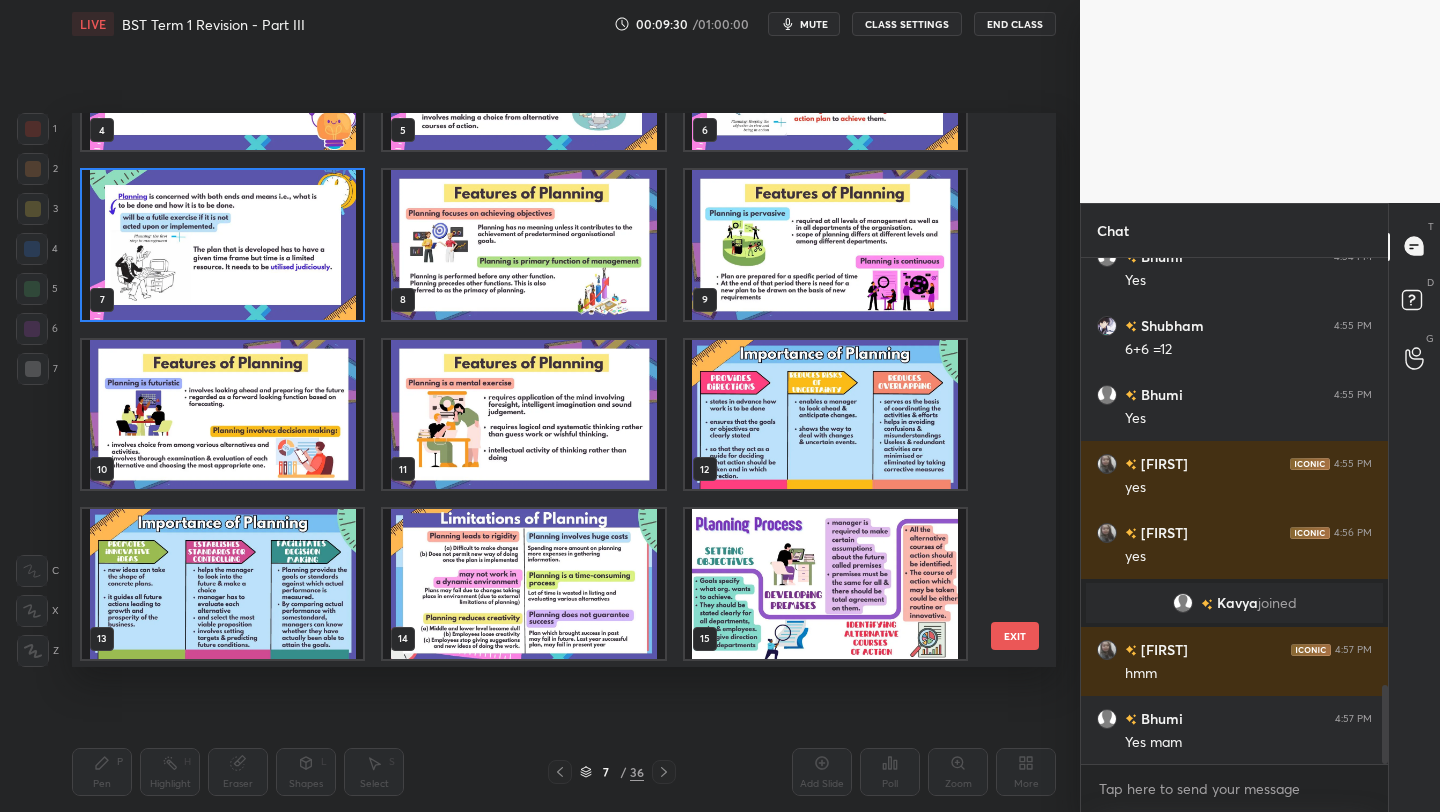 click at bounding box center [825, 415] 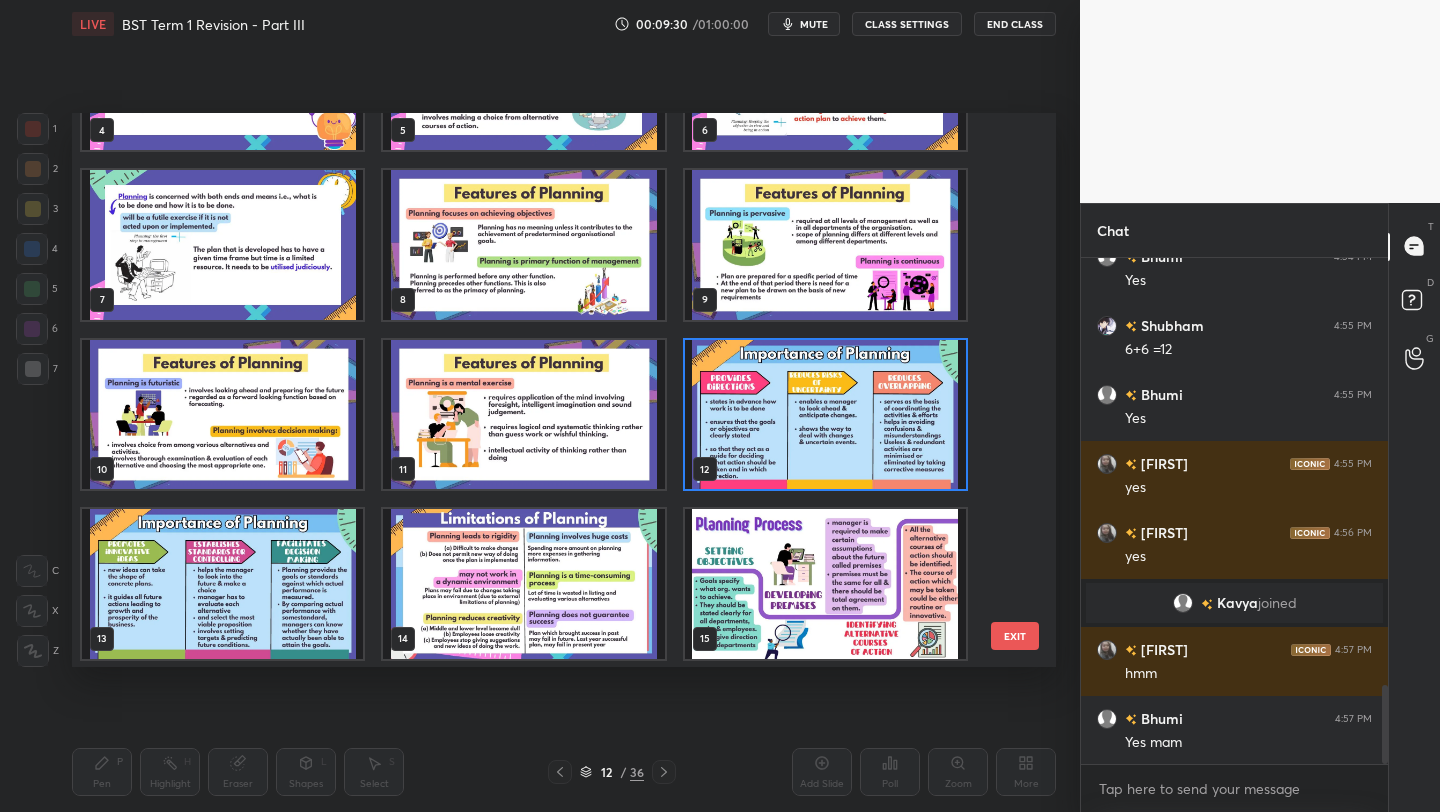click at bounding box center (825, 415) 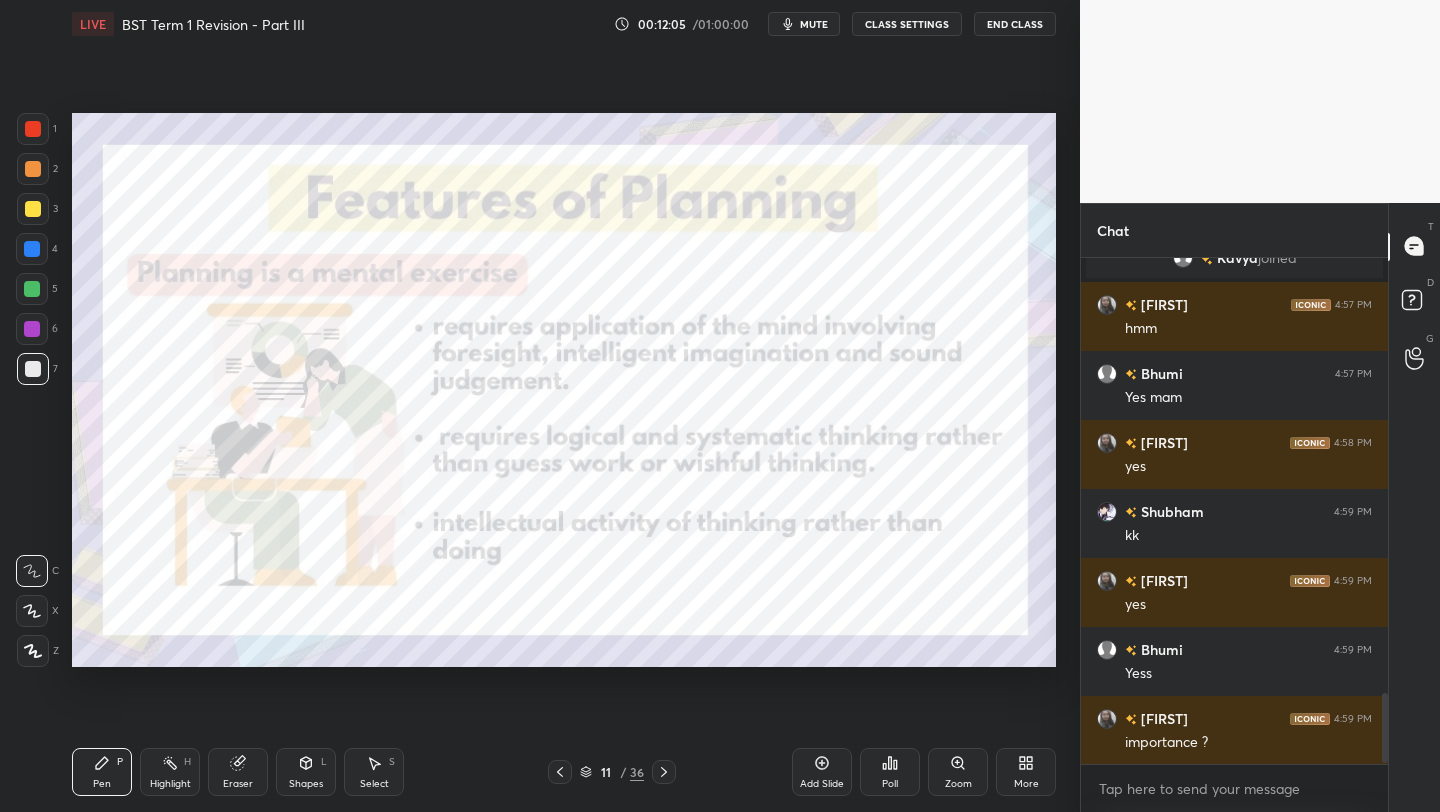 scroll, scrollTop: 3157, scrollLeft: 0, axis: vertical 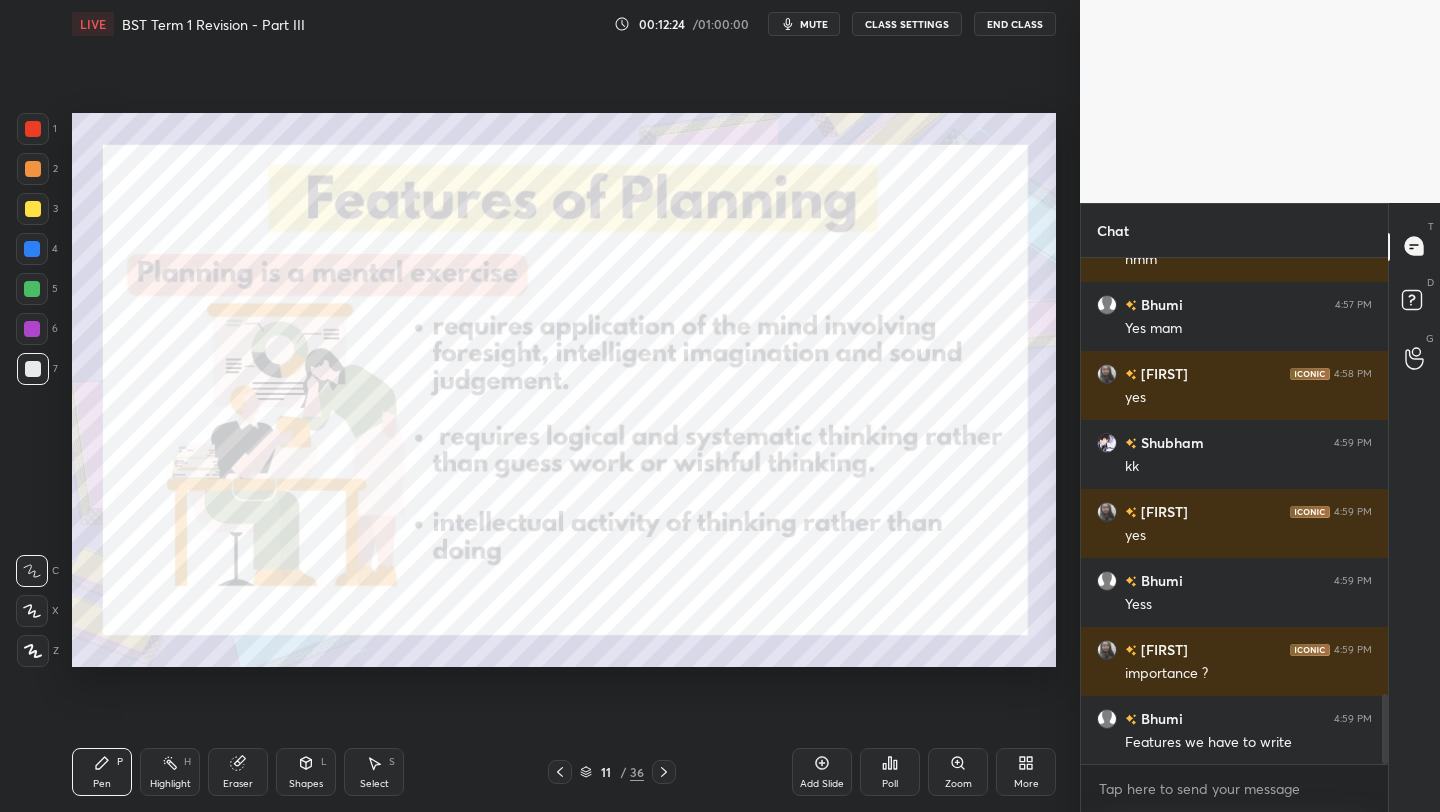 click on "LIVE BST Term 1 Revision - Part III 00:12:24 /  01:00:00 mute CLASS SETTINGS End Class" at bounding box center [564, 24] 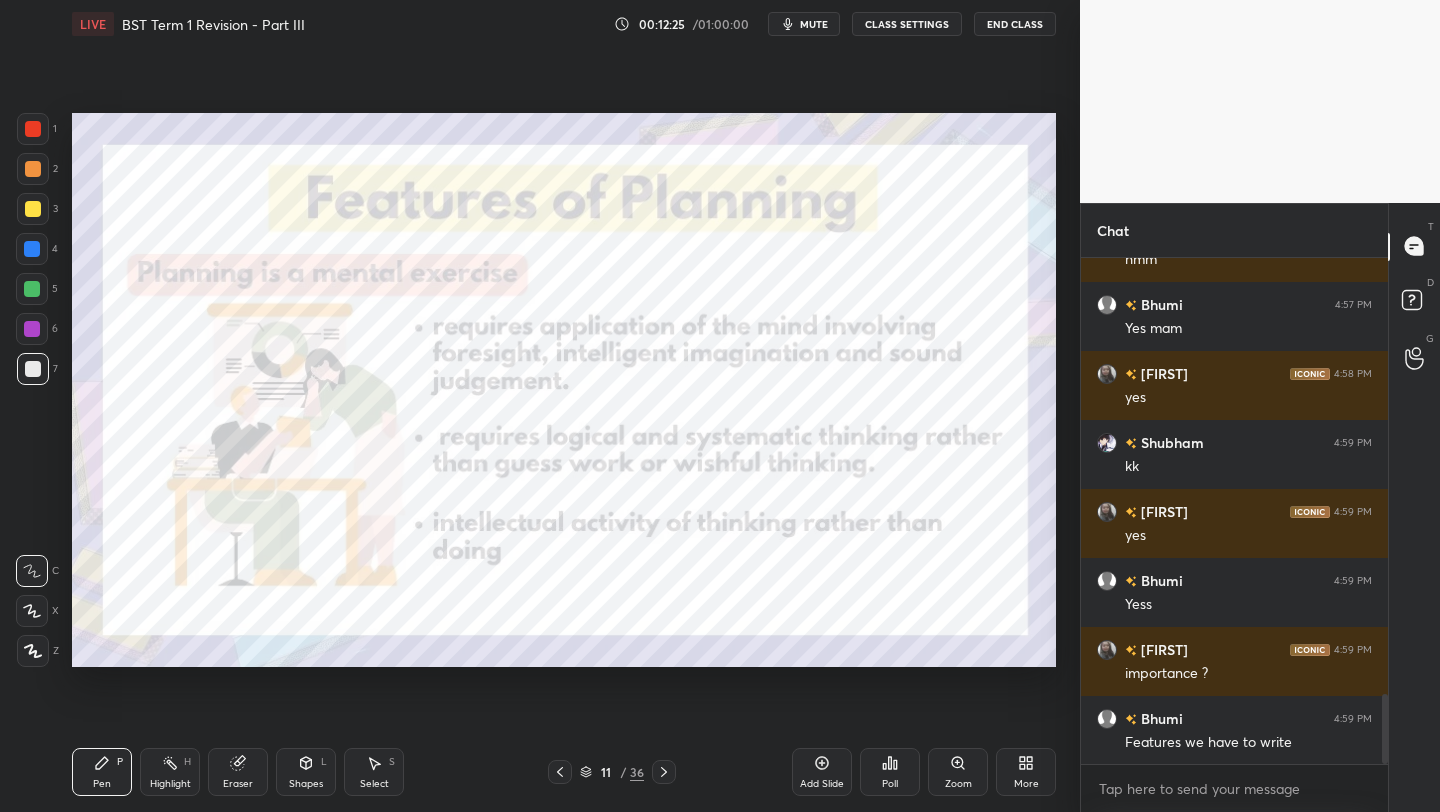 click on "LIVE BST Term 1 Revision - Part III 00:12:25 /  01:00:00 mute CLASS SETTINGS End Class" at bounding box center [564, 24] 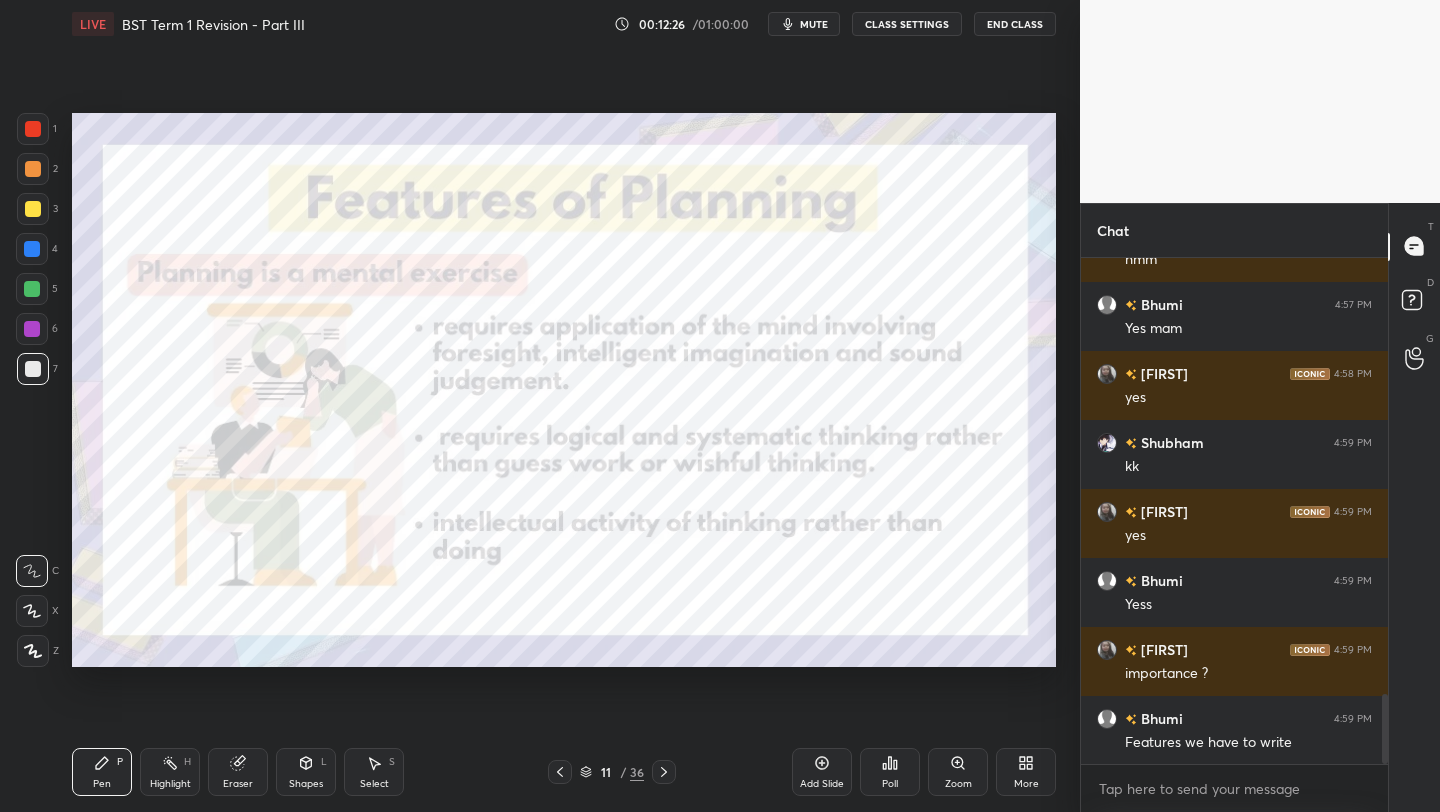 click on "mute" at bounding box center (814, 24) 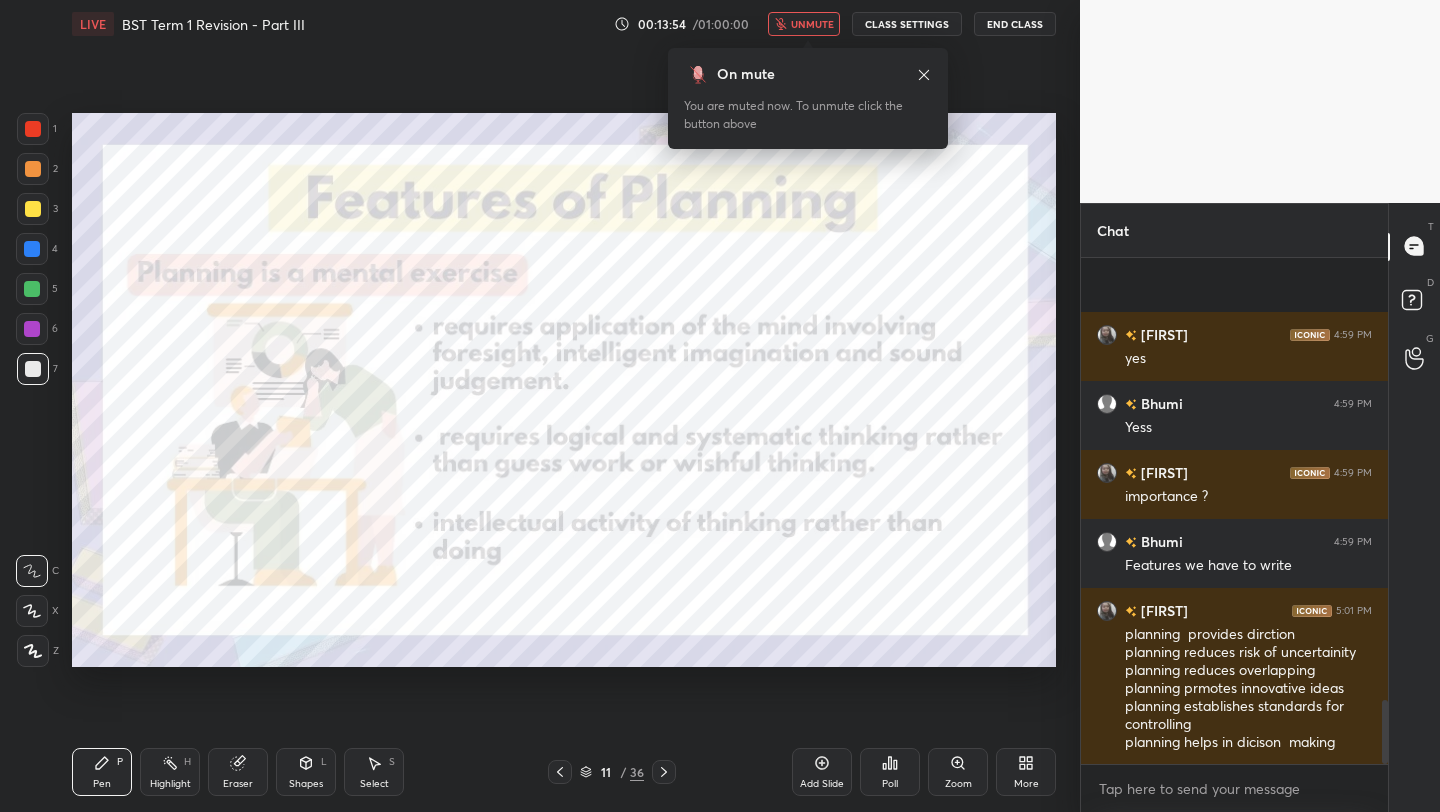 scroll, scrollTop: 3493, scrollLeft: 0, axis: vertical 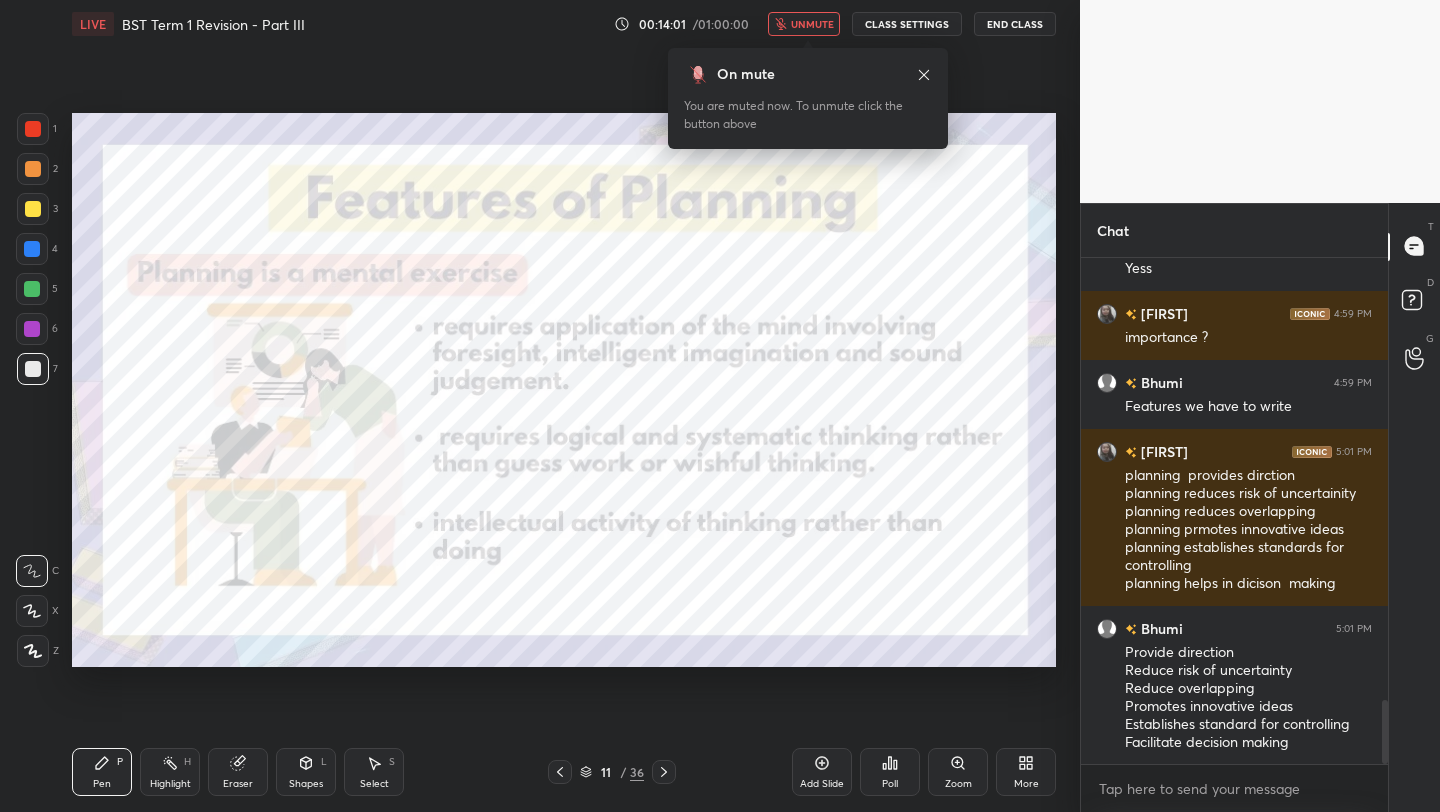 click on "unmute" at bounding box center (812, 24) 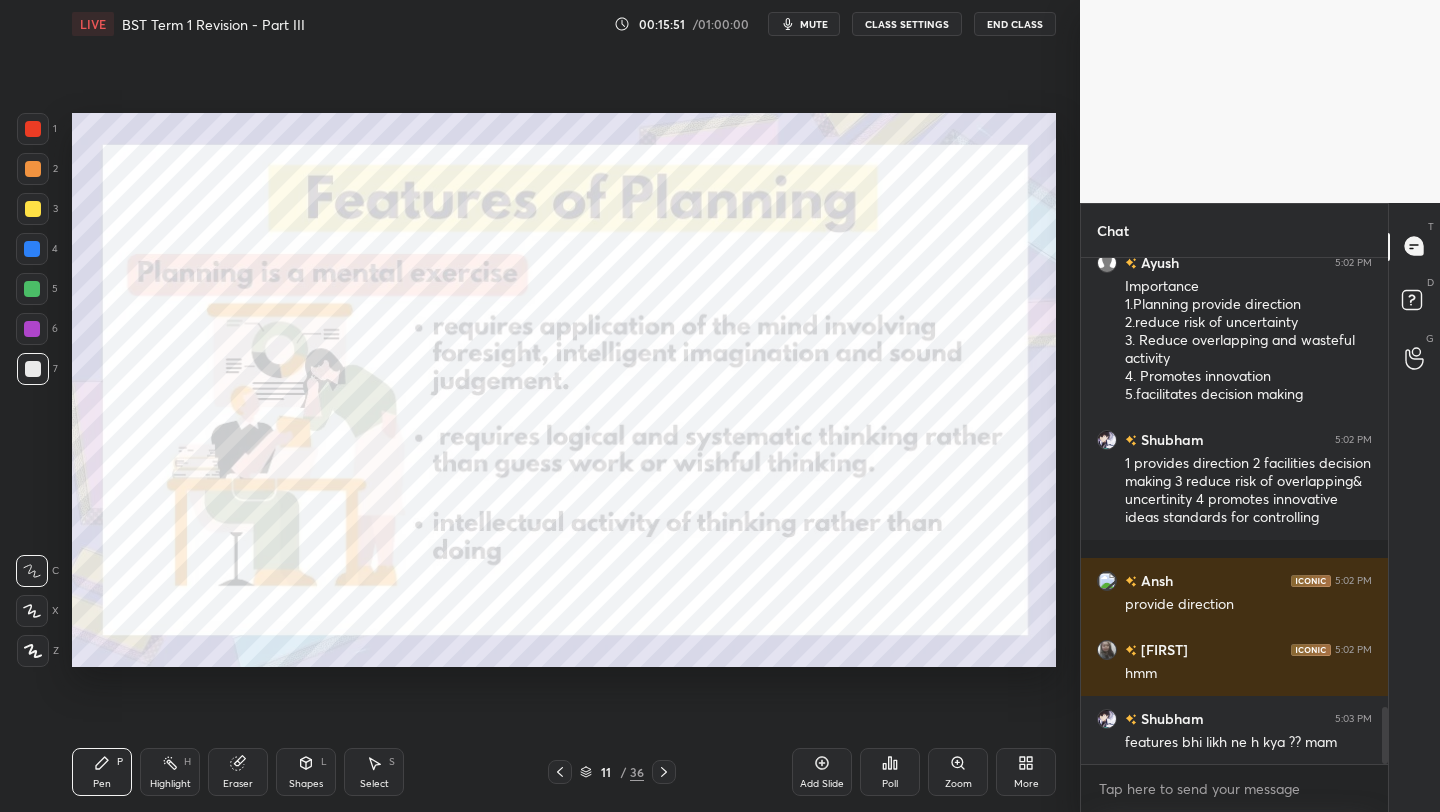 scroll, scrollTop: 4066, scrollLeft: 0, axis: vertical 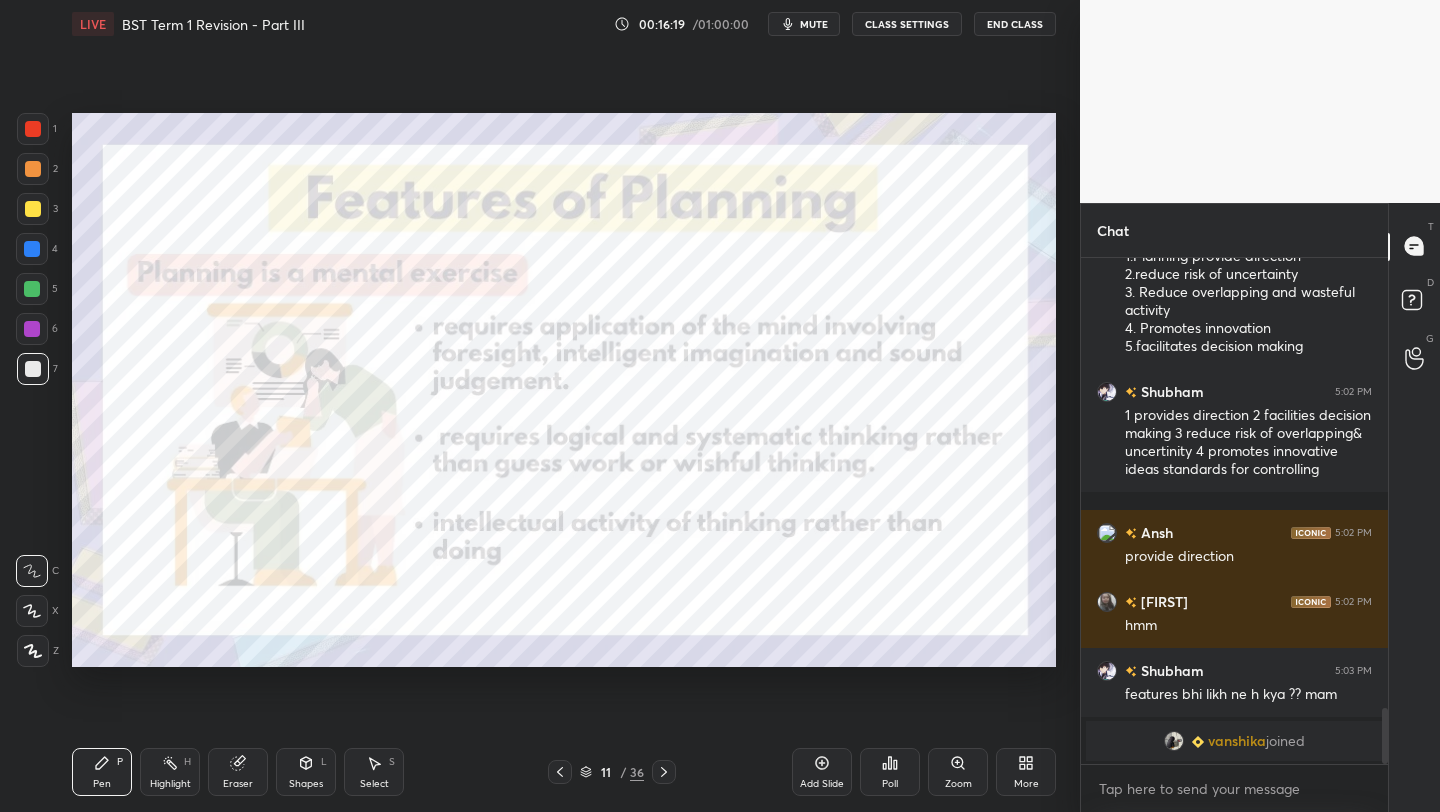 click 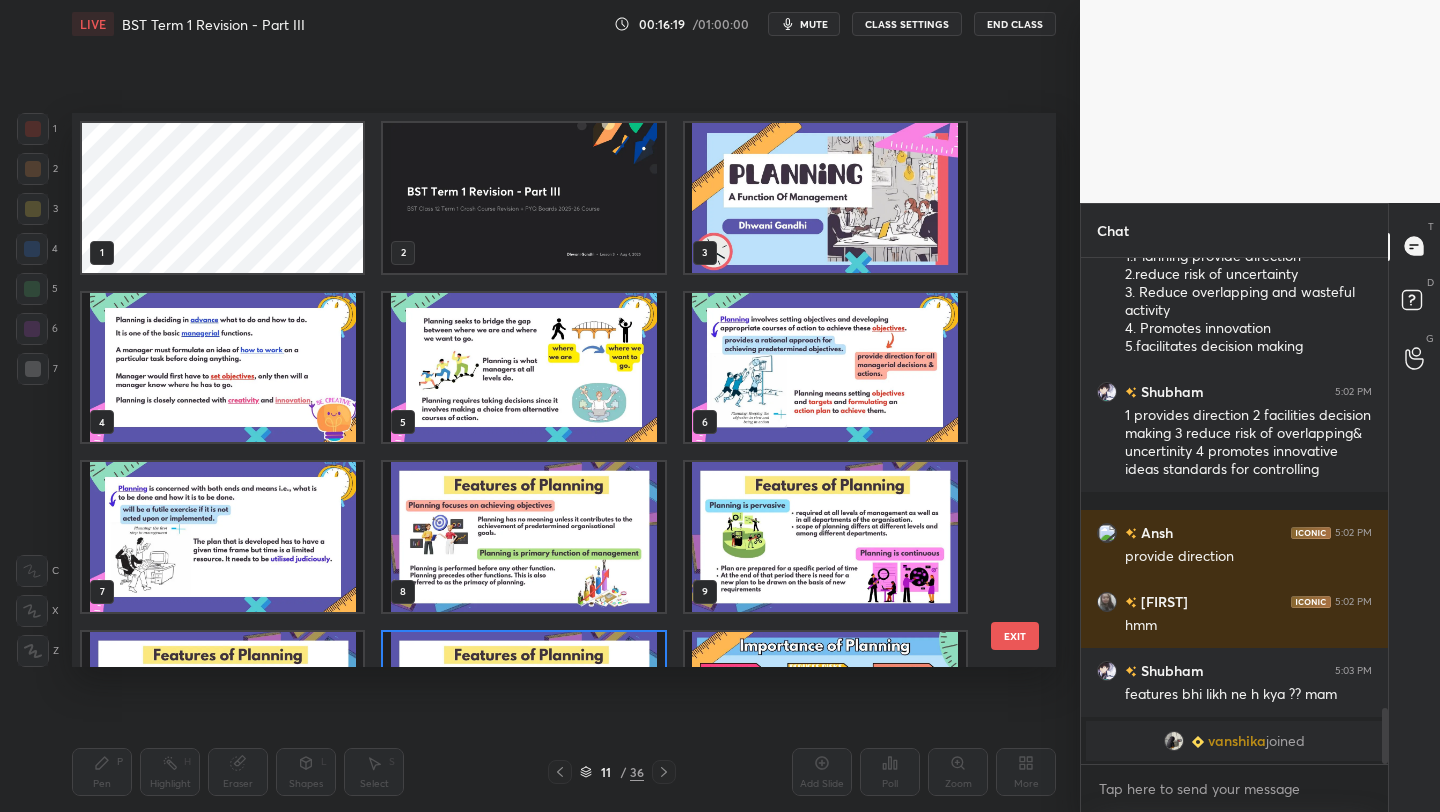 scroll, scrollTop: 124, scrollLeft: 0, axis: vertical 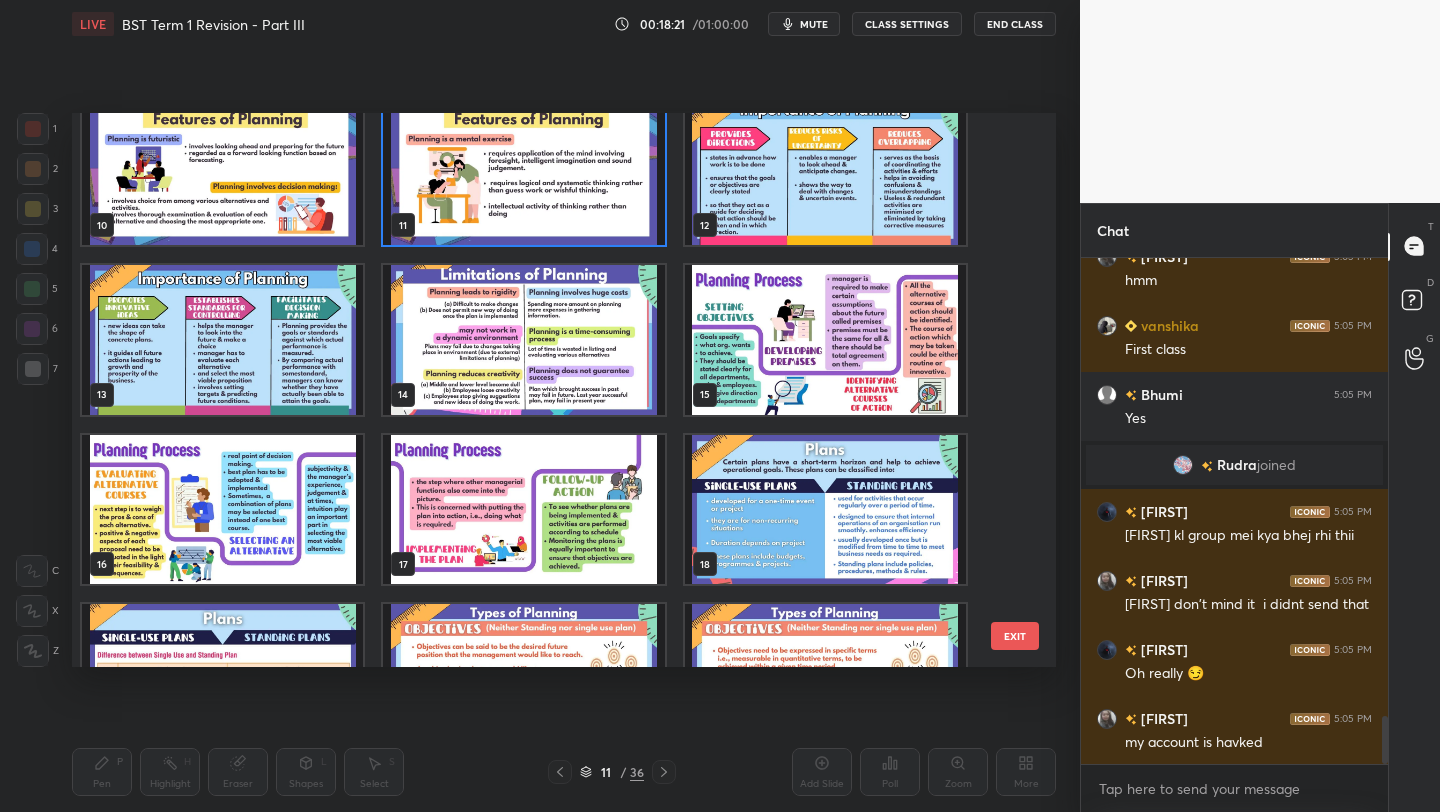 click at bounding box center (523, 340) 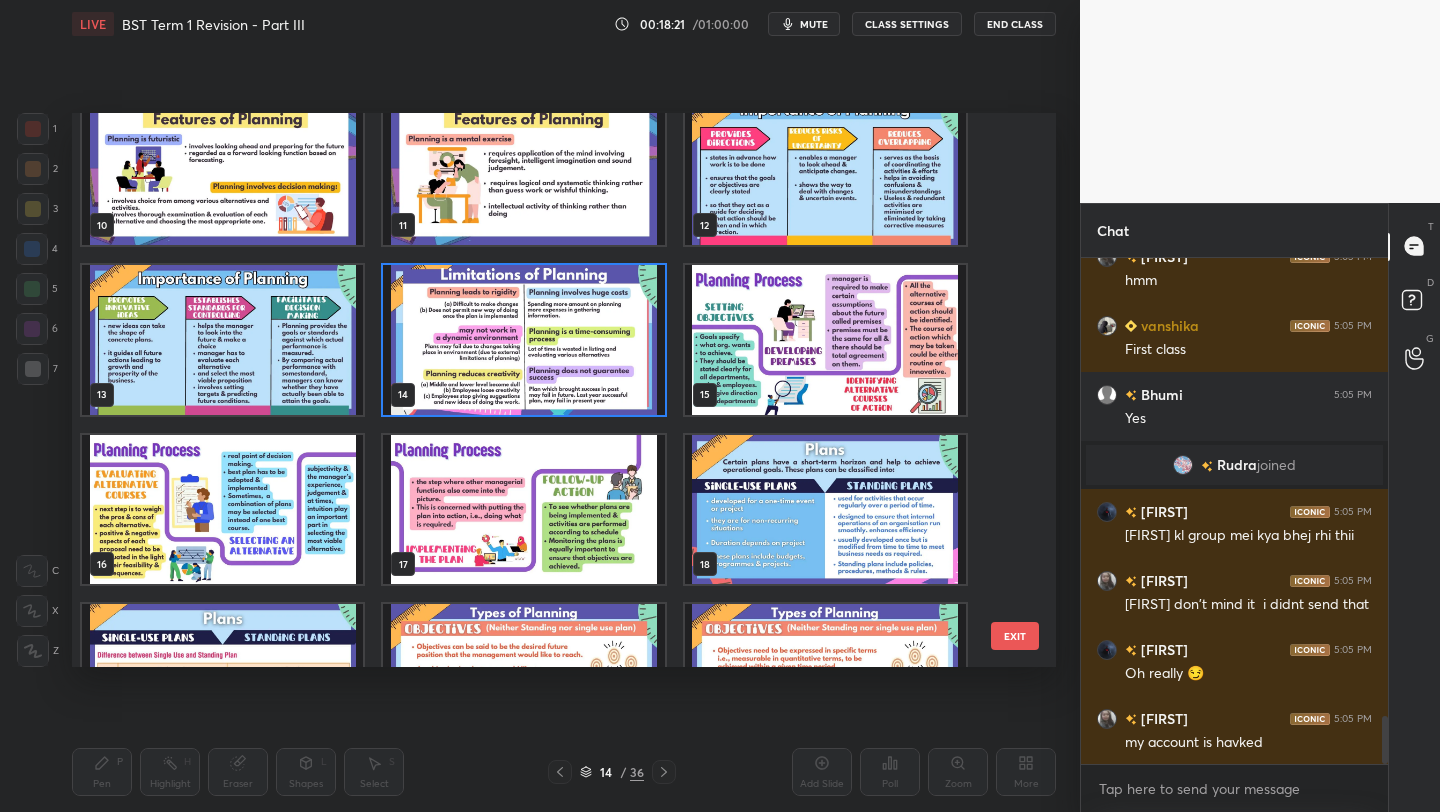 click at bounding box center (523, 340) 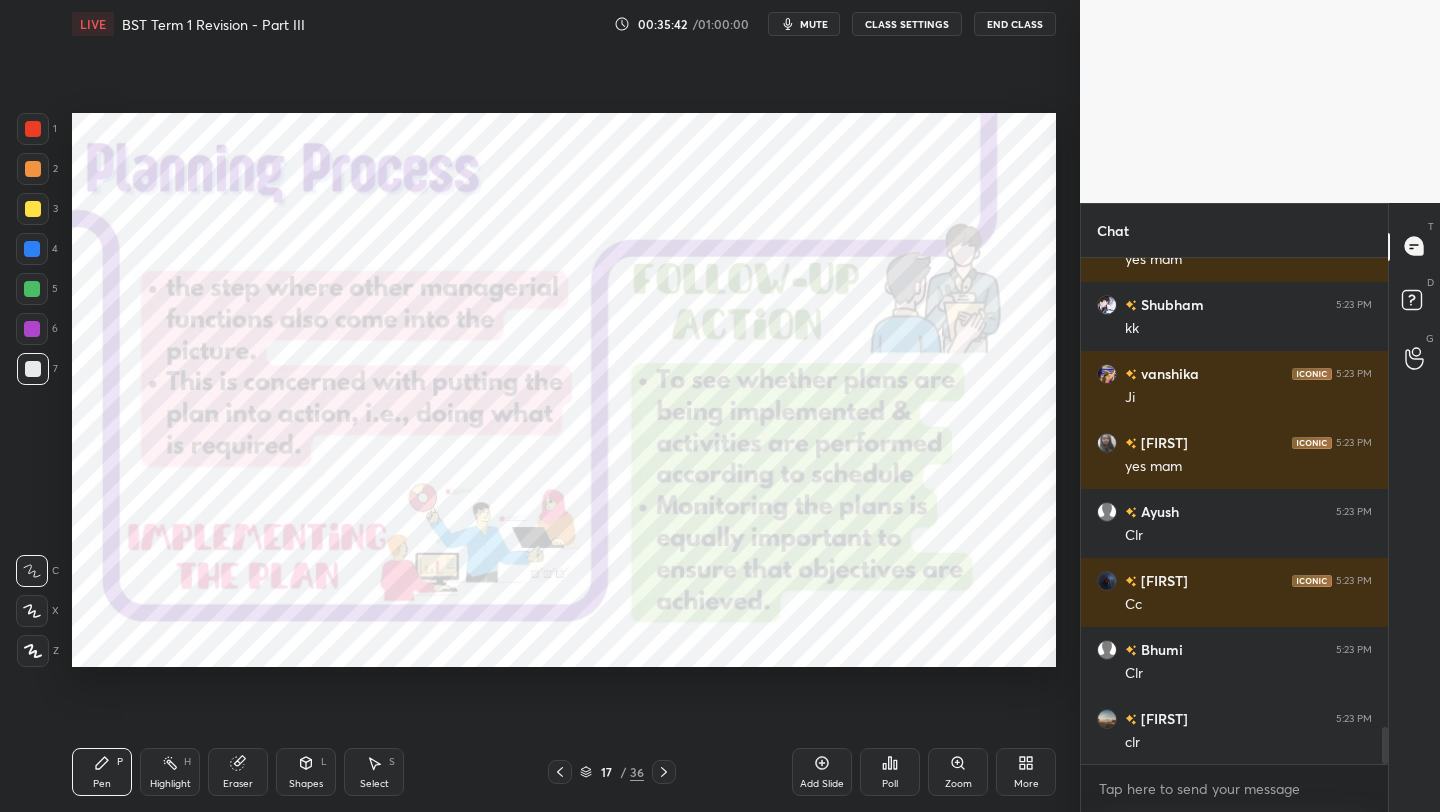 scroll, scrollTop: 6687, scrollLeft: 0, axis: vertical 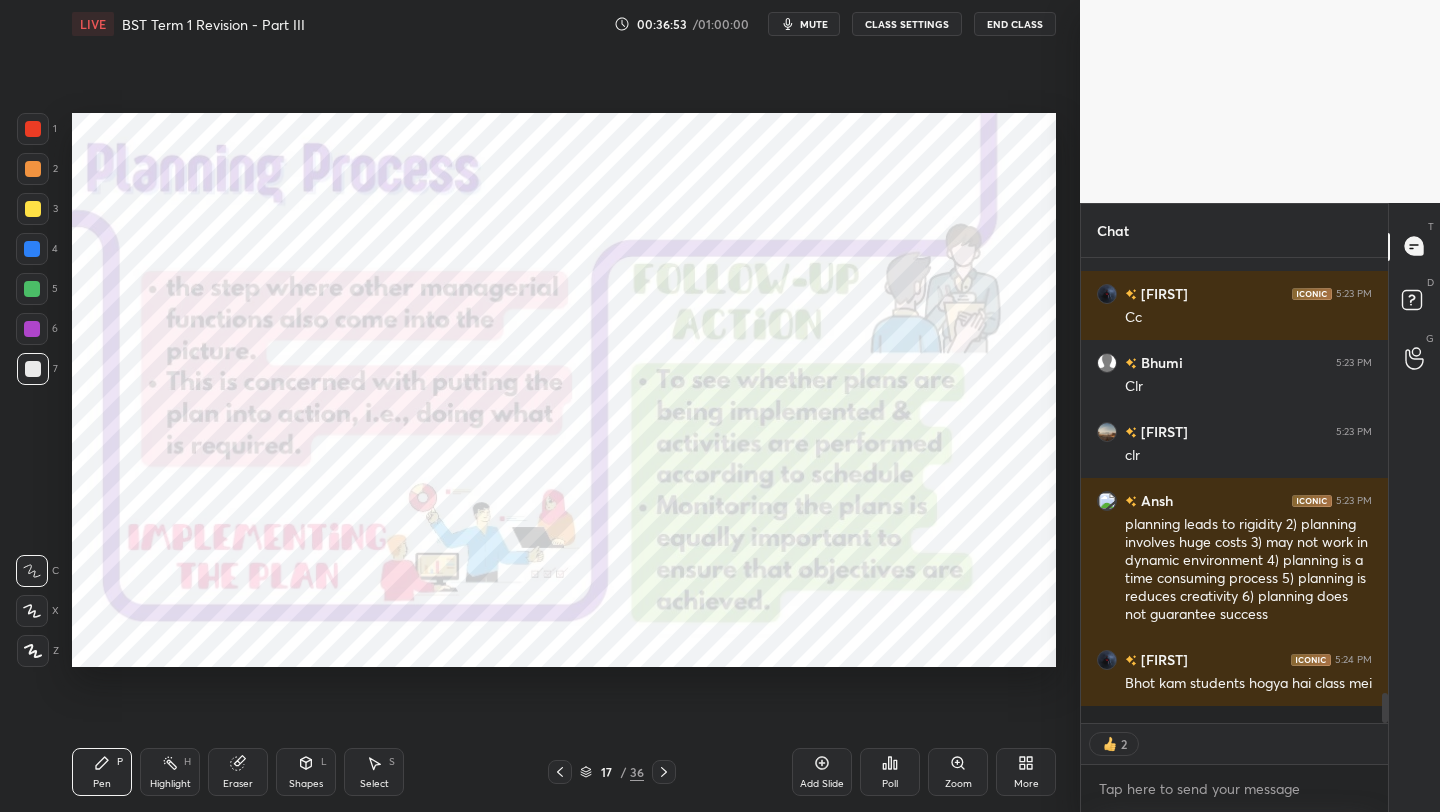 click 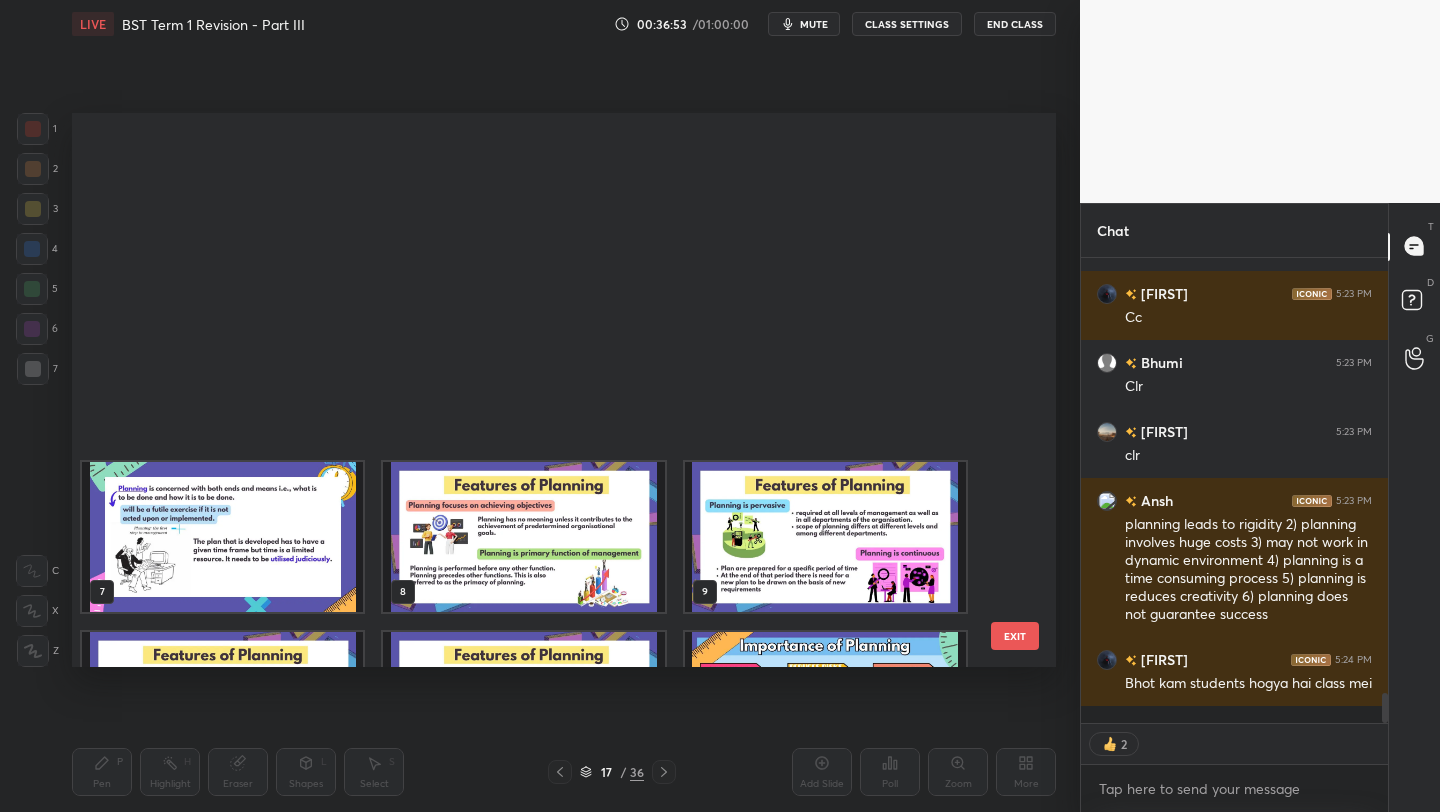 scroll, scrollTop: 463, scrollLeft: 0, axis: vertical 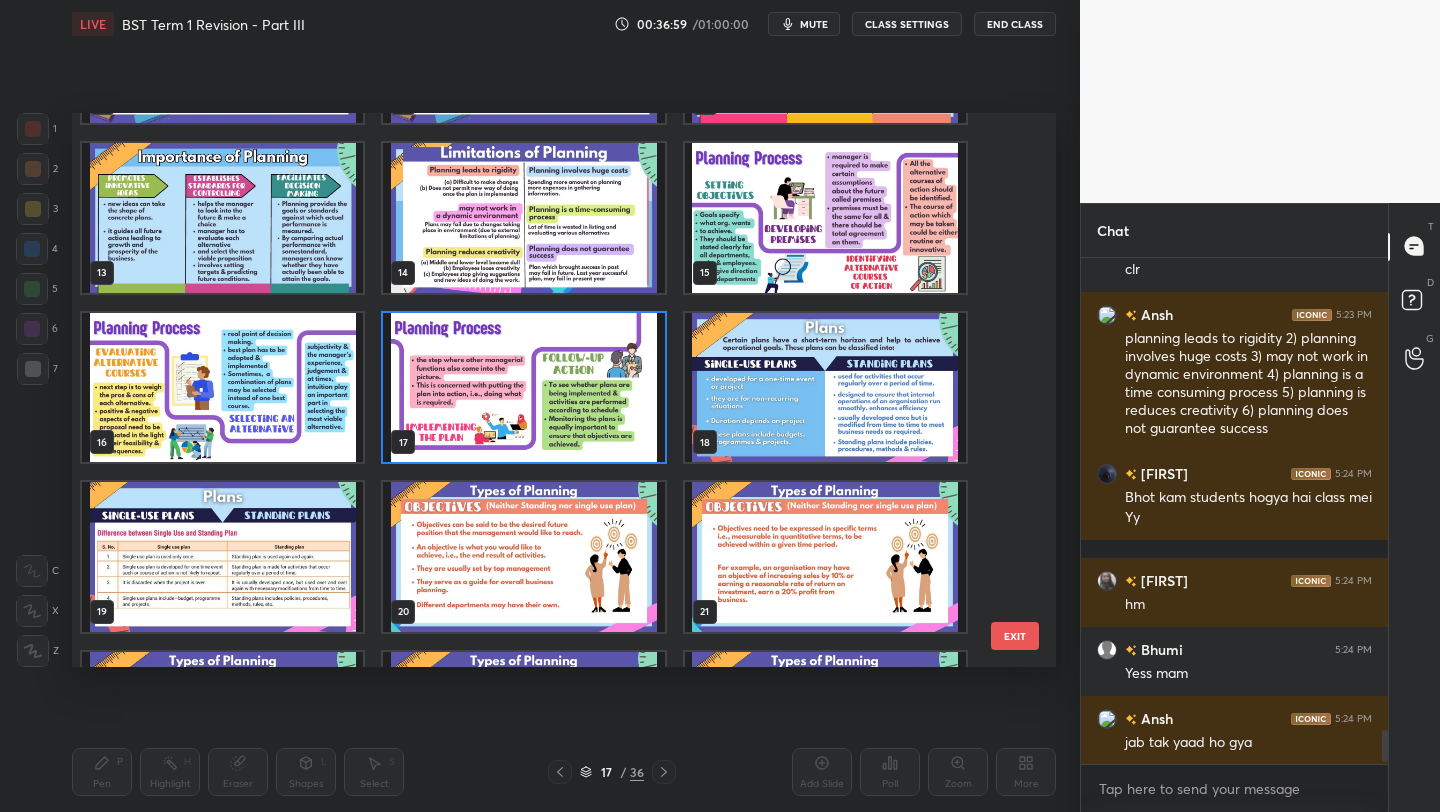 click at bounding box center [825, 388] 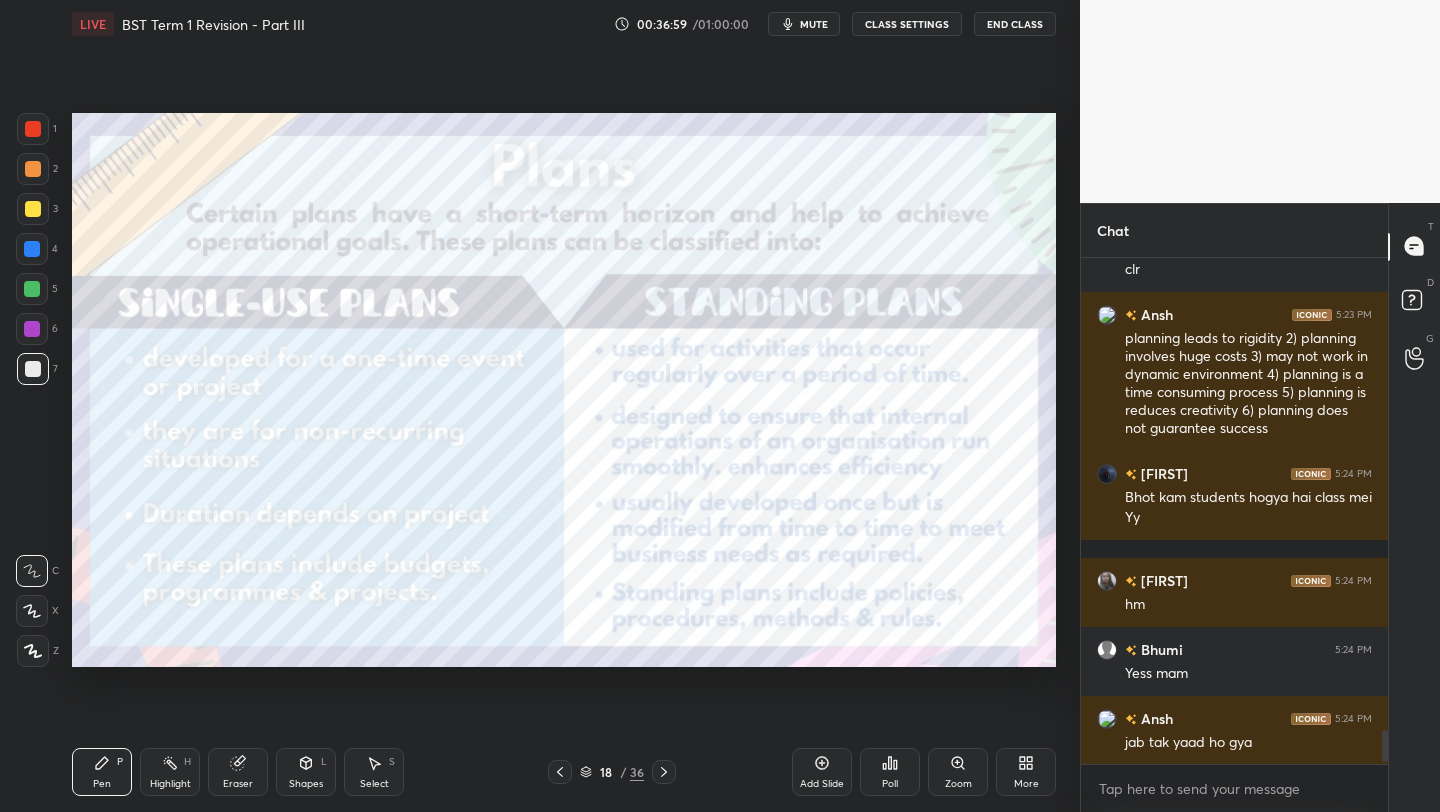 click at bounding box center [825, 388] 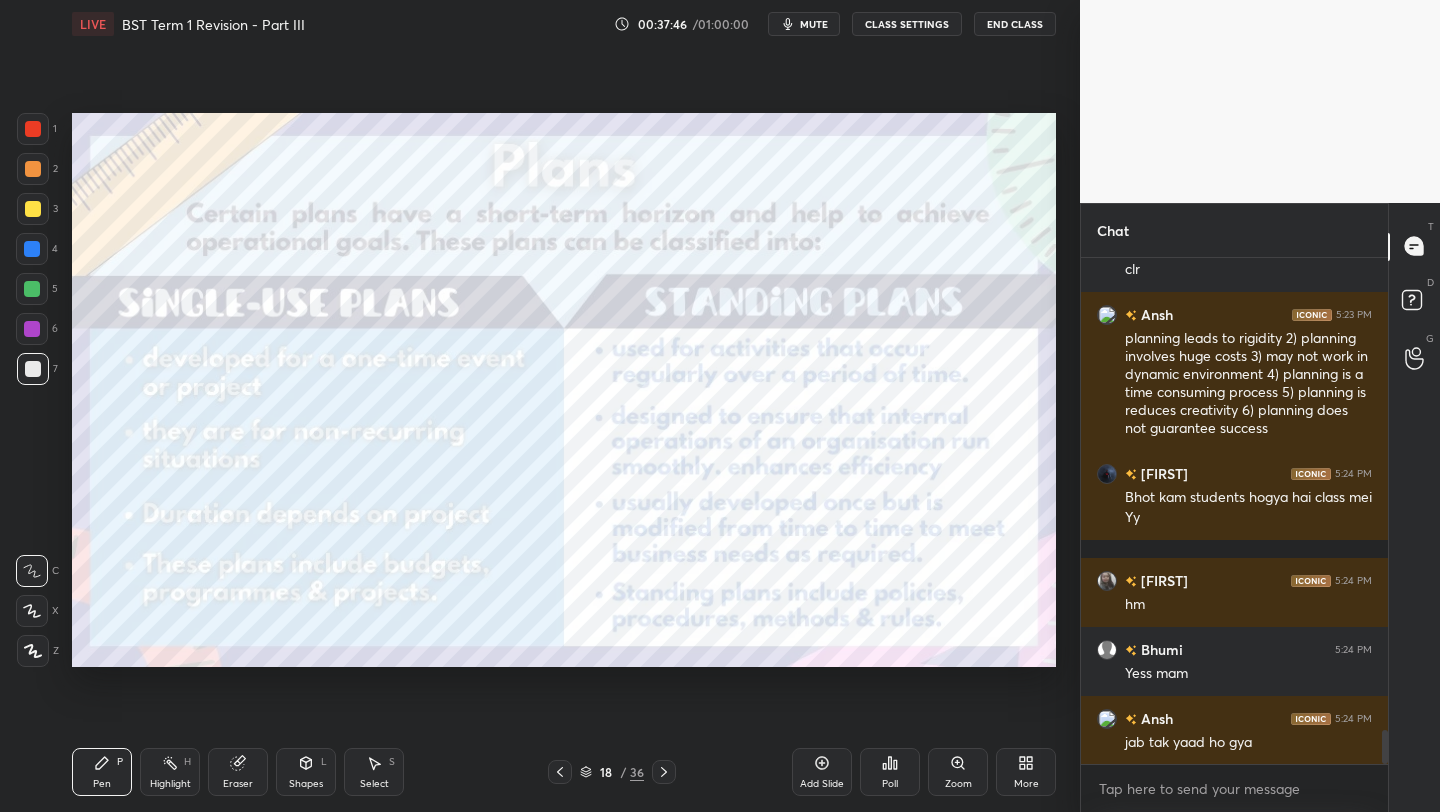 scroll, scrollTop: 7070, scrollLeft: 0, axis: vertical 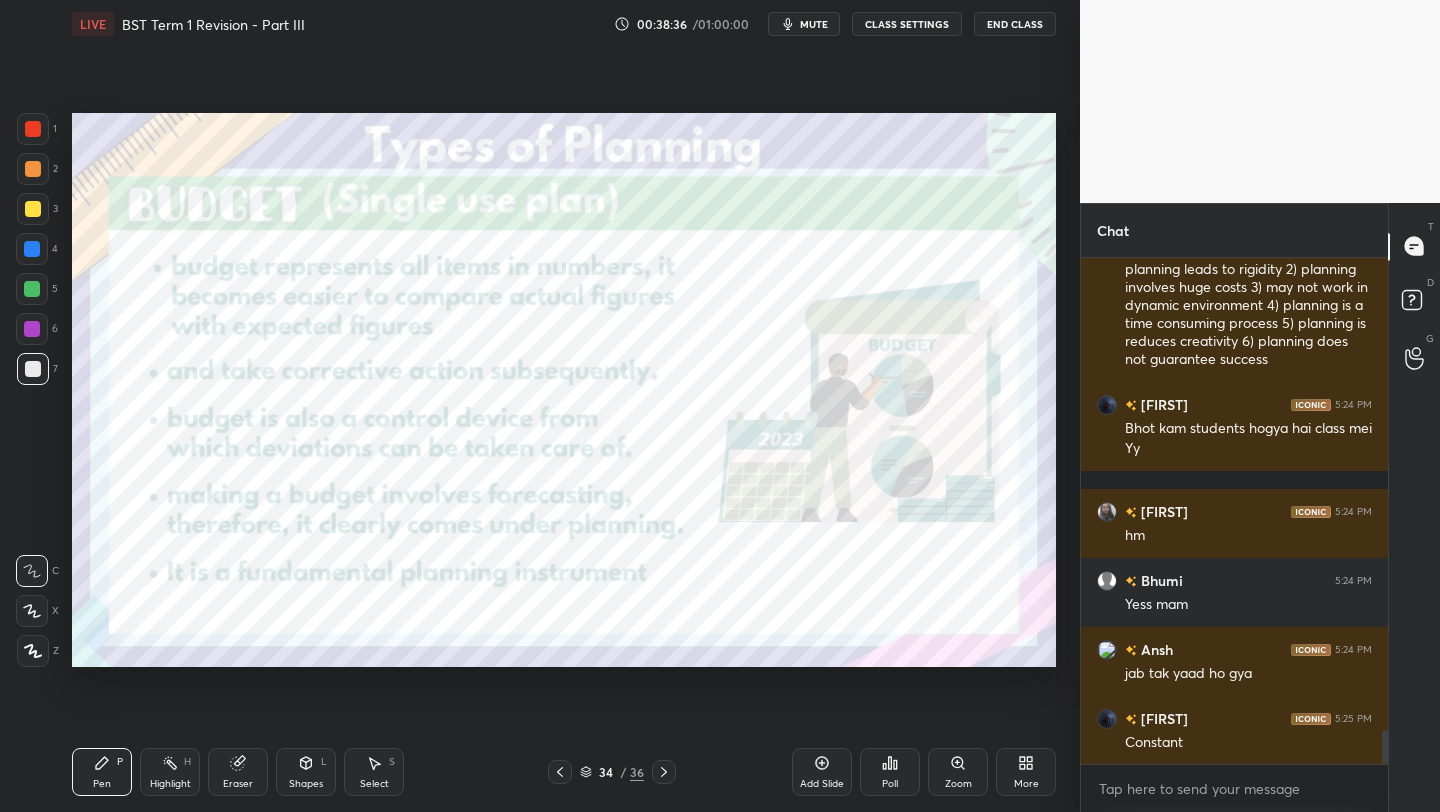 click 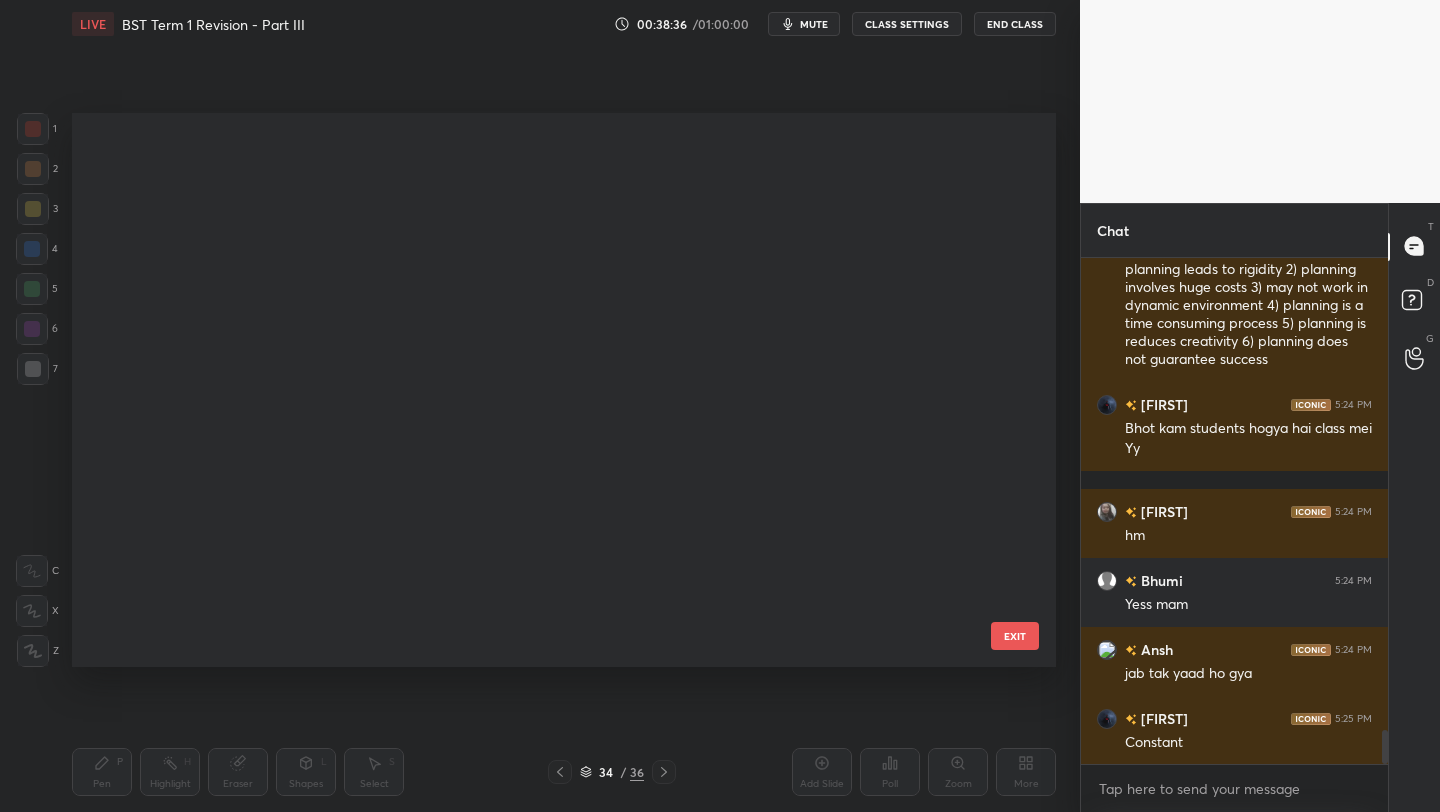 scroll, scrollTop: 1480, scrollLeft: 0, axis: vertical 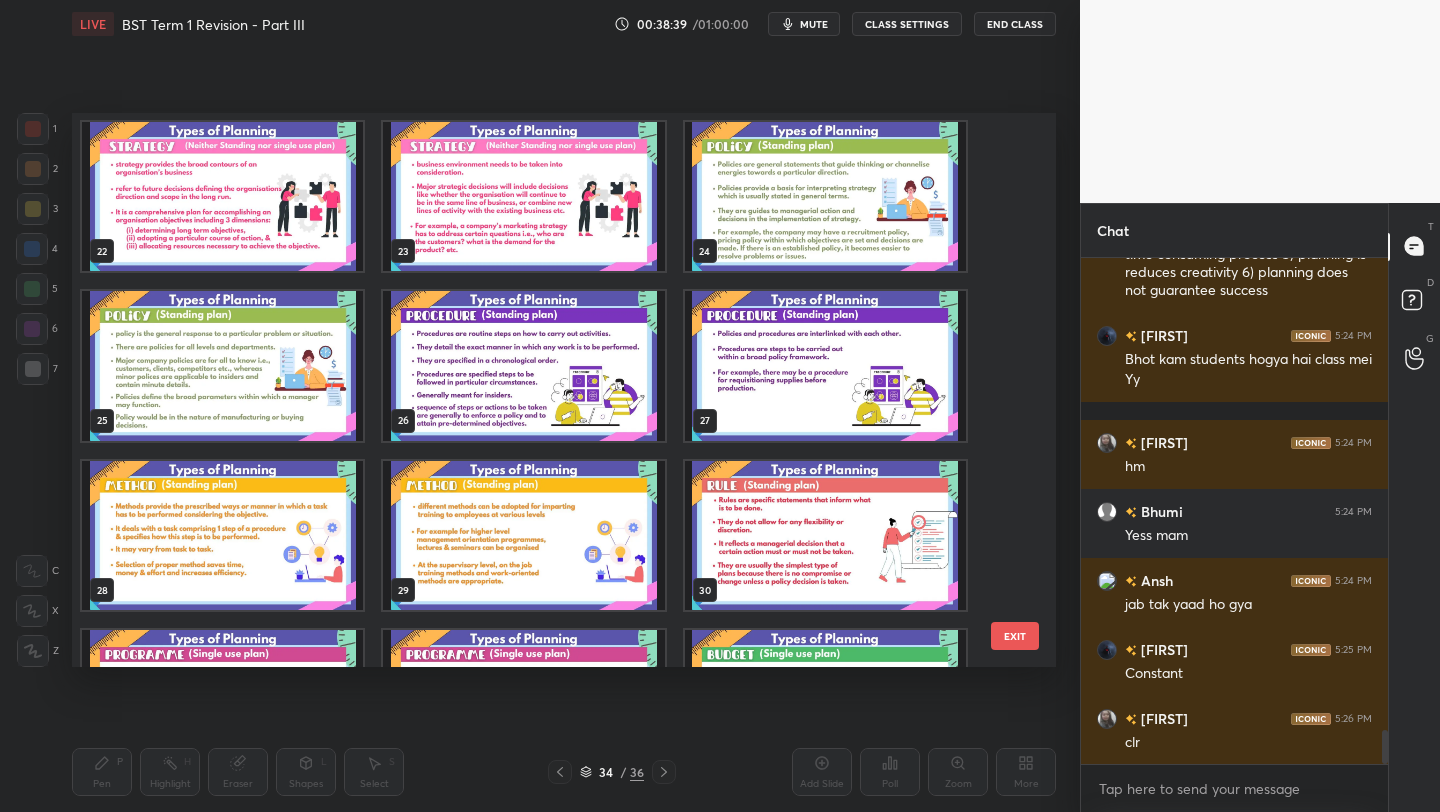 click on "24" at bounding box center [825, 197] 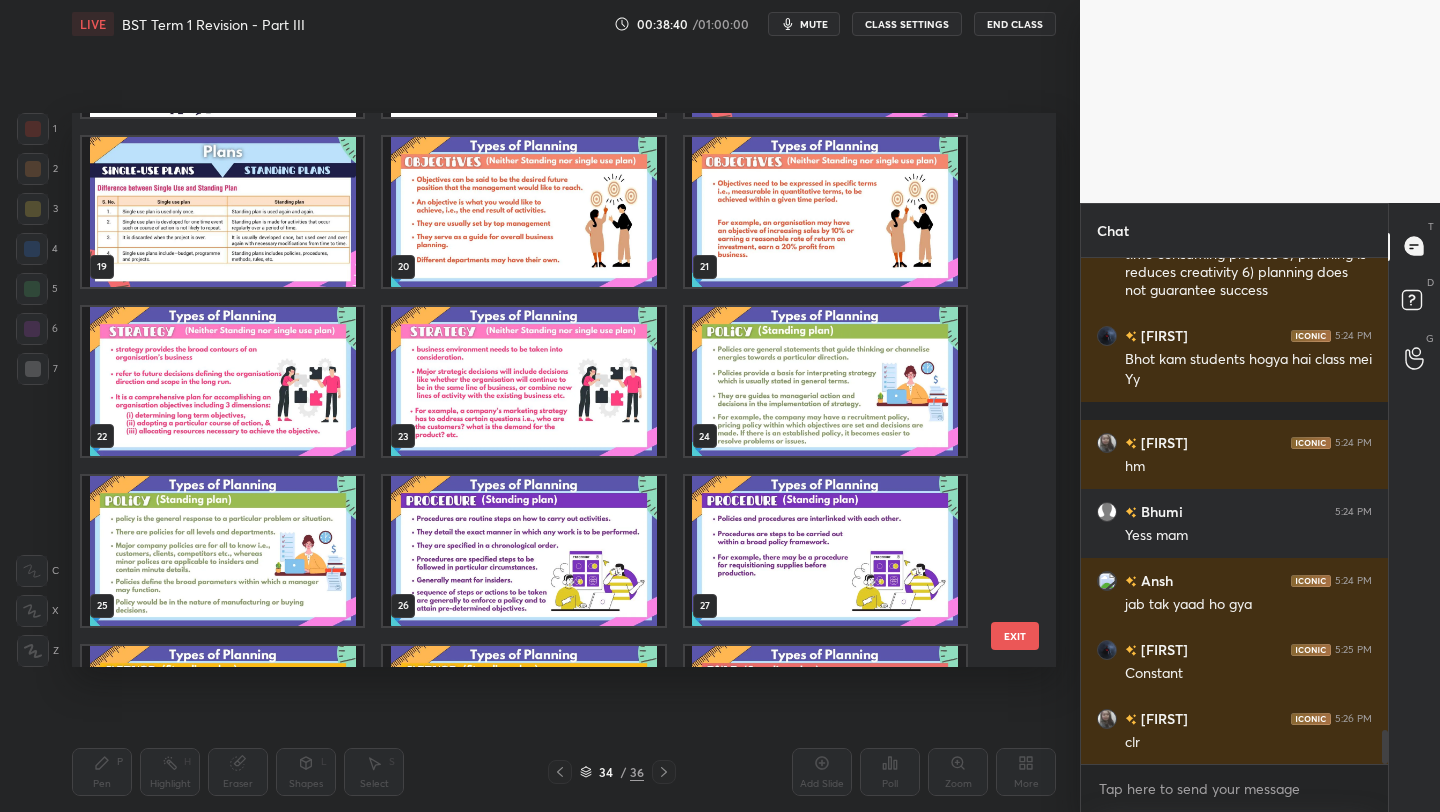 scroll, scrollTop: 978, scrollLeft: 0, axis: vertical 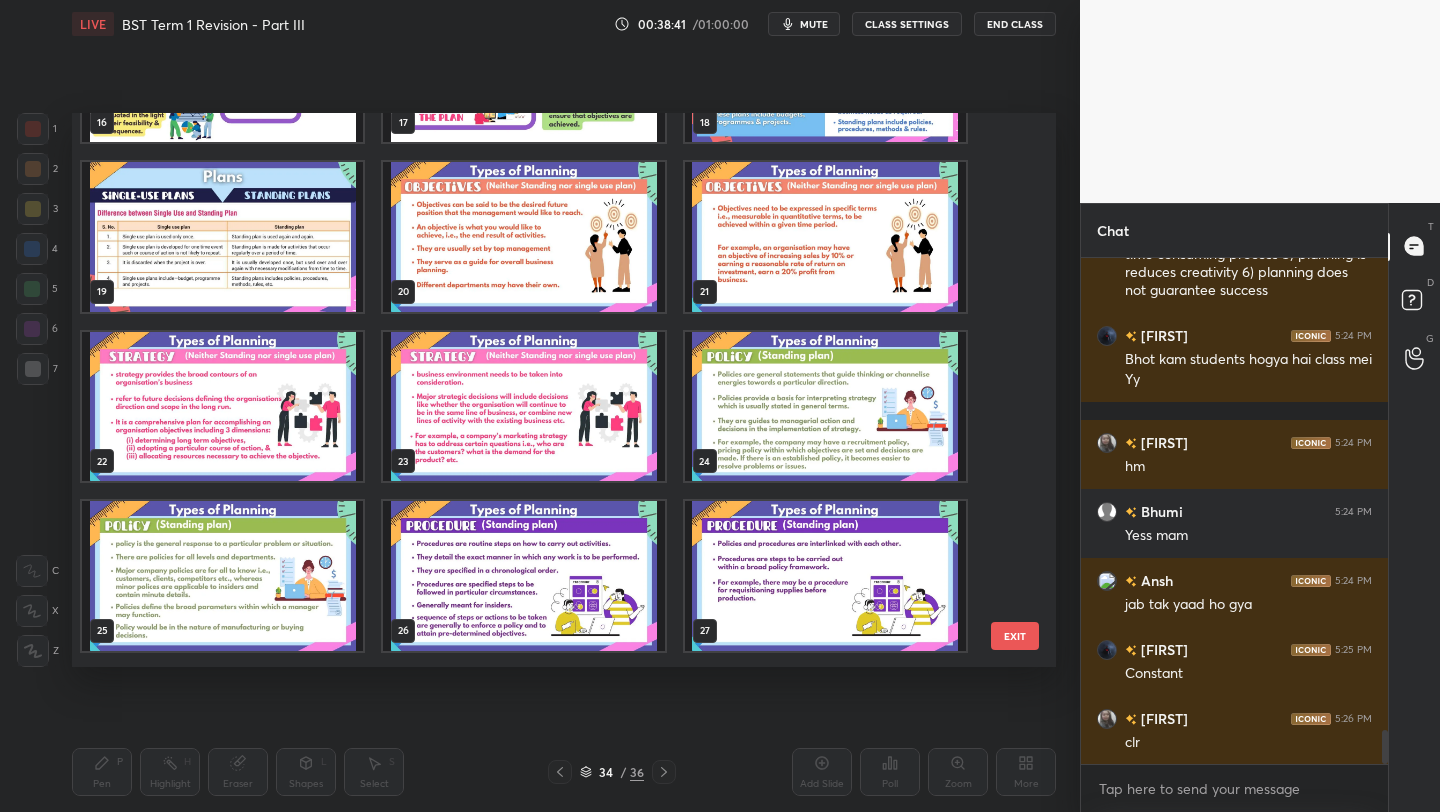 click at bounding box center [523, 237] 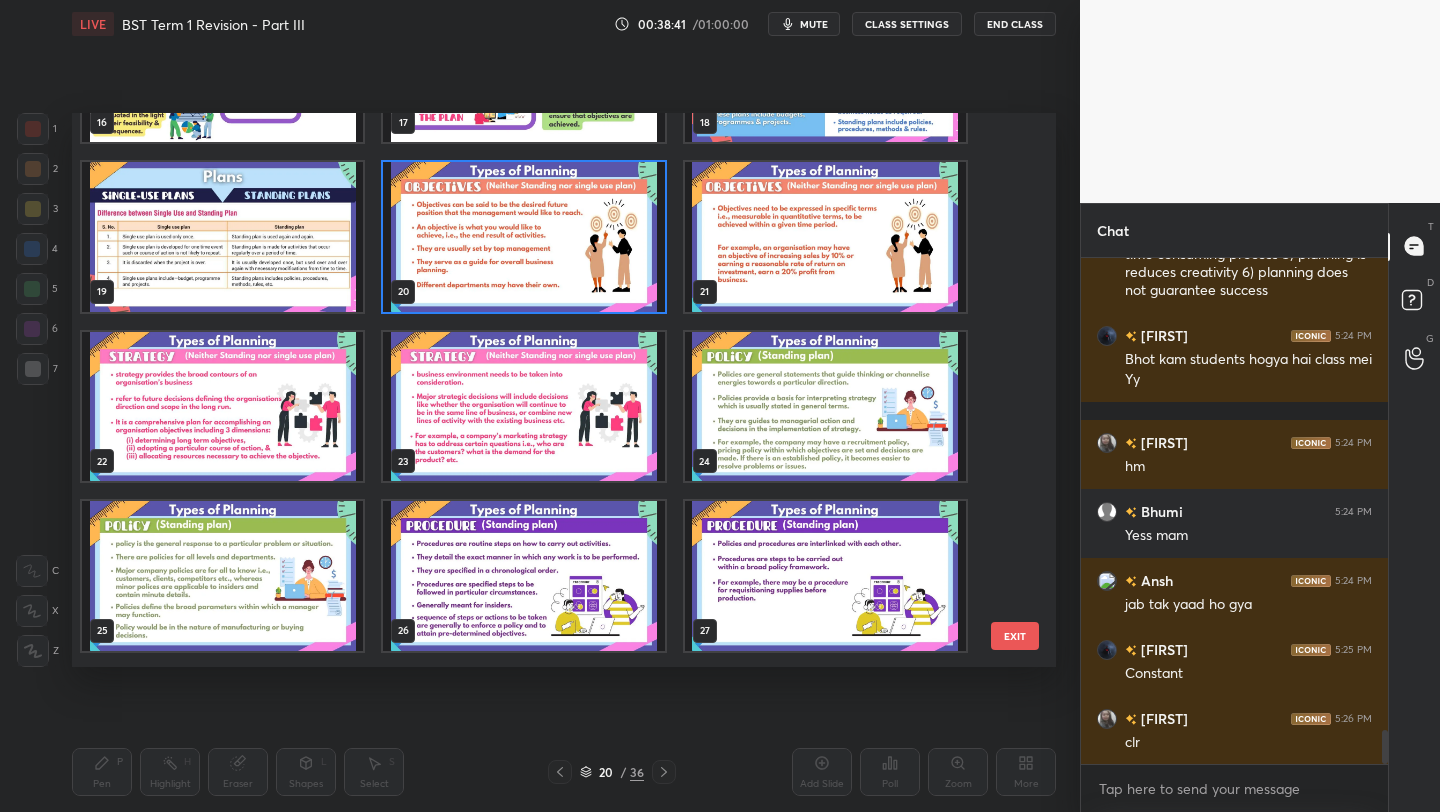 click at bounding box center (523, 237) 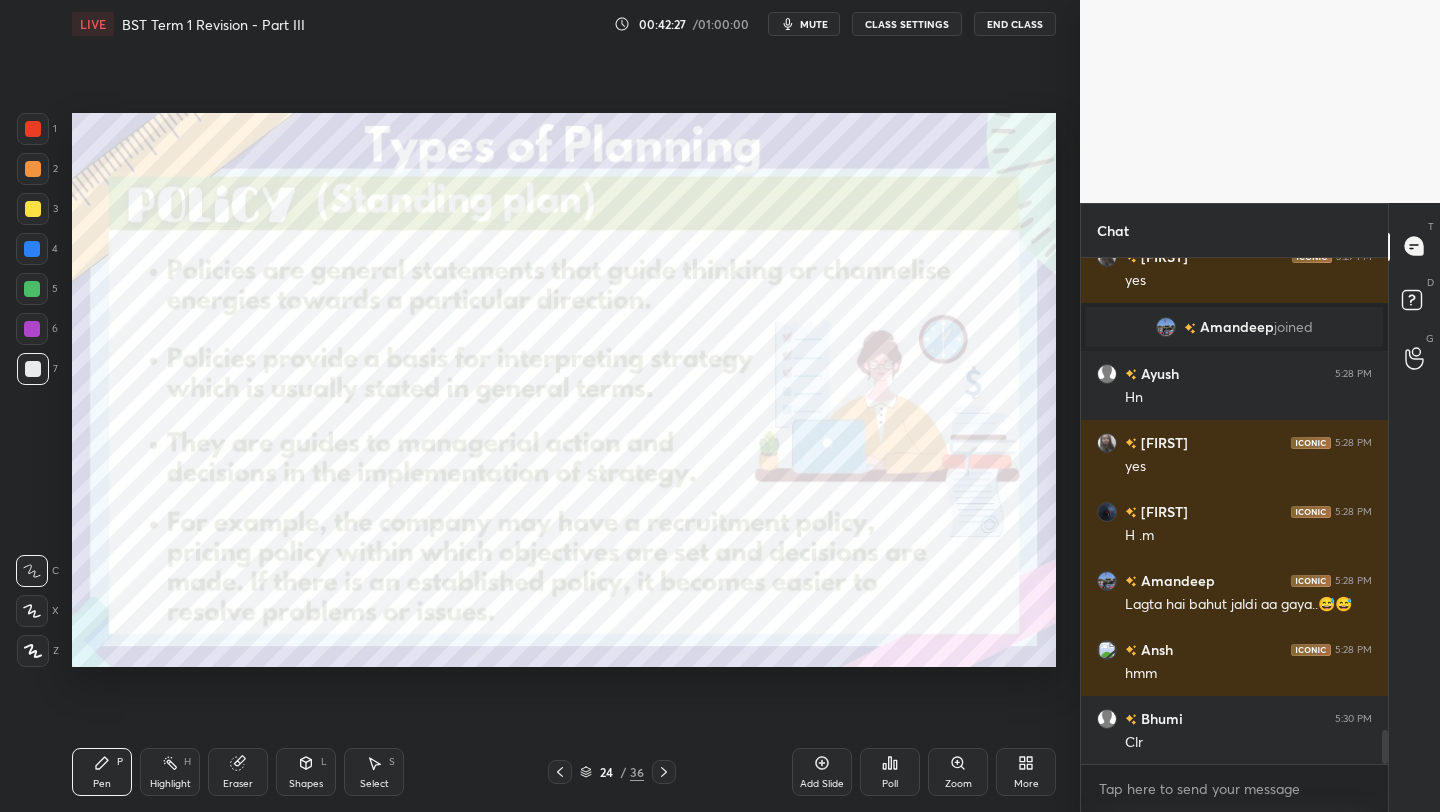 scroll, scrollTop: 7132, scrollLeft: 0, axis: vertical 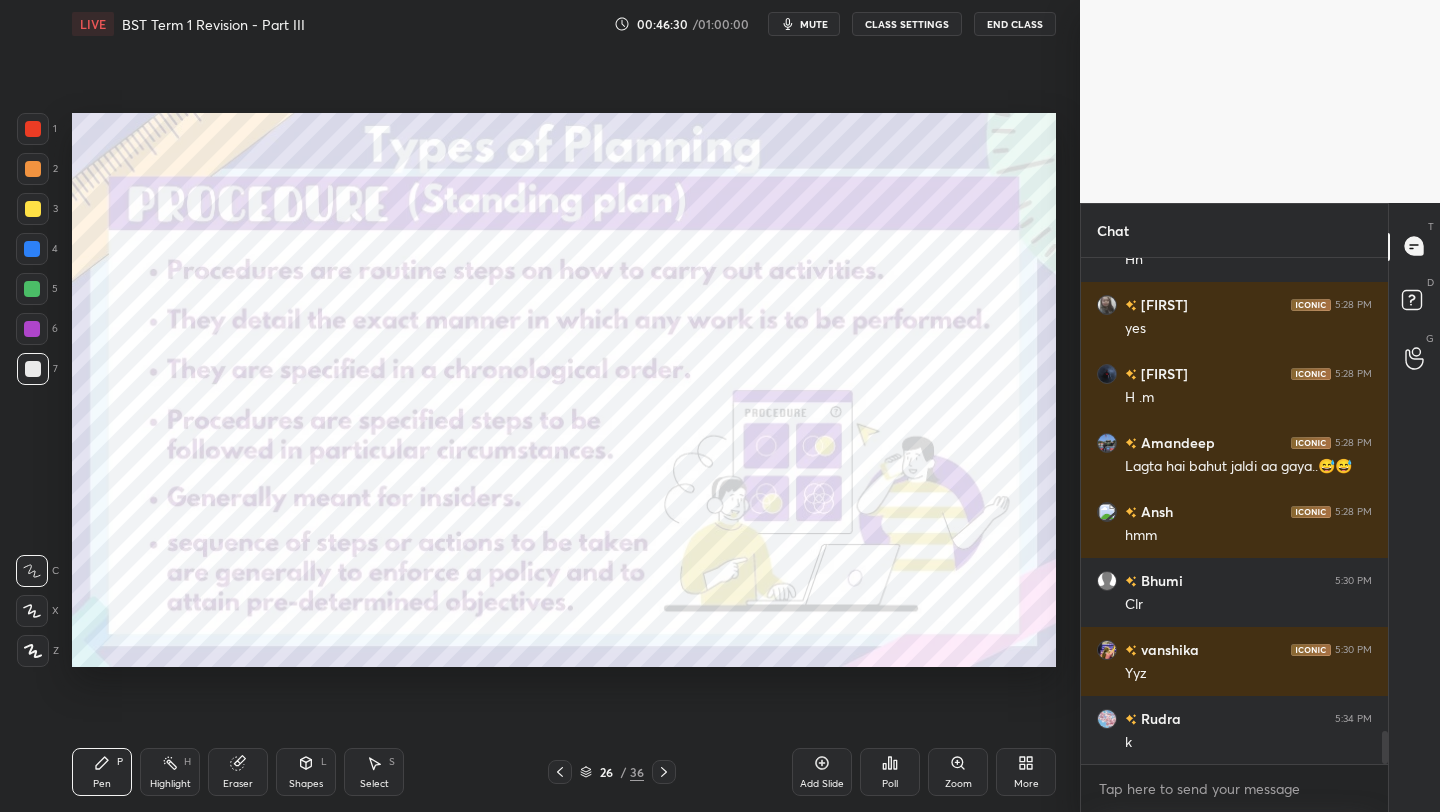 click on "mute" at bounding box center (804, 24) 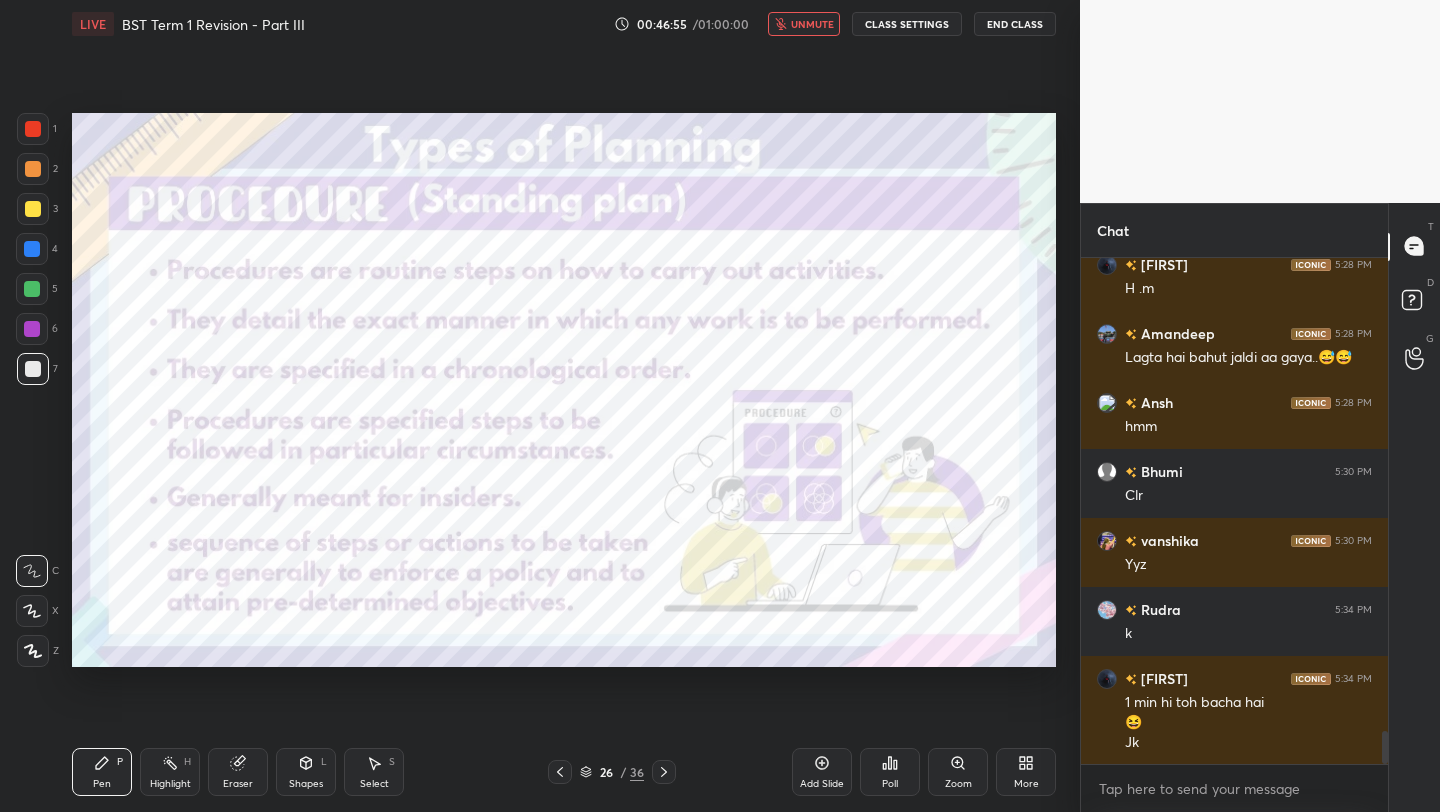 scroll, scrollTop: 7397, scrollLeft: 0, axis: vertical 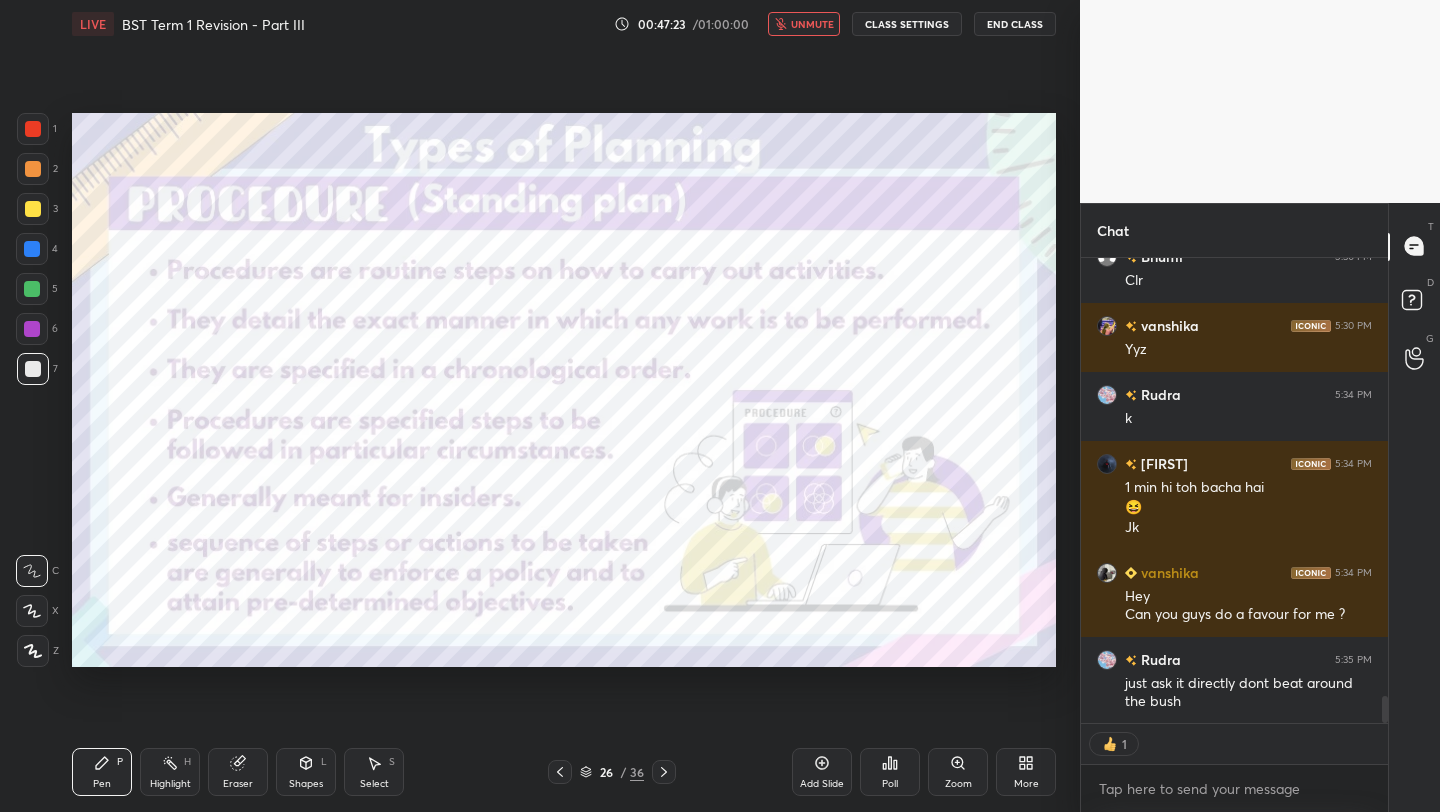 type on "x" 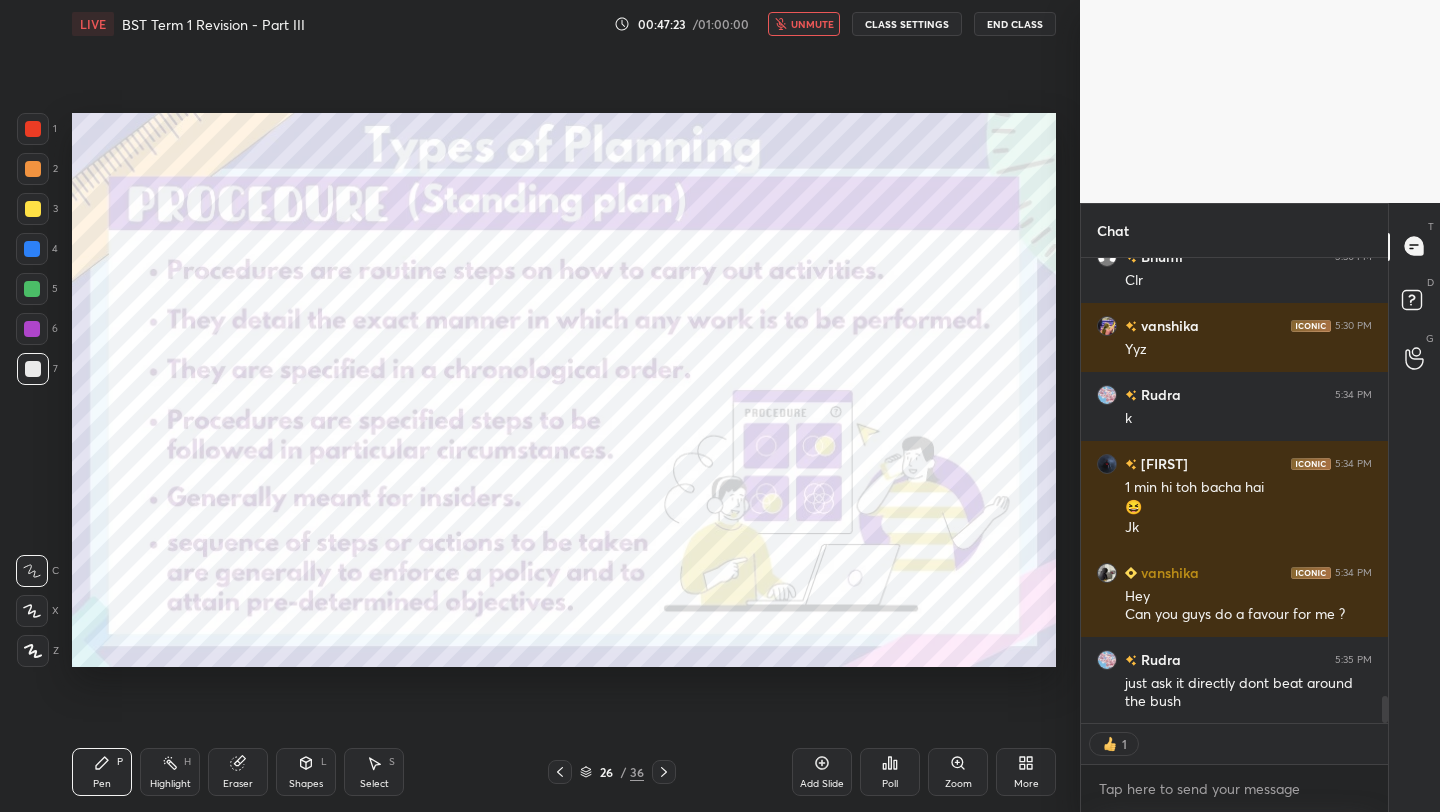 scroll, scrollTop: 6, scrollLeft: 7, axis: both 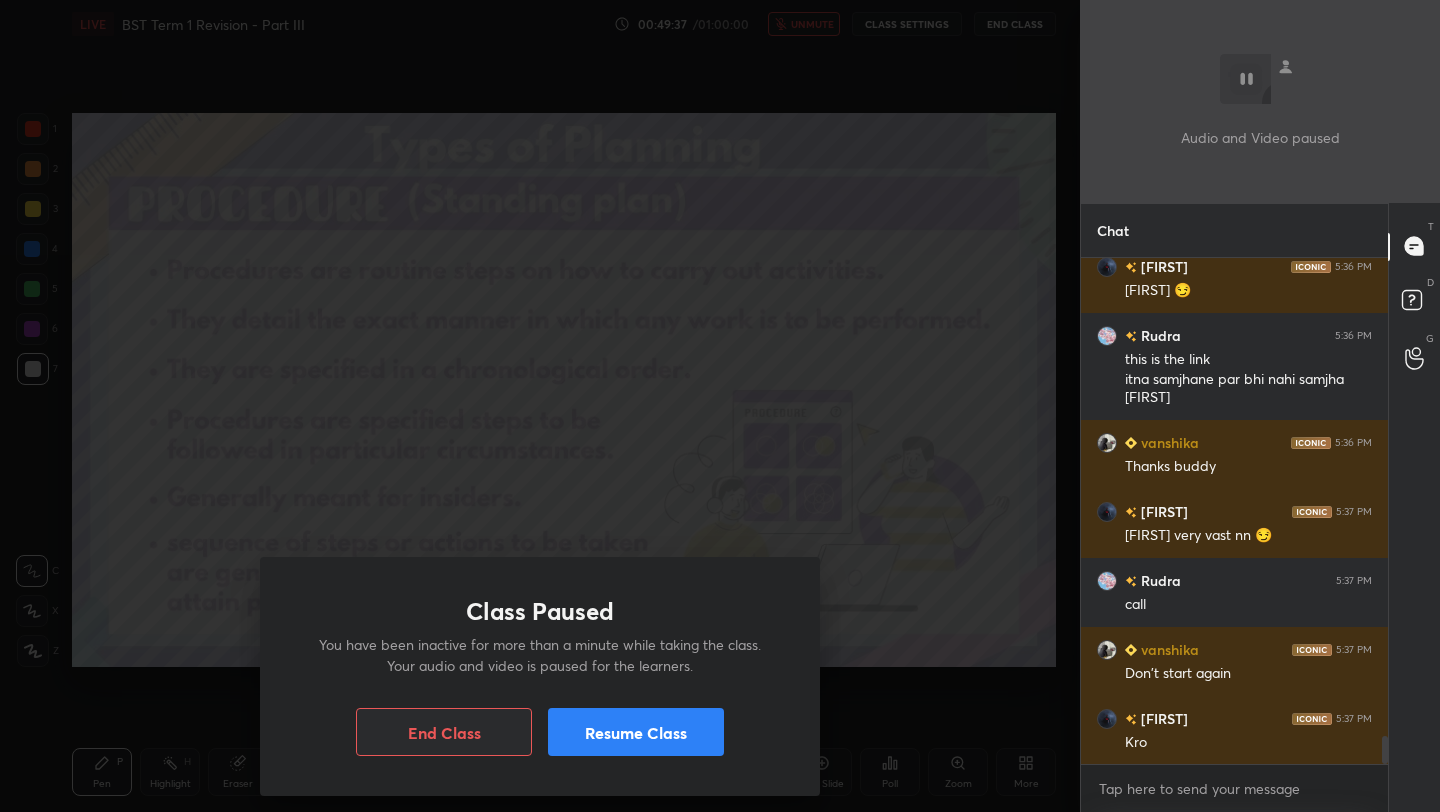 click on "Resume Class" at bounding box center (636, 732) 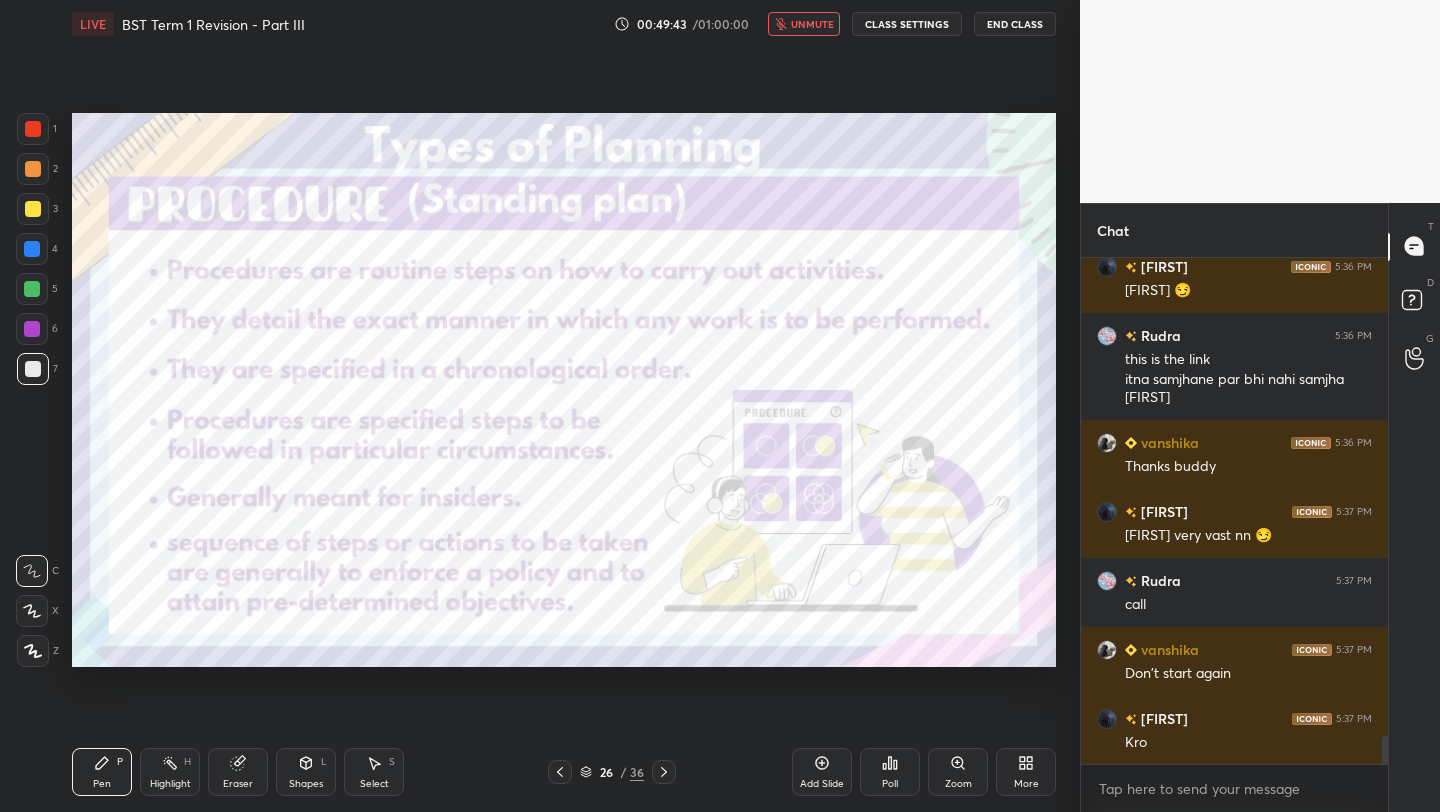 click on "unmute" at bounding box center (812, 24) 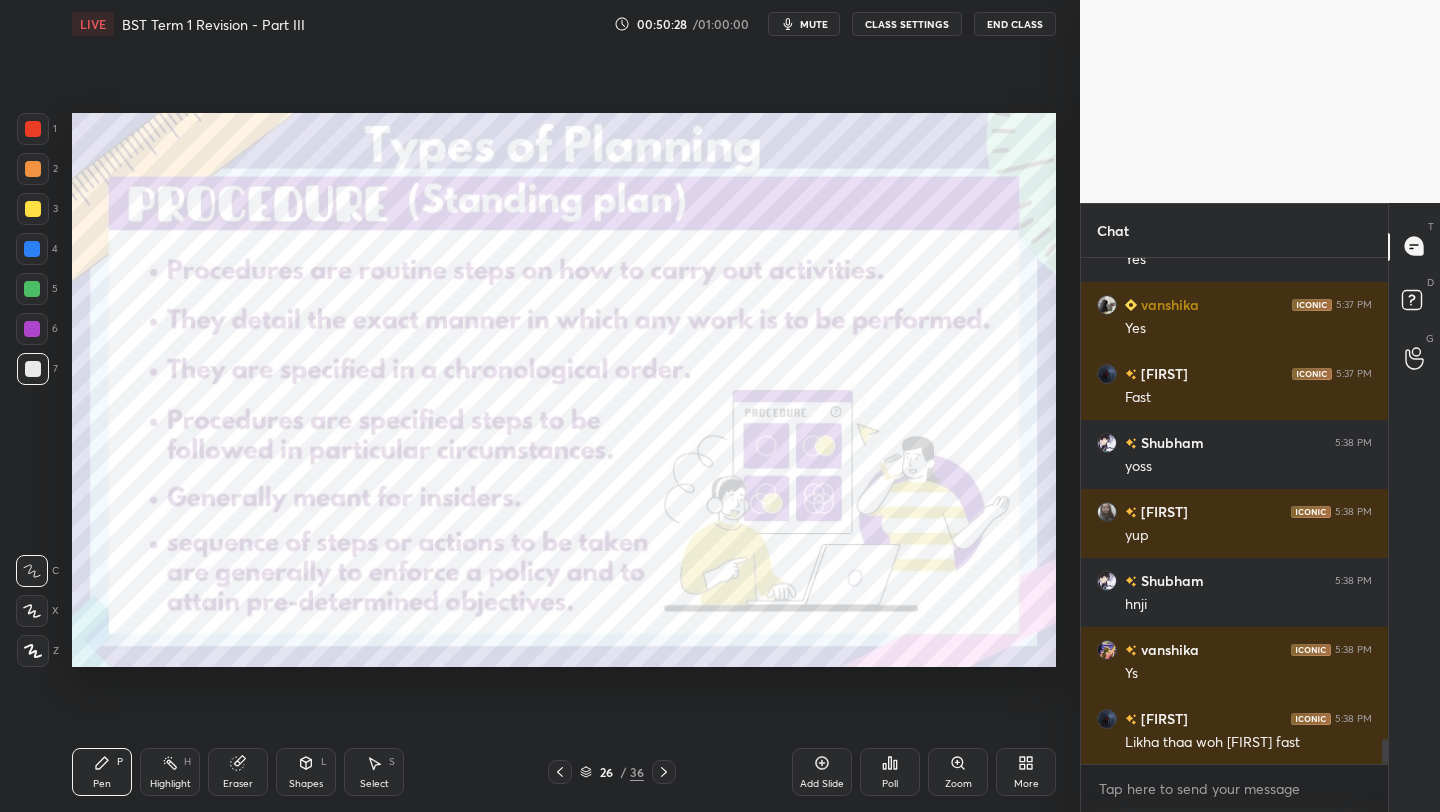 scroll, scrollTop: 9694, scrollLeft: 0, axis: vertical 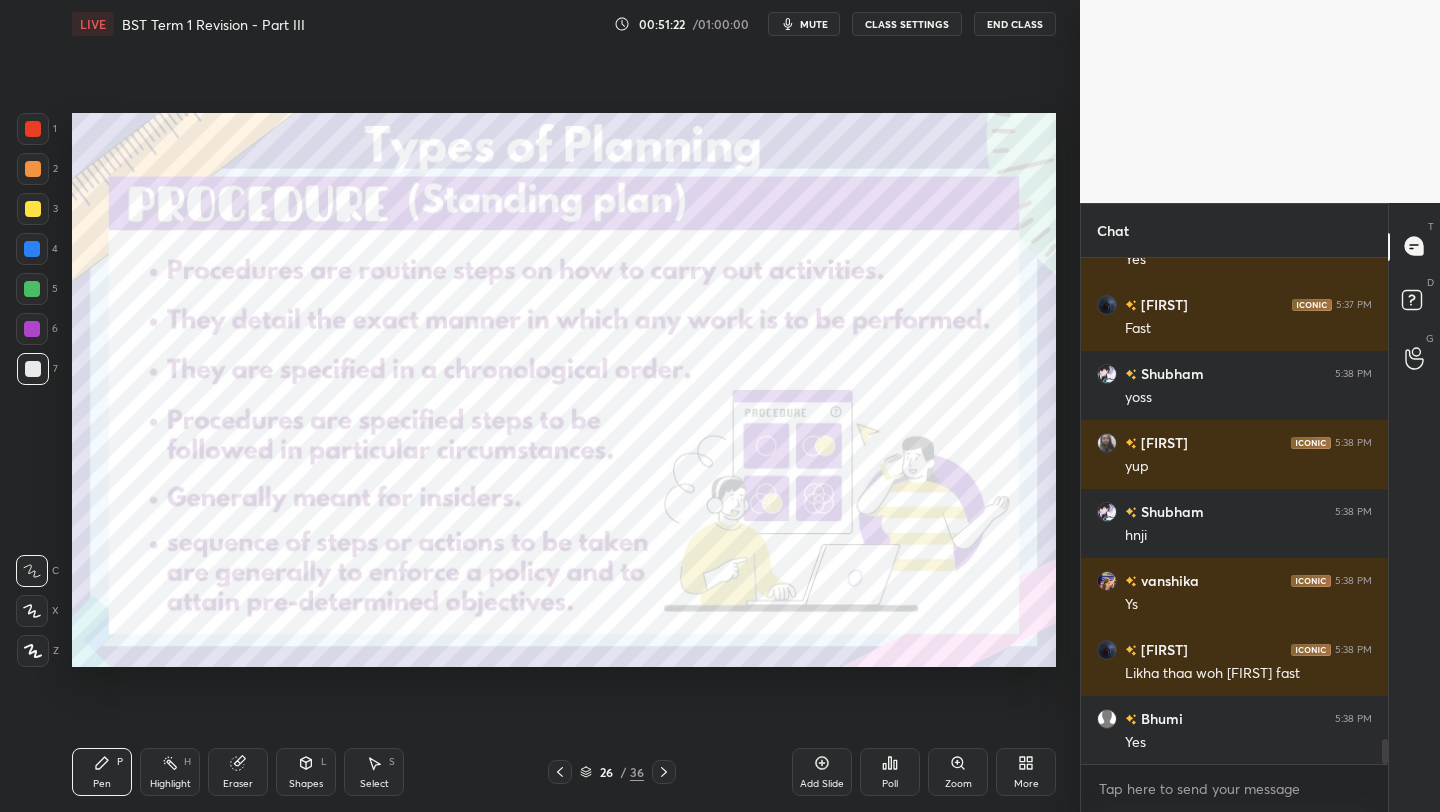 type 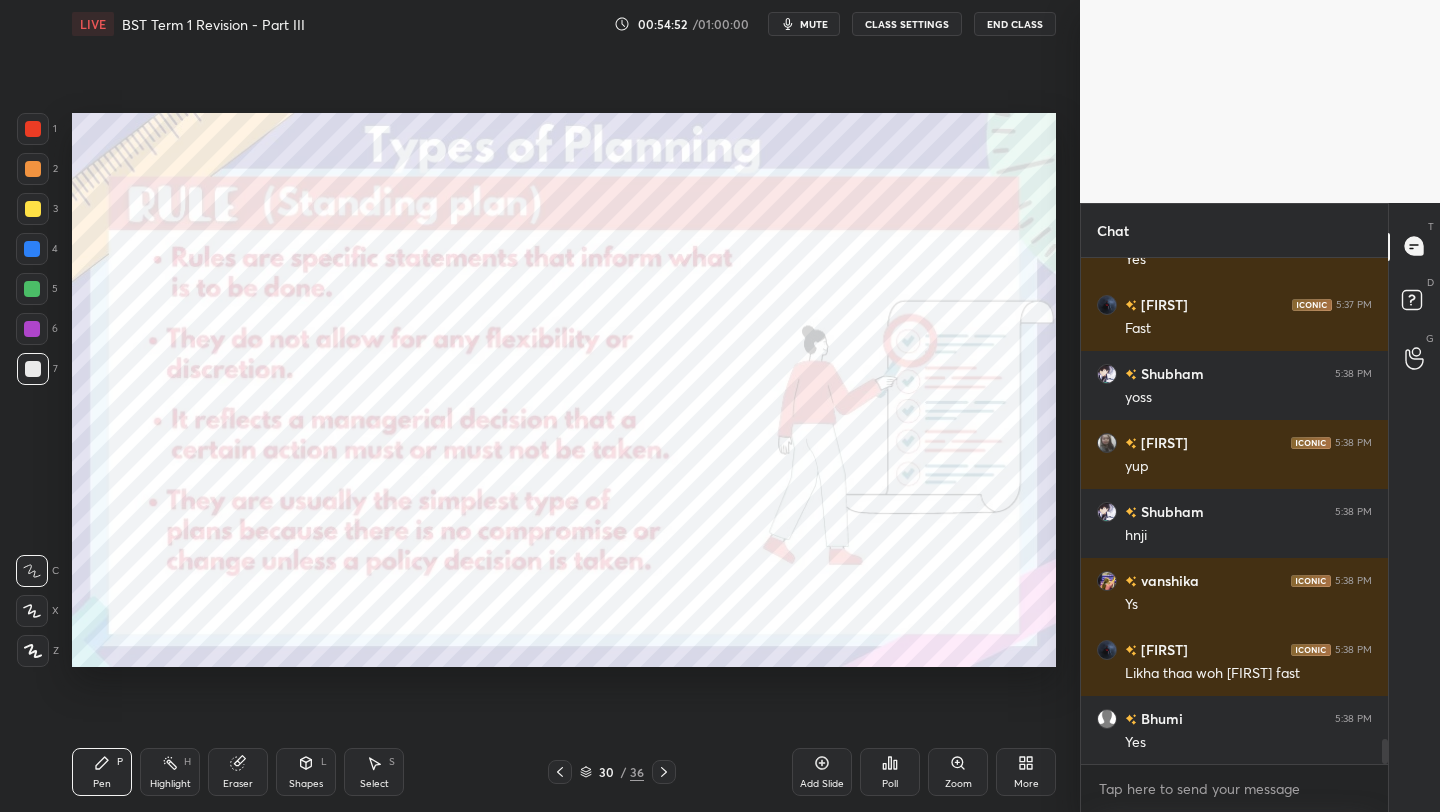 scroll, scrollTop: 459, scrollLeft: 301, axis: both 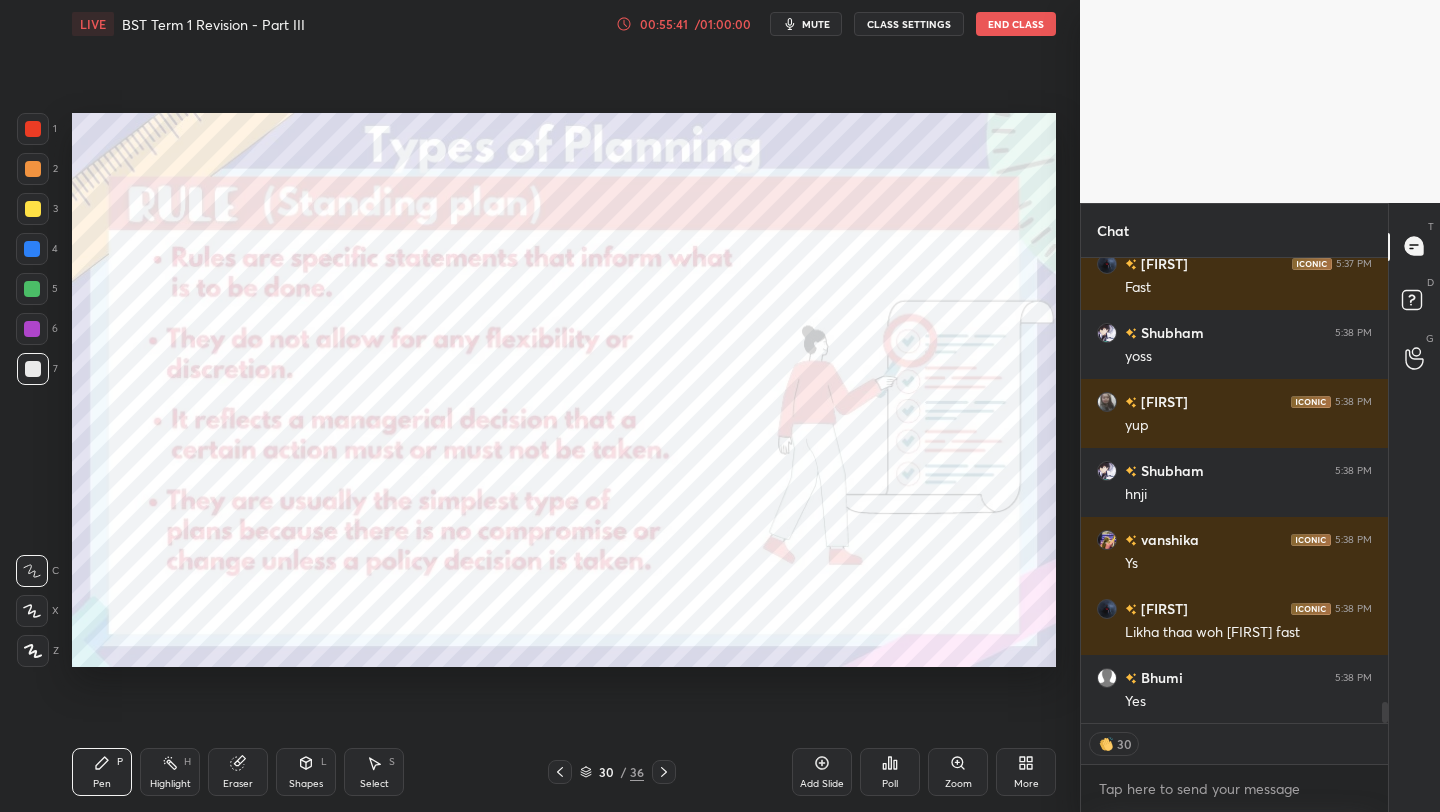 click 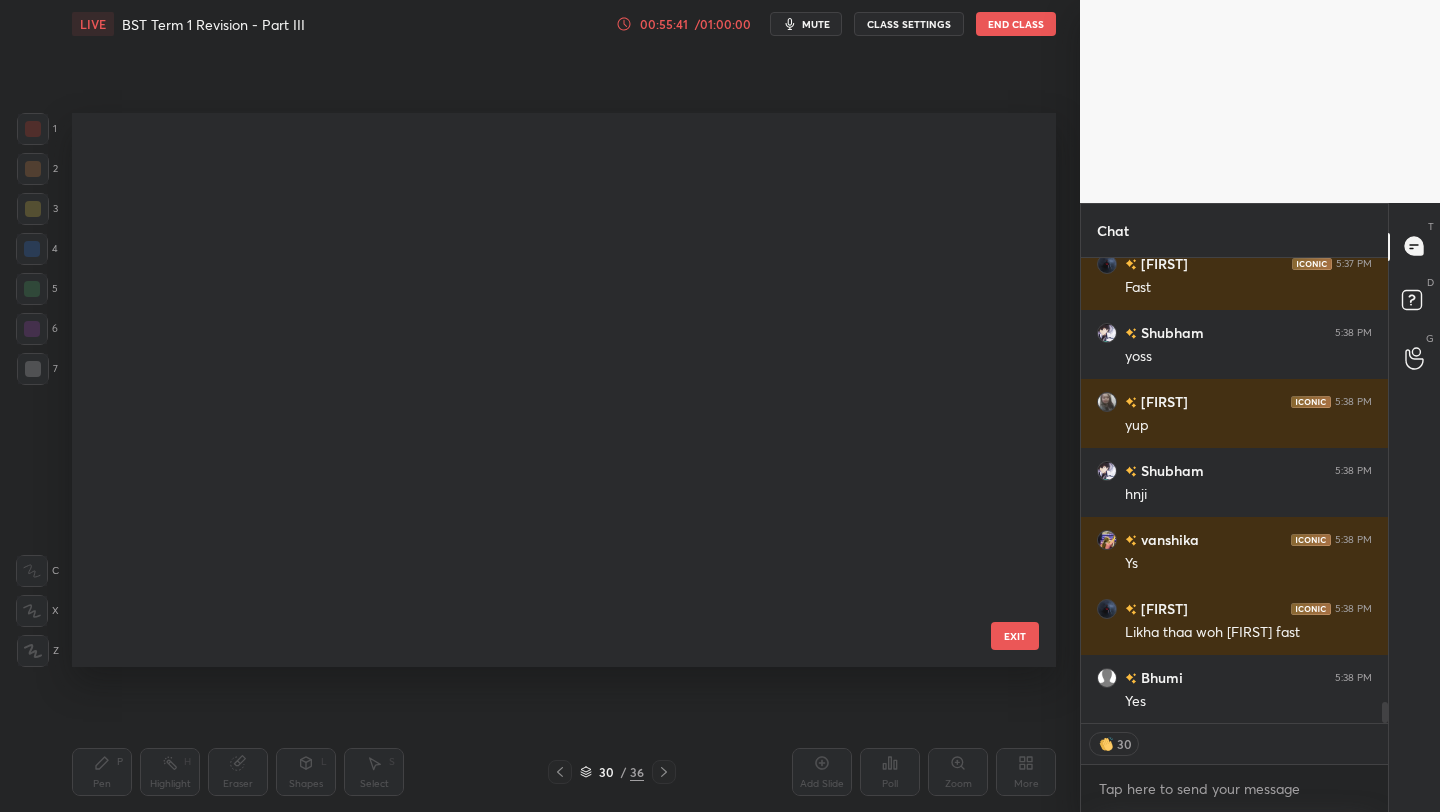 scroll, scrollTop: 1141, scrollLeft: 0, axis: vertical 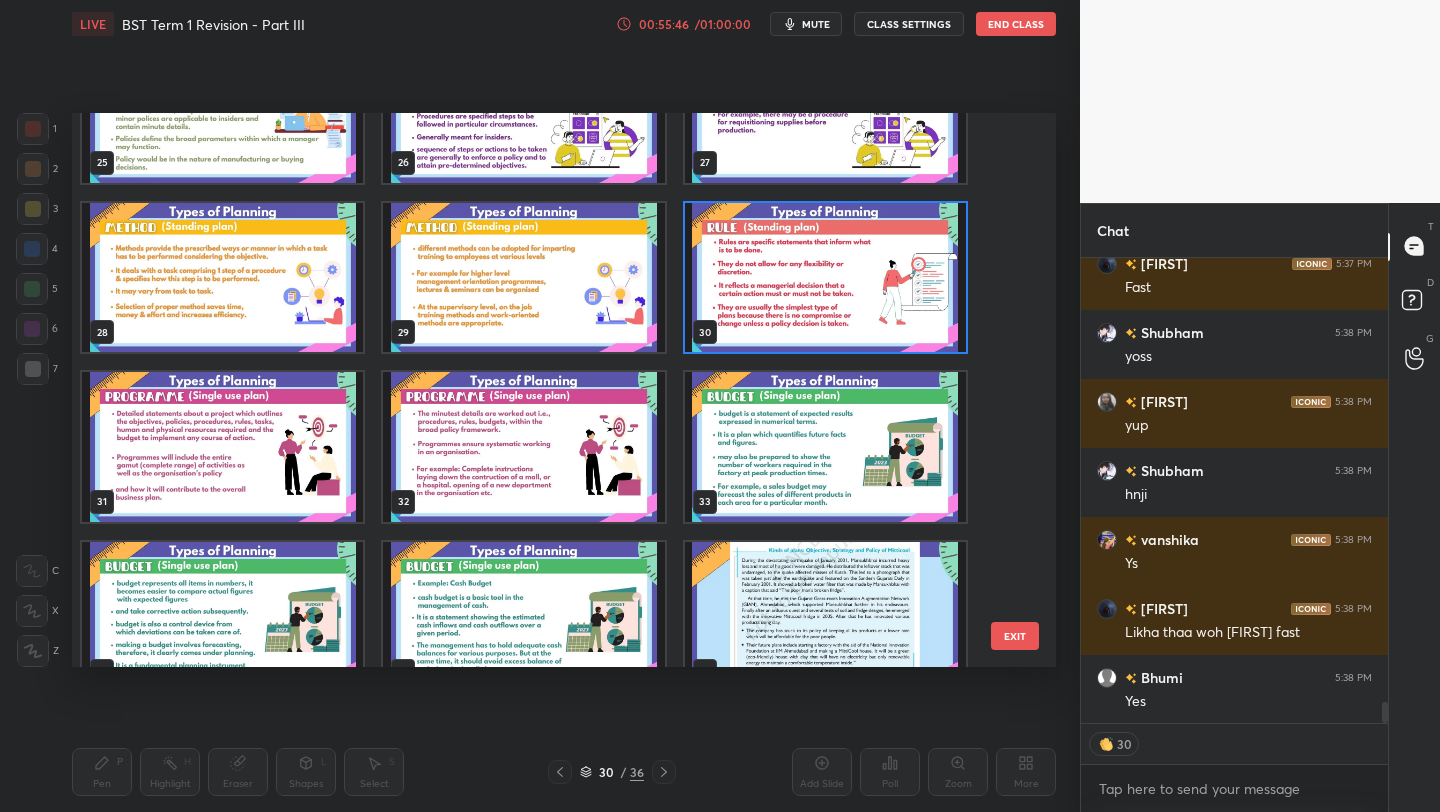 click at bounding box center [222, 447] 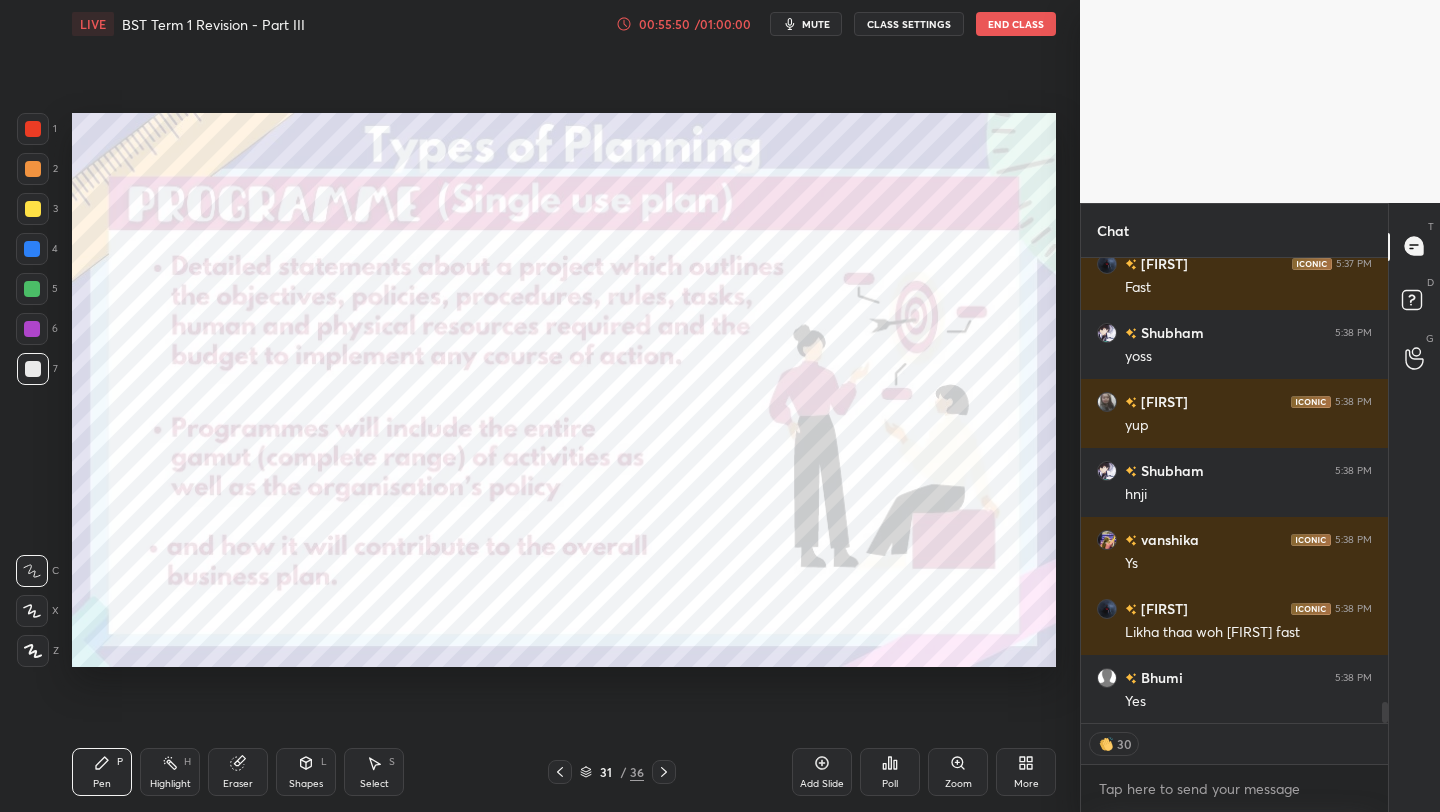 scroll, scrollTop: 7, scrollLeft: 7, axis: both 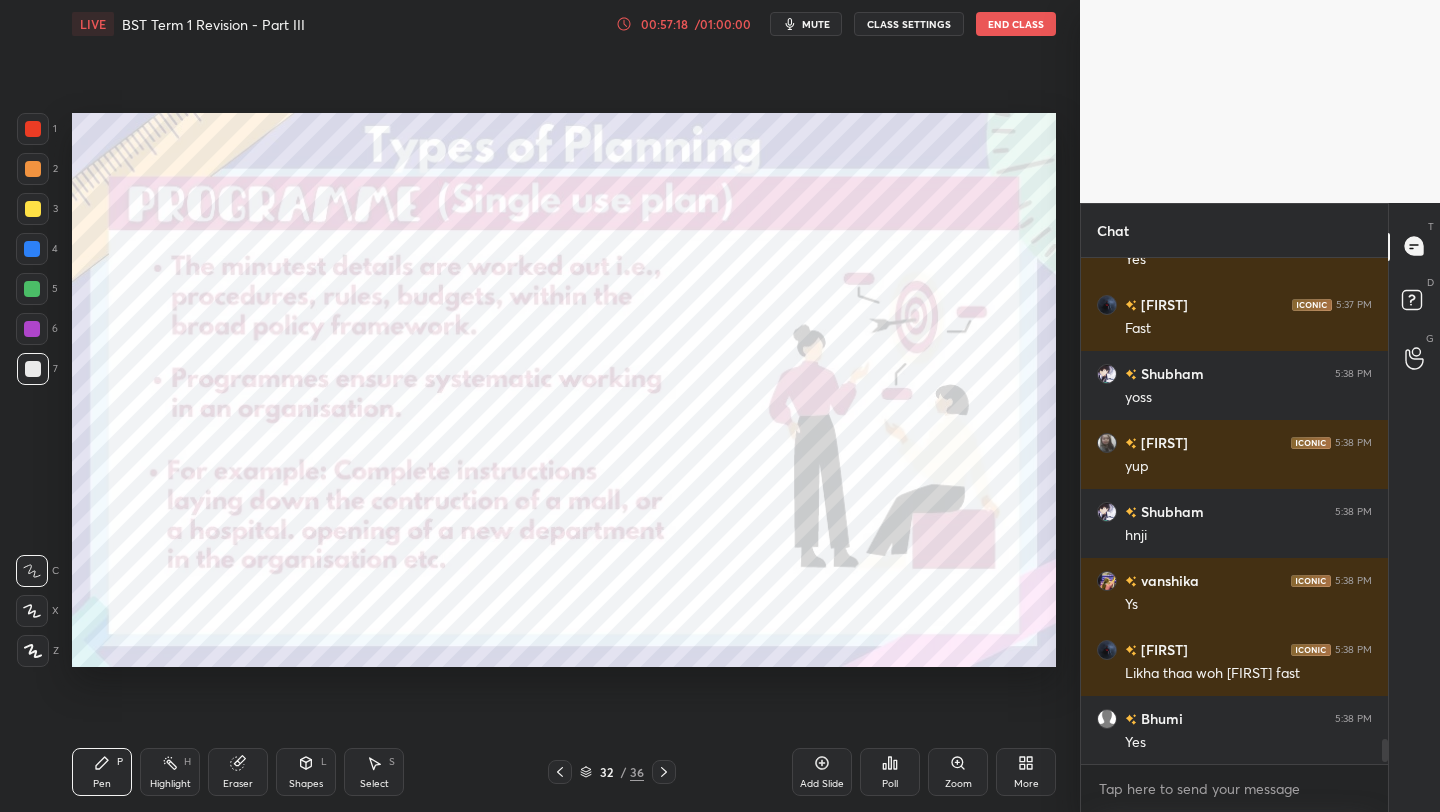 click at bounding box center [33, 129] 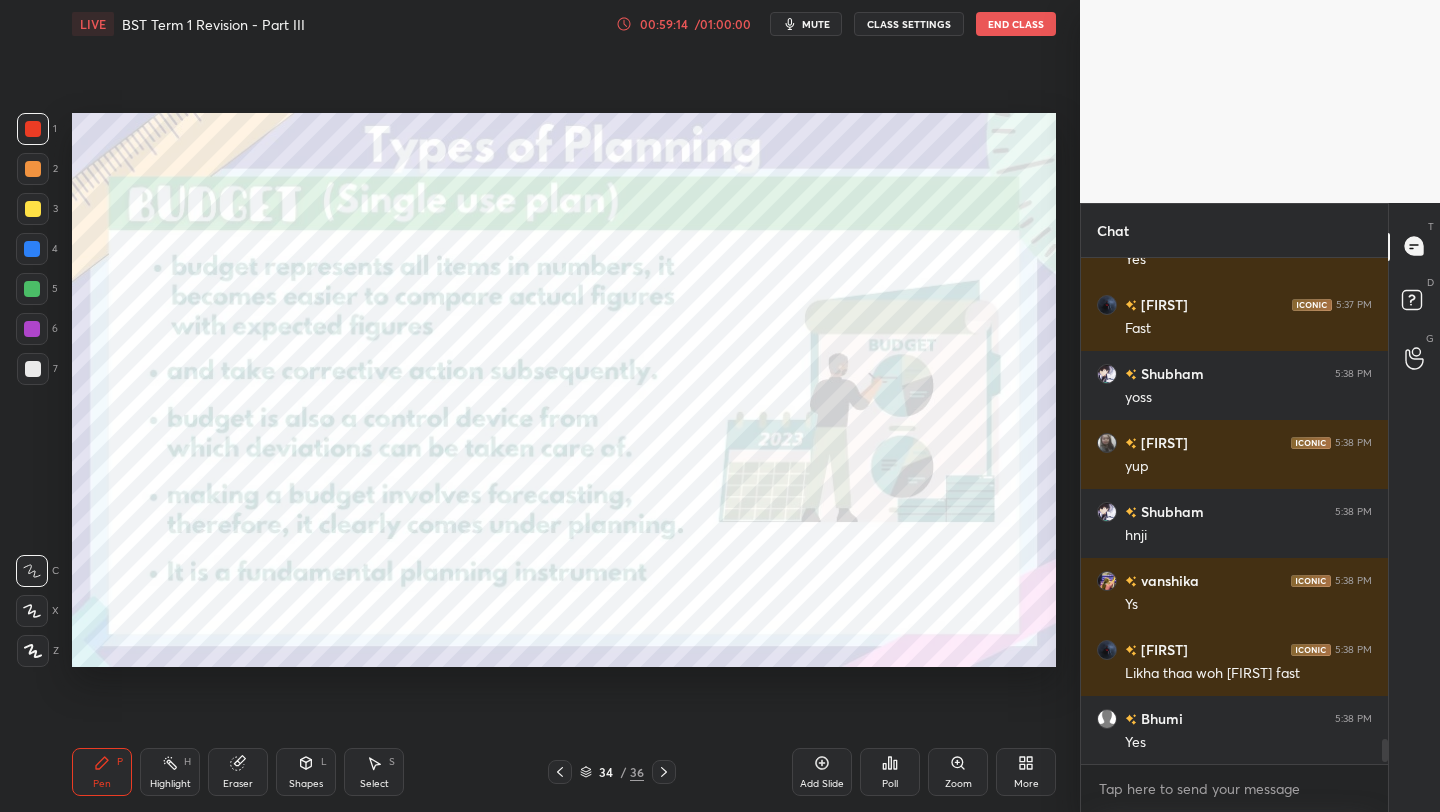 click 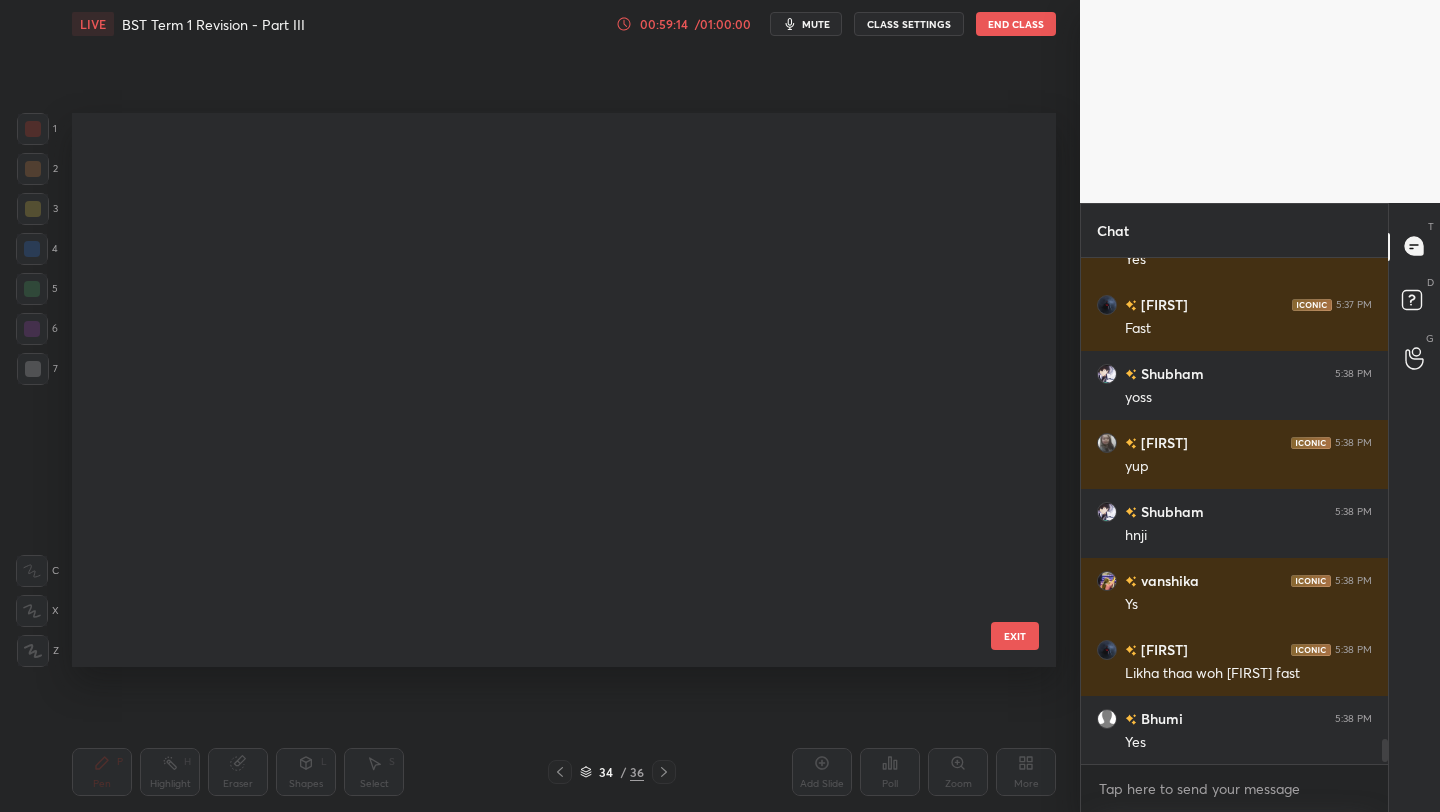 scroll, scrollTop: 1480, scrollLeft: 0, axis: vertical 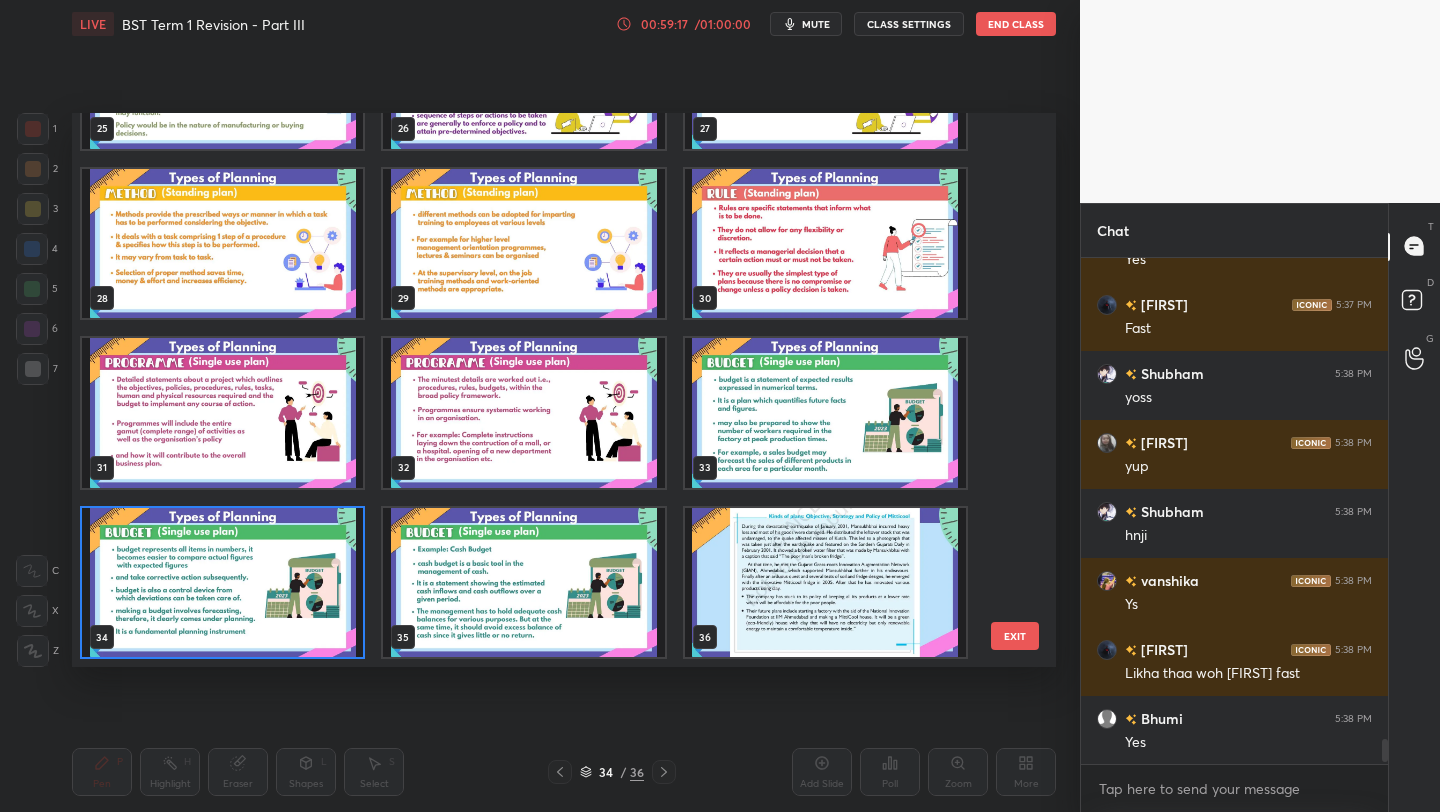 click at bounding box center (523, 583) 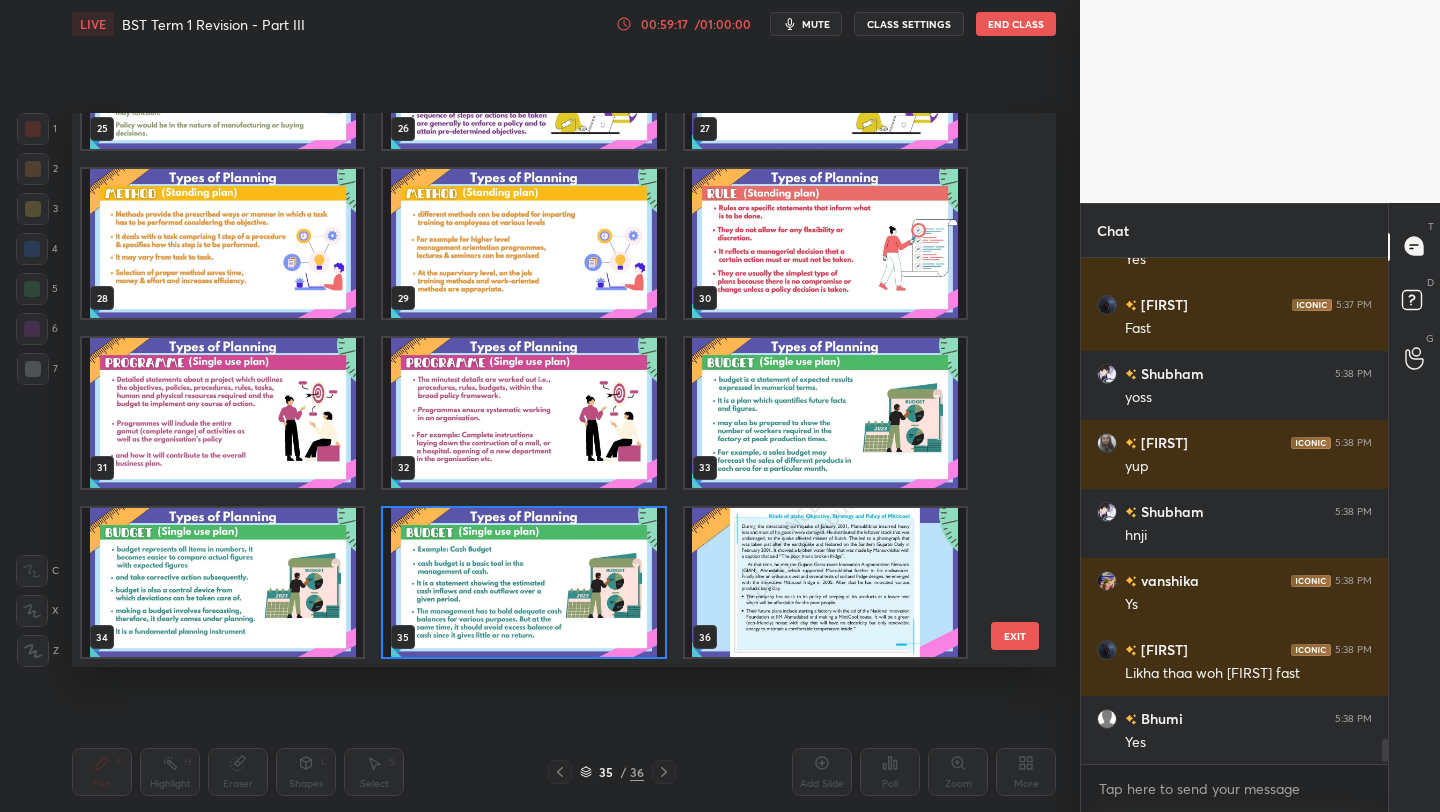 click at bounding box center (523, 583) 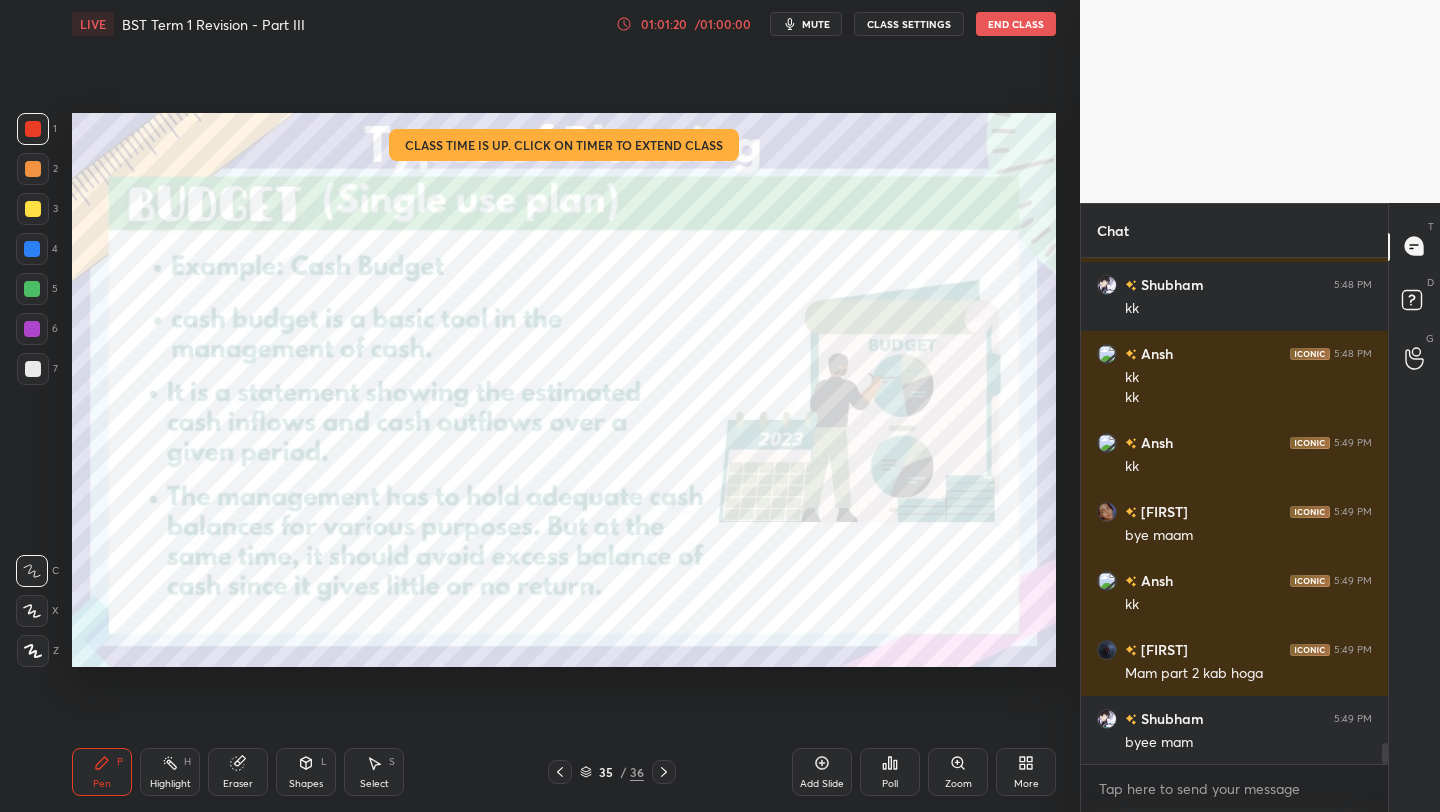 scroll, scrollTop: 11844, scrollLeft: 0, axis: vertical 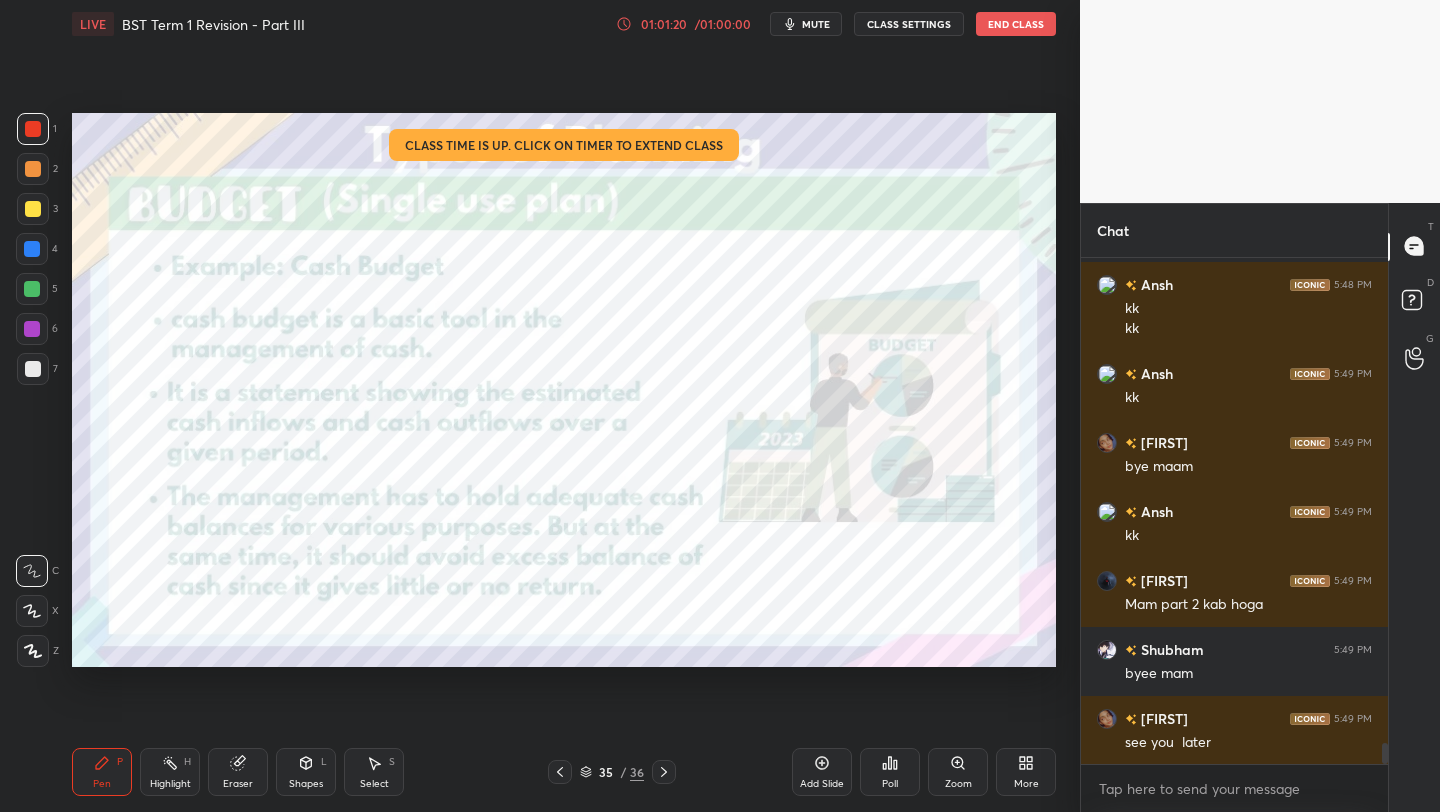 click on "End Class" at bounding box center (1016, 24) 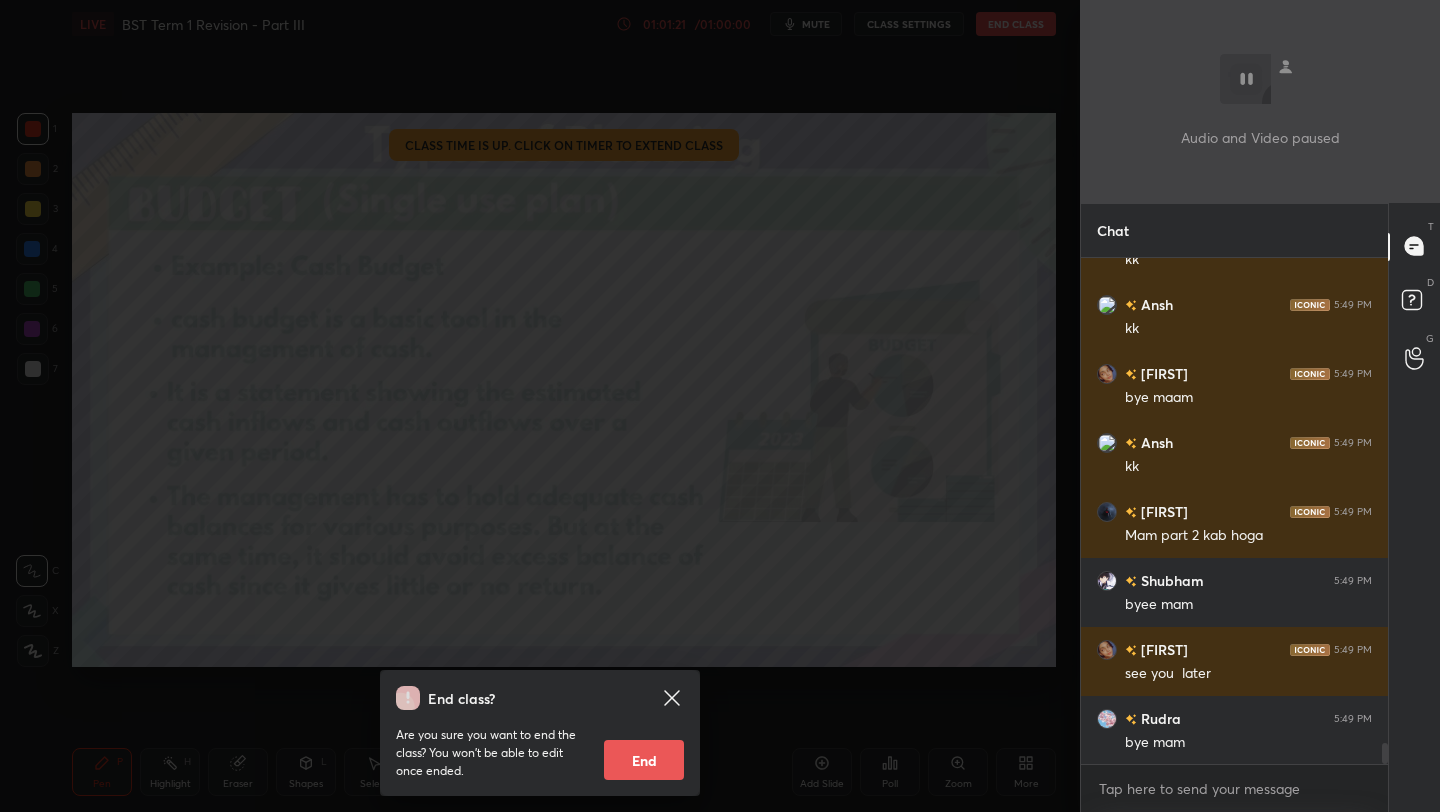 scroll, scrollTop: 11982, scrollLeft: 0, axis: vertical 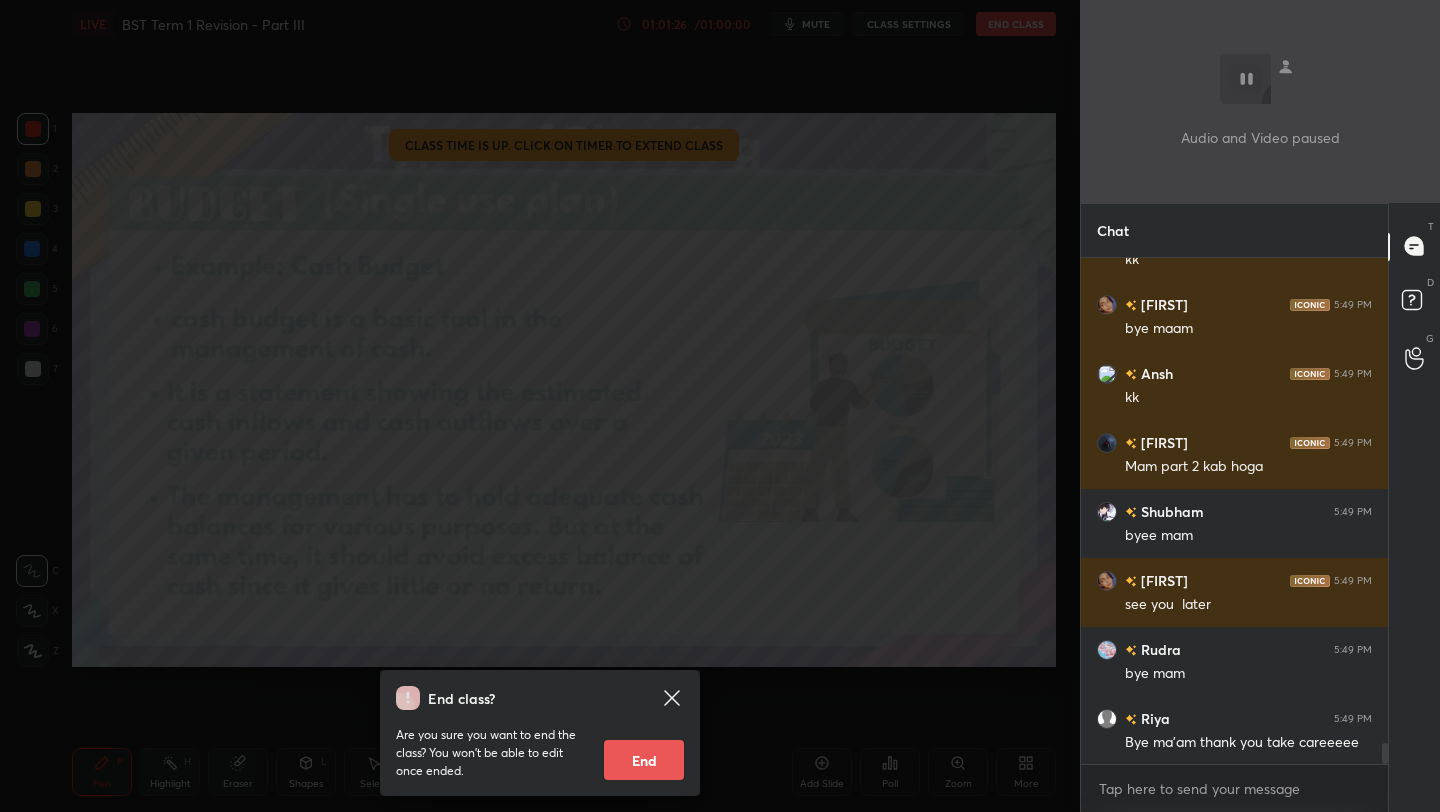 click on "End" at bounding box center [644, 760] 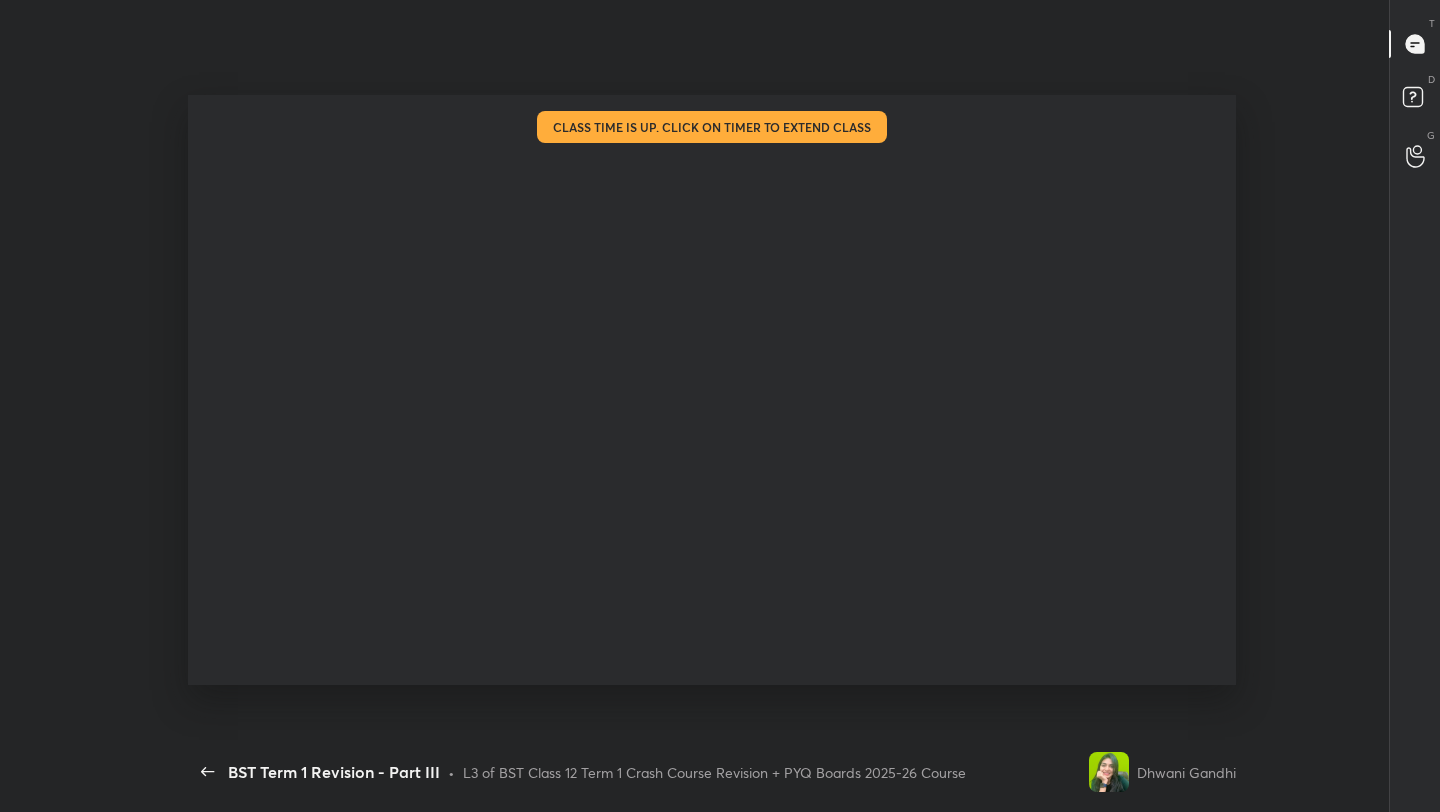scroll, scrollTop: 99316, scrollLeft: 98935, axis: both 